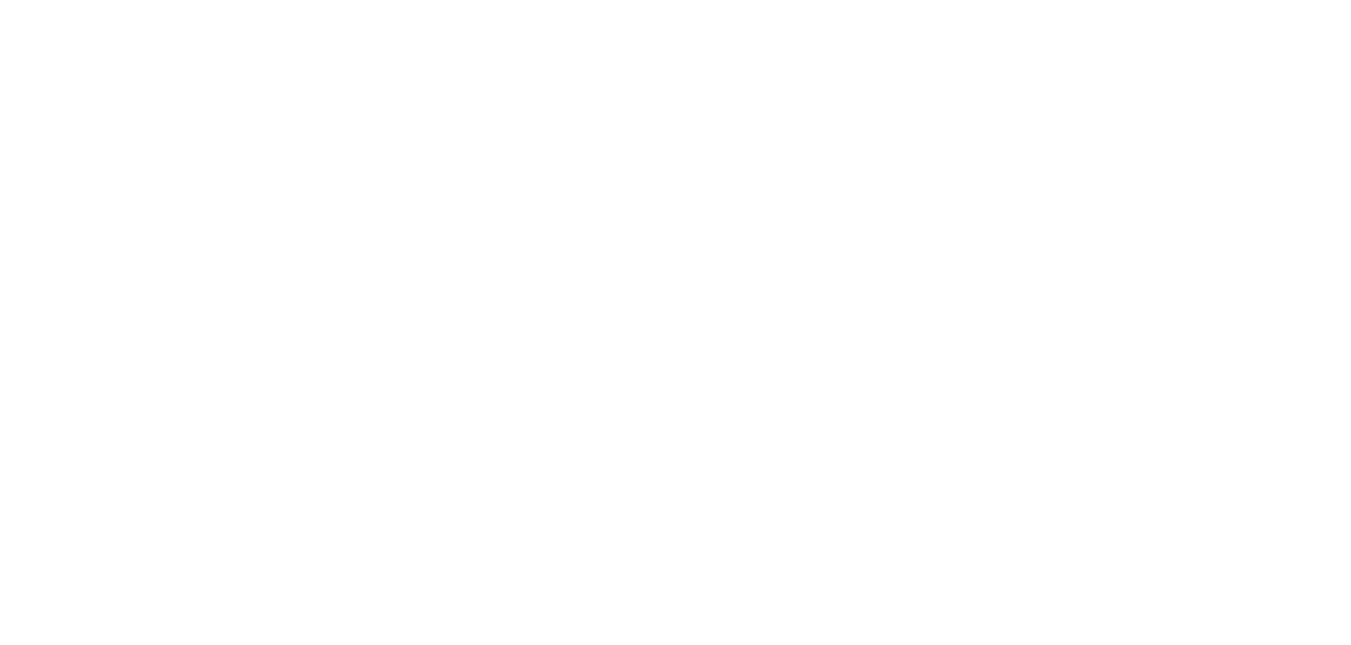 scroll, scrollTop: 0, scrollLeft: 0, axis: both 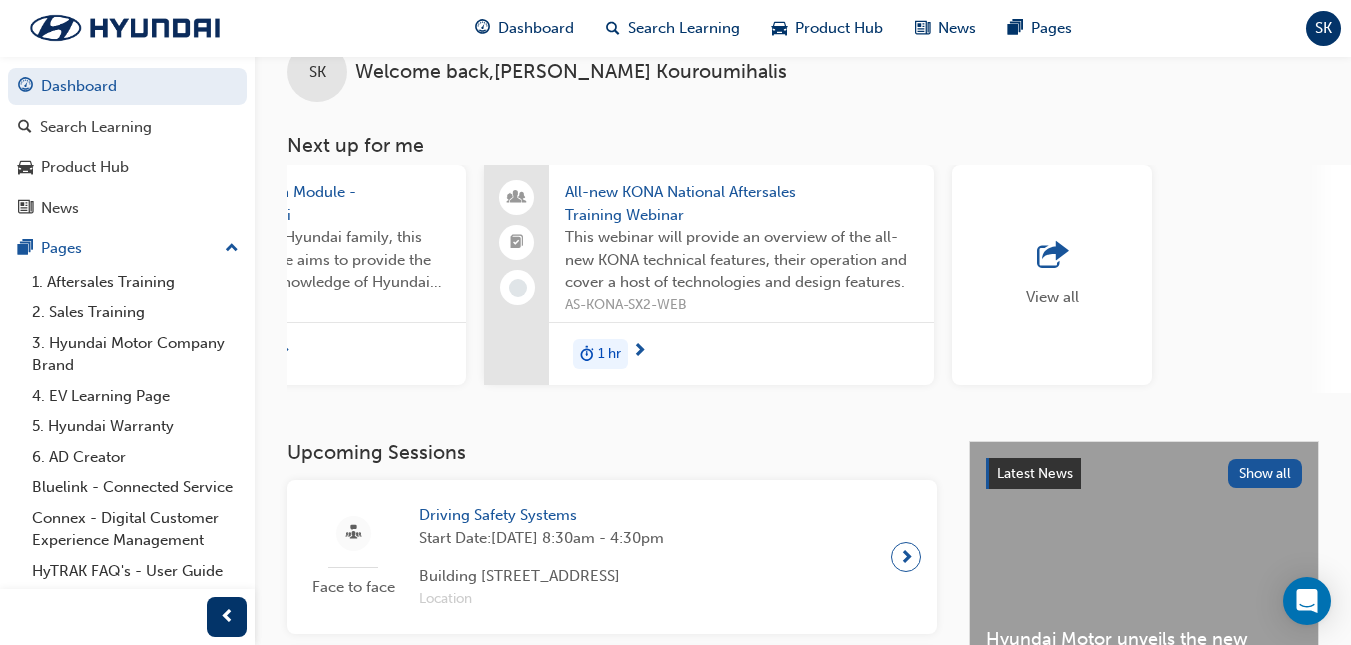 click on "View all" at bounding box center (1052, 275) 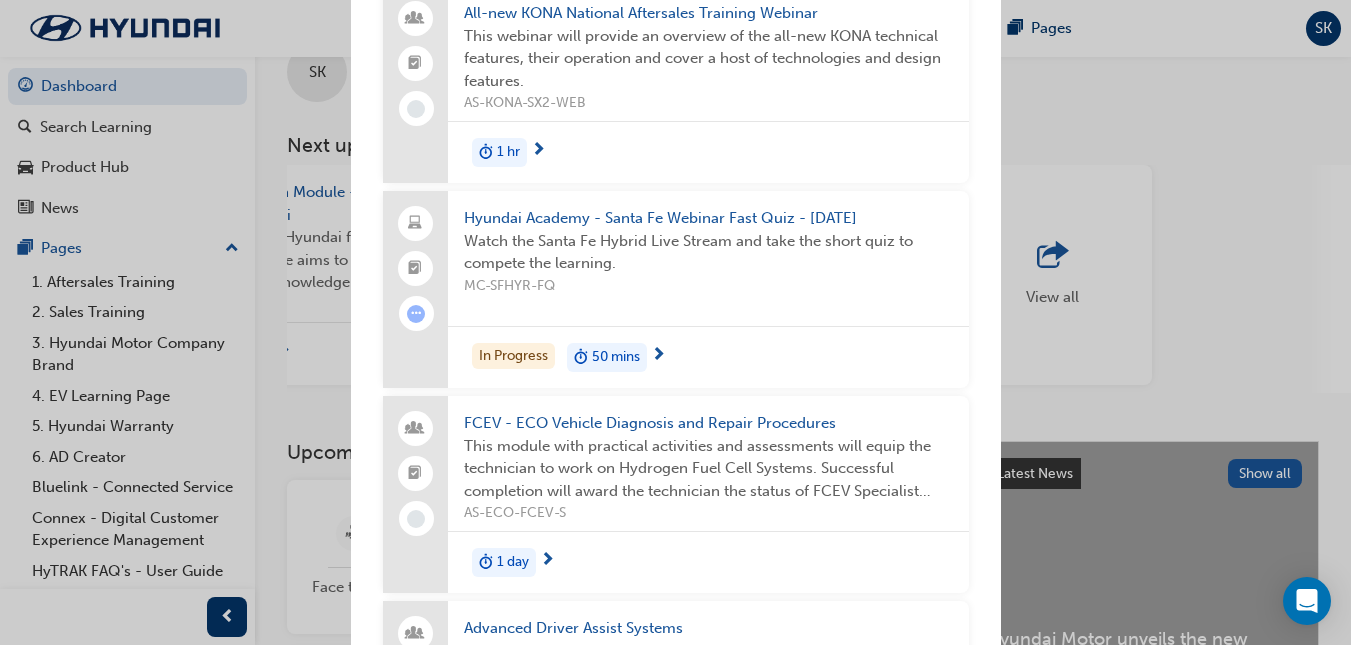 scroll, scrollTop: 1105, scrollLeft: 0, axis: vertical 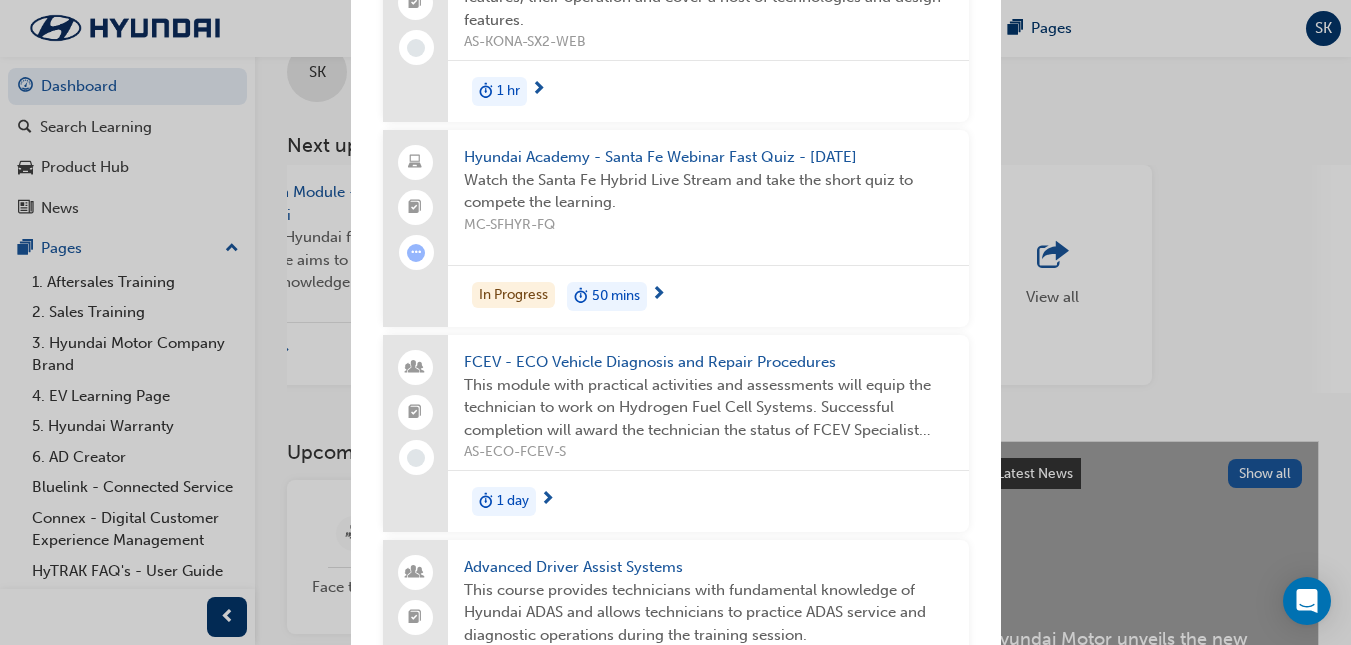 click at bounding box center [658, 295] 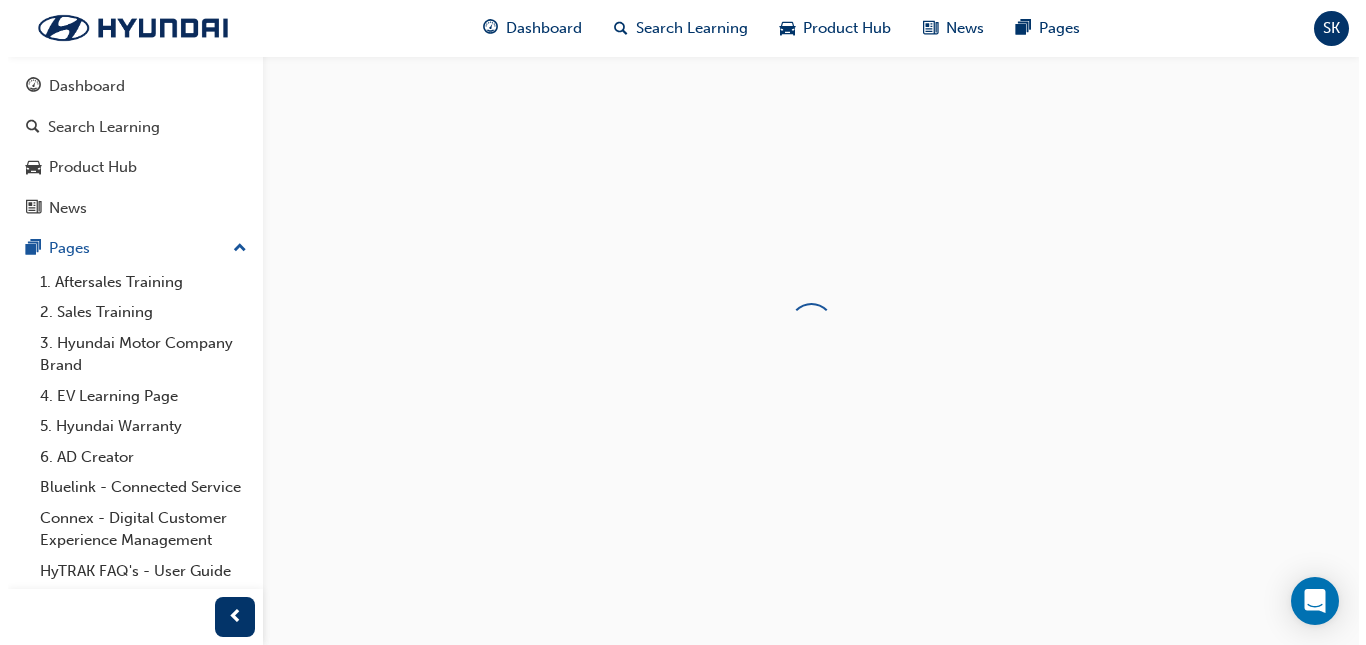 scroll, scrollTop: 0, scrollLeft: 0, axis: both 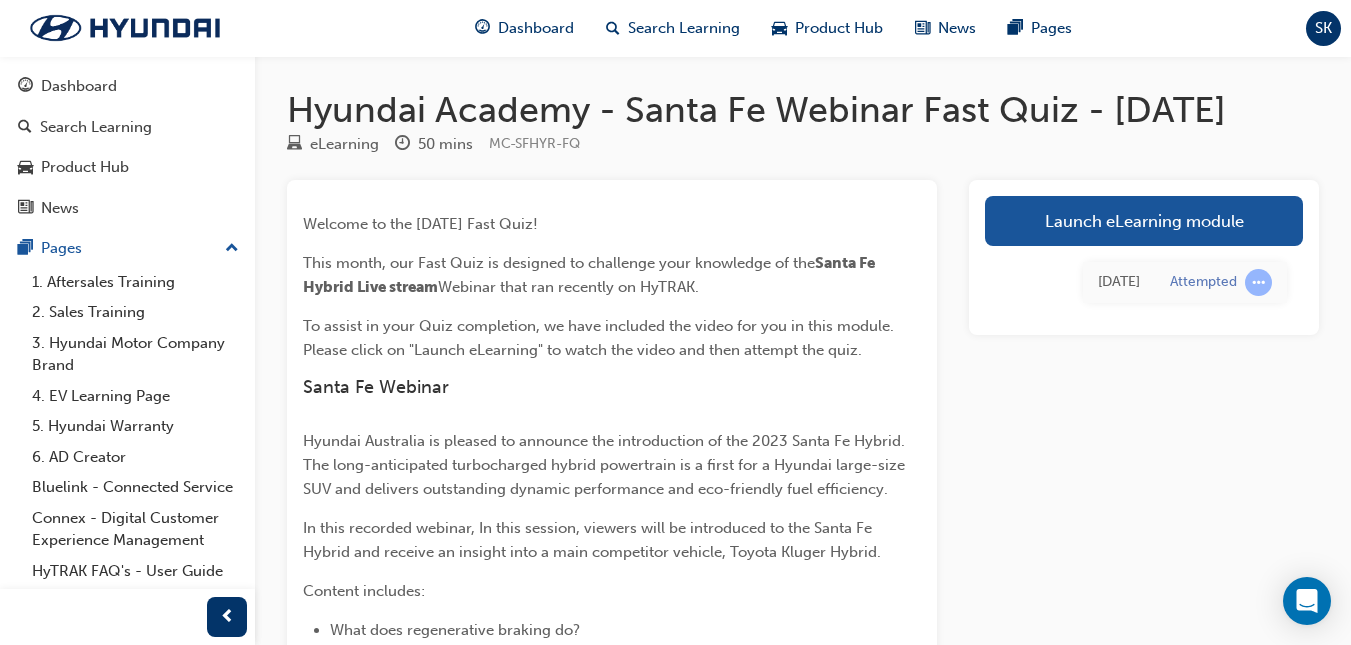 click on "This month, our Fast Quiz is designed to challenge your knowledge of the" at bounding box center [559, 263] 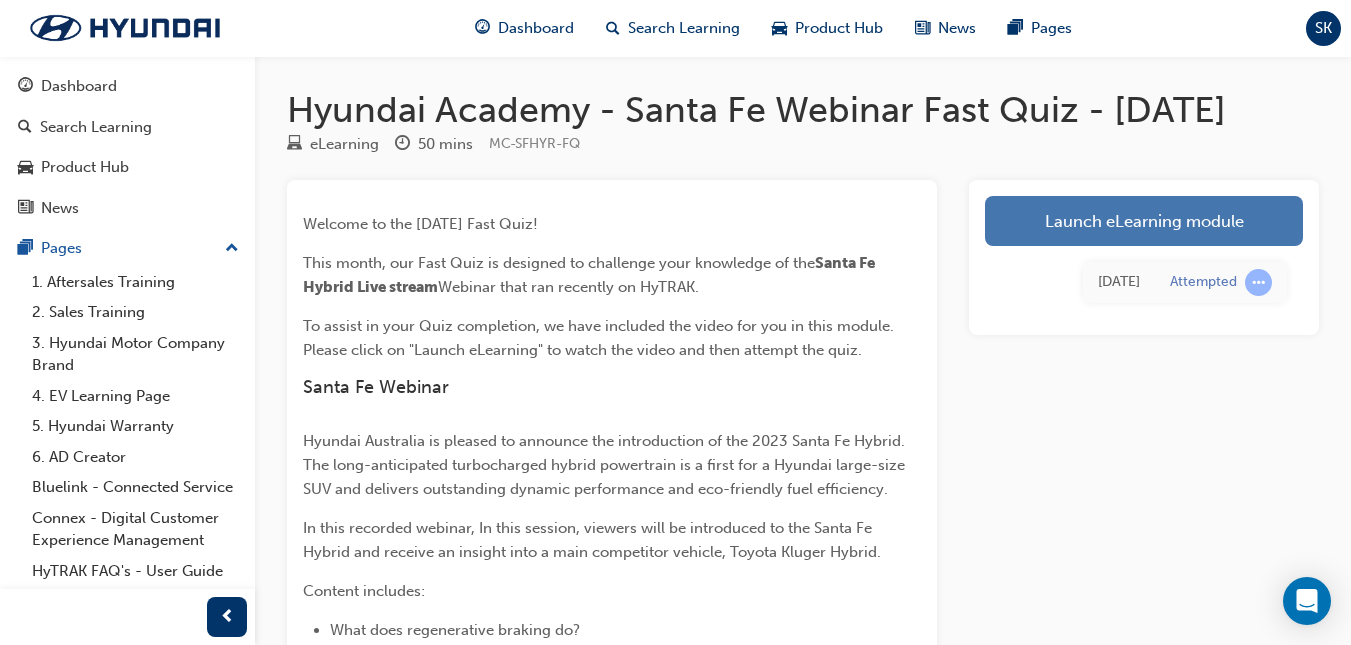 click on "Launch eLearning module" at bounding box center [1144, 221] 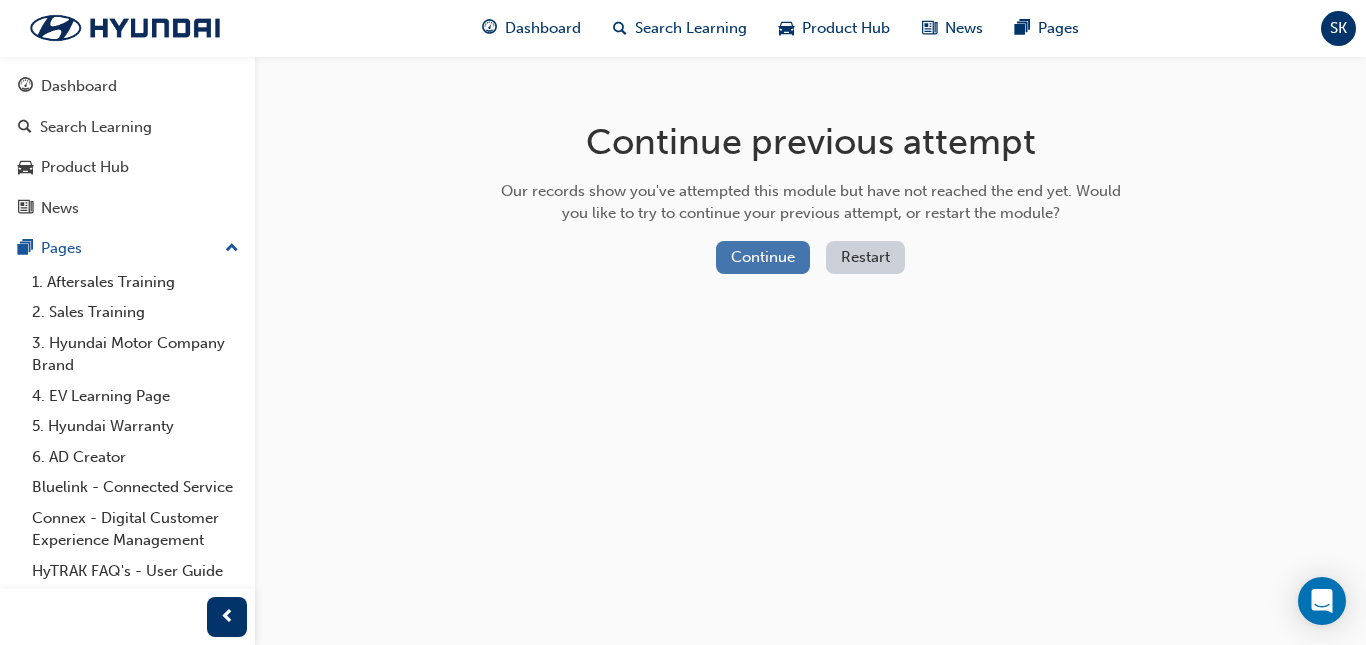 click on "Continue" at bounding box center [763, 257] 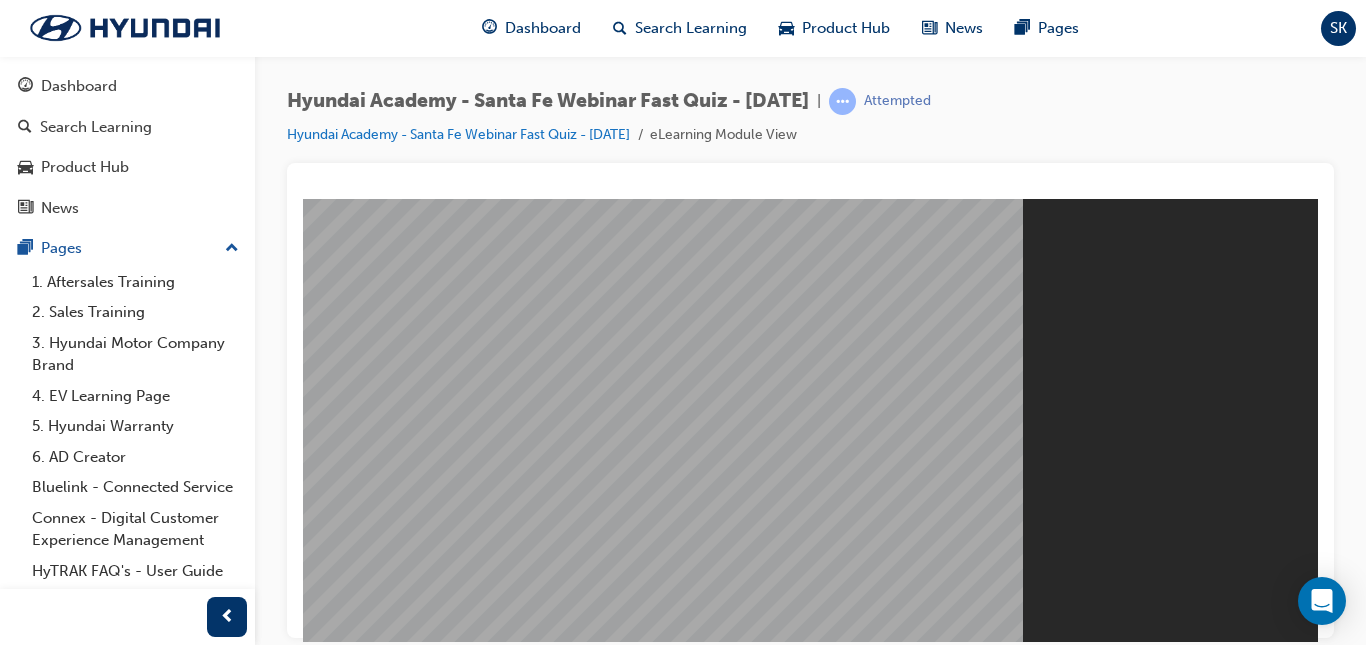 scroll, scrollTop: 0, scrollLeft: 0, axis: both 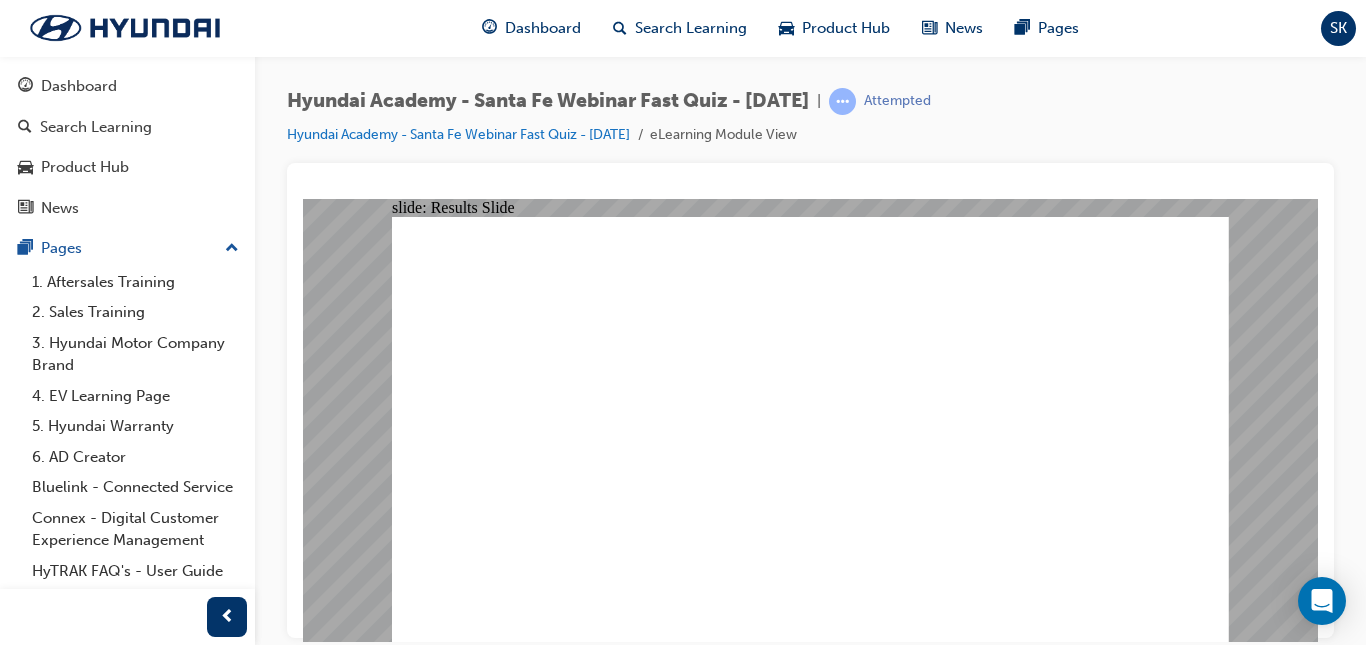 click 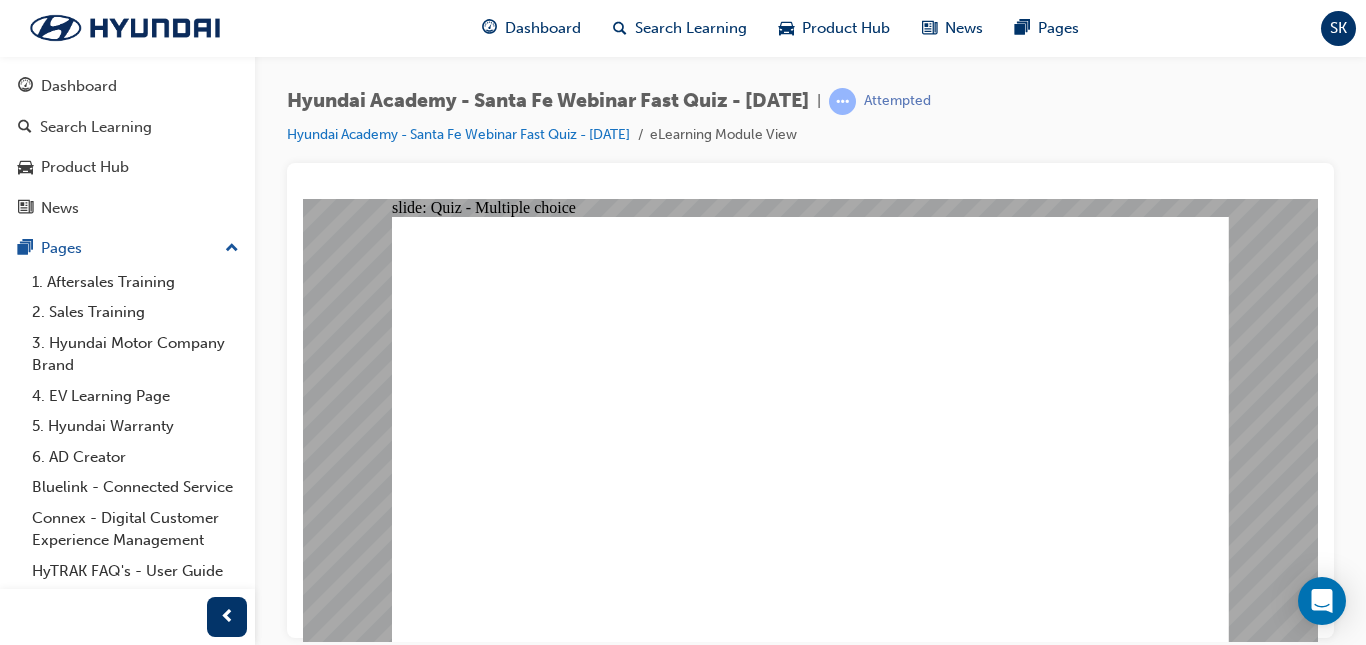 click 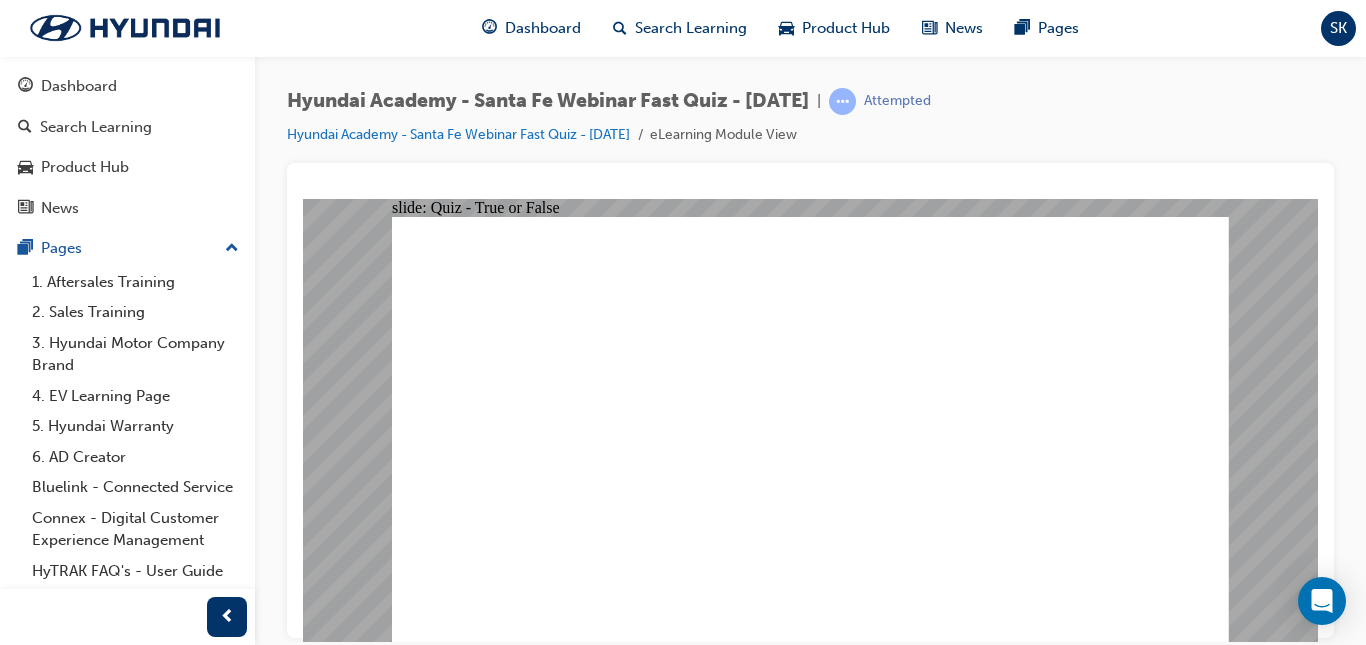 click 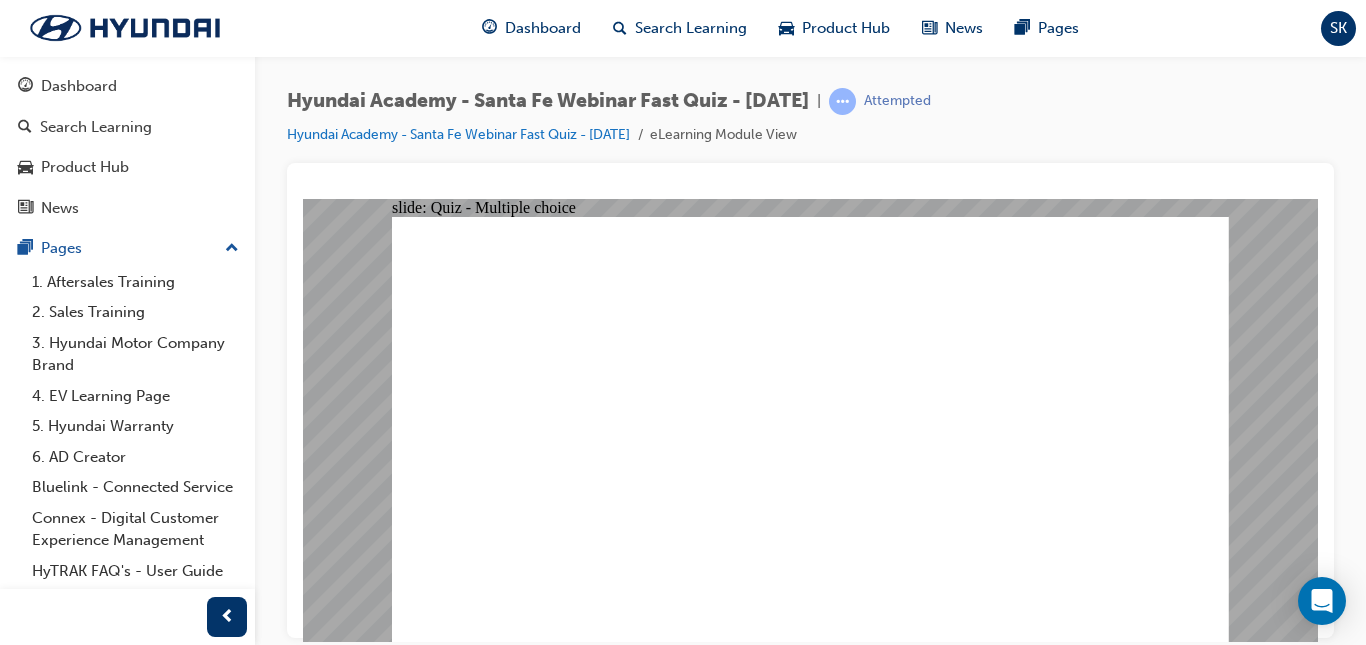 click 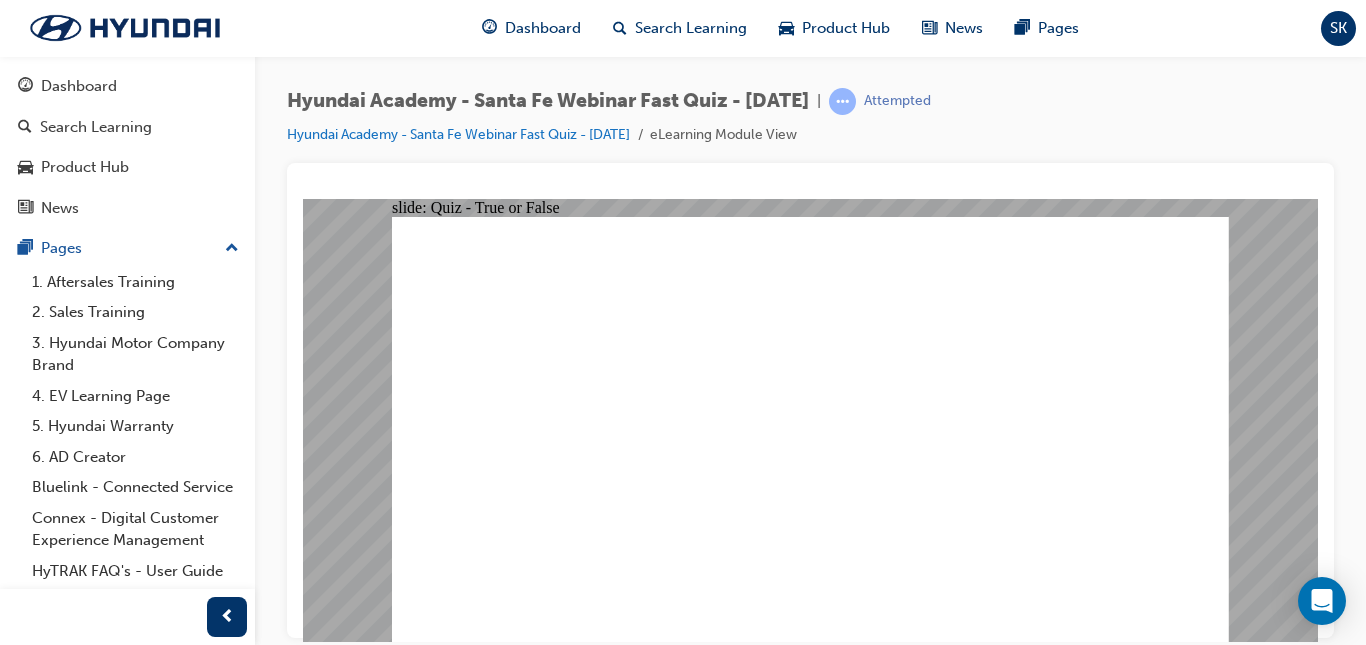 click 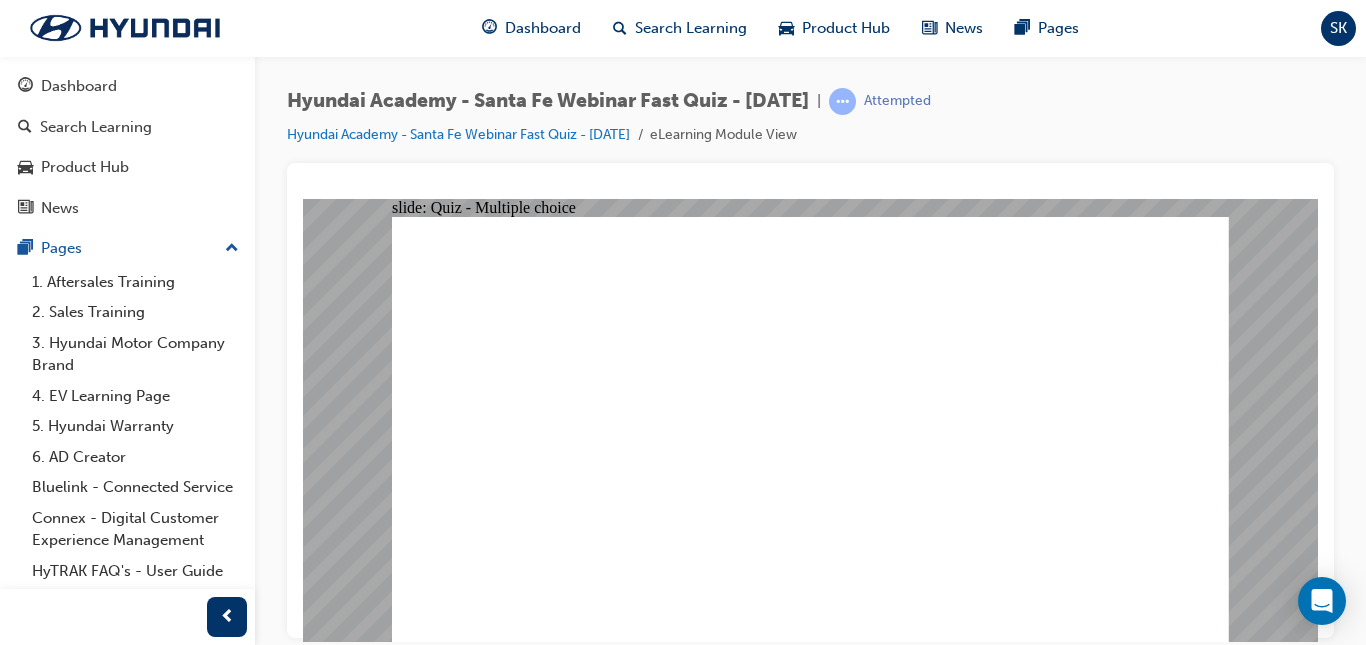 click 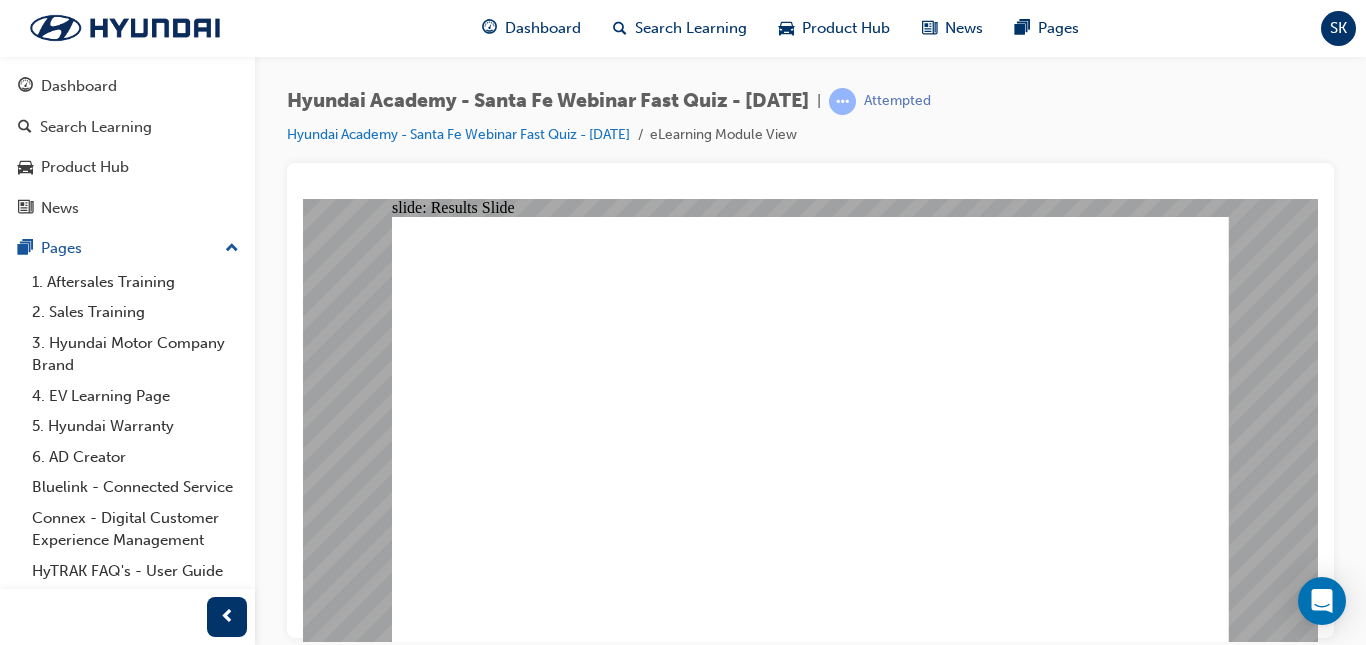 click 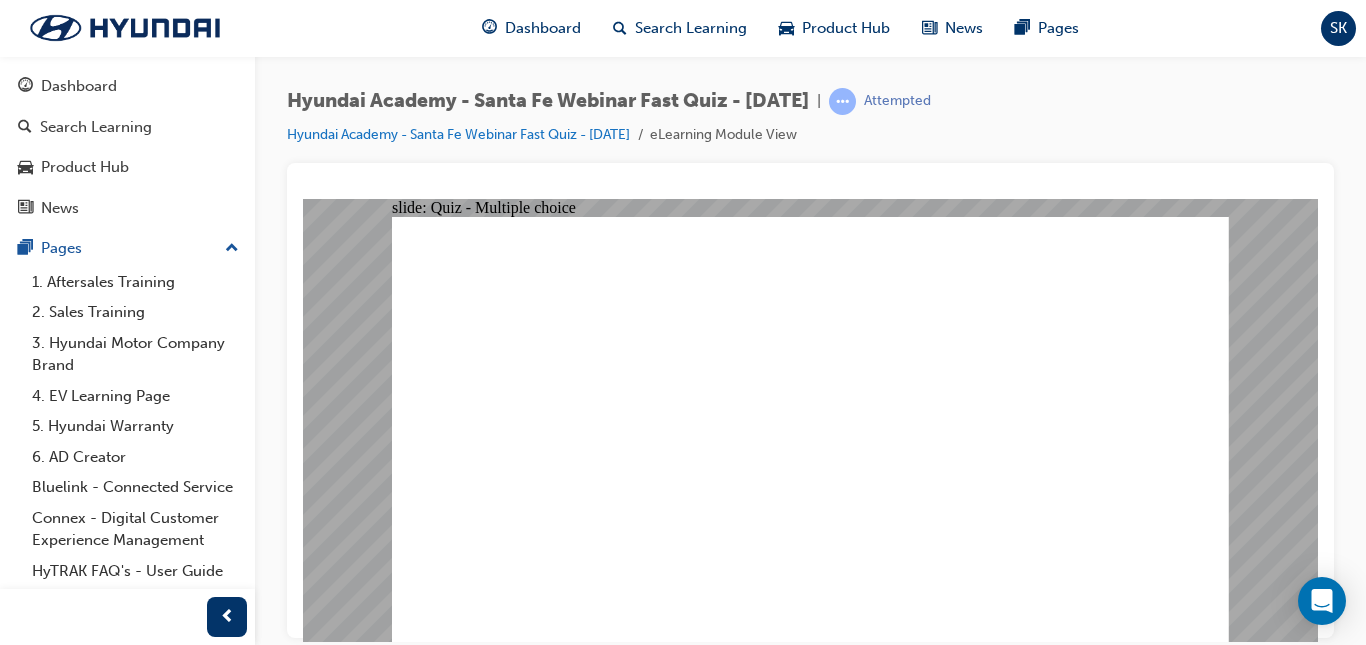click 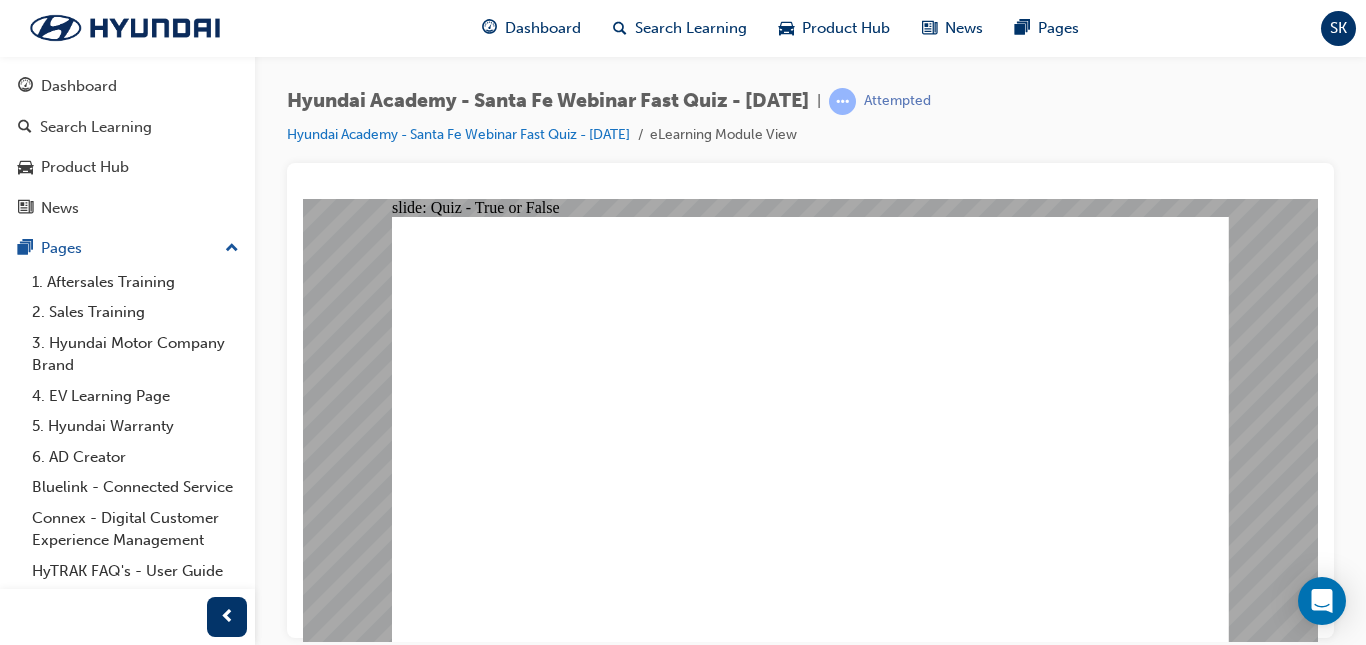 click 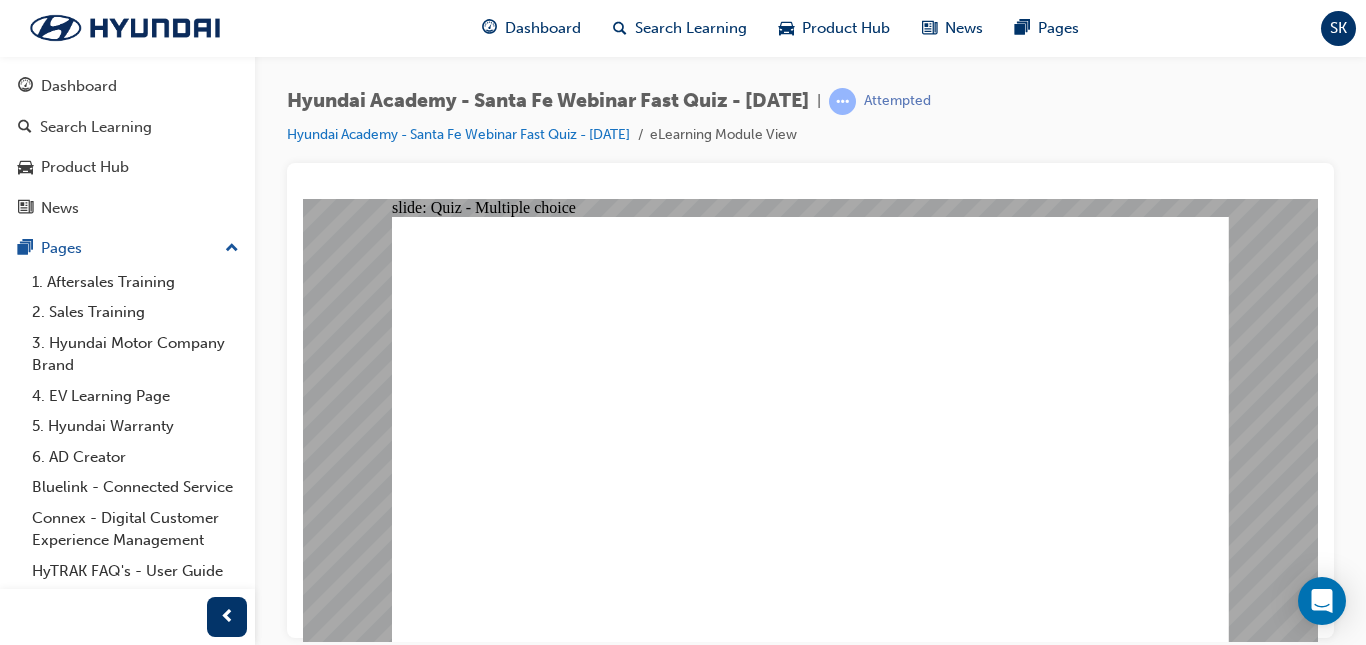 click 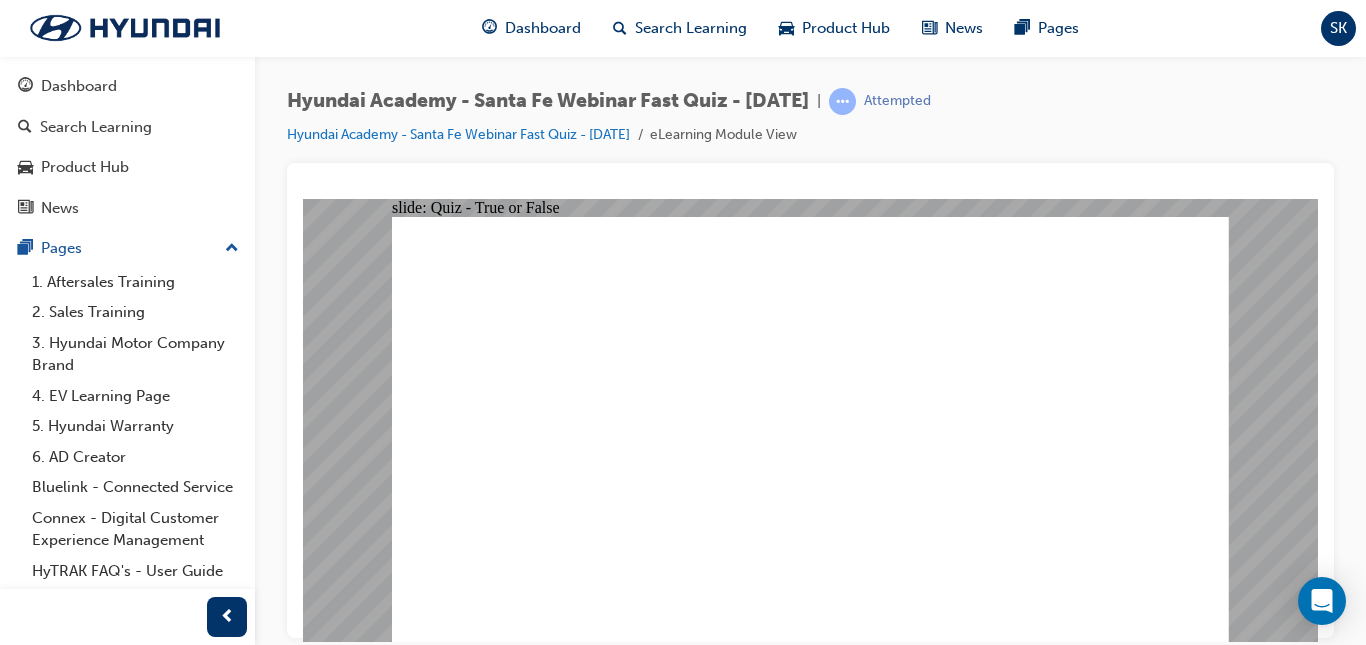 click 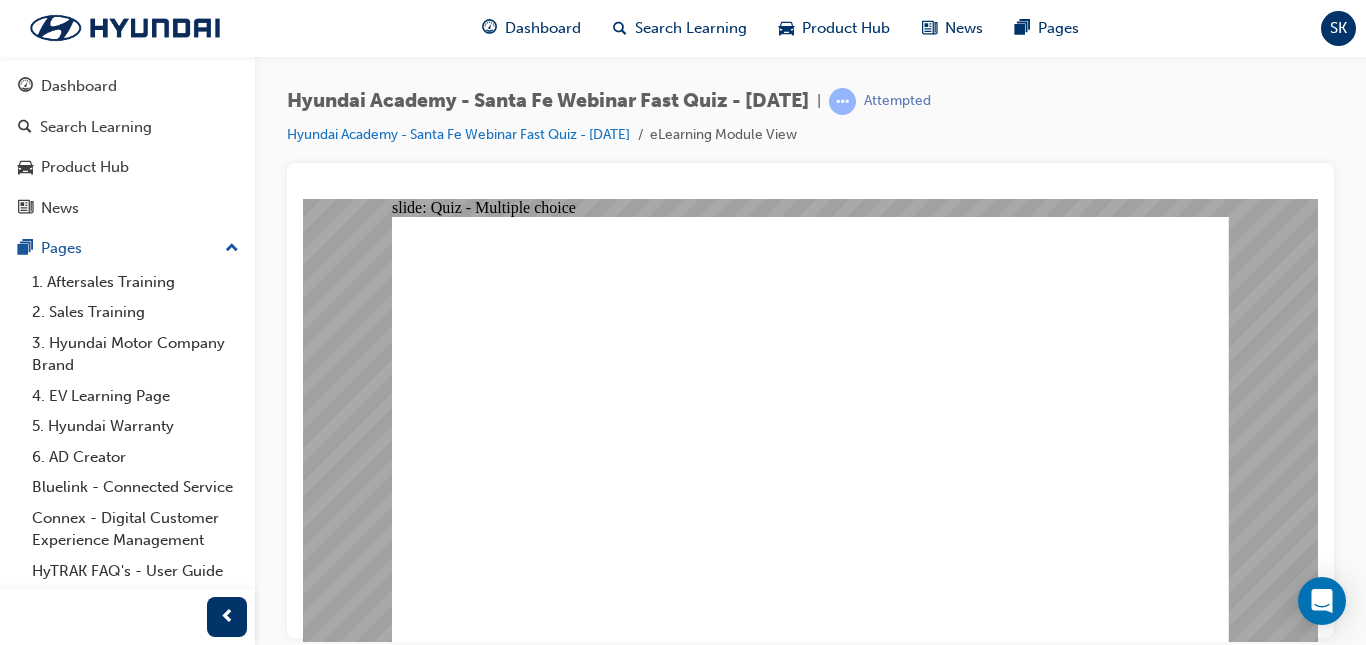 click 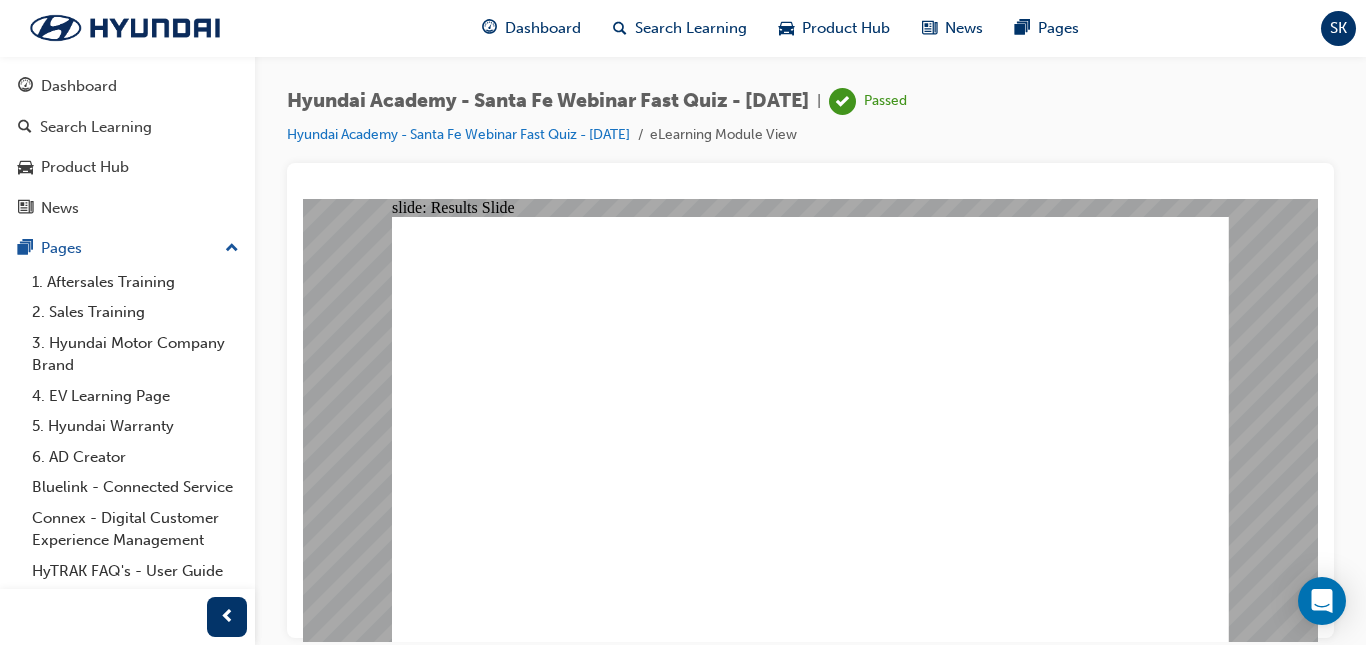 click 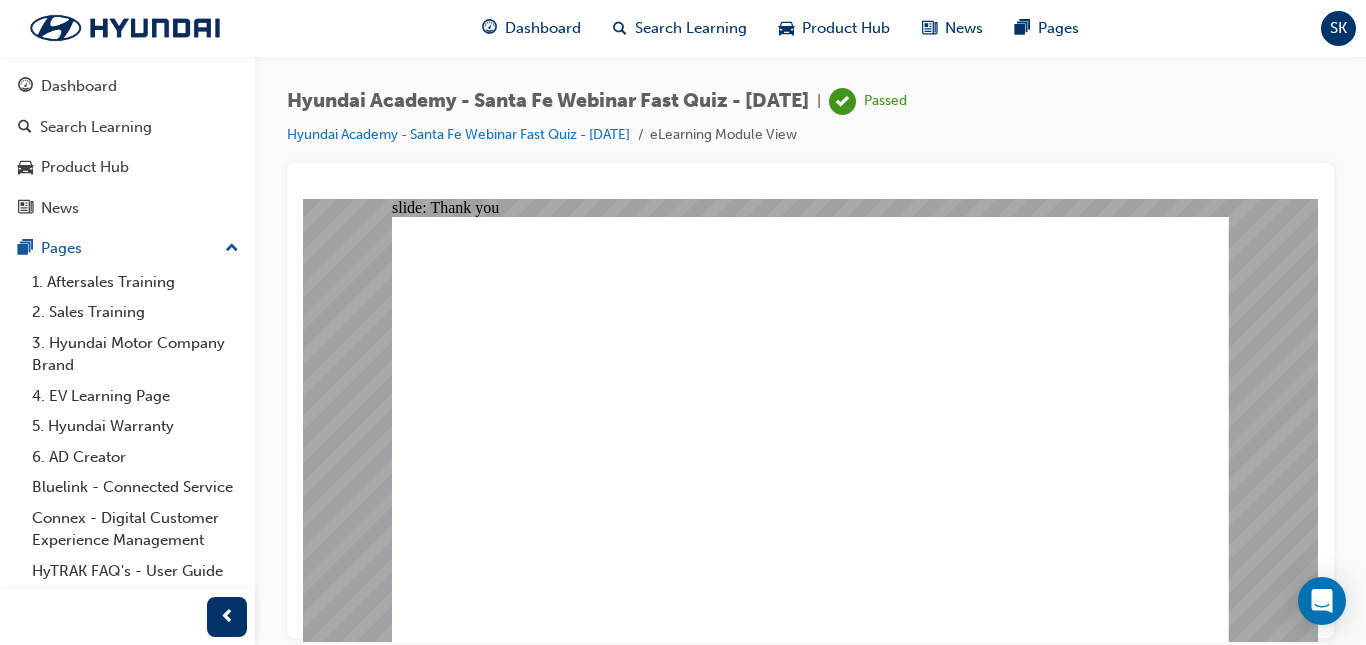 click 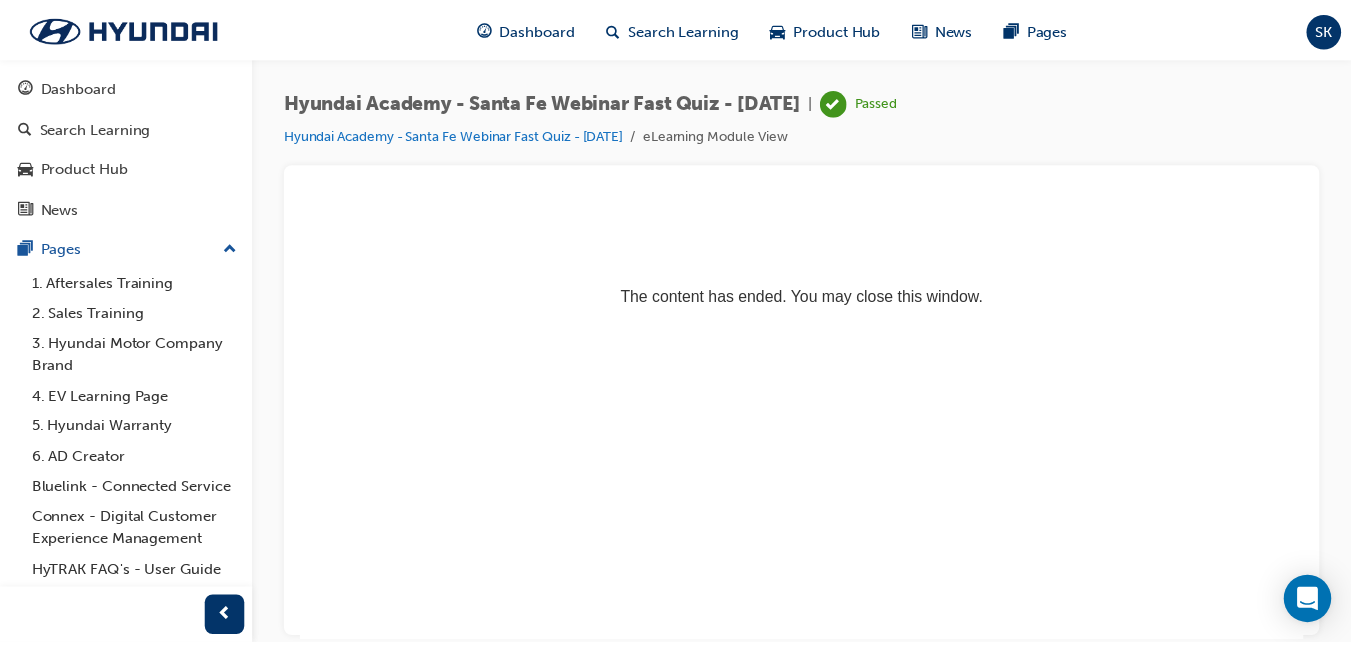 scroll, scrollTop: 0, scrollLeft: 0, axis: both 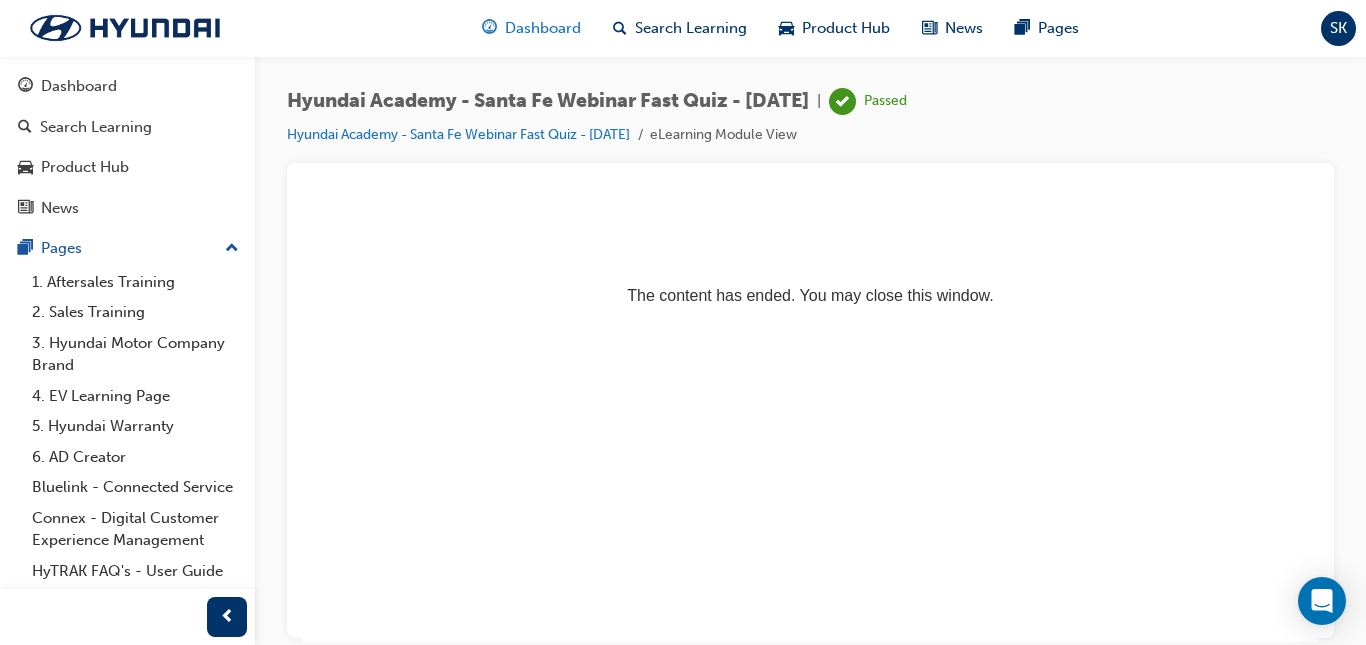 click on "Dashboard" at bounding box center (543, 28) 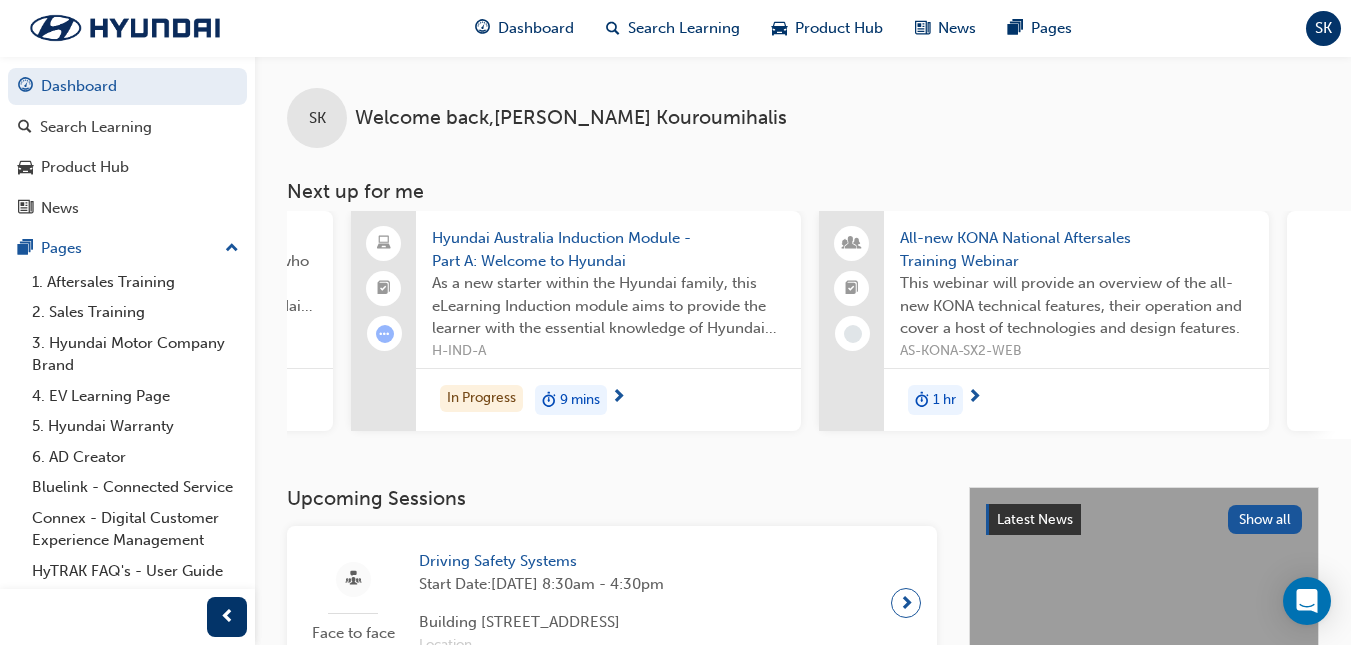 scroll, scrollTop: 0, scrollLeft: 1459, axis: horizontal 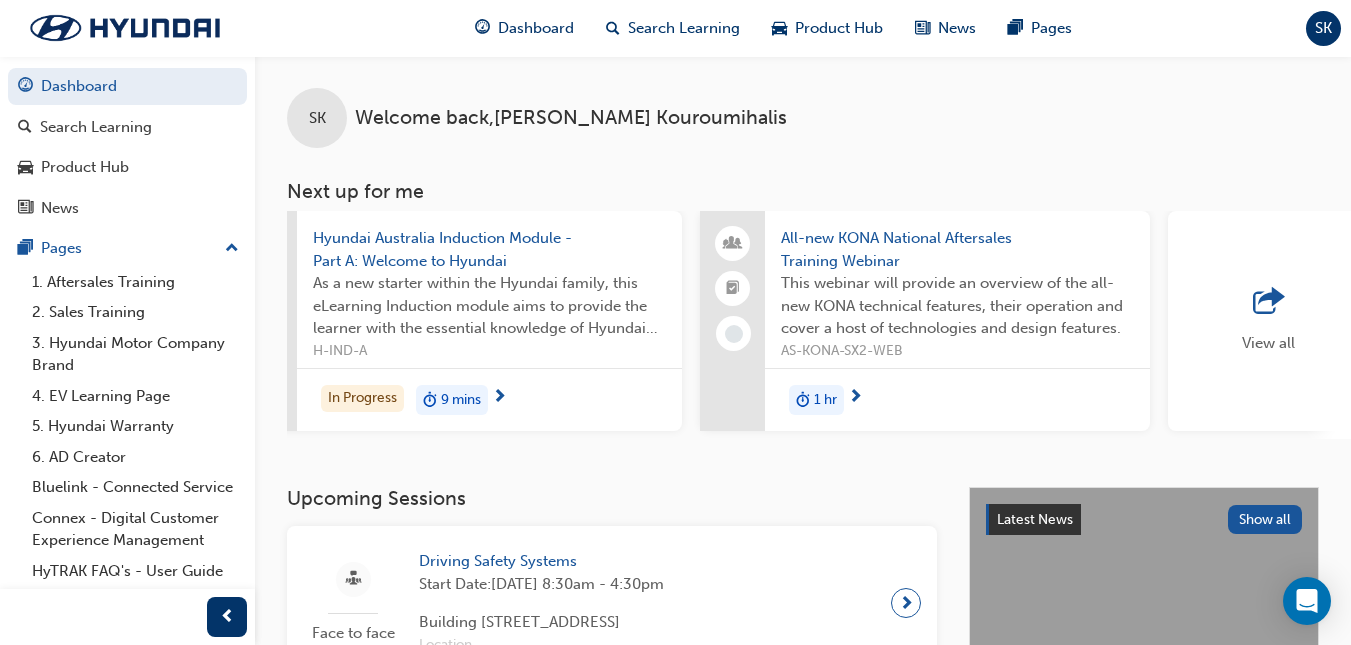drag, startPoint x: 1208, startPoint y: 449, endPoint x: 1216, endPoint y: 442, distance: 10.630146 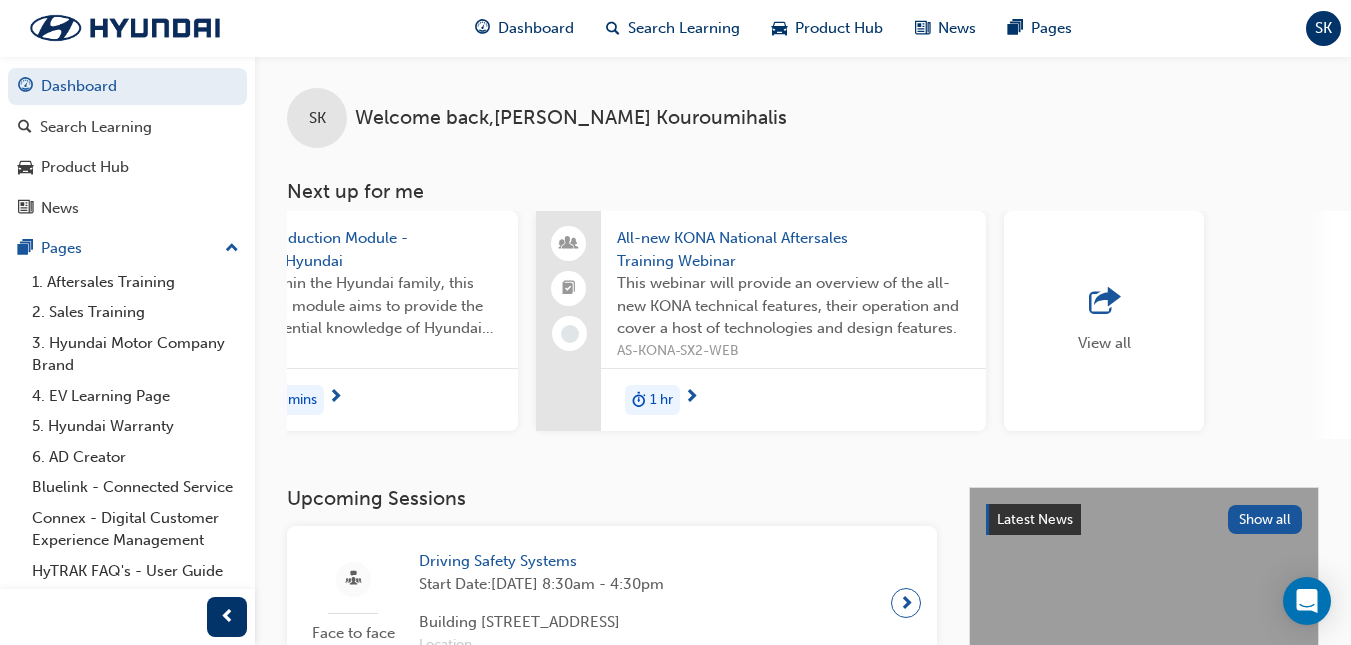 scroll, scrollTop: 0, scrollLeft: 1627, axis: horizontal 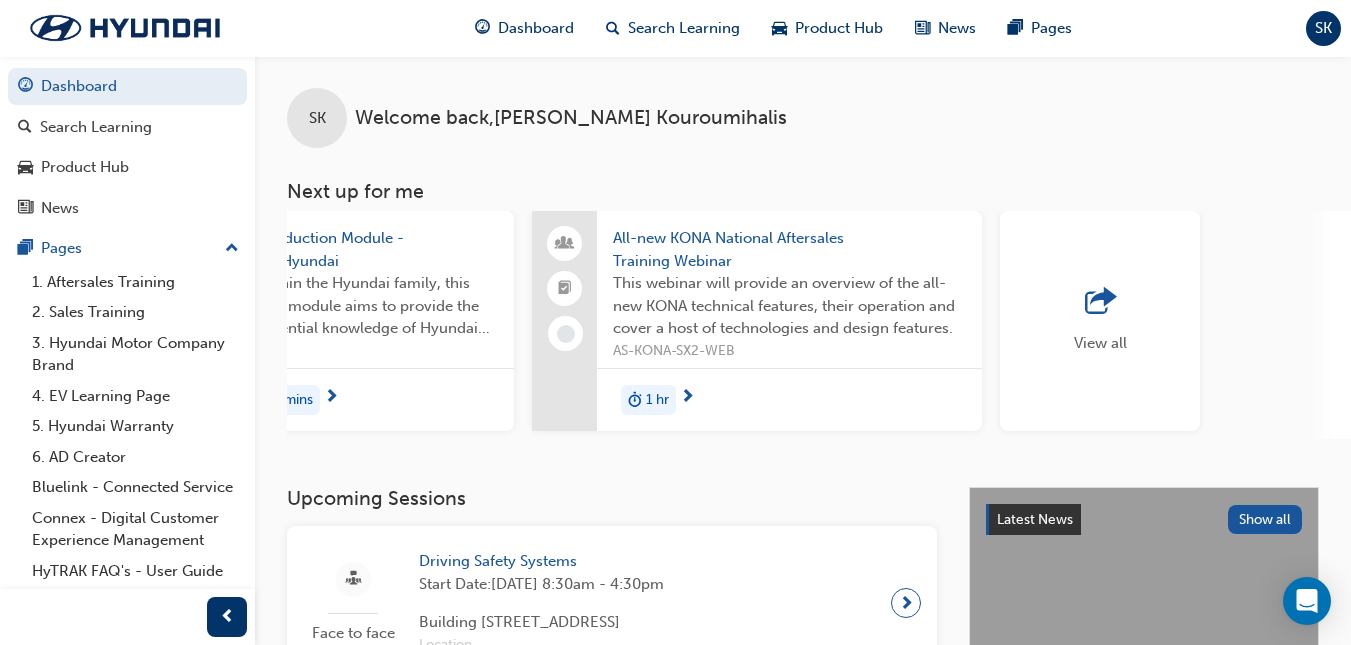 click on "View all" at bounding box center [1100, 343] 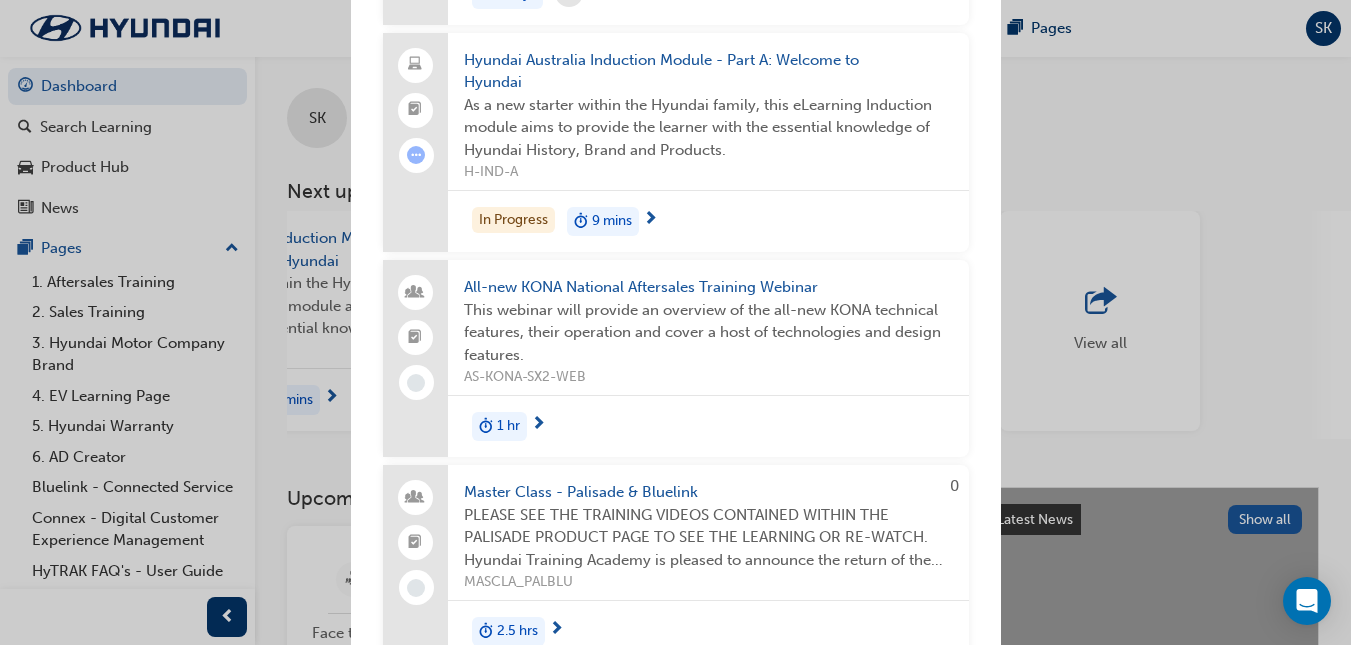 scroll, scrollTop: 658, scrollLeft: 0, axis: vertical 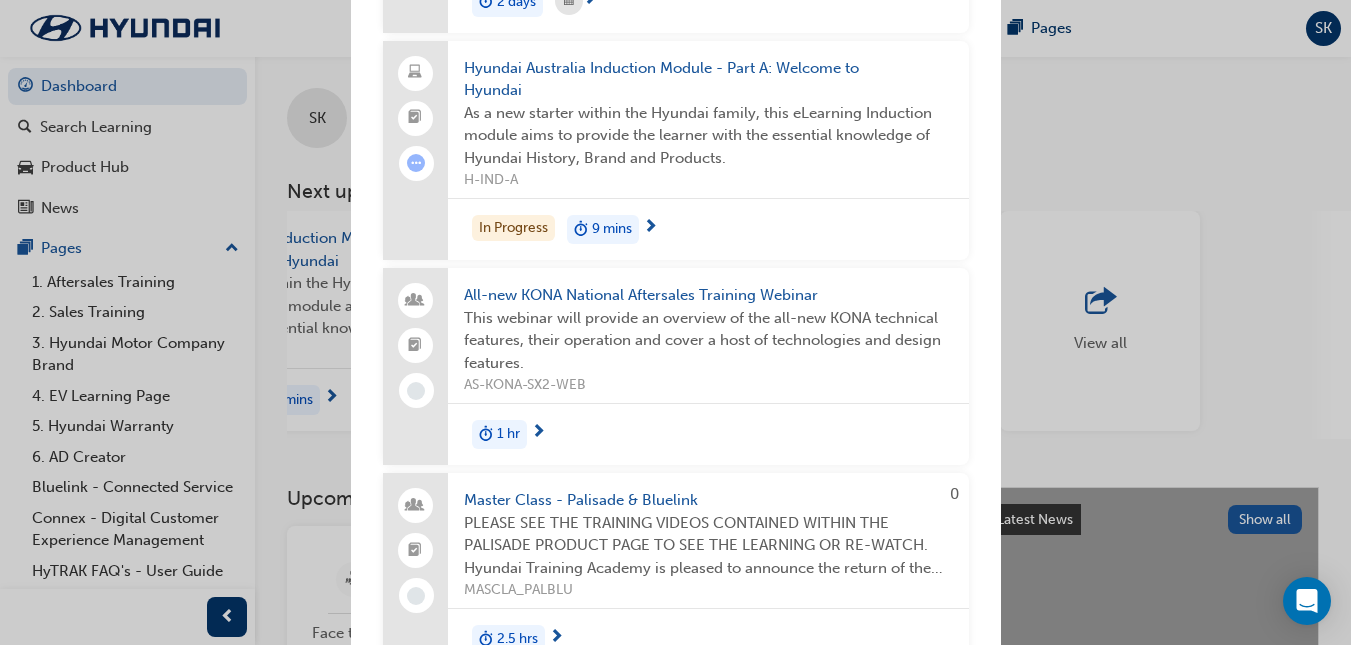 click at bounding box center [650, 228] 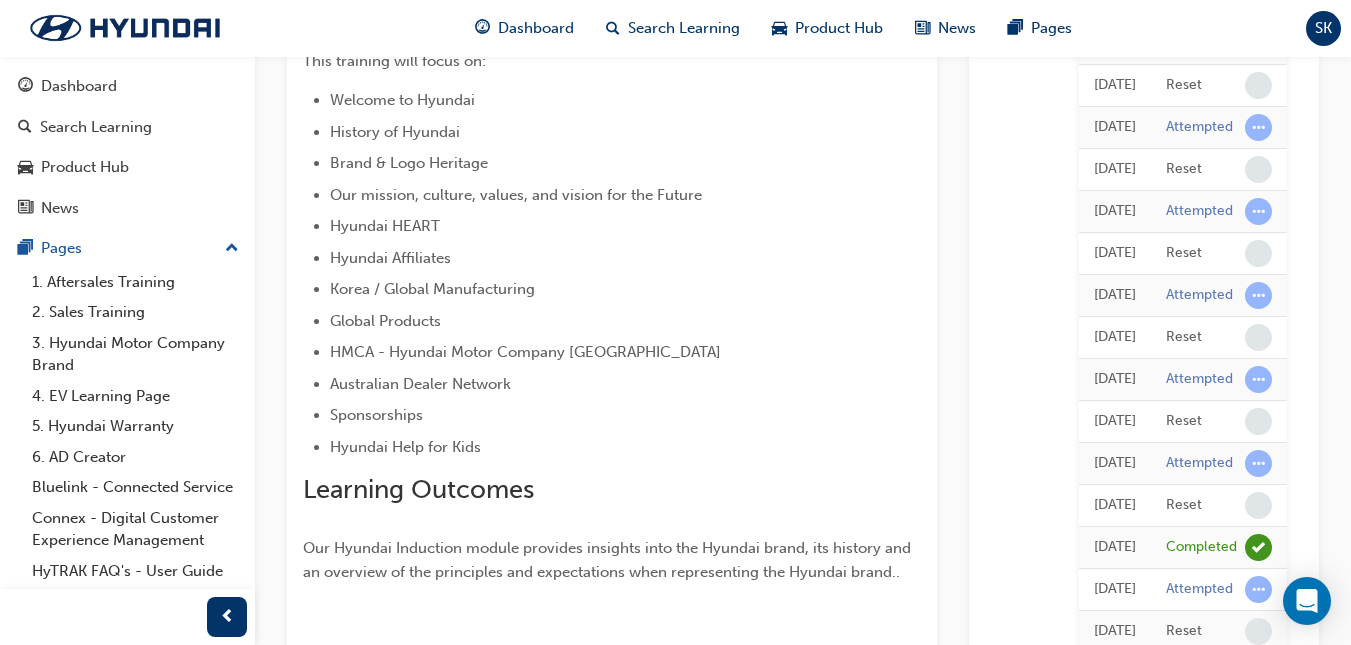 scroll, scrollTop: 363, scrollLeft: 0, axis: vertical 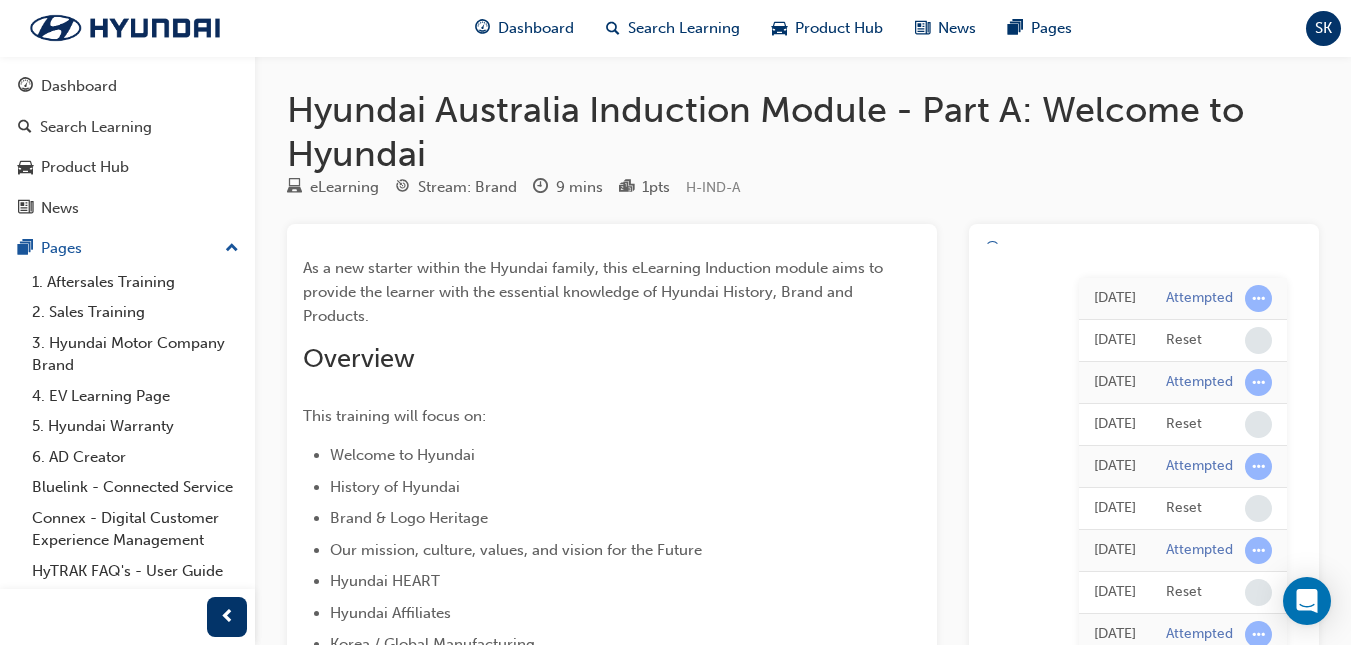 click on "Welcome to Hyundai" at bounding box center (625, 455) 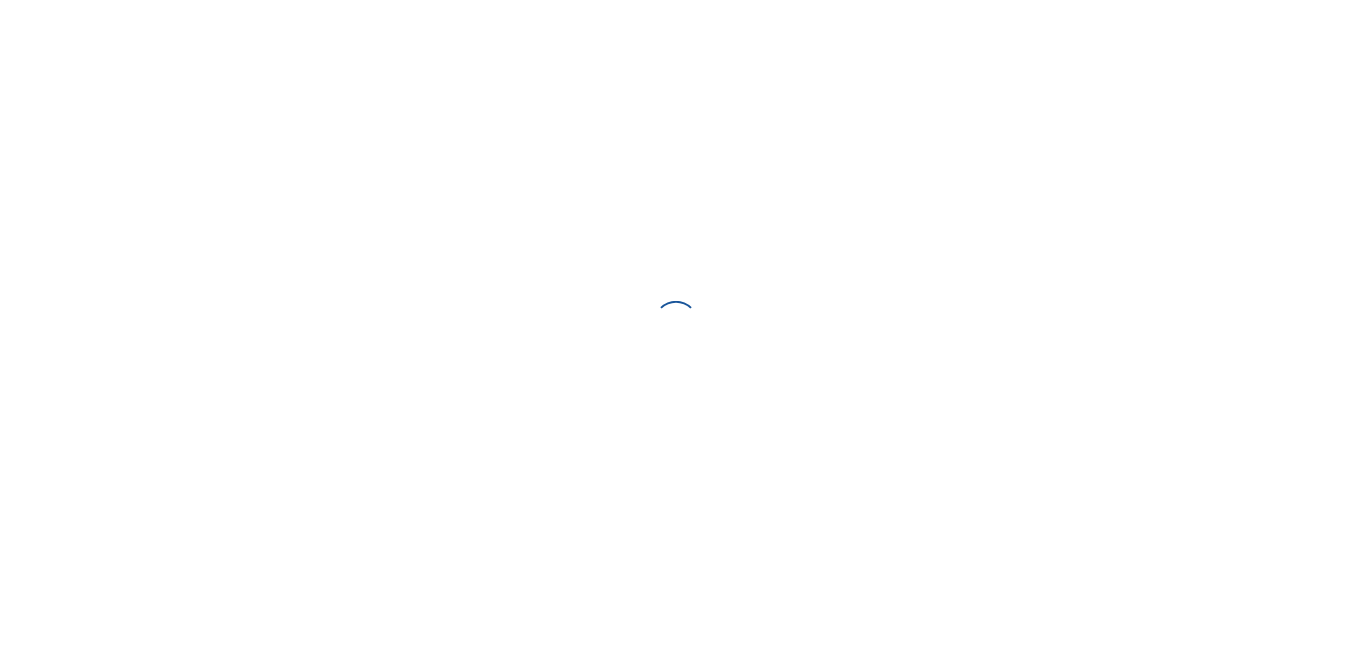 scroll, scrollTop: 0, scrollLeft: 0, axis: both 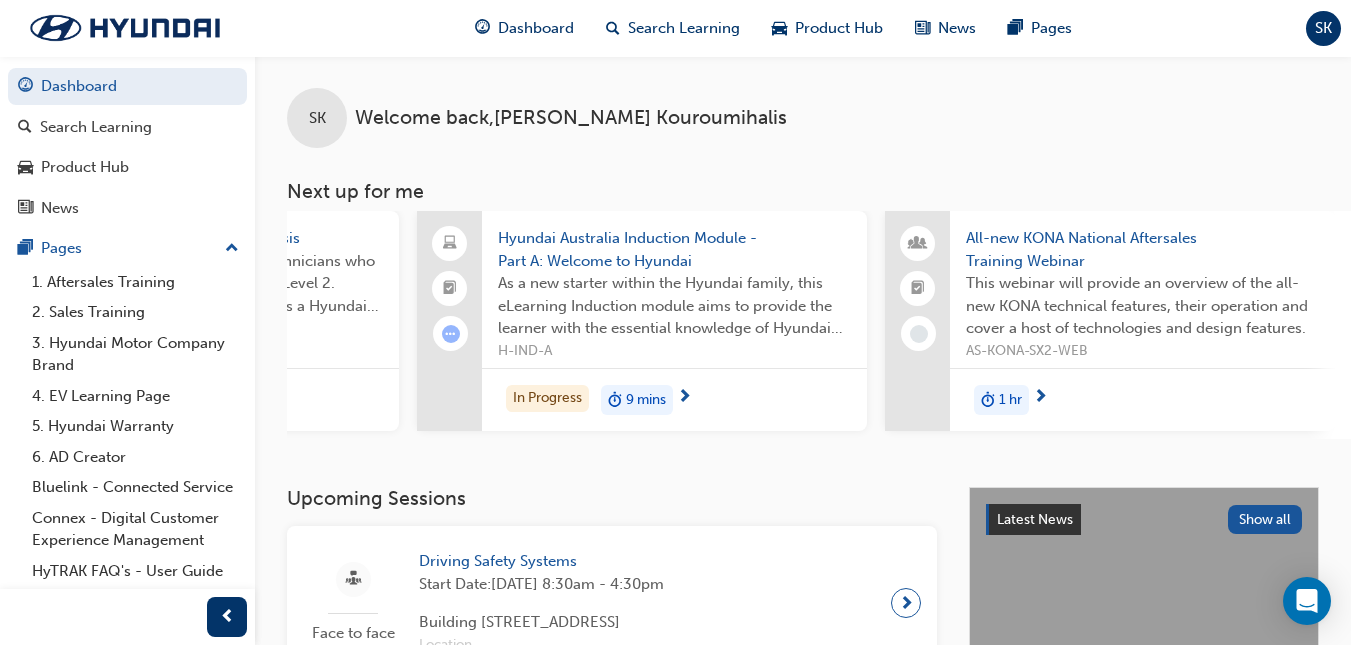 click at bounding box center (684, 398) 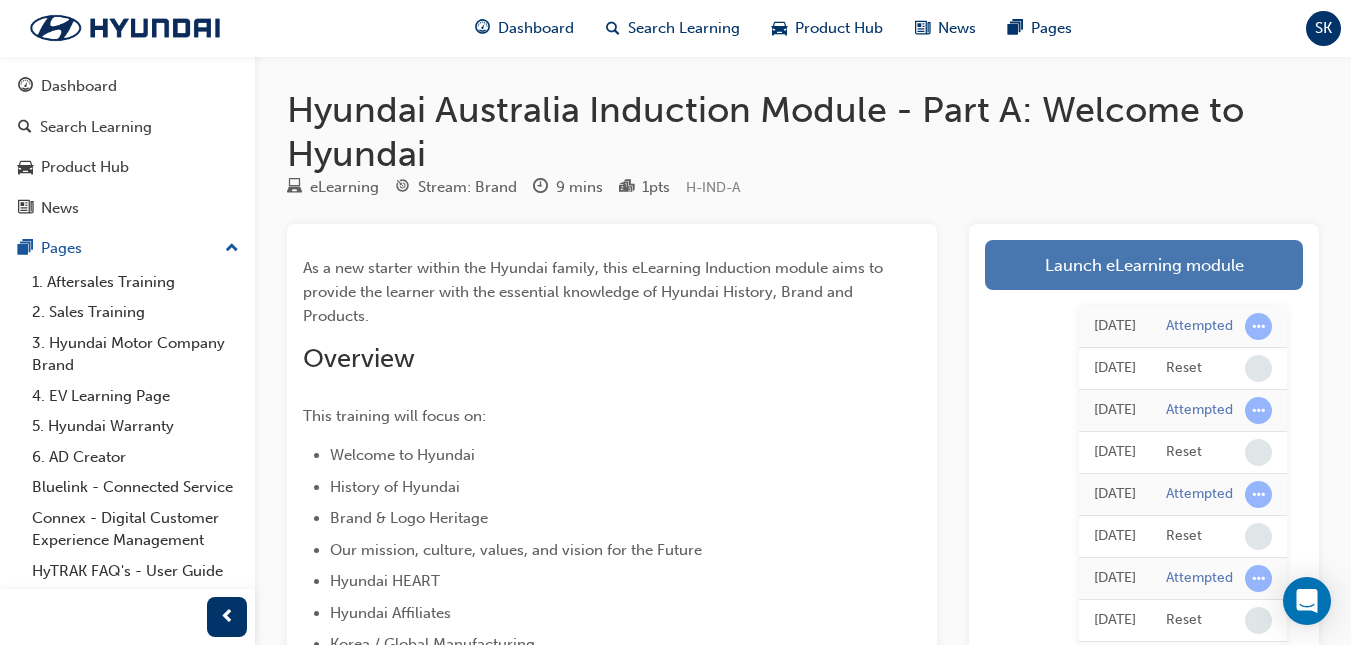 click on "Launch eLearning module" at bounding box center [1144, 265] 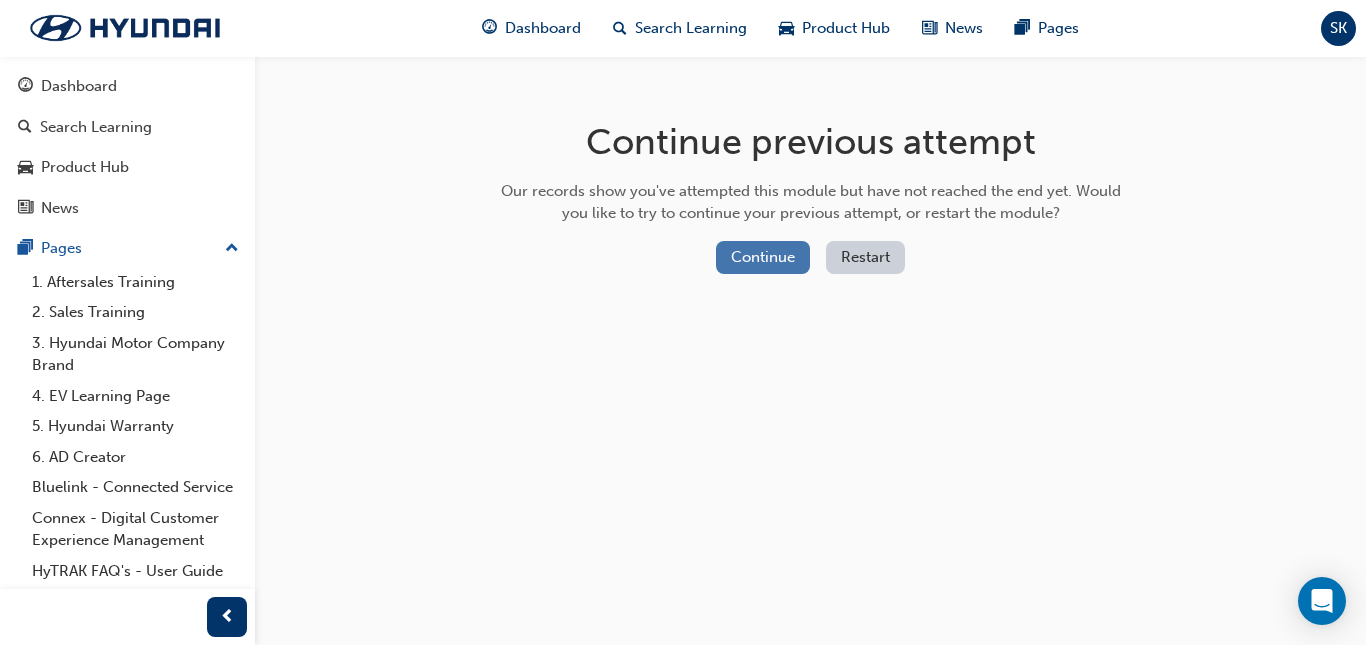 click on "Continue" at bounding box center (763, 257) 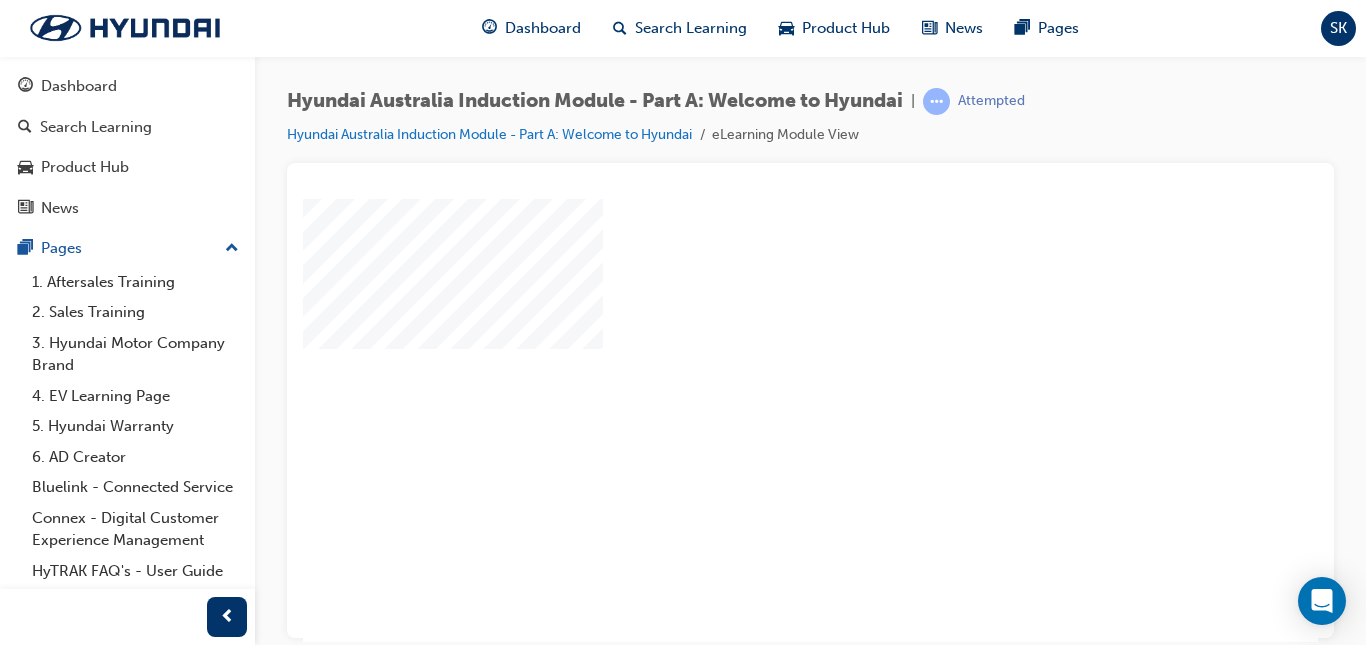 scroll, scrollTop: 0, scrollLeft: 0, axis: both 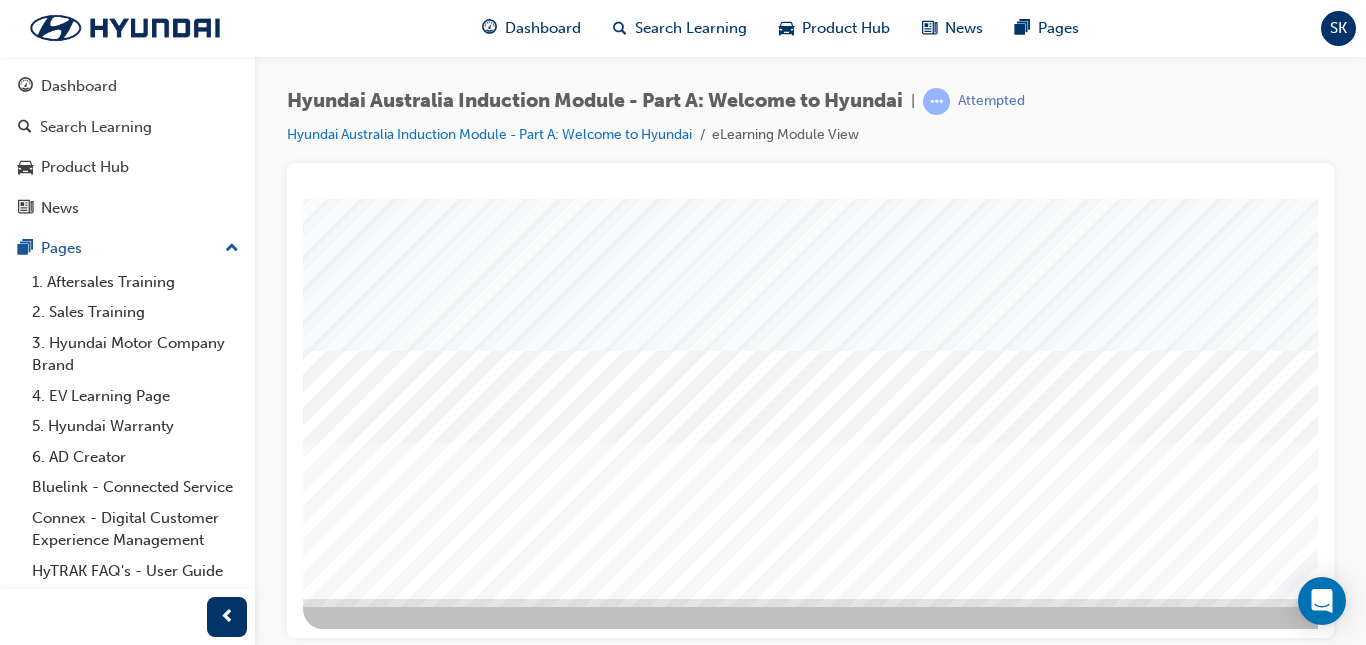 click at bounding box center [373, 2191] 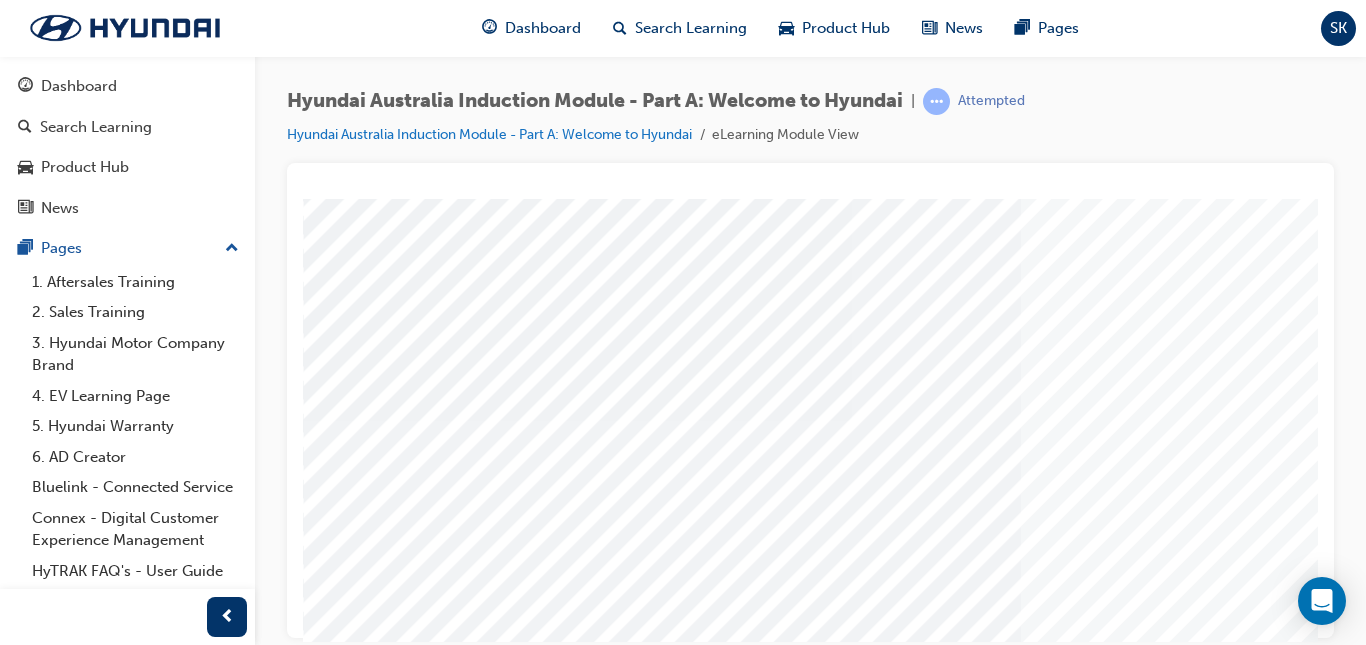 scroll, scrollTop: 322, scrollLeft: 0, axis: vertical 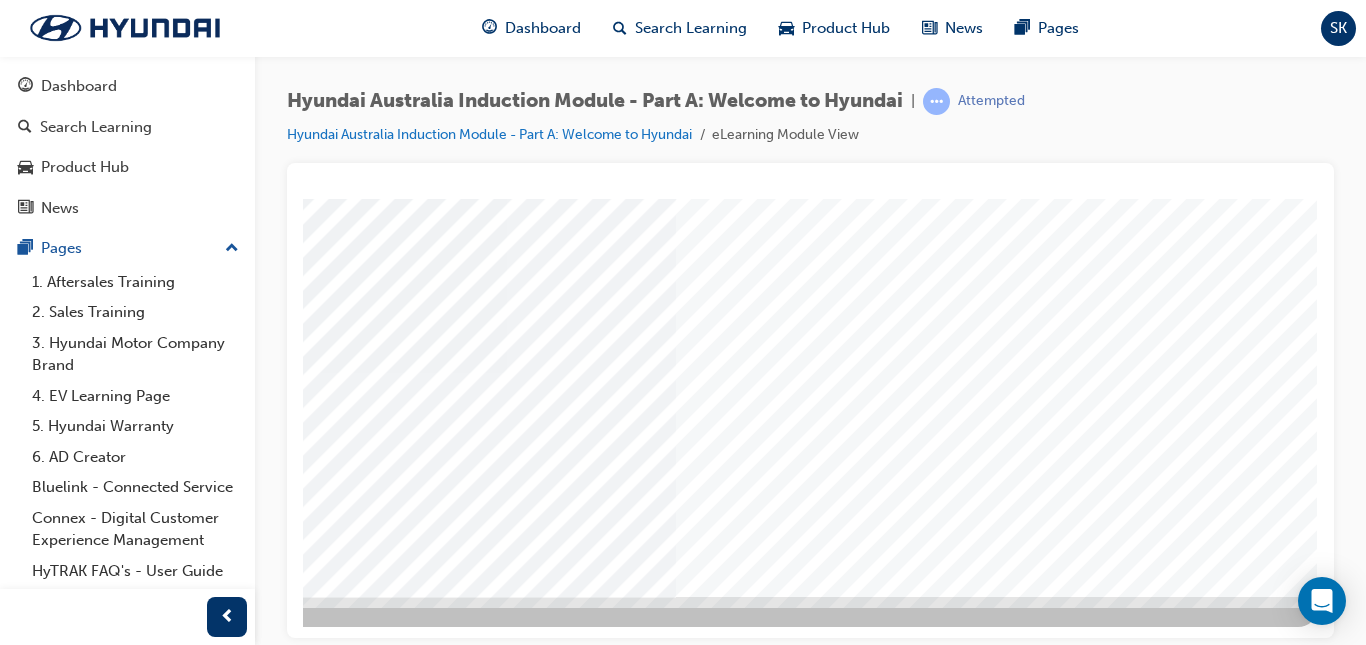 click at bounding box center [28, 1940] 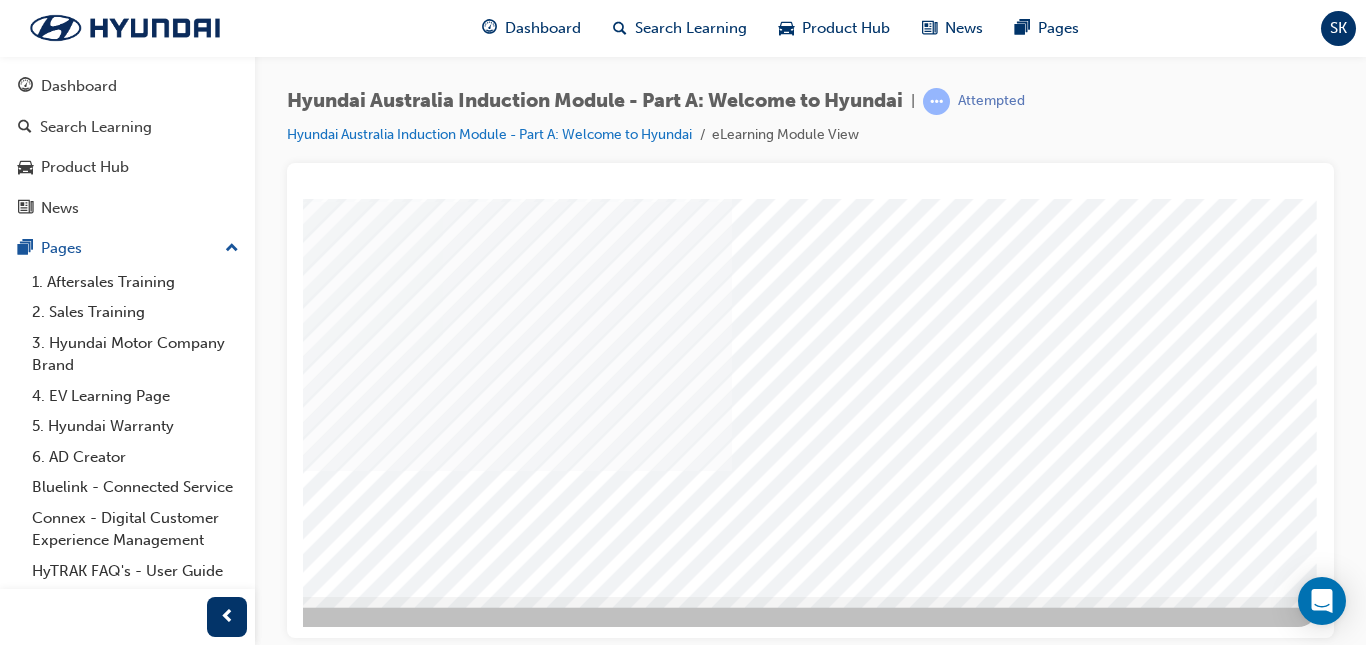 scroll, scrollTop: 0, scrollLeft: 0, axis: both 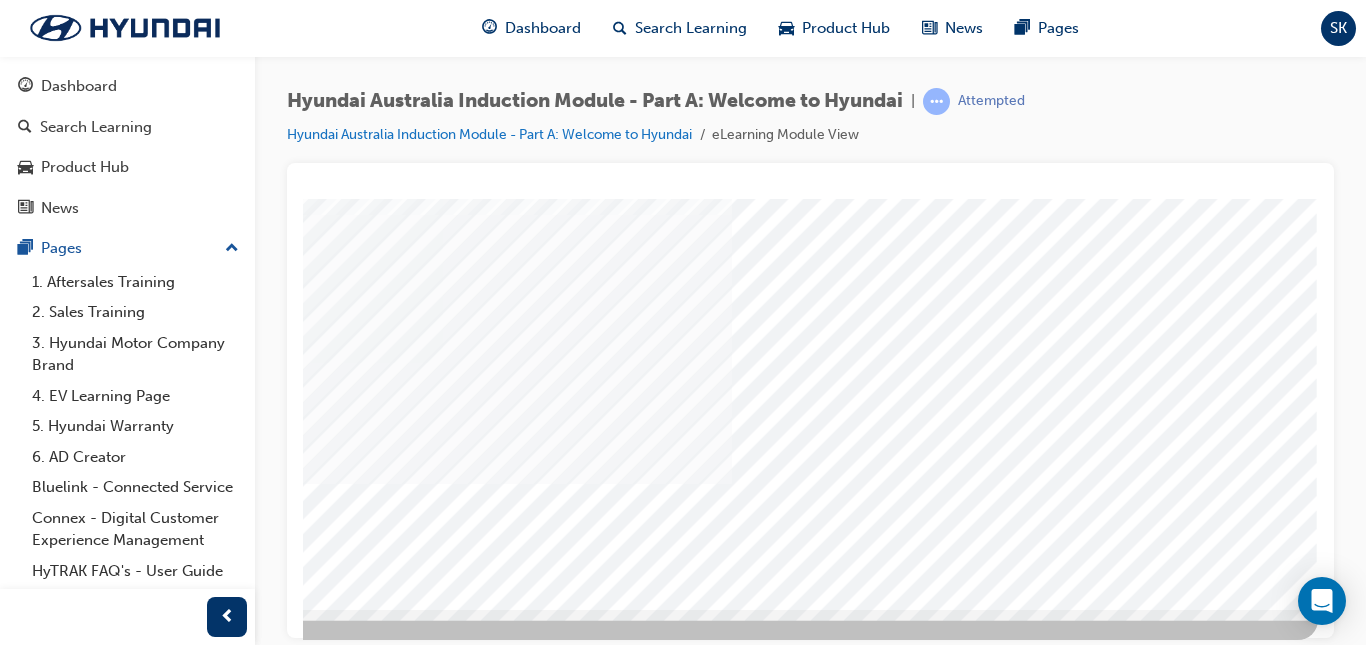 click at bounding box center [28, 1890] 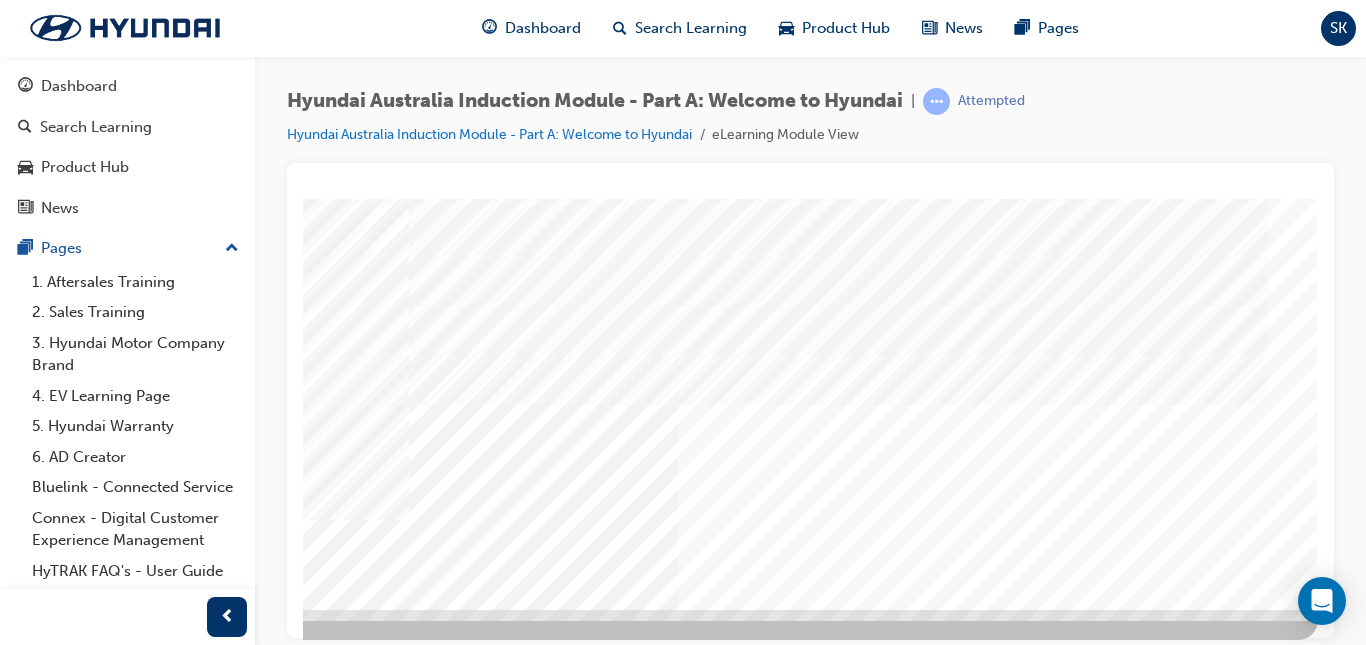scroll, scrollTop: 0, scrollLeft: 0, axis: both 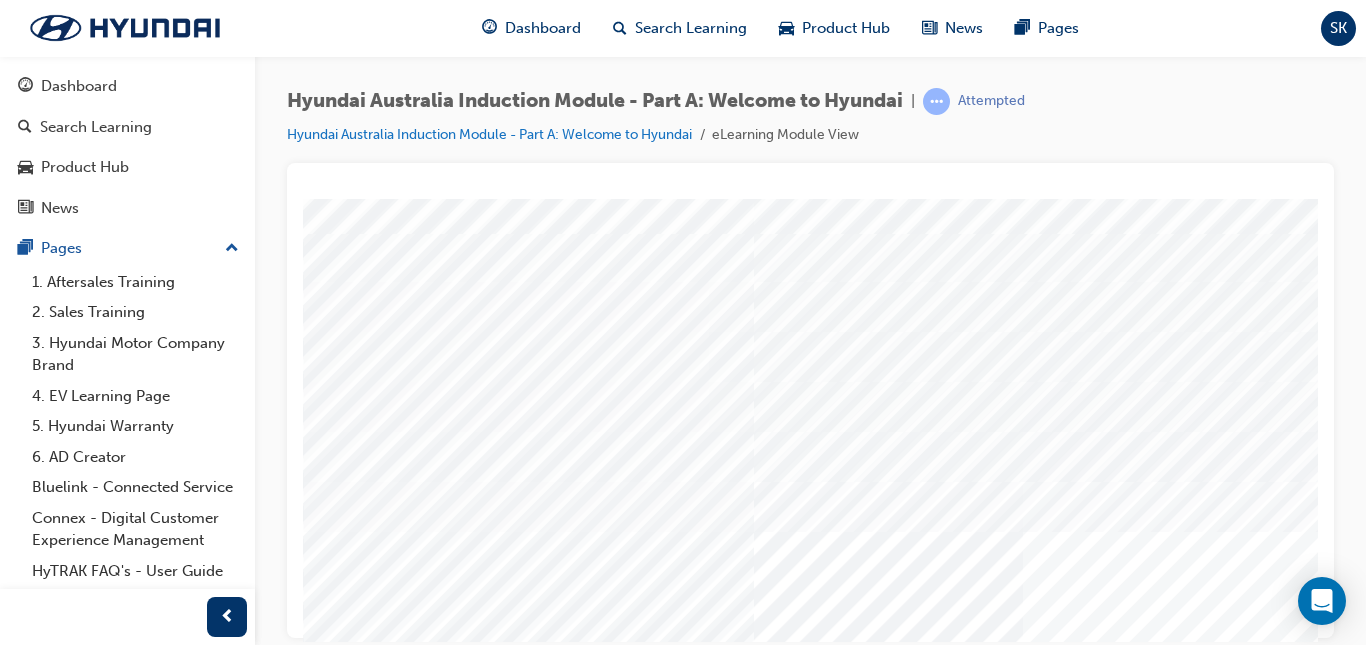 click at bounding box center (373, 1744) 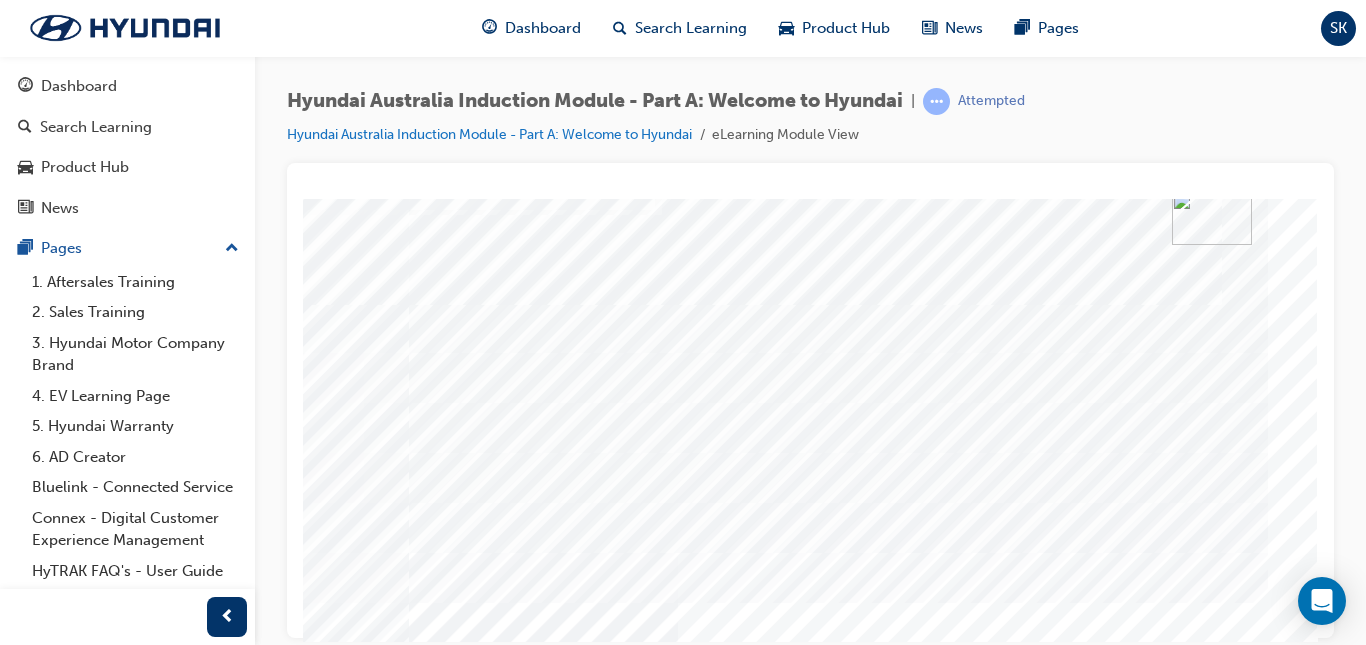 scroll, scrollTop: 113, scrollLeft: 360, axis: both 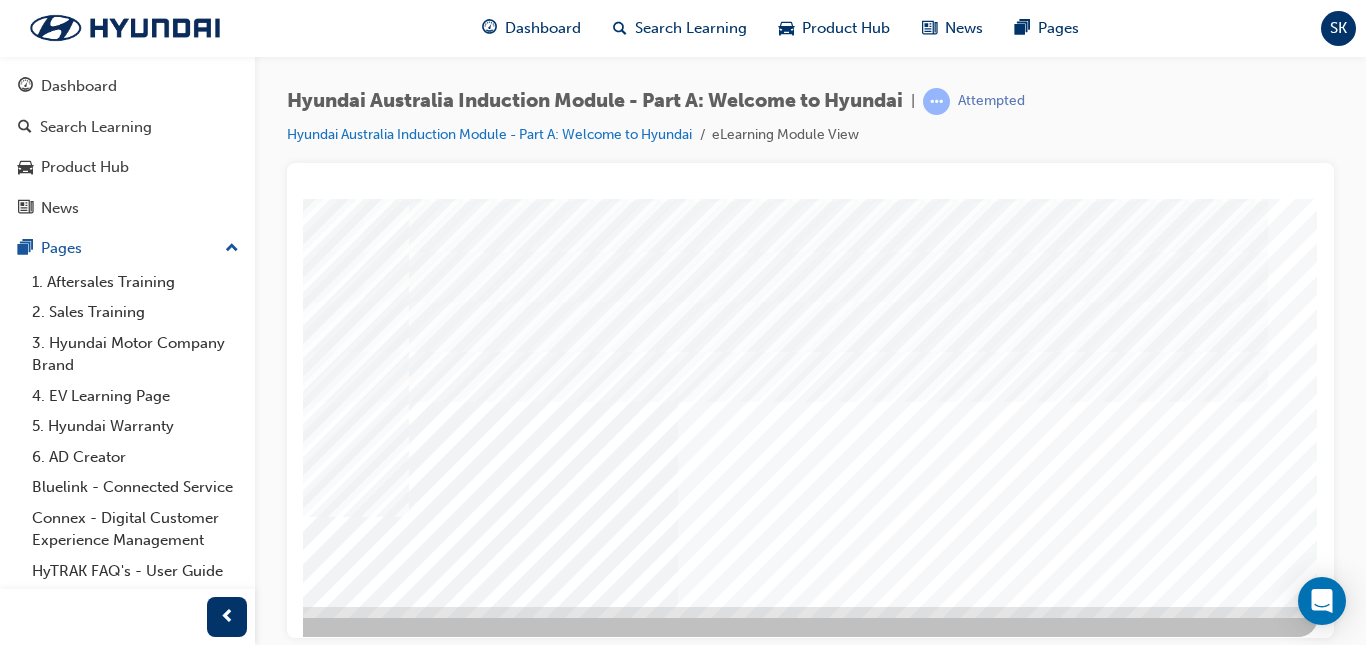 click at bounding box center [28, 2209] 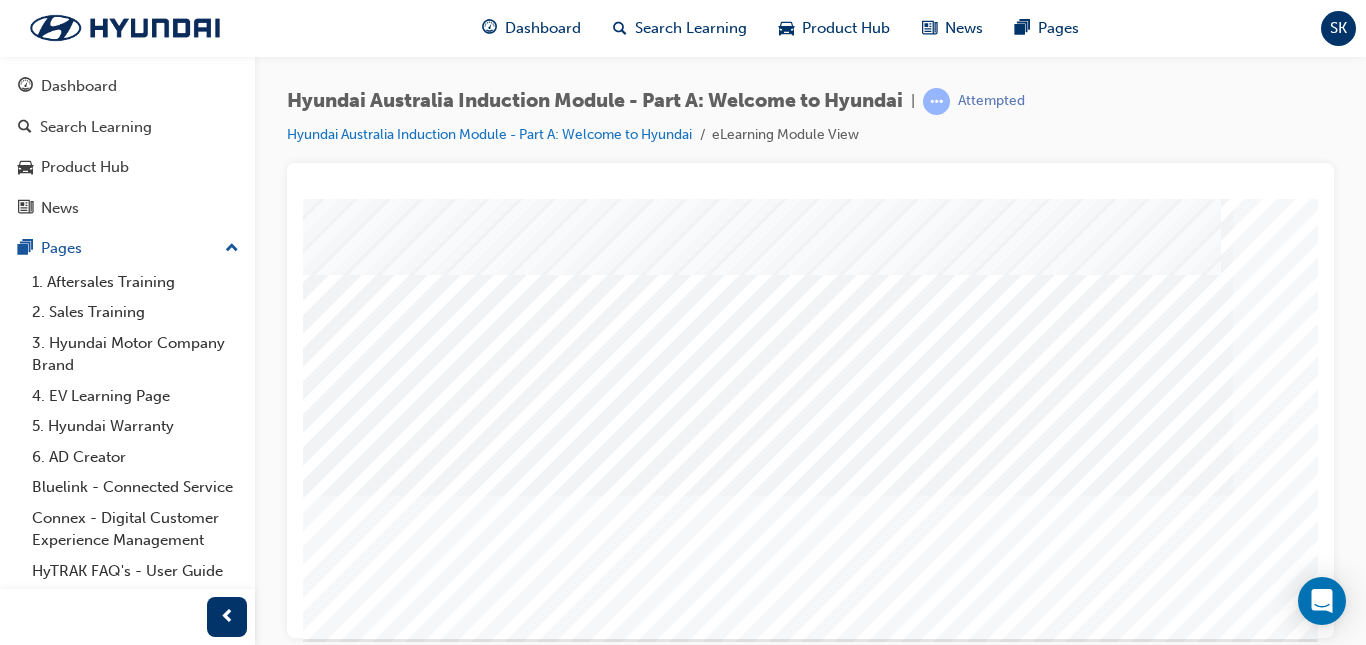 scroll, scrollTop: 280, scrollLeft: 360, axis: both 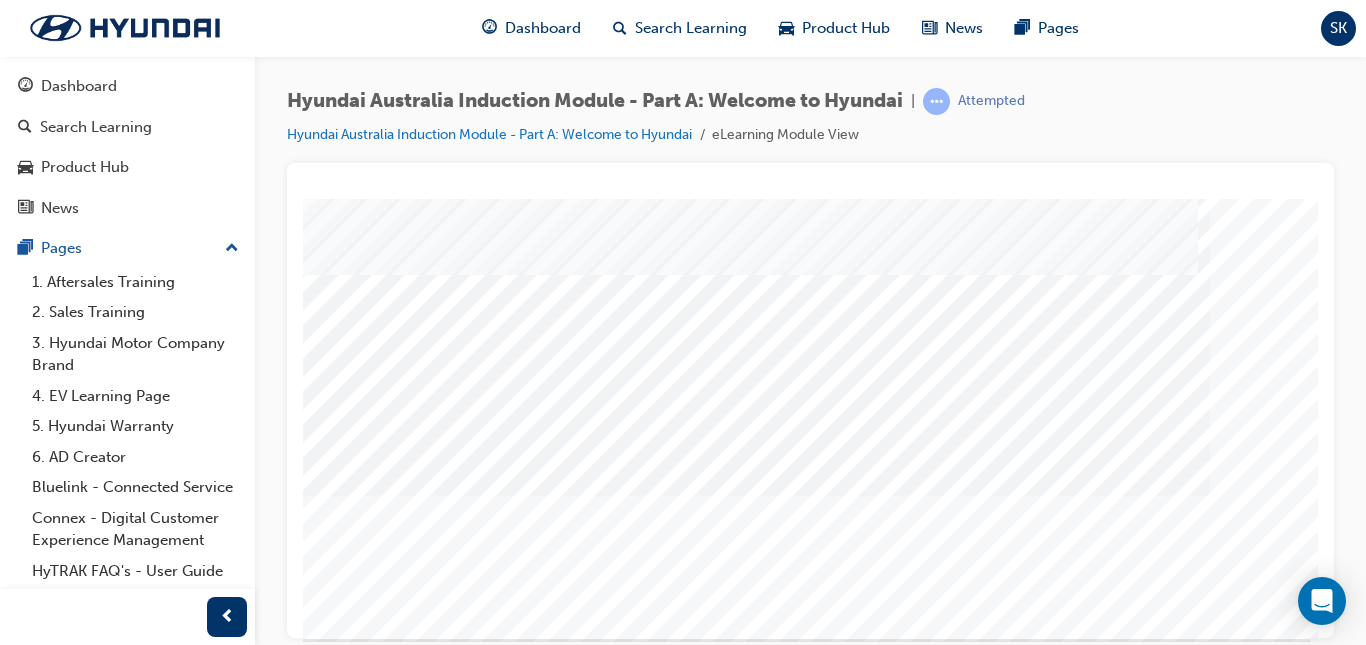 click at bounding box center [20, 2166] 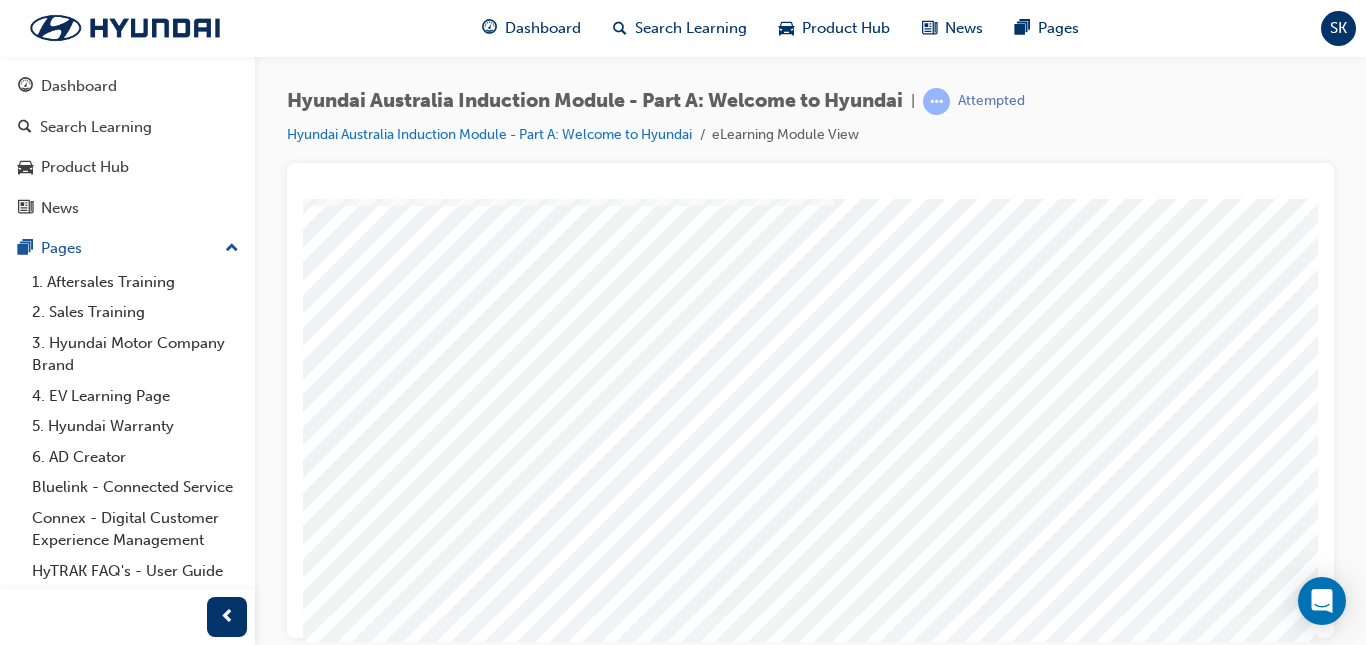 scroll, scrollTop: 265, scrollLeft: 309, axis: both 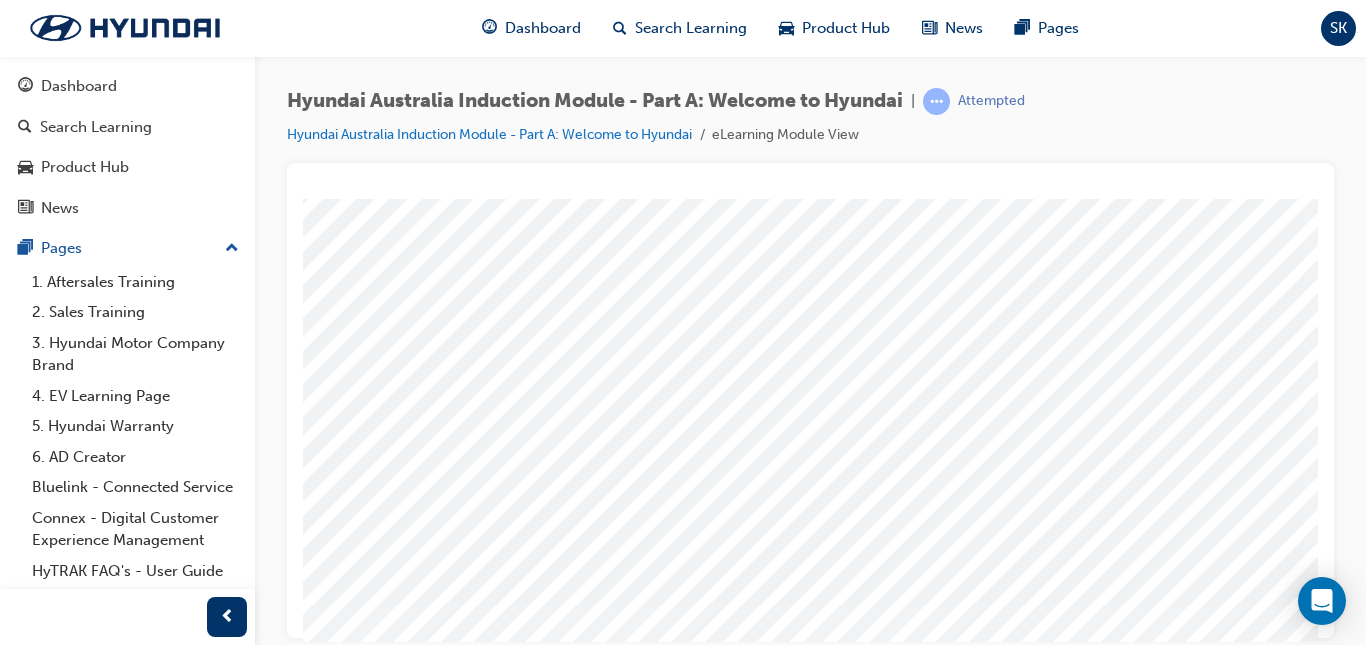 click at bounding box center (147, 3424) 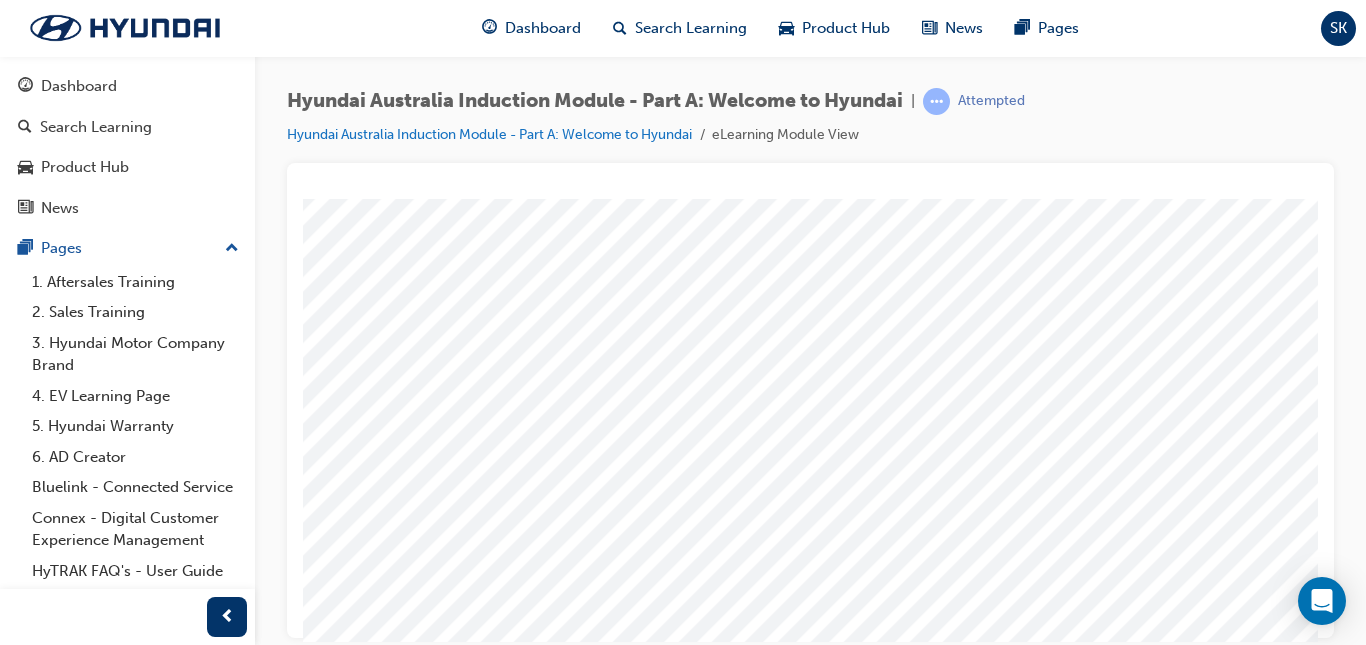 scroll, scrollTop: 165, scrollLeft: 96, axis: both 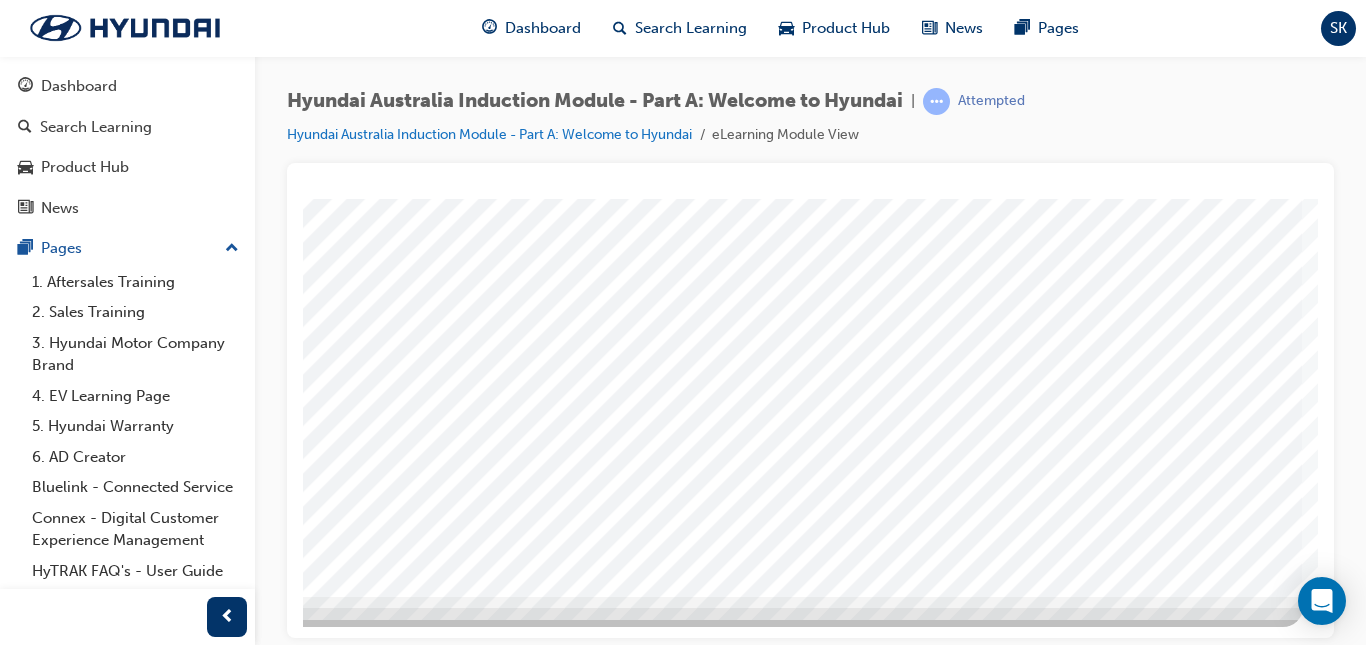 drag, startPoint x: 1313, startPoint y: 512, endPoint x: 1630, endPoint y: 819, distance: 441.2913 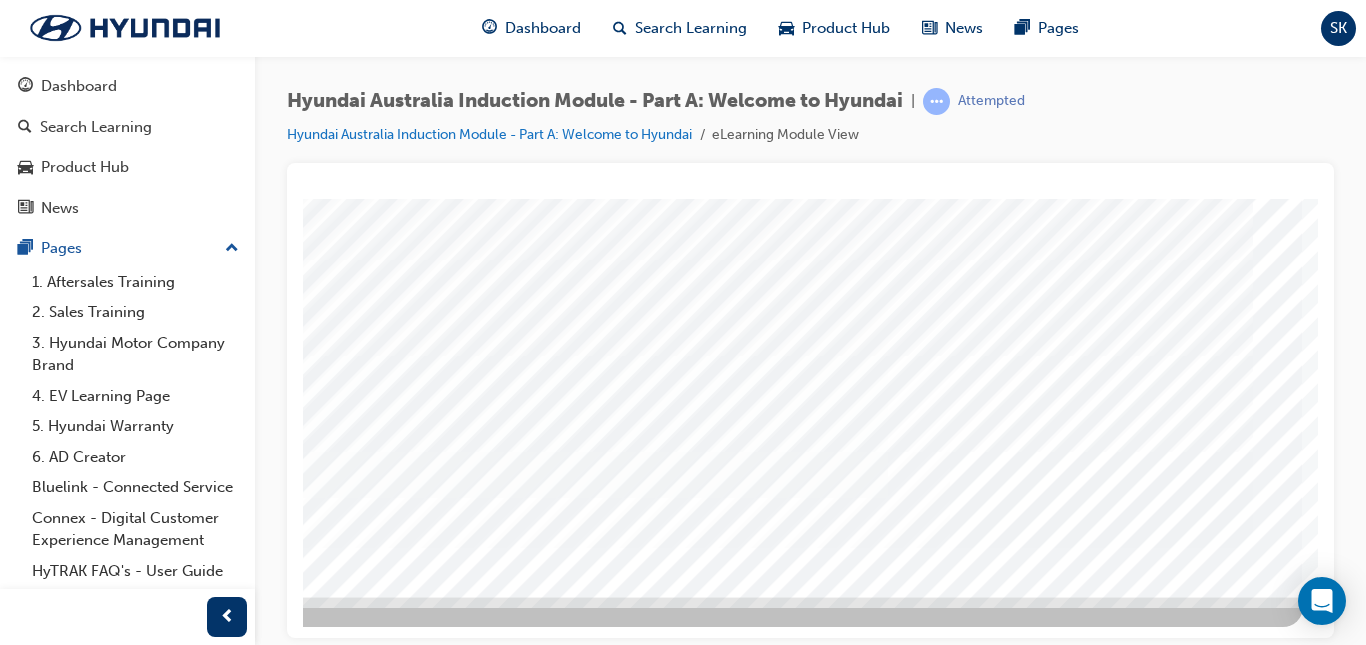 scroll, scrollTop: 0, scrollLeft: 0, axis: both 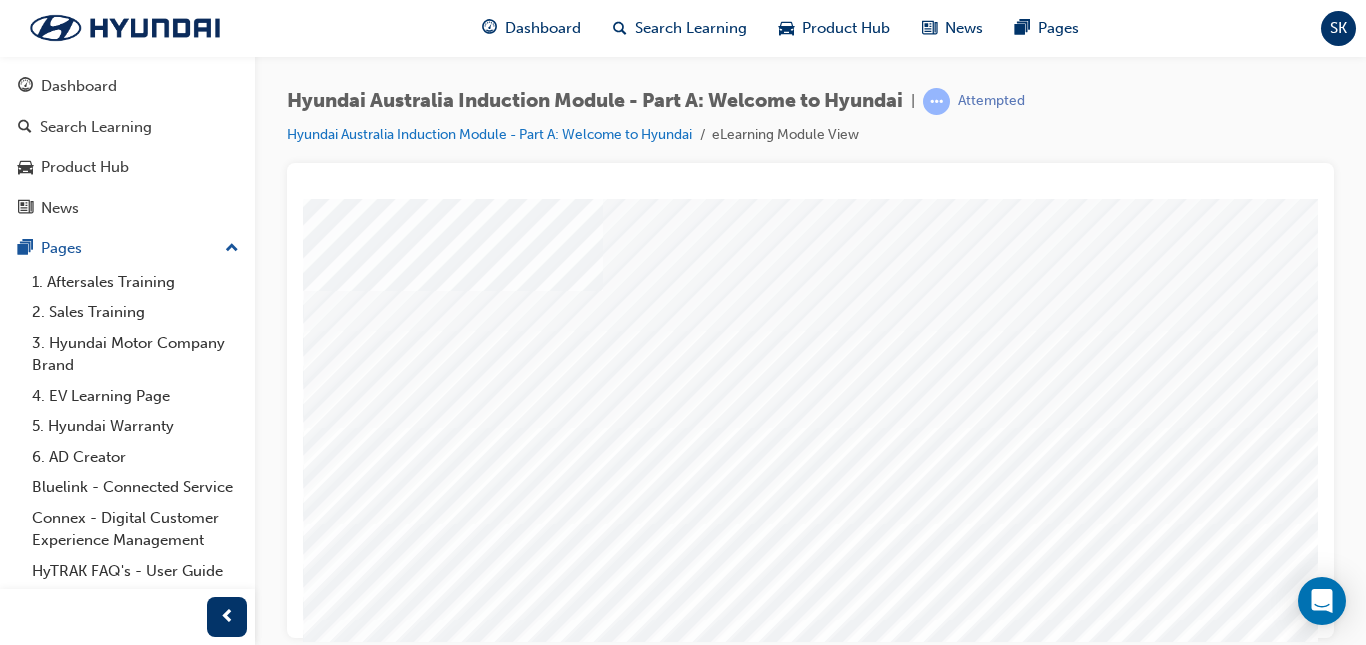click at bounding box center (443, 5151) 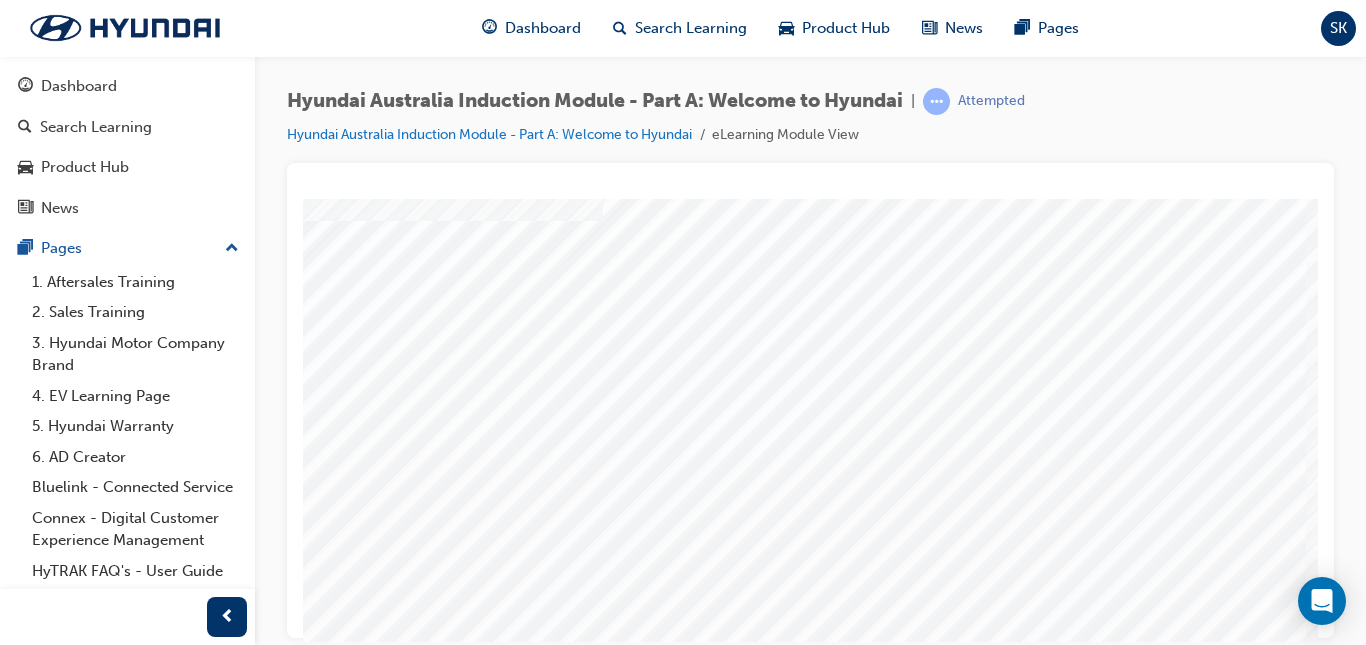 scroll, scrollTop: 155, scrollLeft: 0, axis: vertical 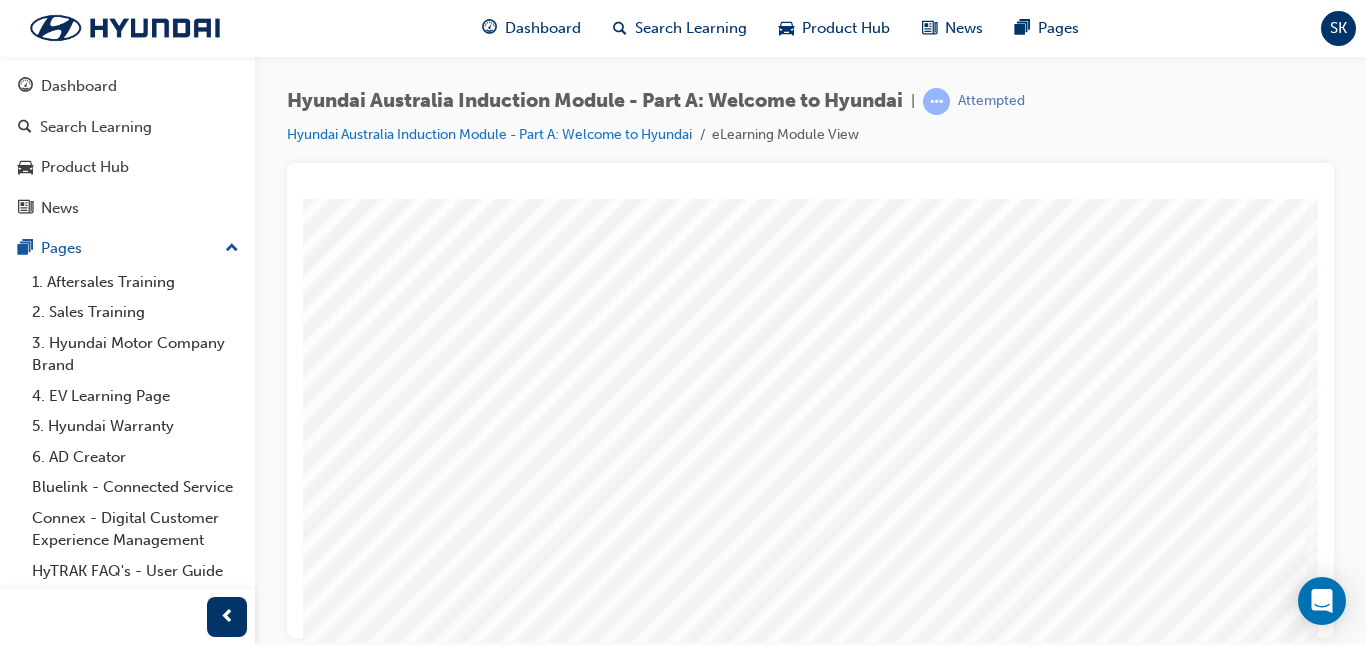 click at bounding box center (443, 5134) 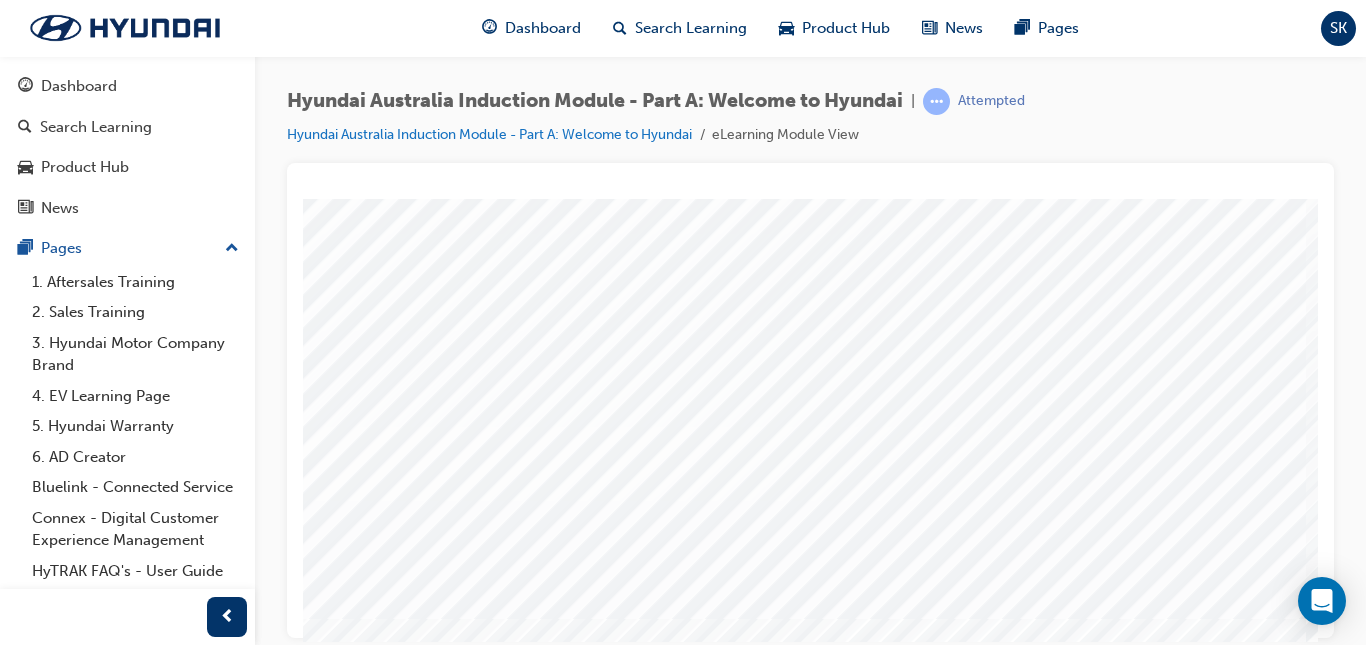 click at bounding box center [443, 5214] 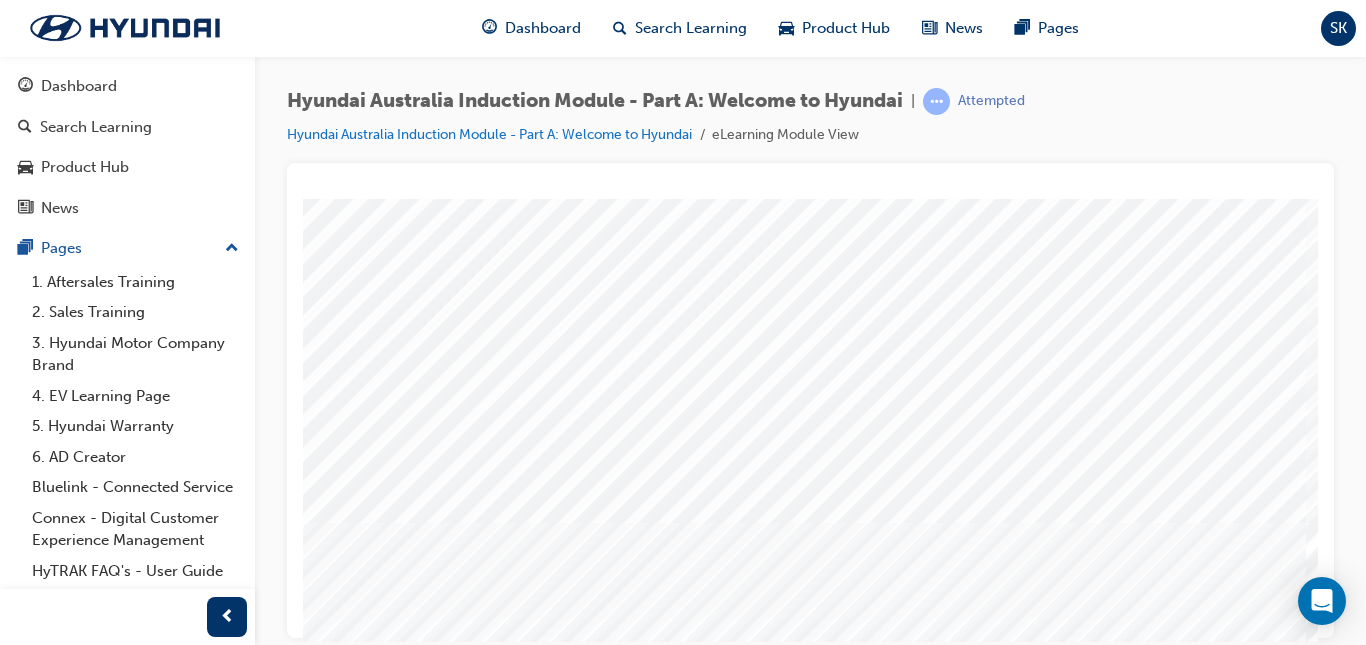 click at bounding box center (443, 5294) 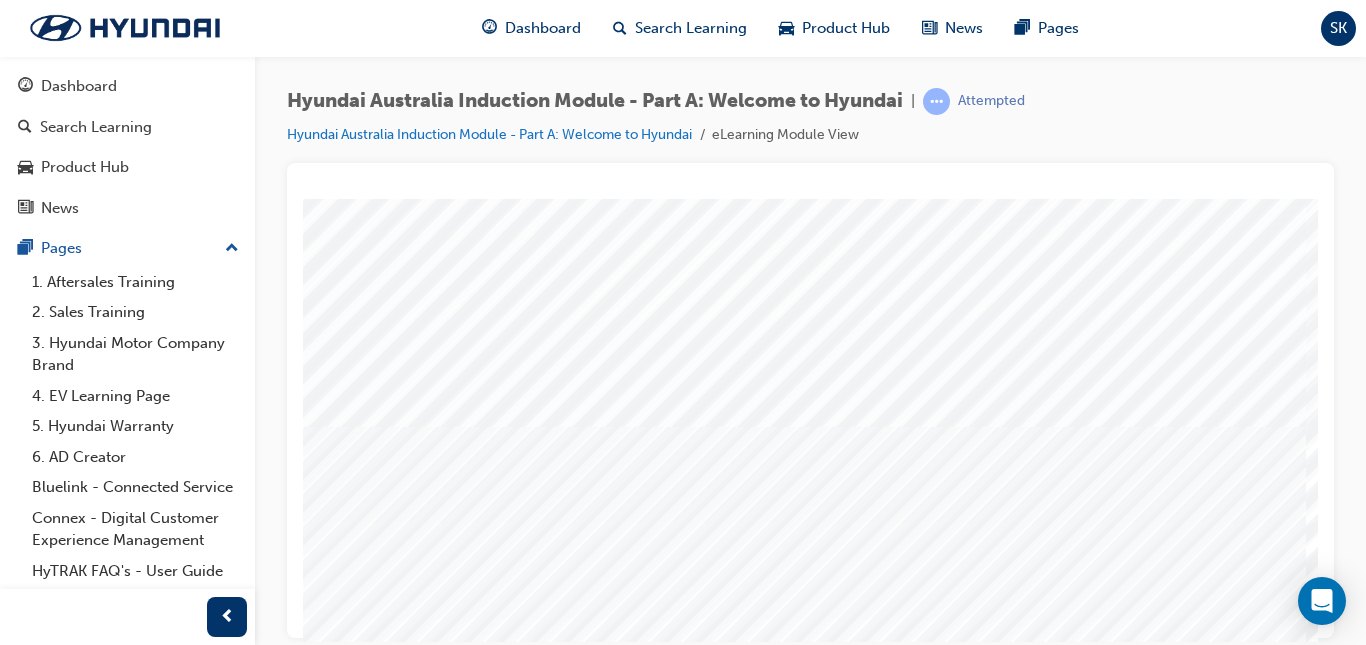 click at bounding box center (443, 5374) 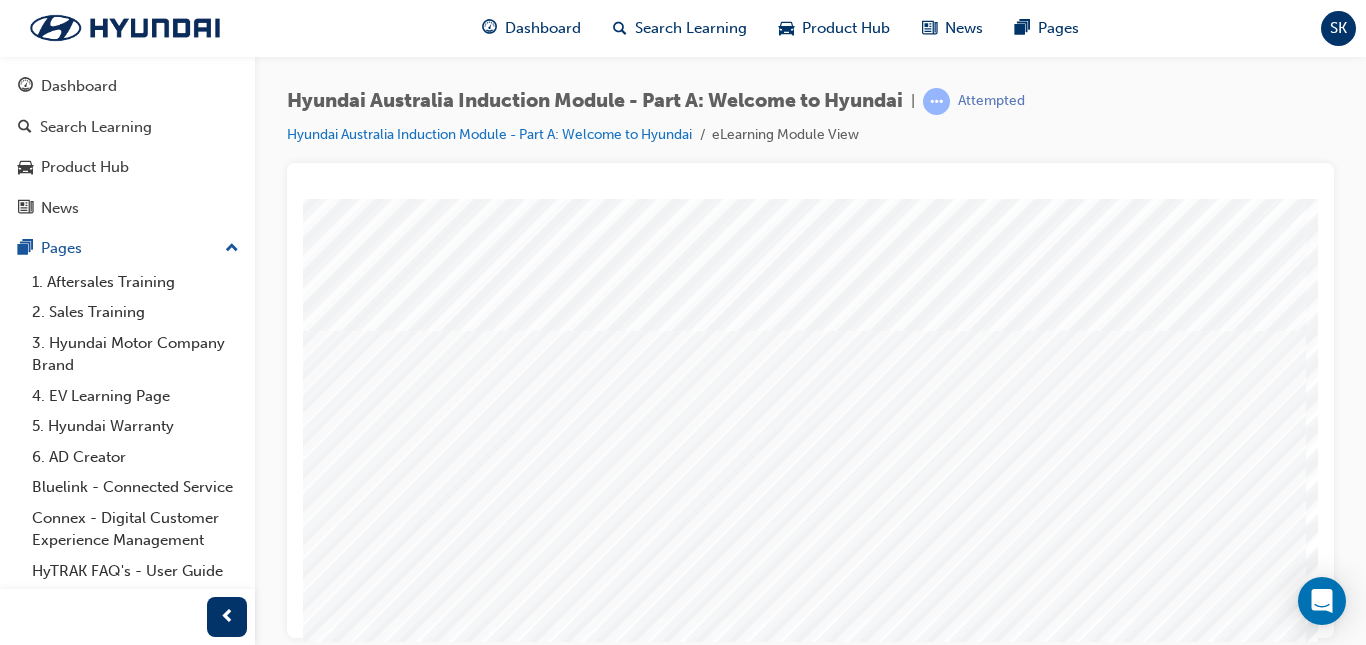 click at bounding box center [443, 5454] 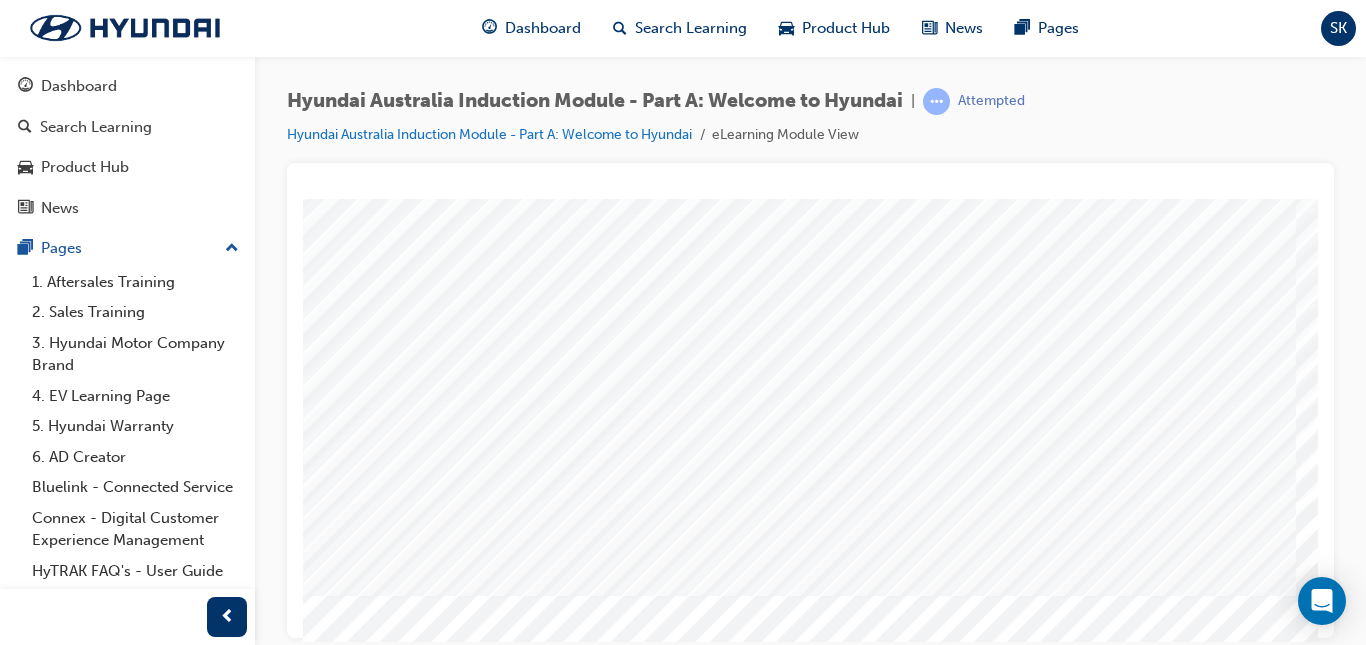 scroll, scrollTop: 289, scrollLeft: 0, axis: vertical 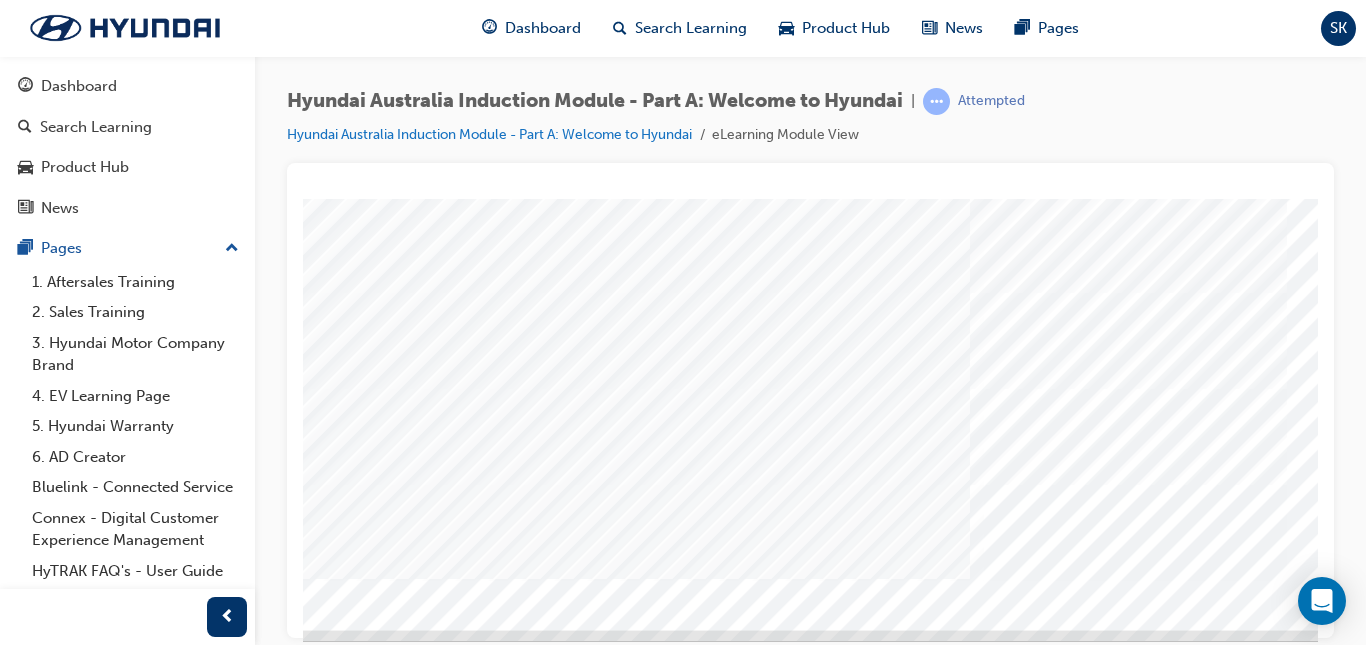 click at bounding box center [47, 4156] 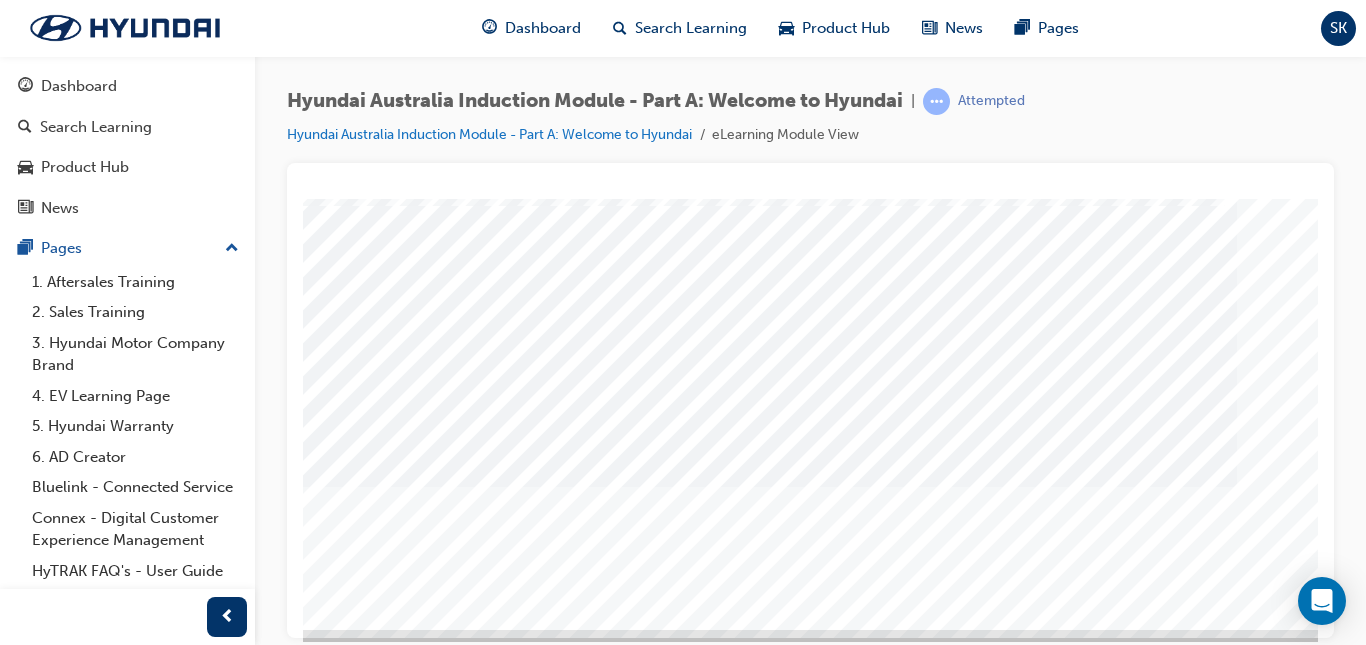 scroll, scrollTop: 0, scrollLeft: 0, axis: both 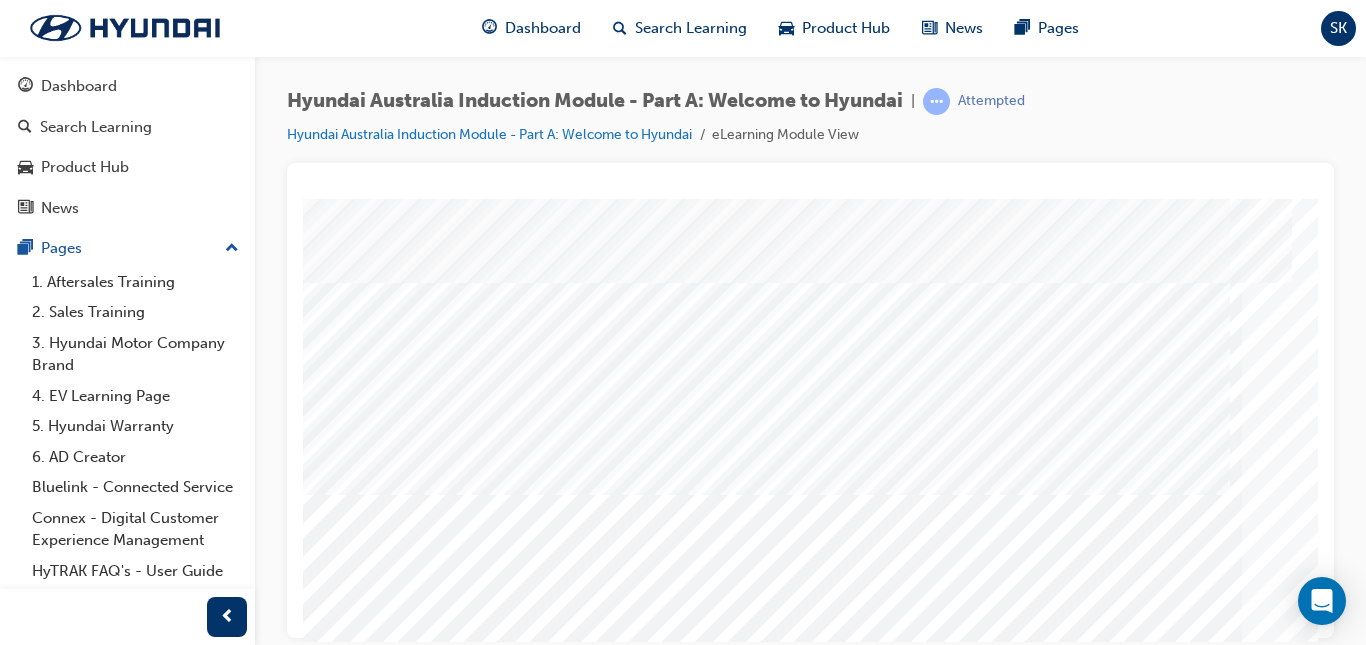 drag, startPoint x: 1017, startPoint y: 633, endPoint x: 1552, endPoint y: 840, distance: 573.6497 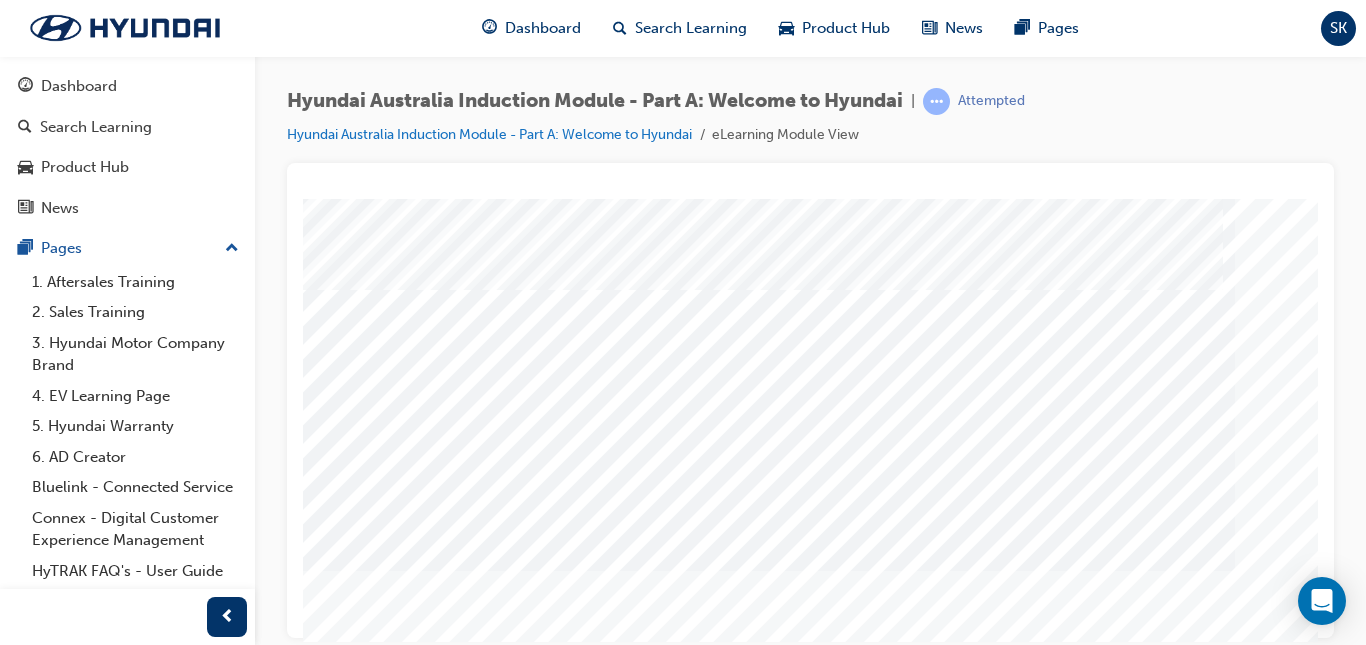 scroll, scrollTop: 259, scrollLeft: 328, axis: both 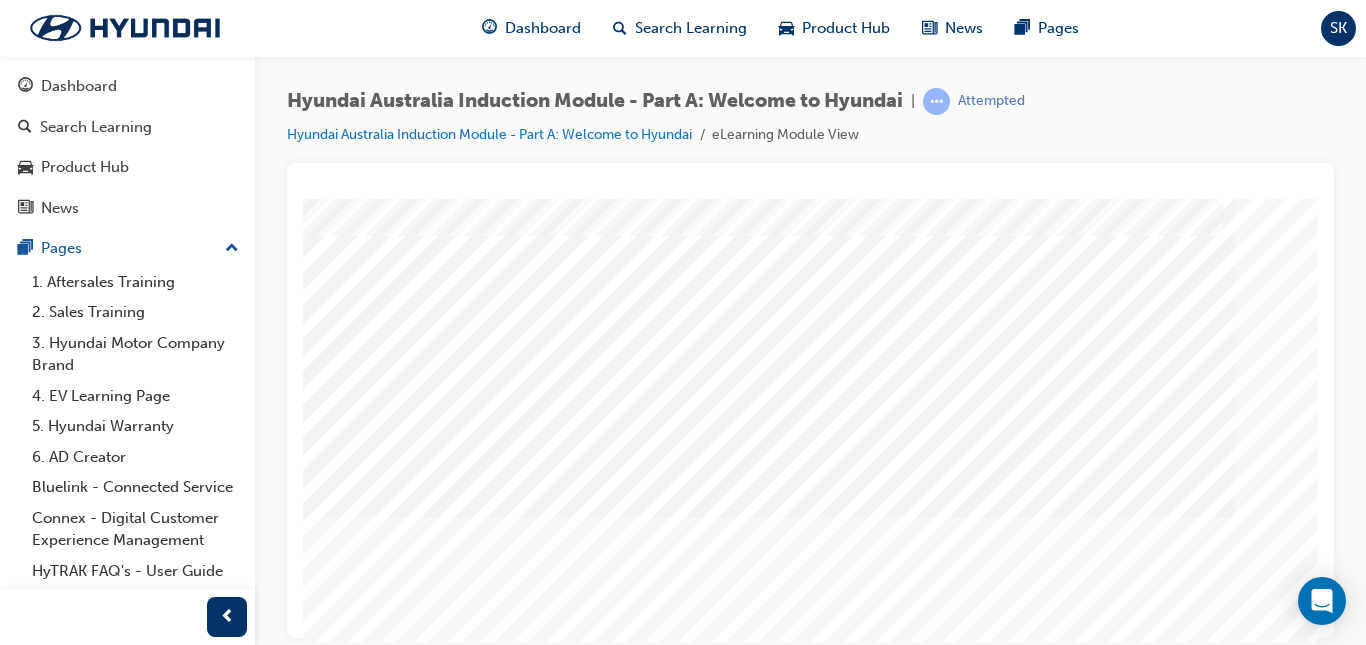 click at bounding box center (45, 2134) 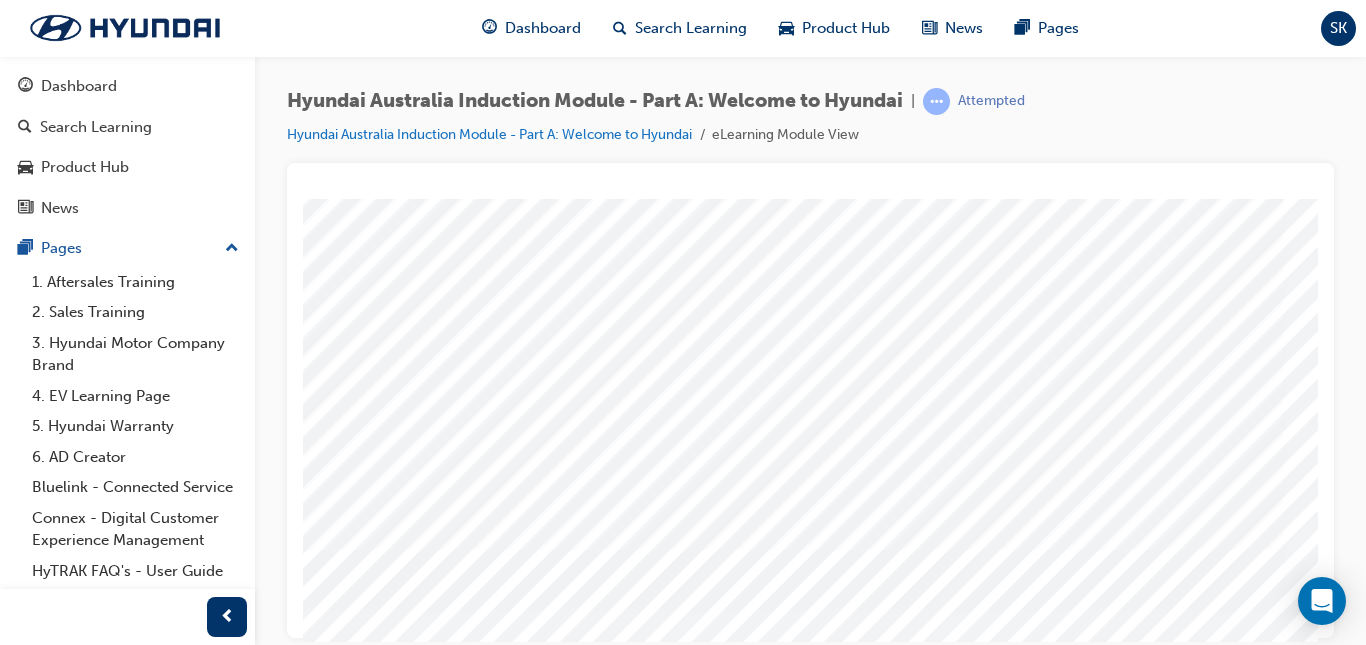 scroll, scrollTop: 0, scrollLeft: 0, axis: both 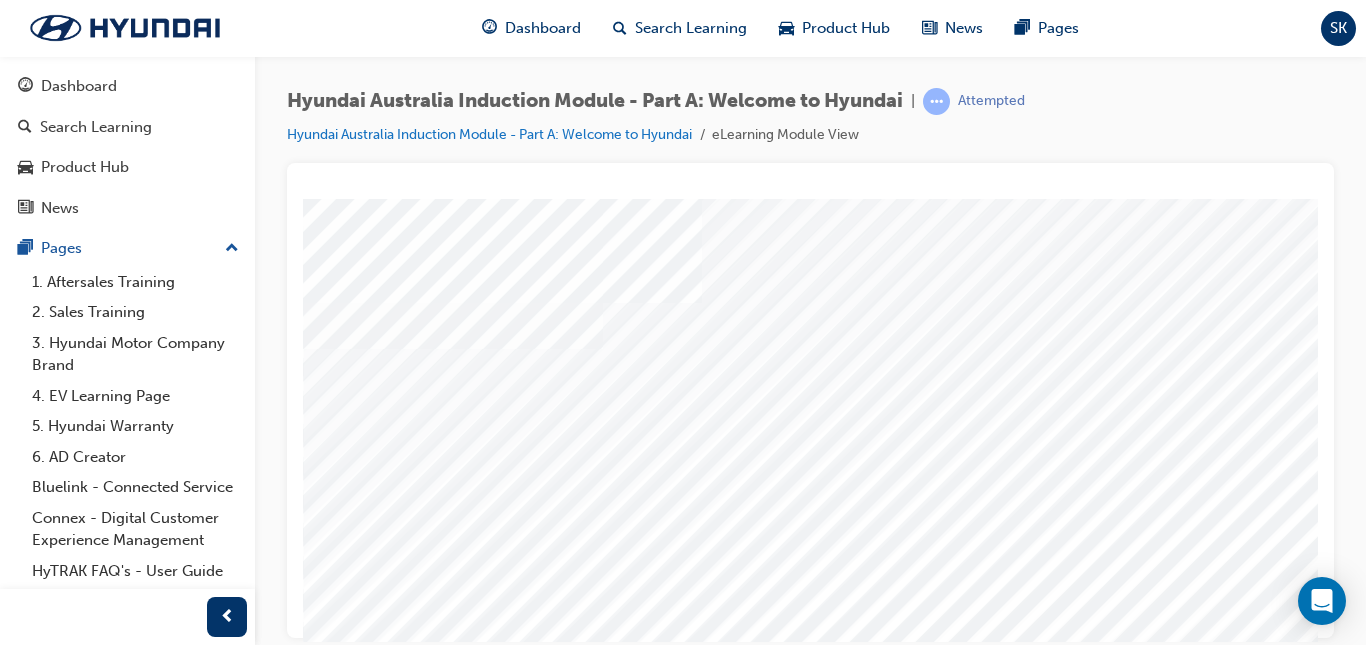 click at bounding box center (502, 2847) 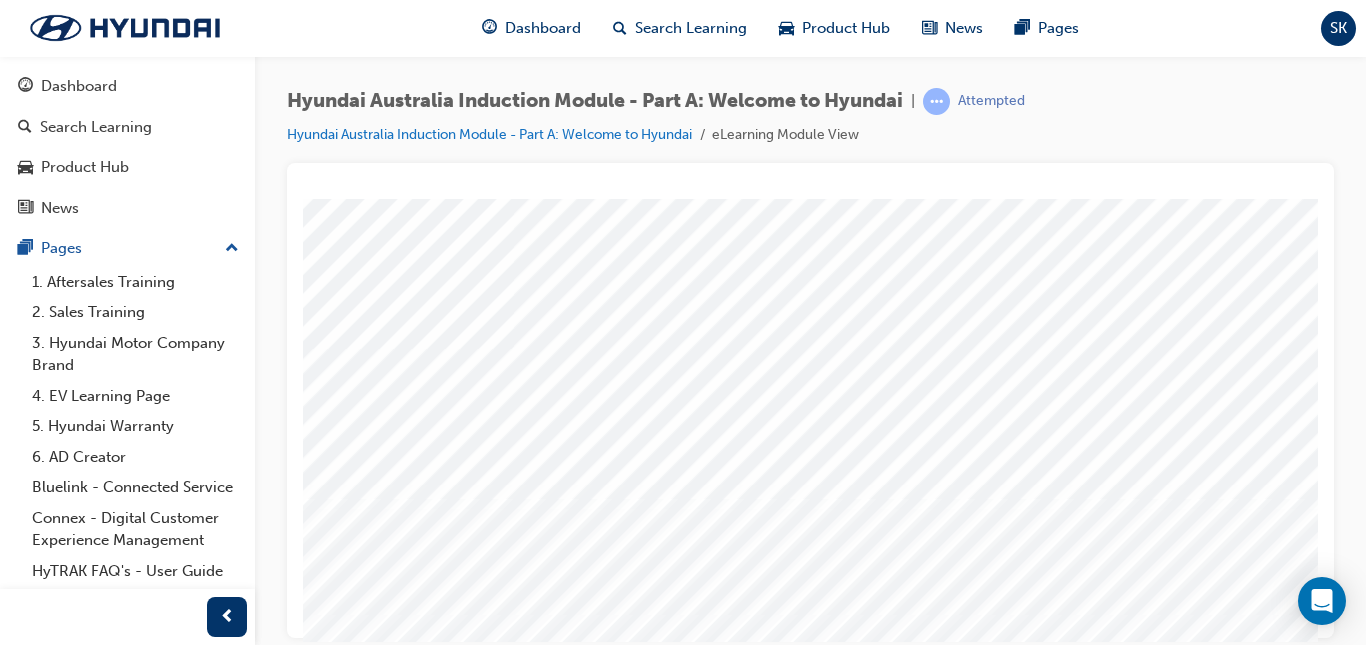 scroll, scrollTop: 0, scrollLeft: 90, axis: horizontal 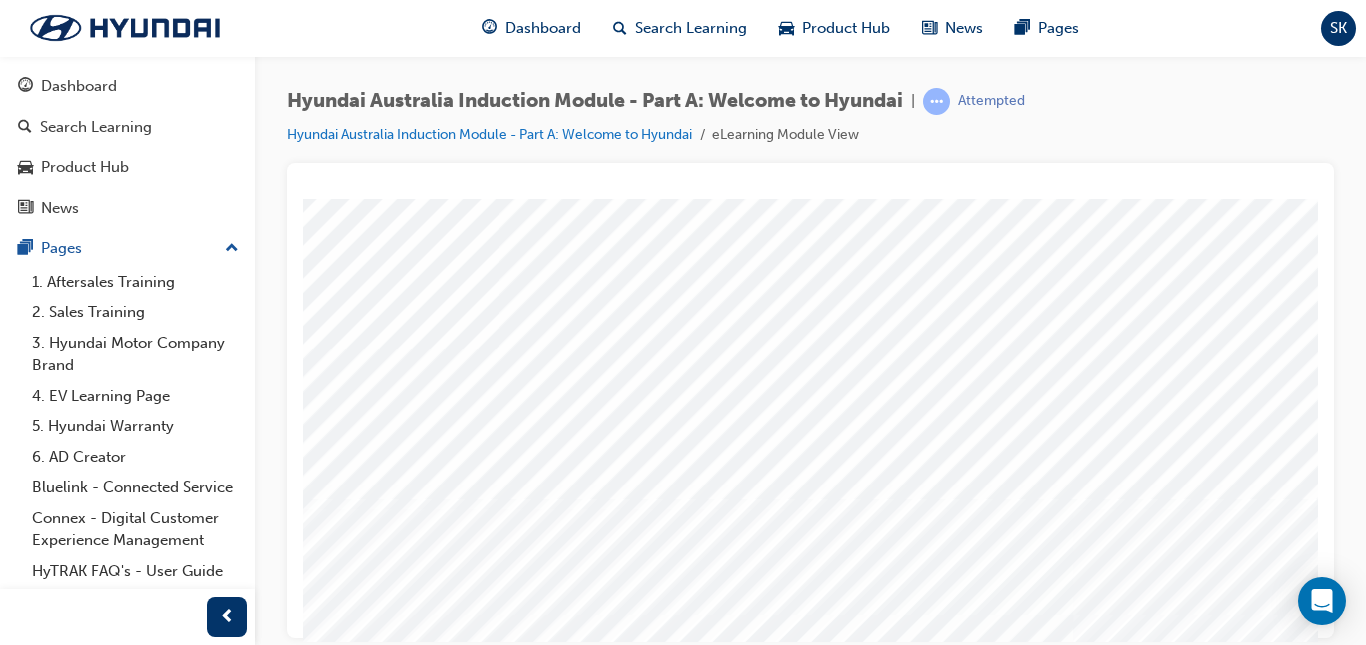 click at bounding box center (398, 2951) 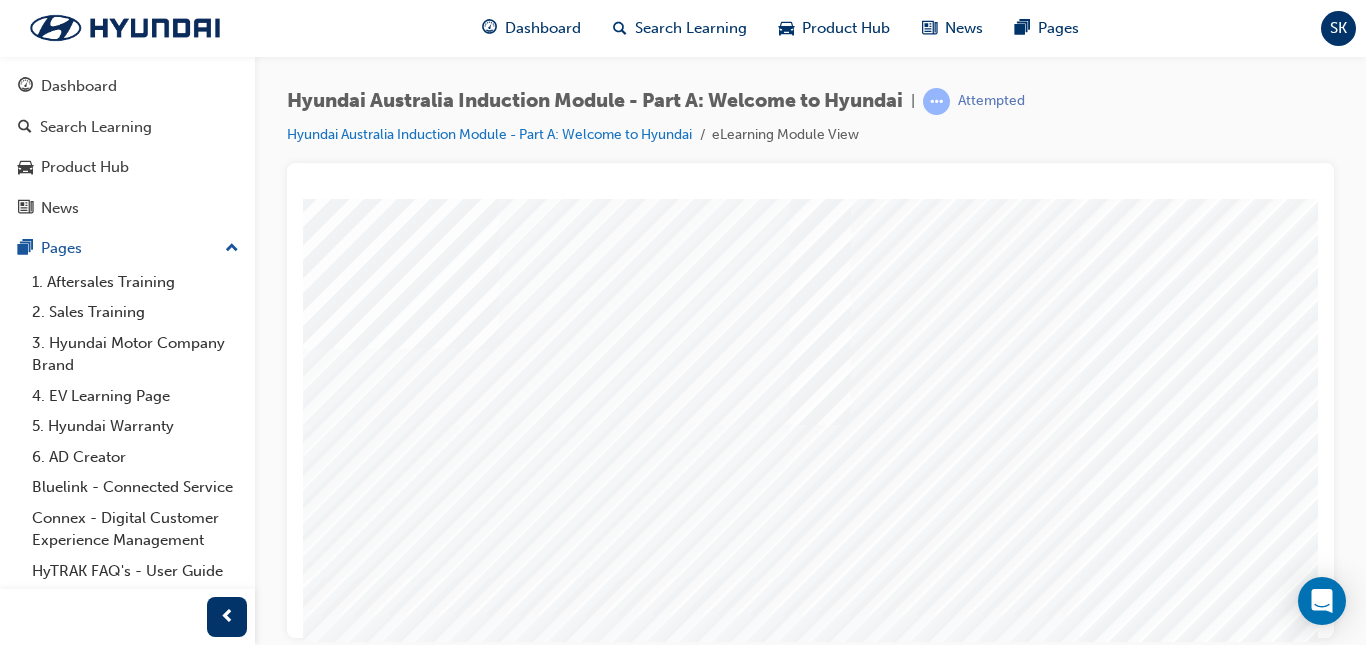 scroll, scrollTop: 0, scrollLeft: 149, axis: horizontal 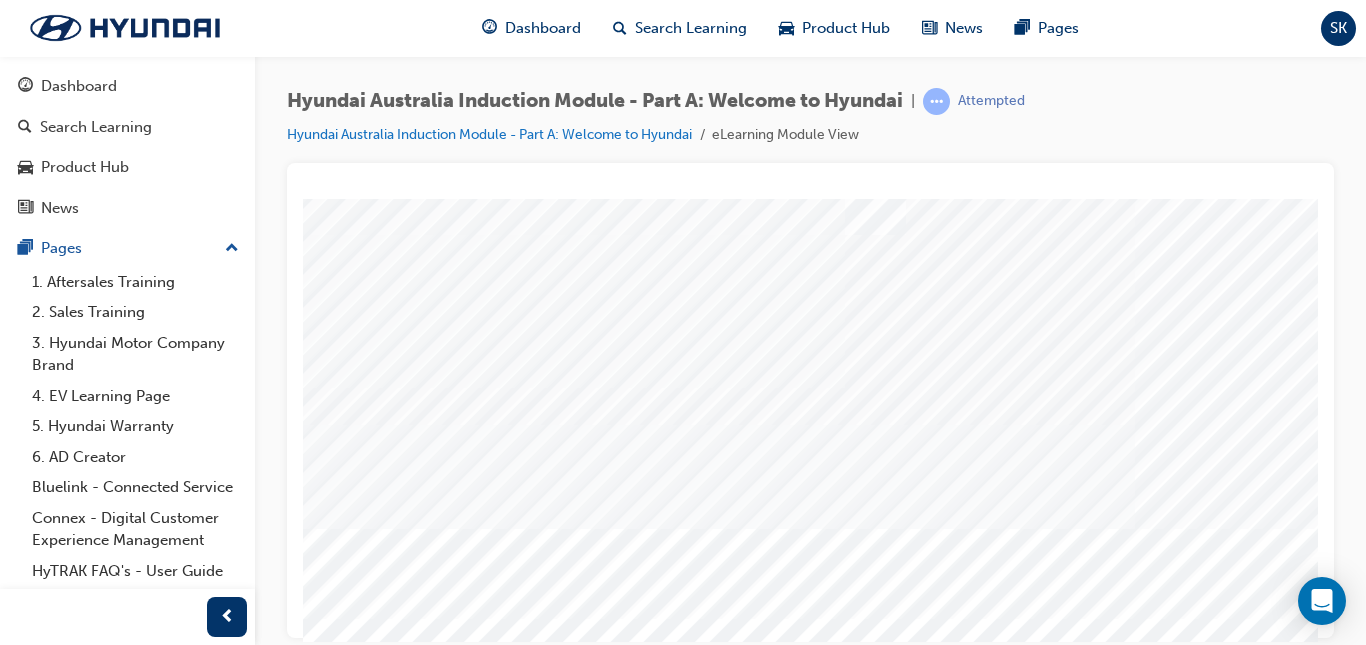 drag, startPoint x: 1306, startPoint y: 420, endPoint x: 1627, endPoint y: 718, distance: 438.00113 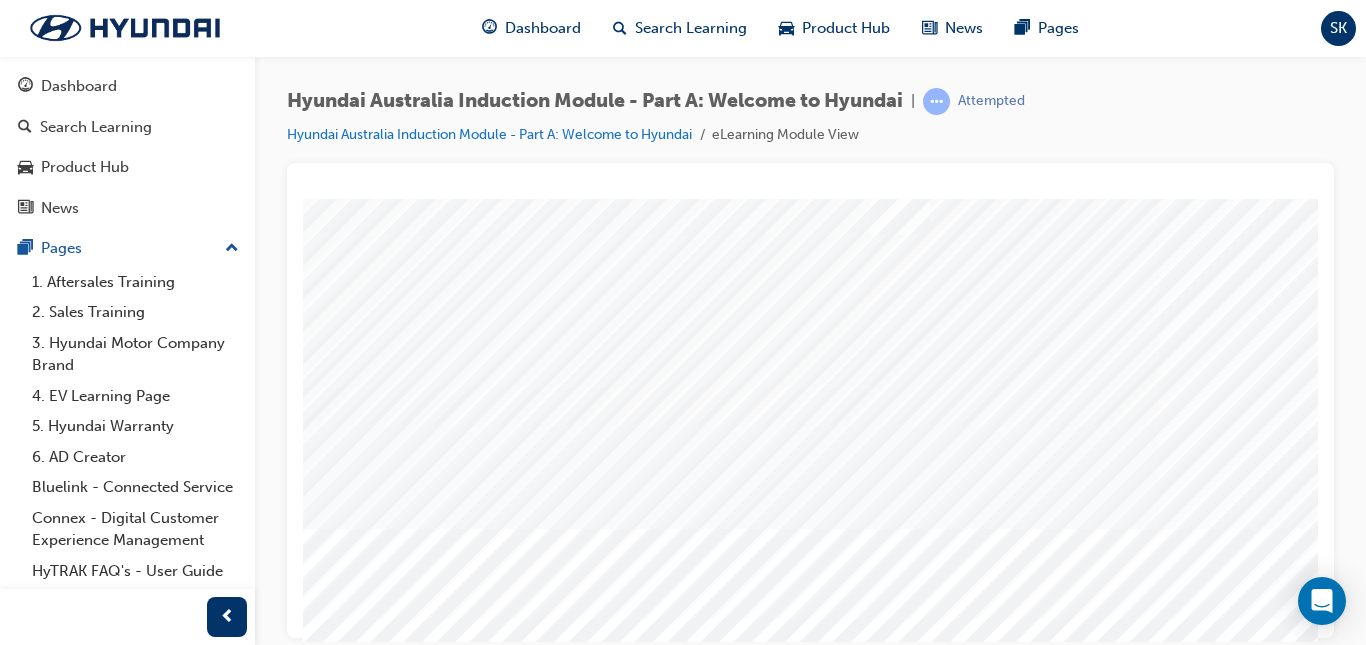 scroll, scrollTop: 190, scrollLeft: 11, axis: both 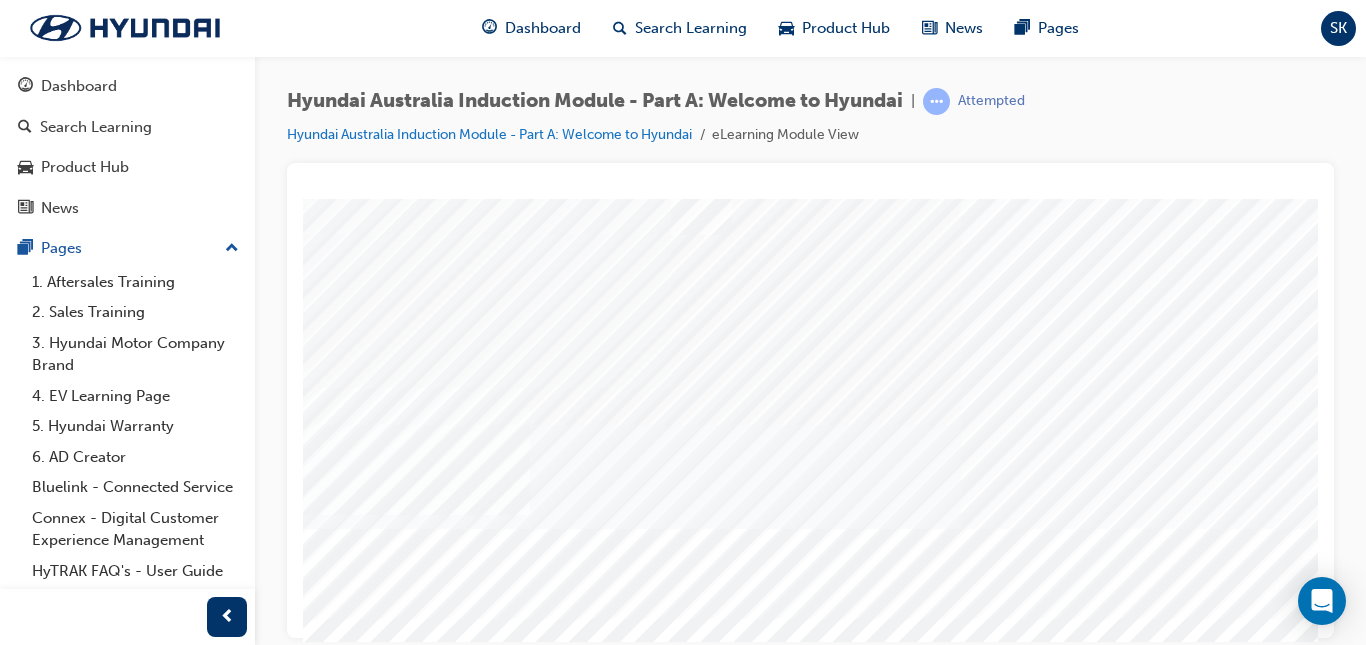 click at bounding box center (279, 2865) 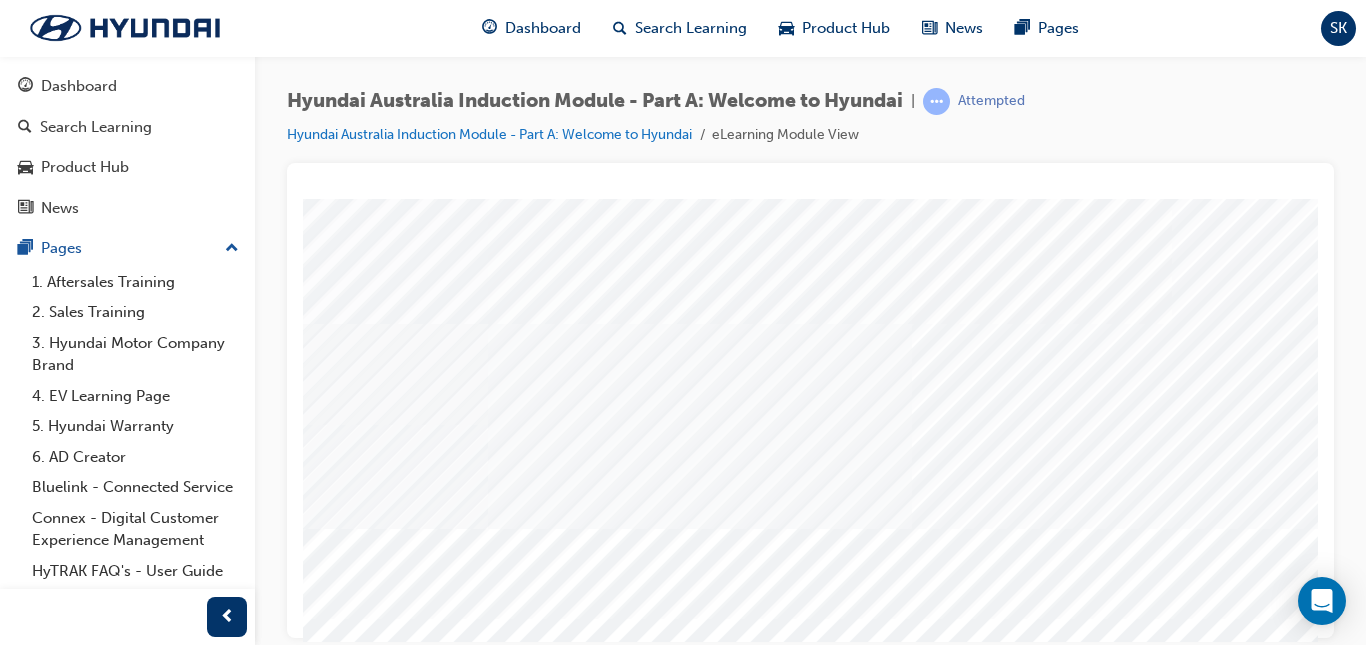 scroll, scrollTop: 190, scrollLeft: 282, axis: both 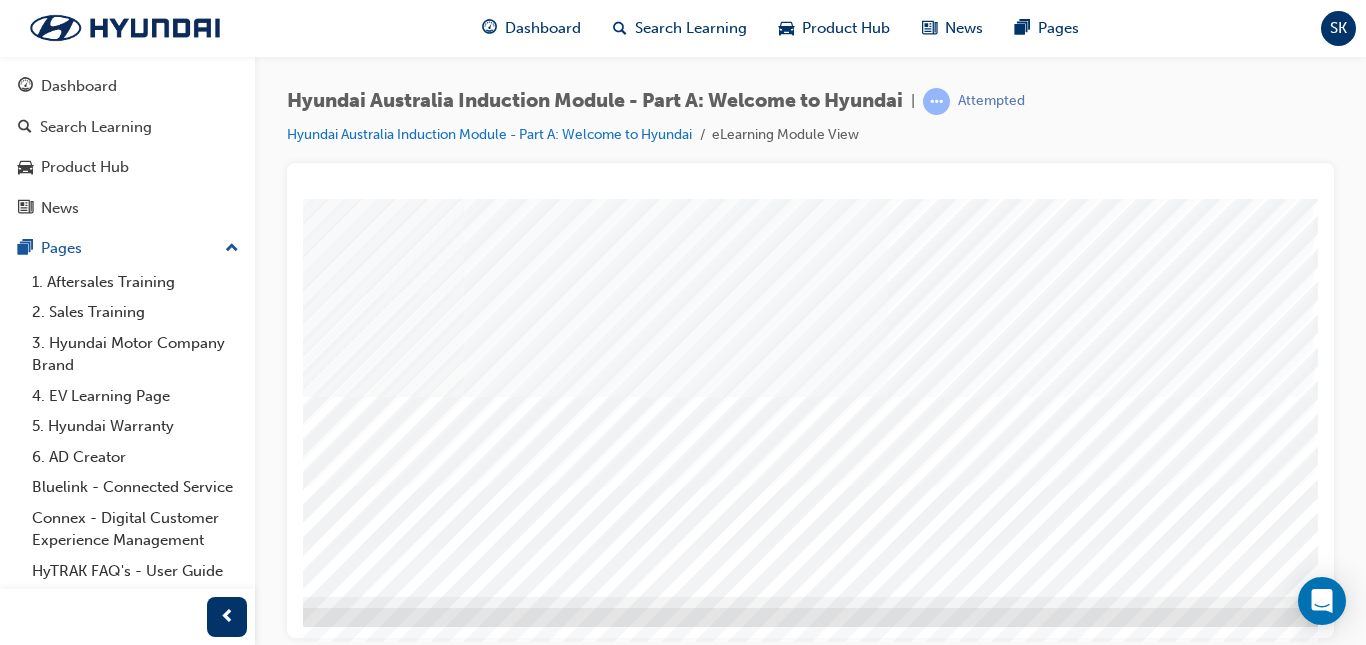 click at bounding box center (77, 2450) 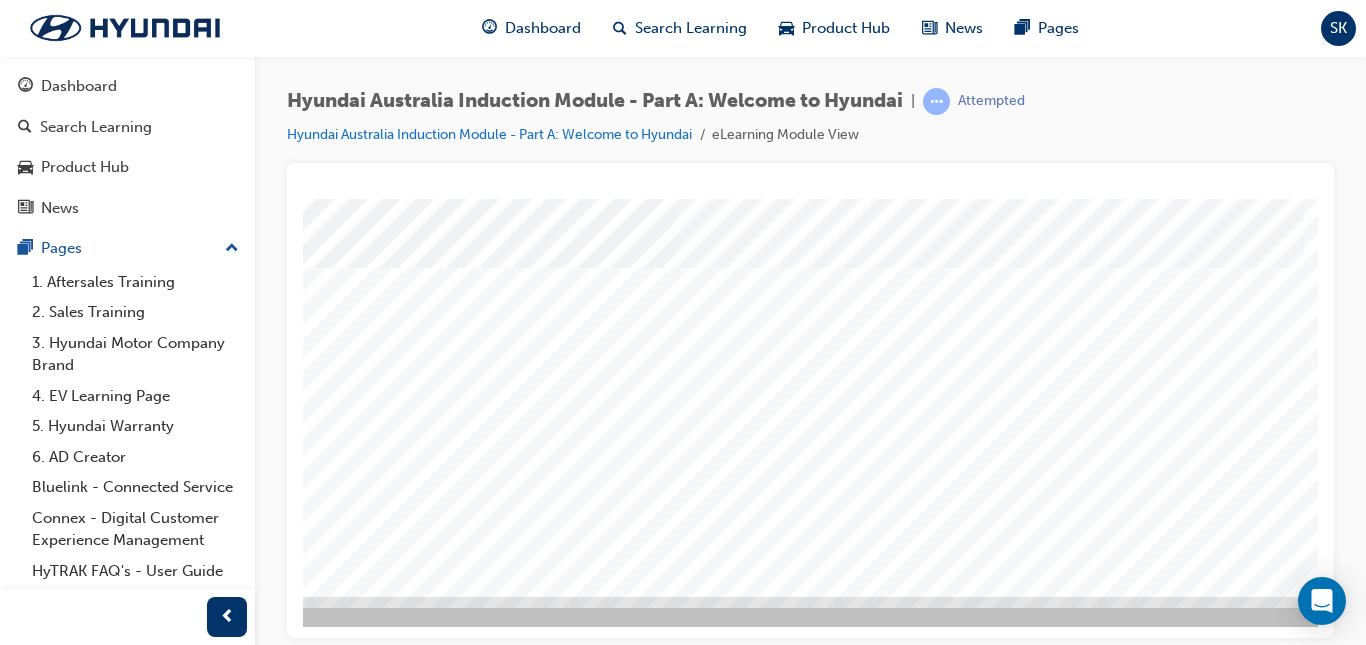 scroll, scrollTop: 0, scrollLeft: 0, axis: both 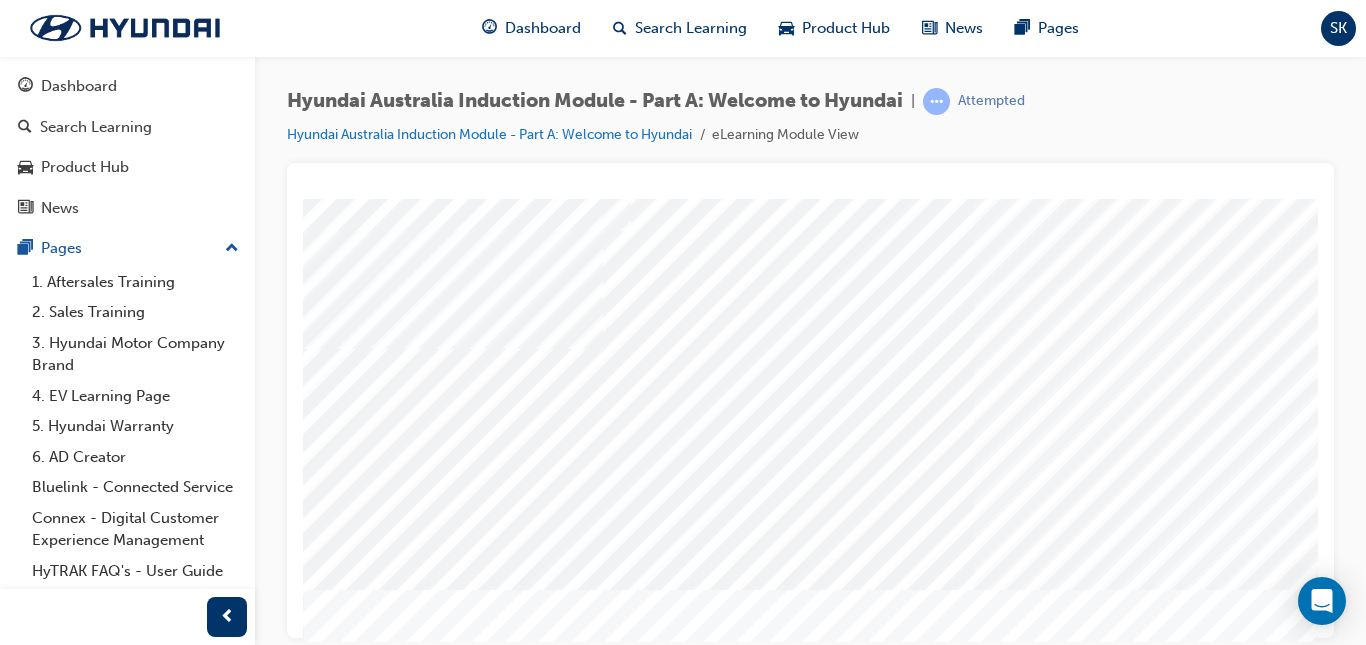click at bounding box center [602, 5786] 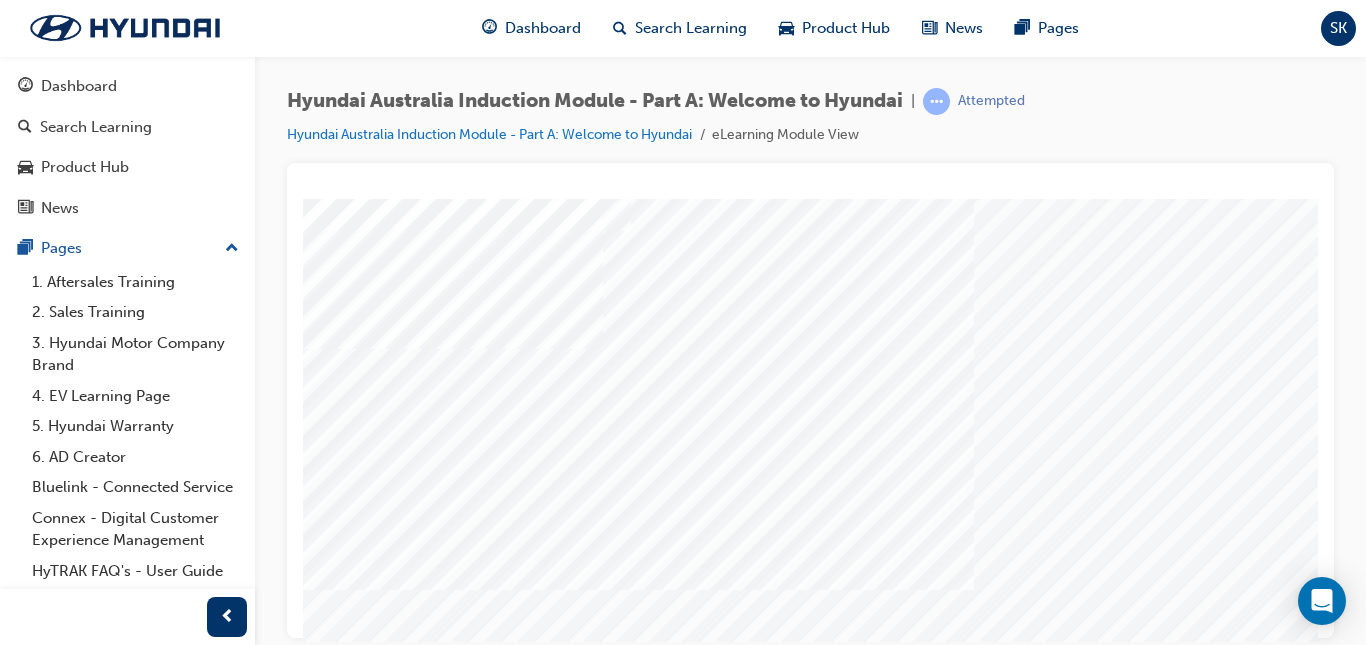 click at bounding box center (602, 5302) 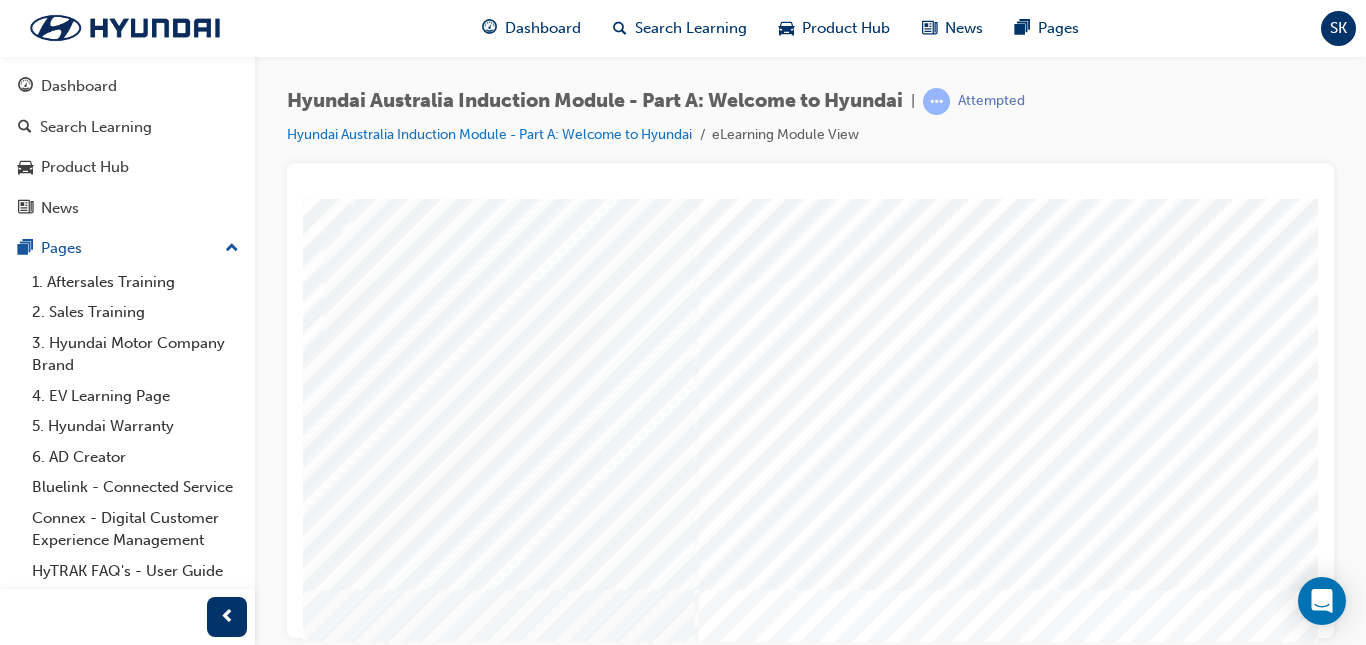 scroll, scrollTop: 0, scrollLeft: 290, axis: horizontal 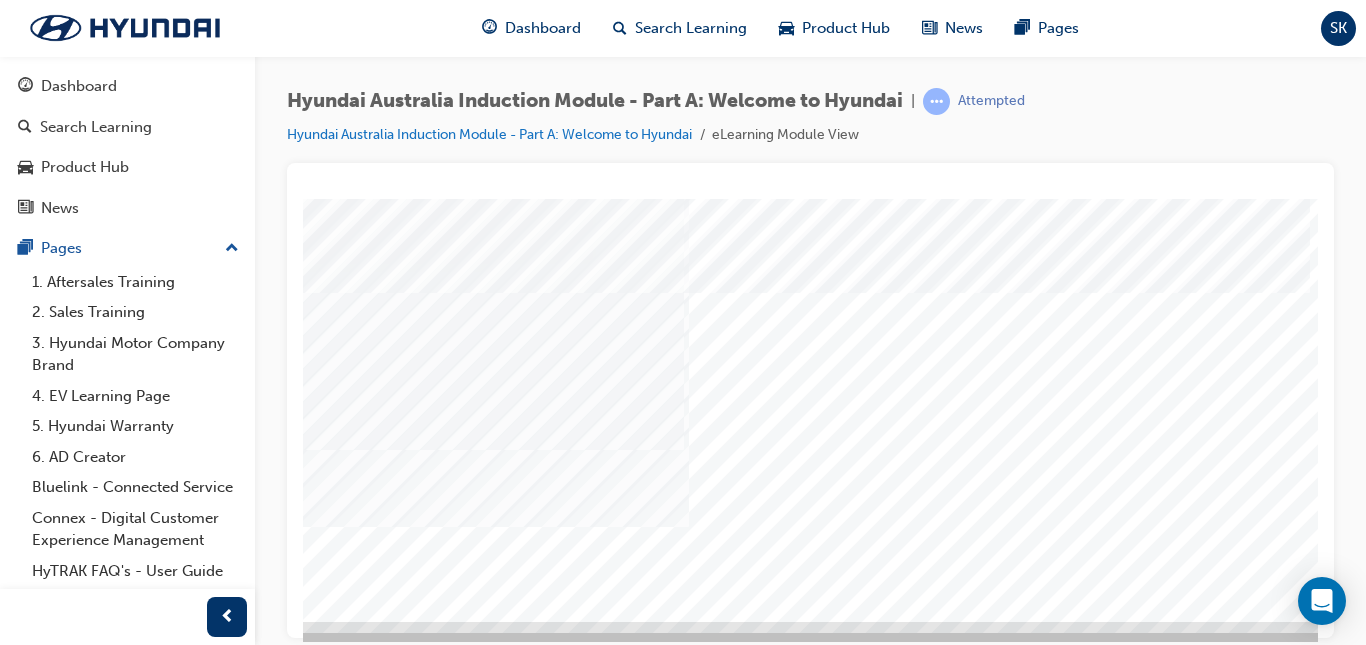 click at bounding box center [83, 2811] 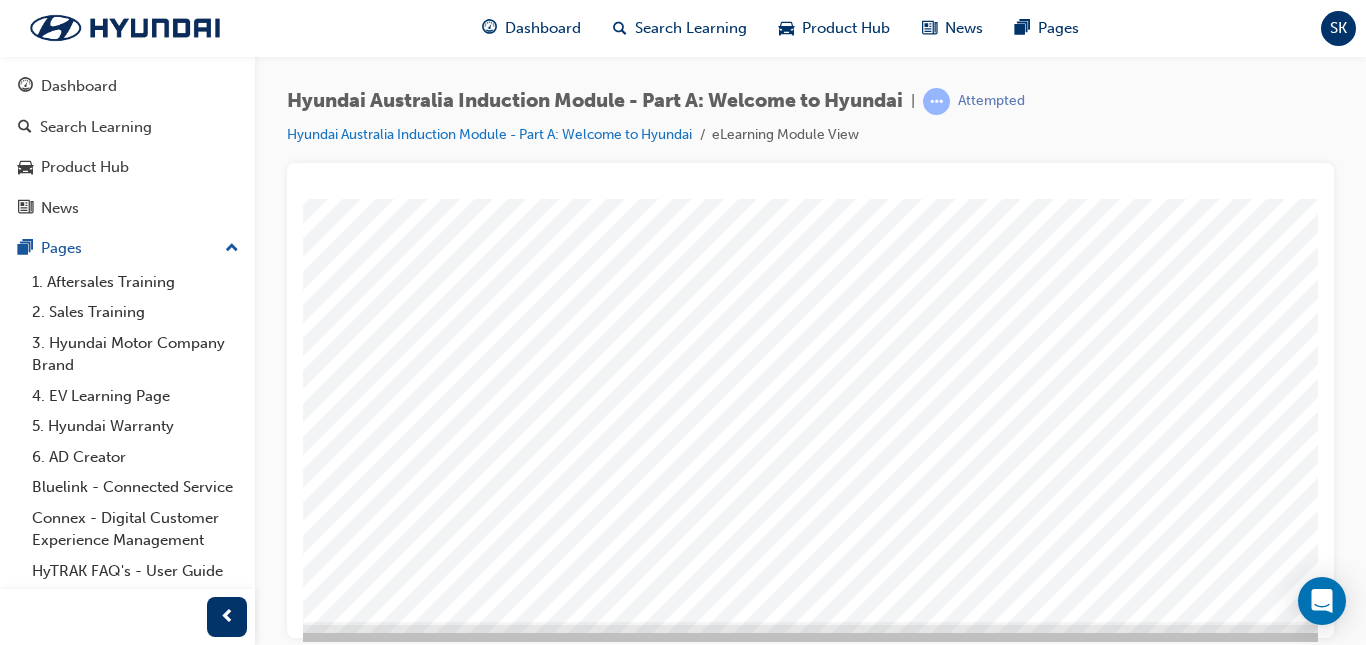 scroll, scrollTop: 0, scrollLeft: 0, axis: both 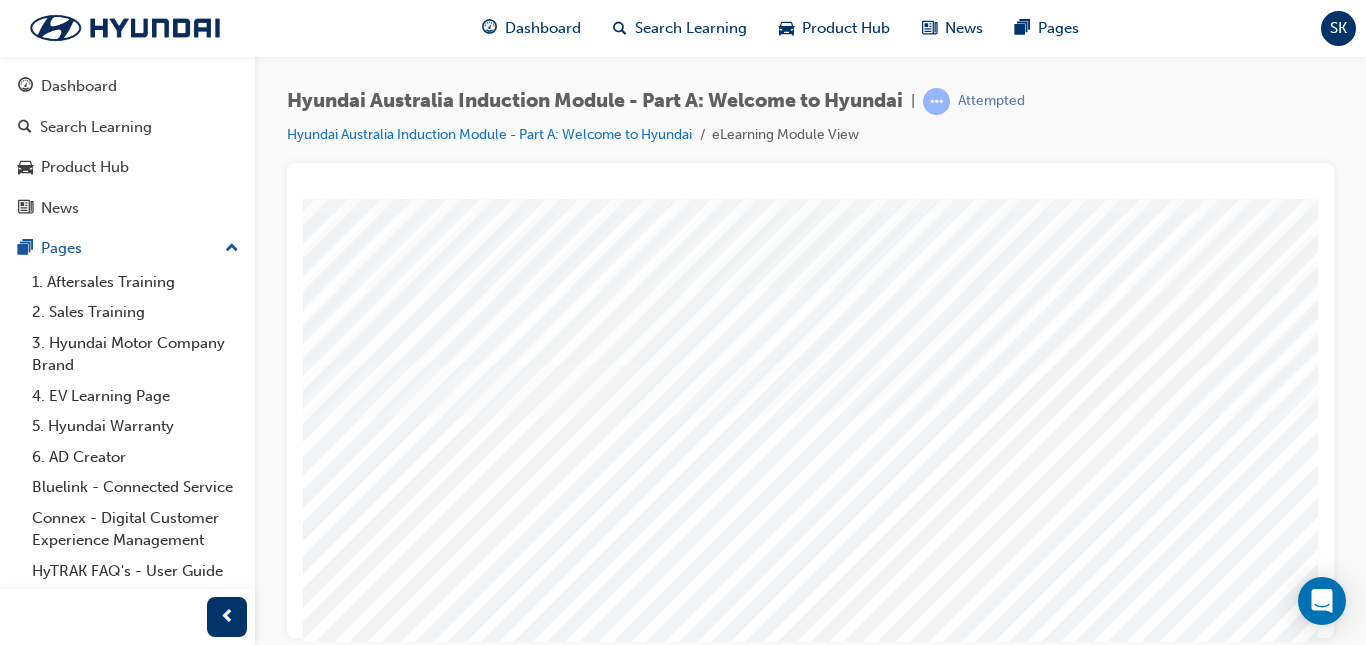 click at bounding box center (327, 2505) 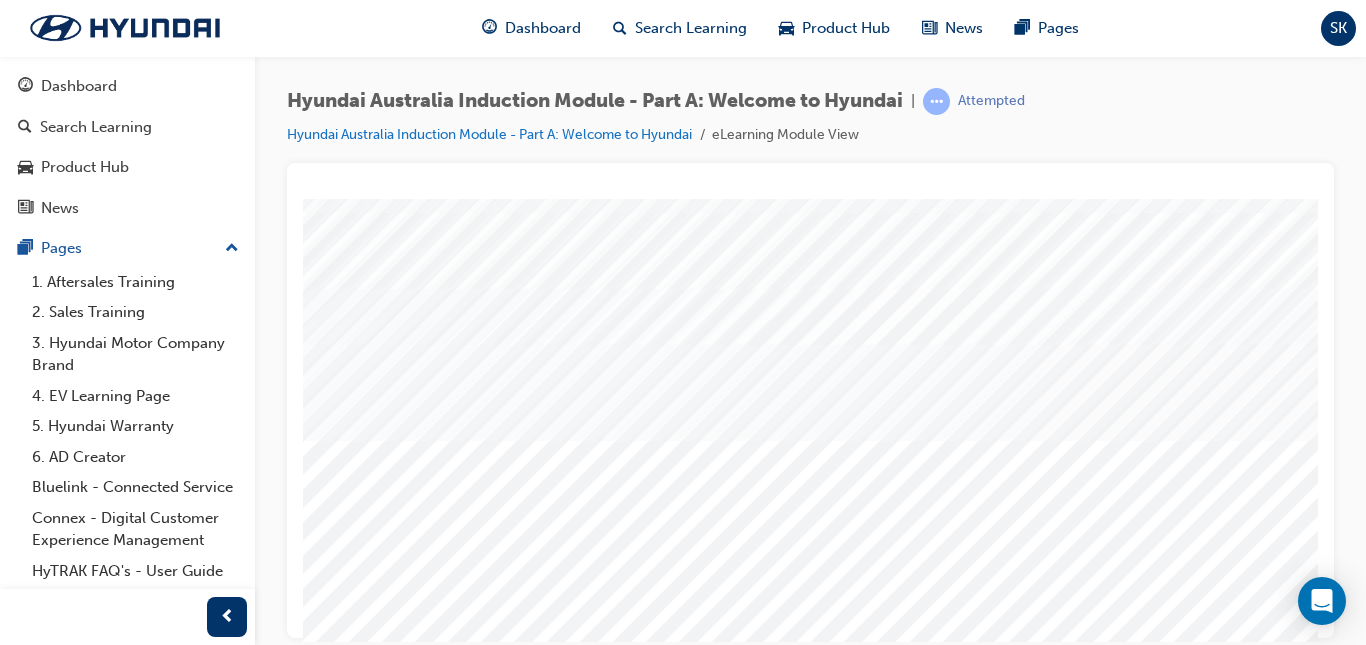 click at bounding box center (327, 2575) 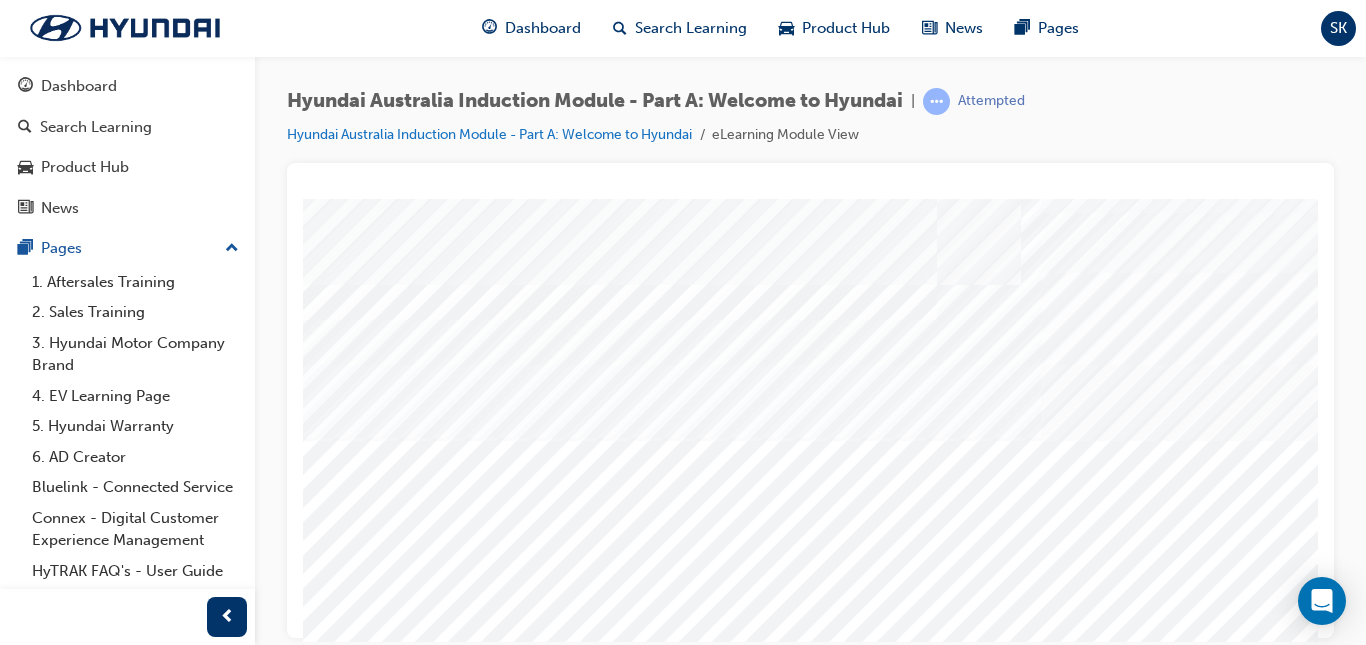 click at bounding box center [327, 2645] 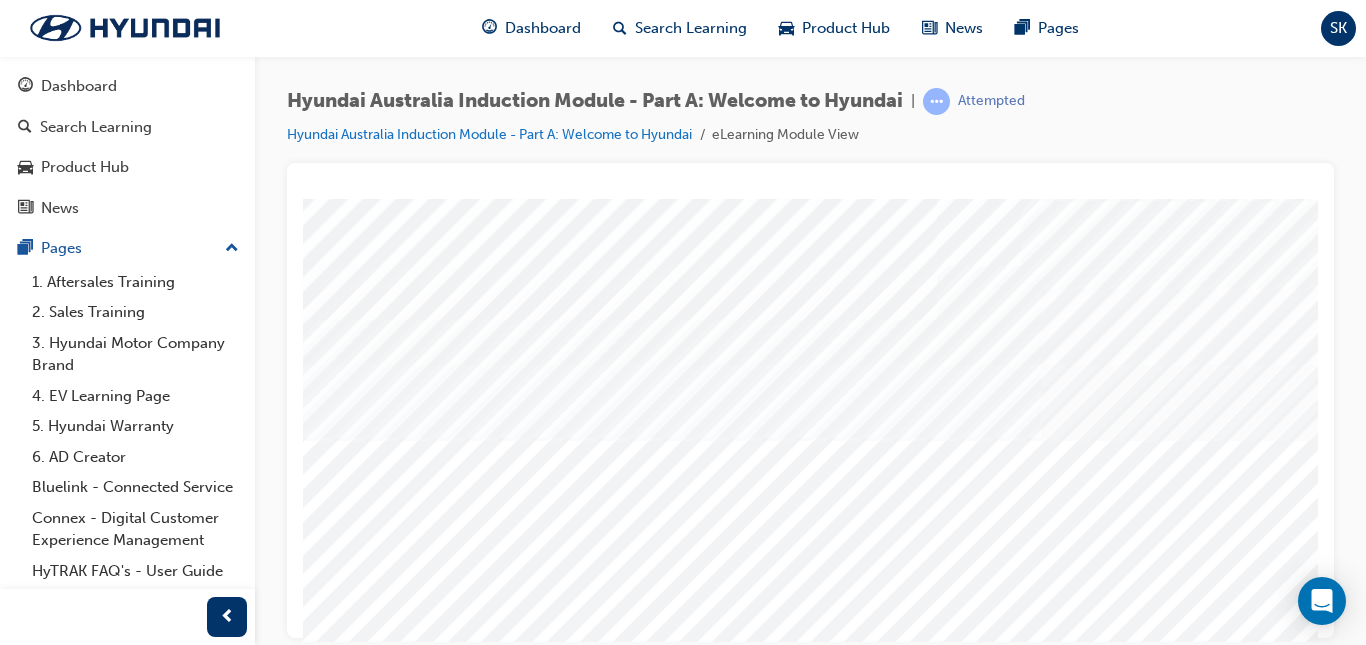 click at bounding box center (327, 2715) 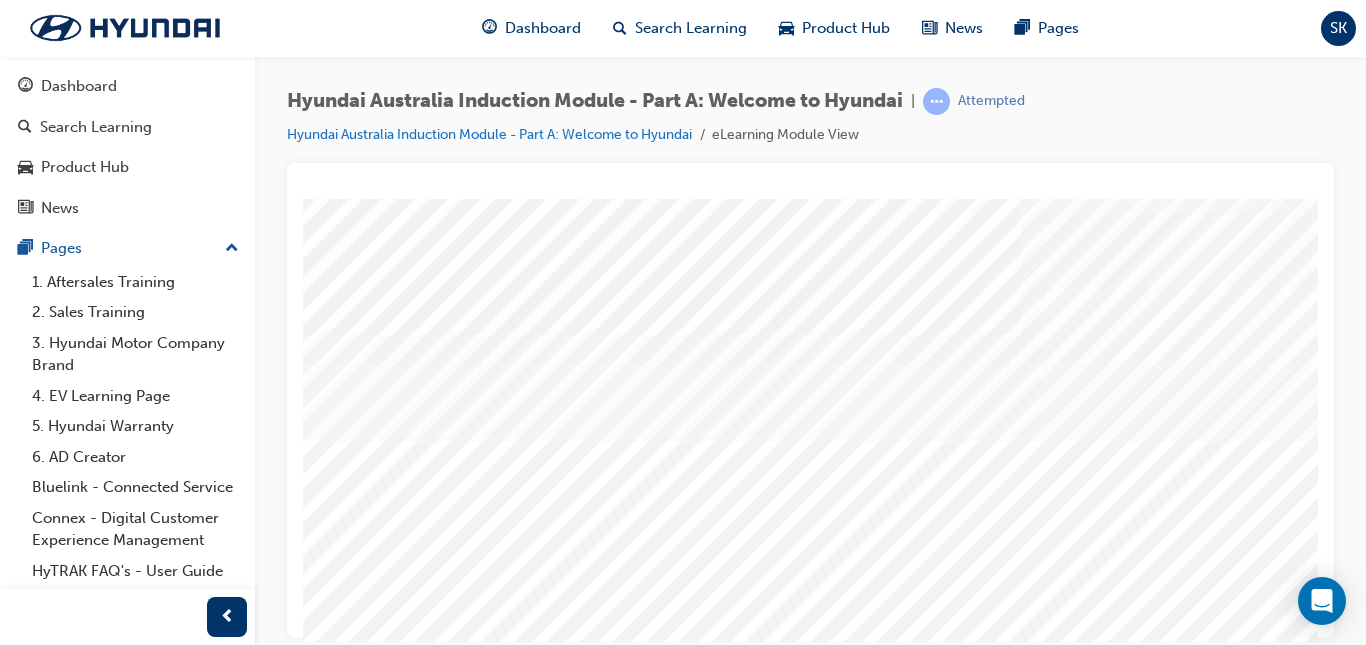 click at bounding box center (327, 2785) 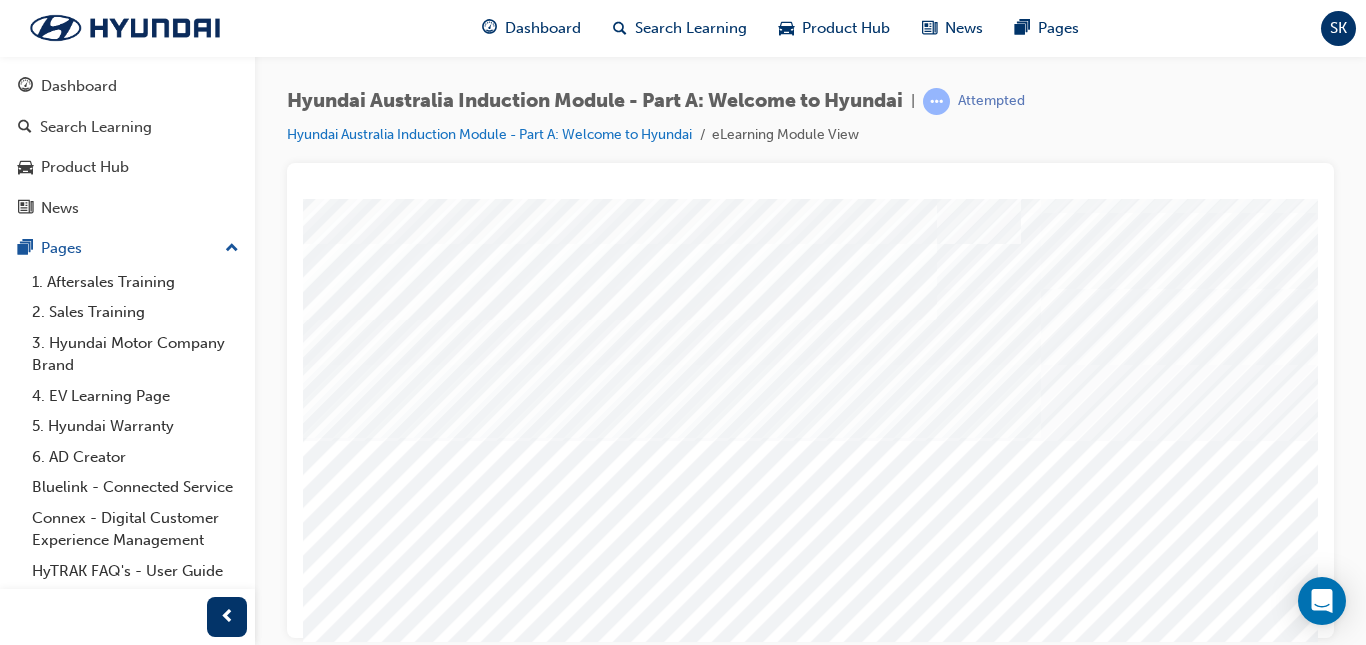 click at bounding box center (767, 2855) 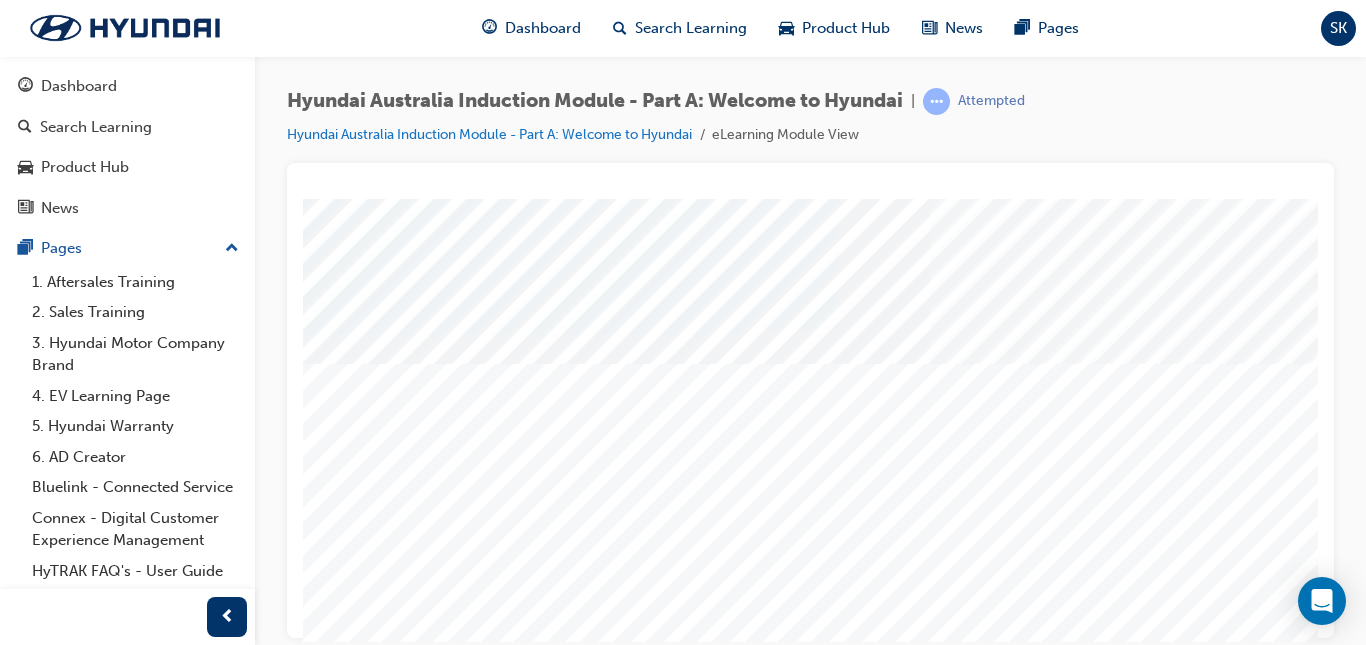 scroll, scrollTop: 0, scrollLeft: 0, axis: both 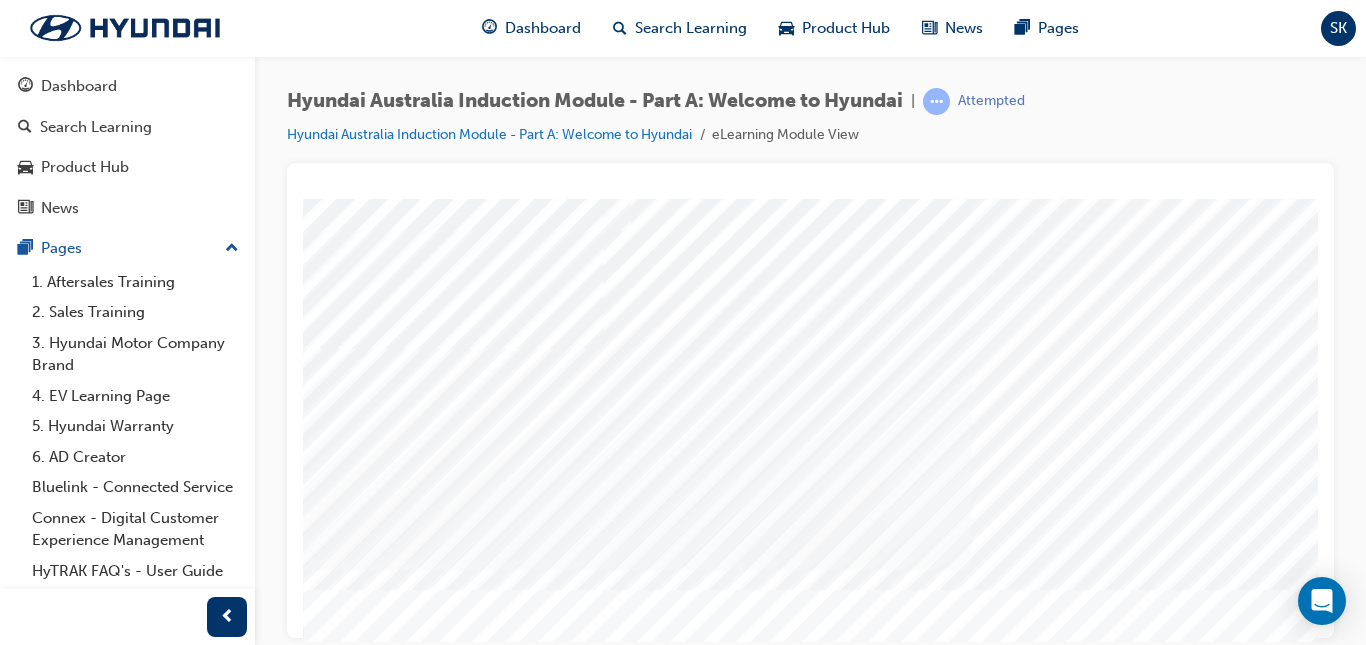 click at bounding box center (602, 5302) 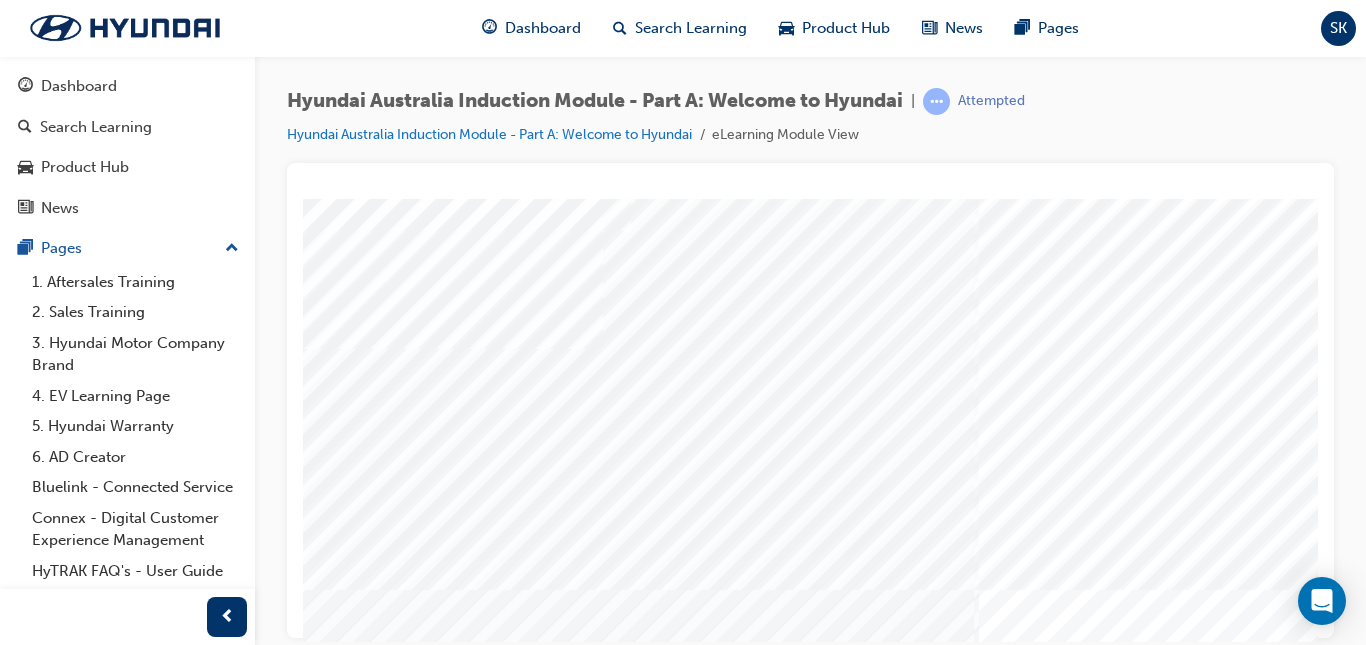 click at bounding box center (602, 5786) 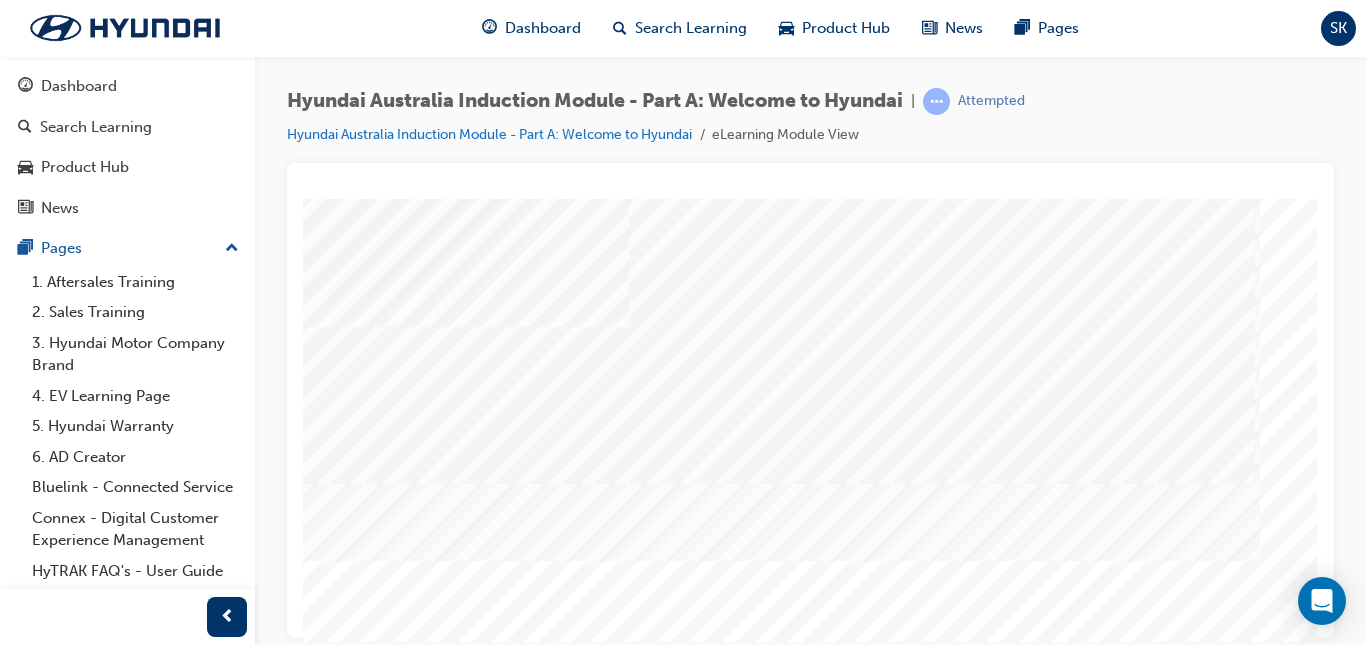 scroll, scrollTop: 278, scrollLeft: 346, axis: both 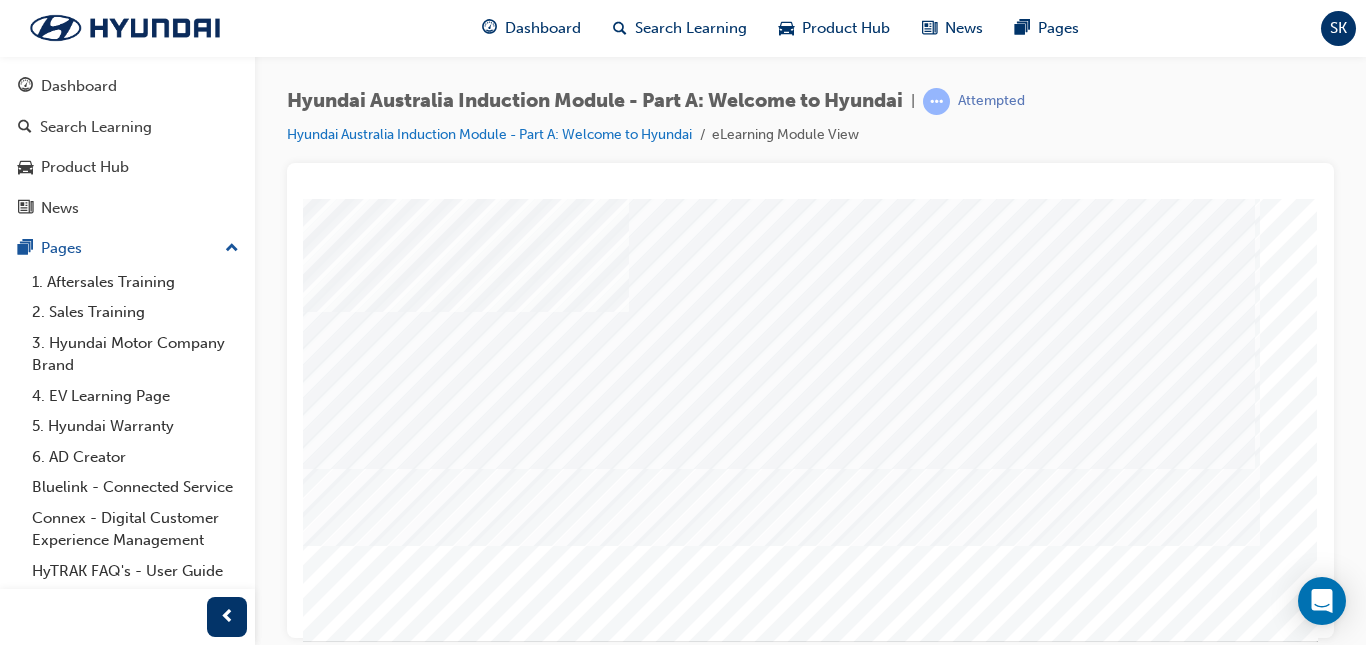 click at bounding box center (28, 2830) 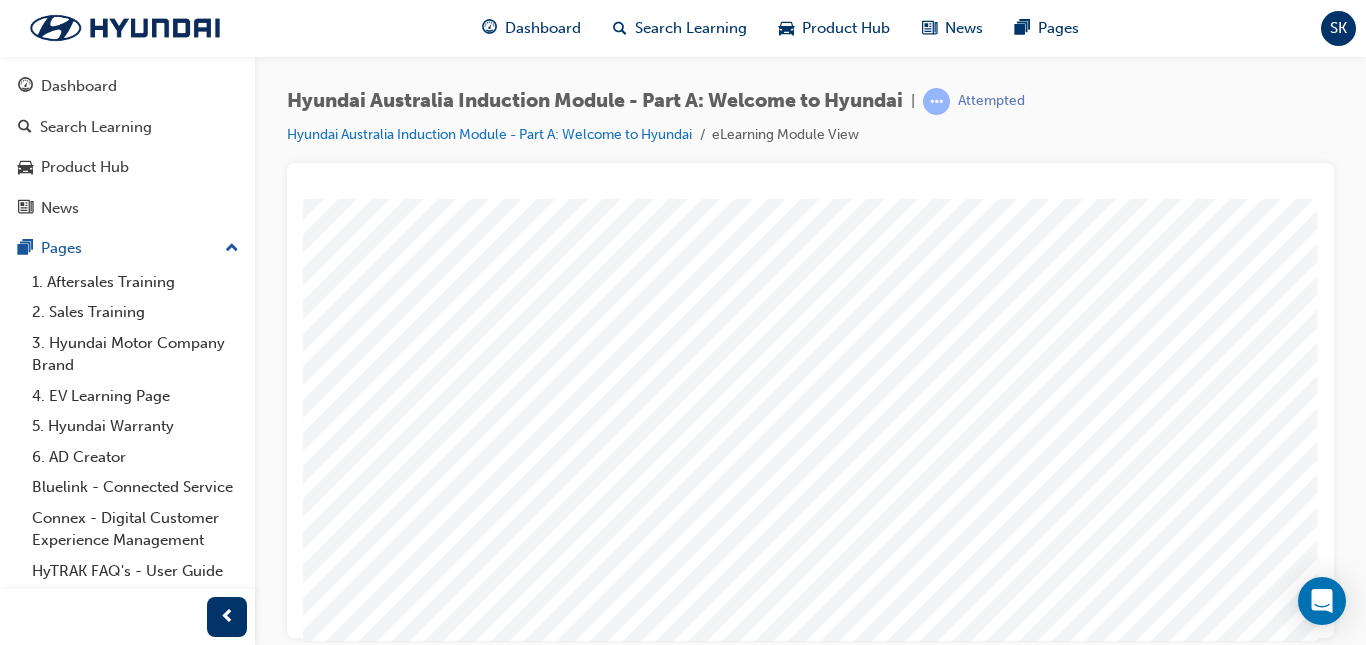 scroll, scrollTop: 0, scrollLeft: 0, axis: both 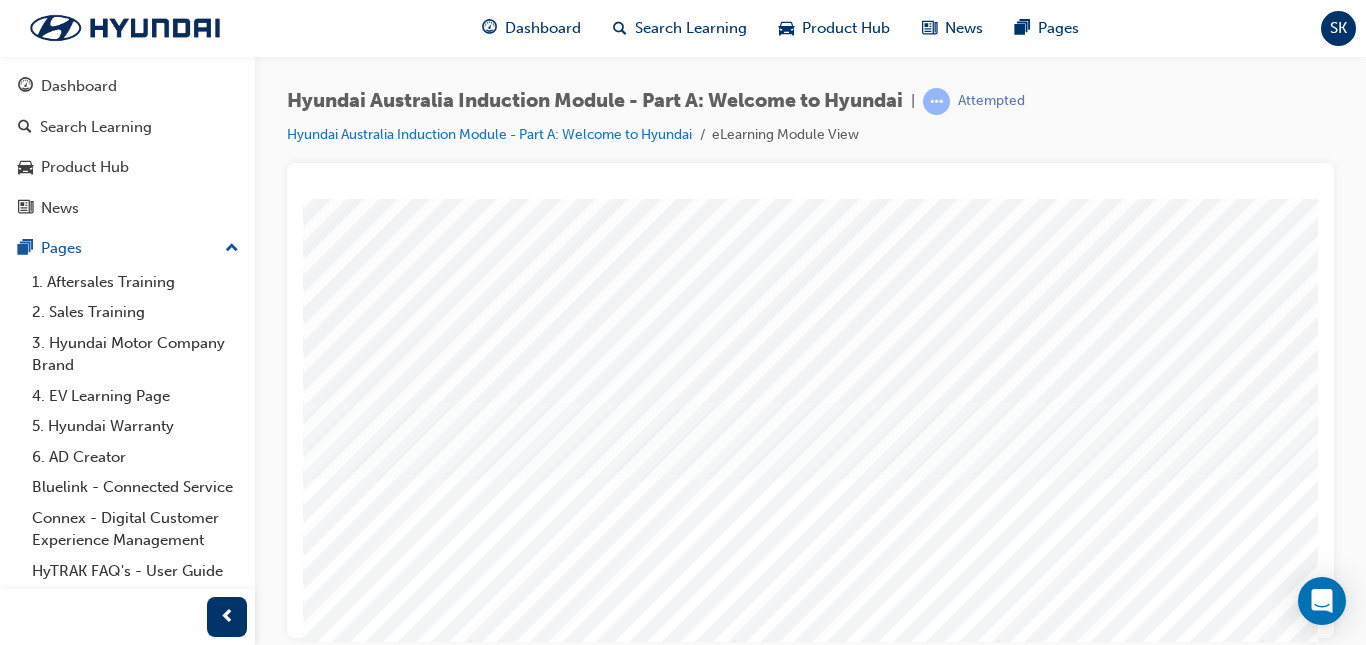 drag, startPoint x: 1312, startPoint y: 425, endPoint x: 1634, endPoint y: 721, distance: 437.37854 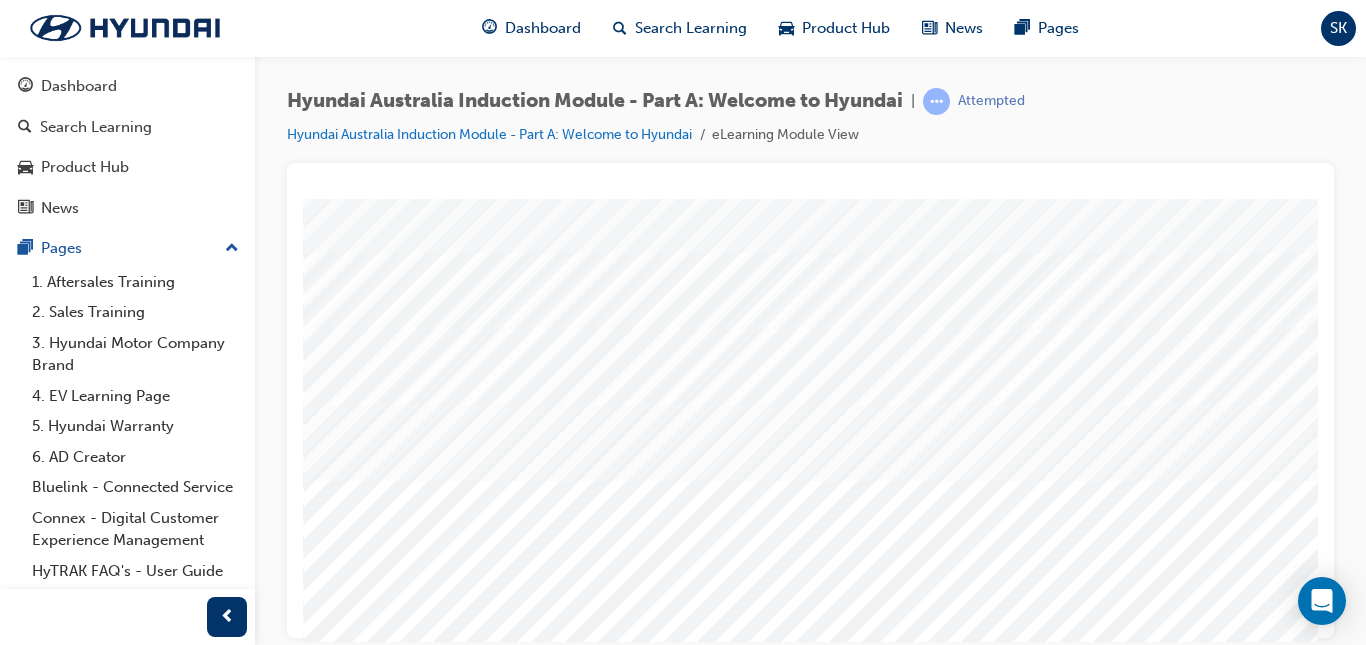 click at bounding box center (811, 2895) 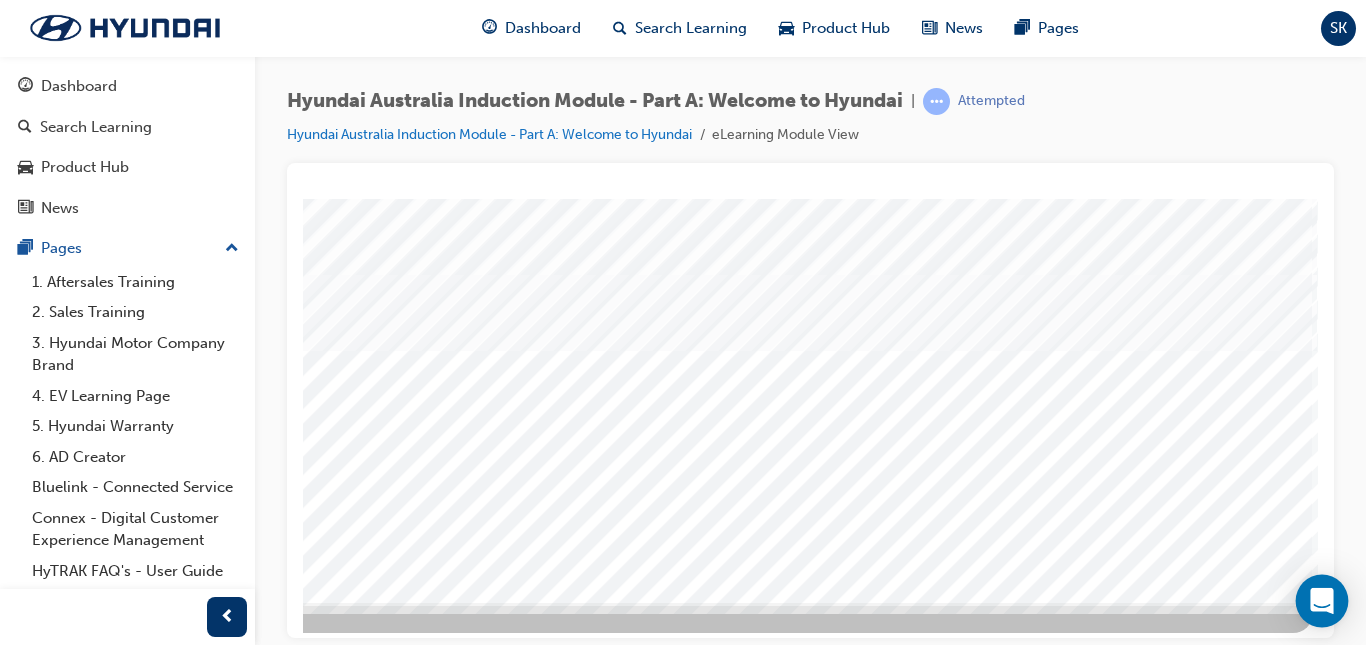 scroll, scrollTop: 322, scrollLeft: 350, axis: both 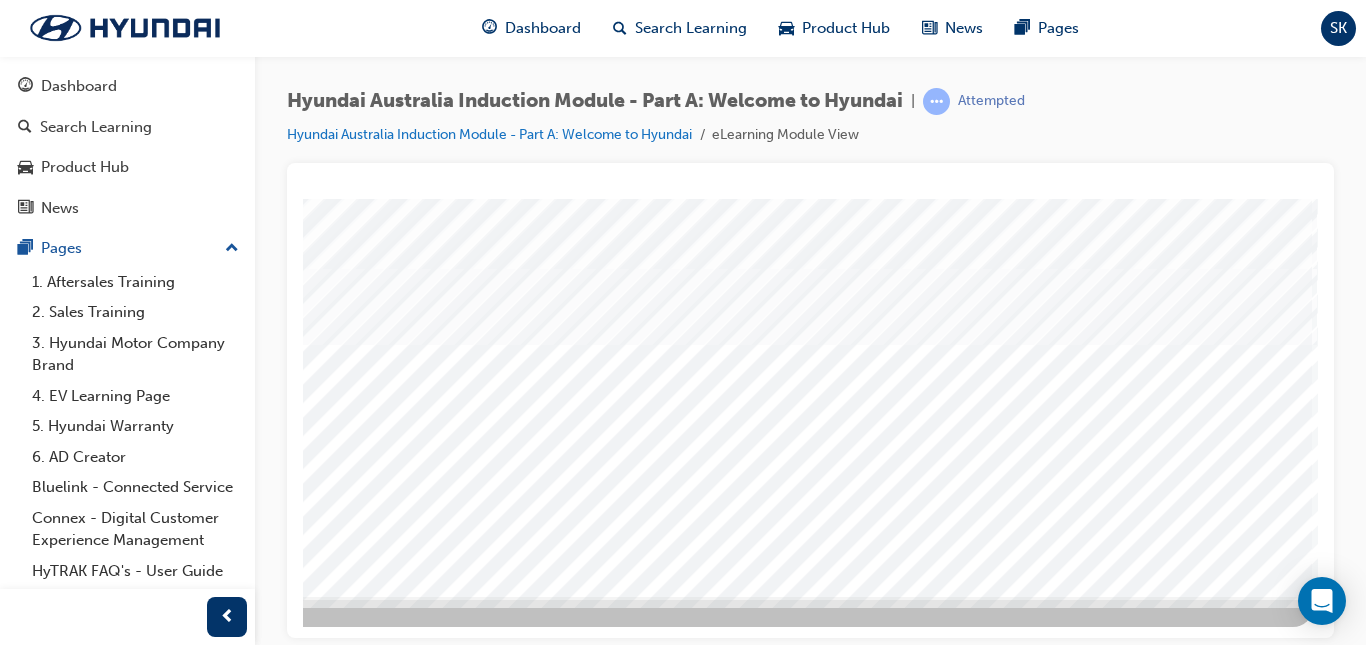 click at bounding box center (62, 5685) 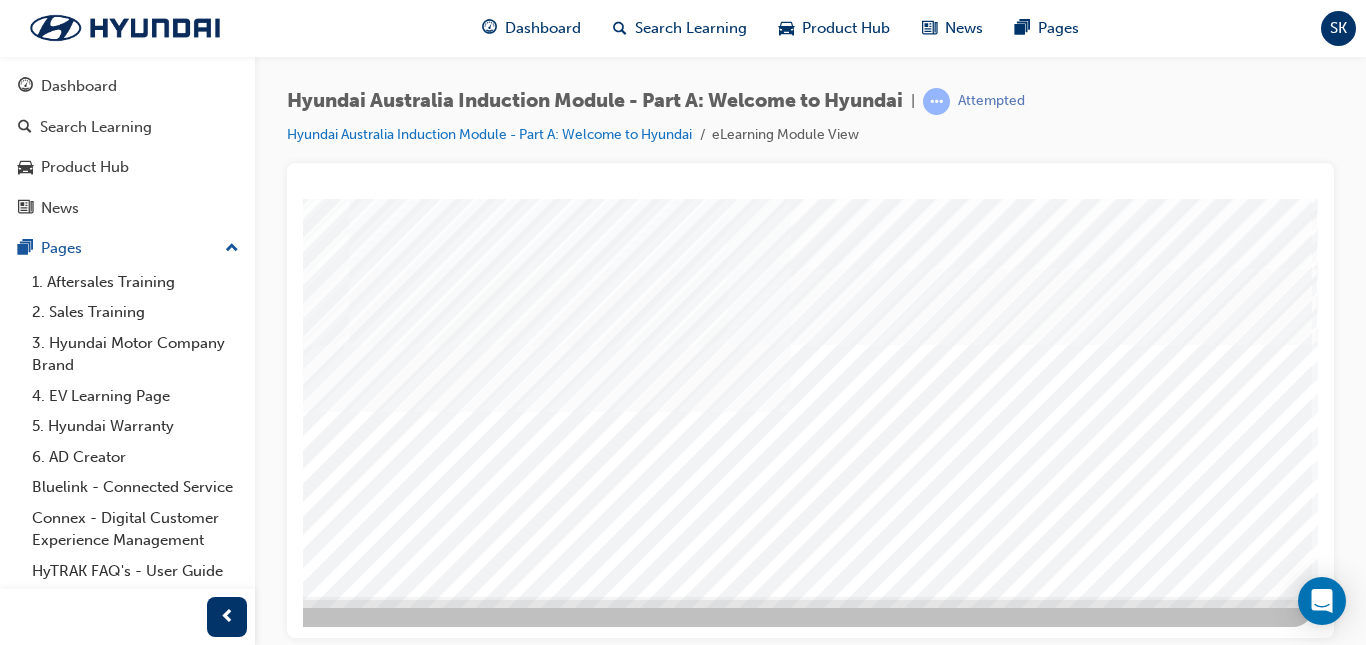 click at bounding box center [23, 5730] 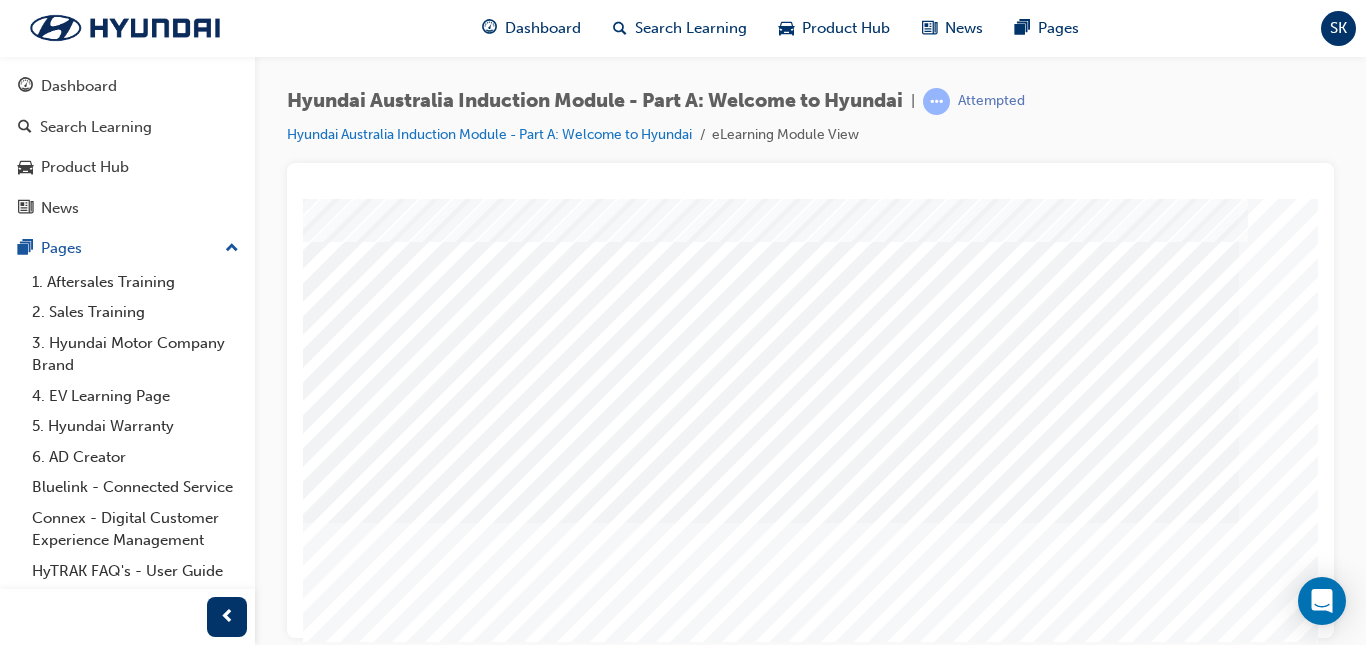 scroll, scrollTop: 253, scrollLeft: 328, axis: both 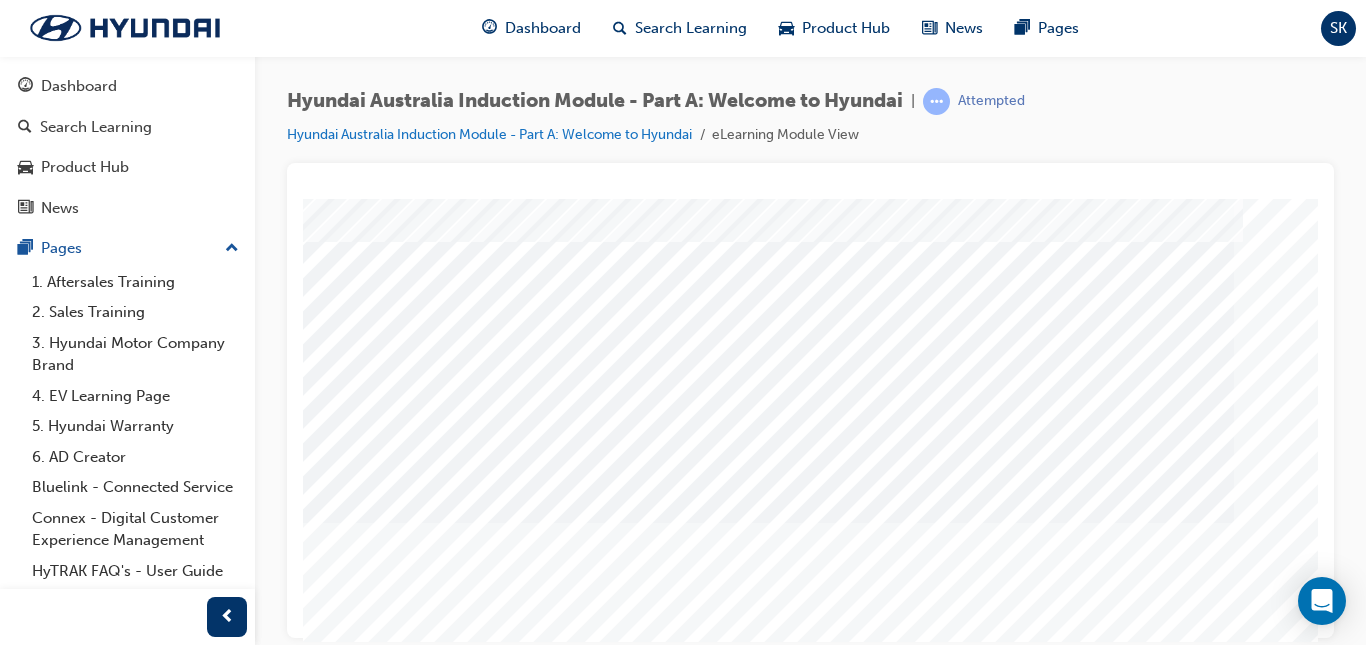 click at bounding box center [45, 2140] 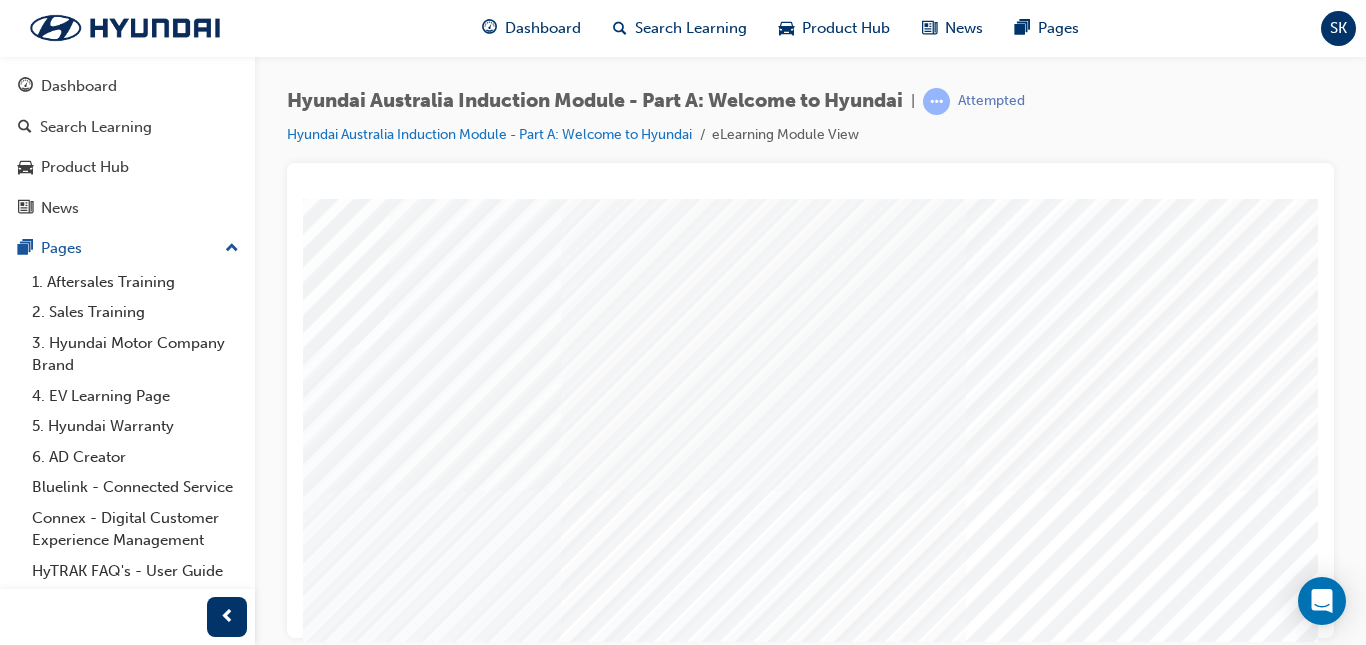 scroll, scrollTop: 0, scrollLeft: 360, axis: horizontal 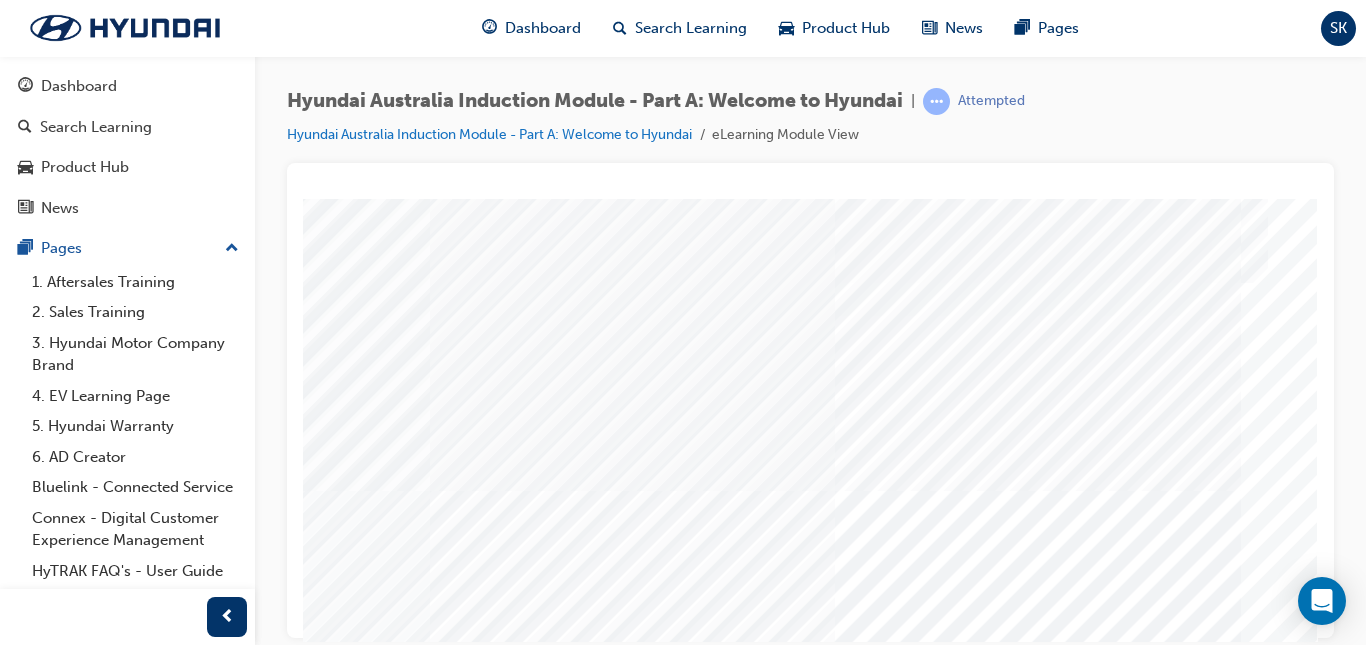 drag, startPoint x: 1025, startPoint y: 637, endPoint x: 1632, endPoint y: 842, distance: 640.68243 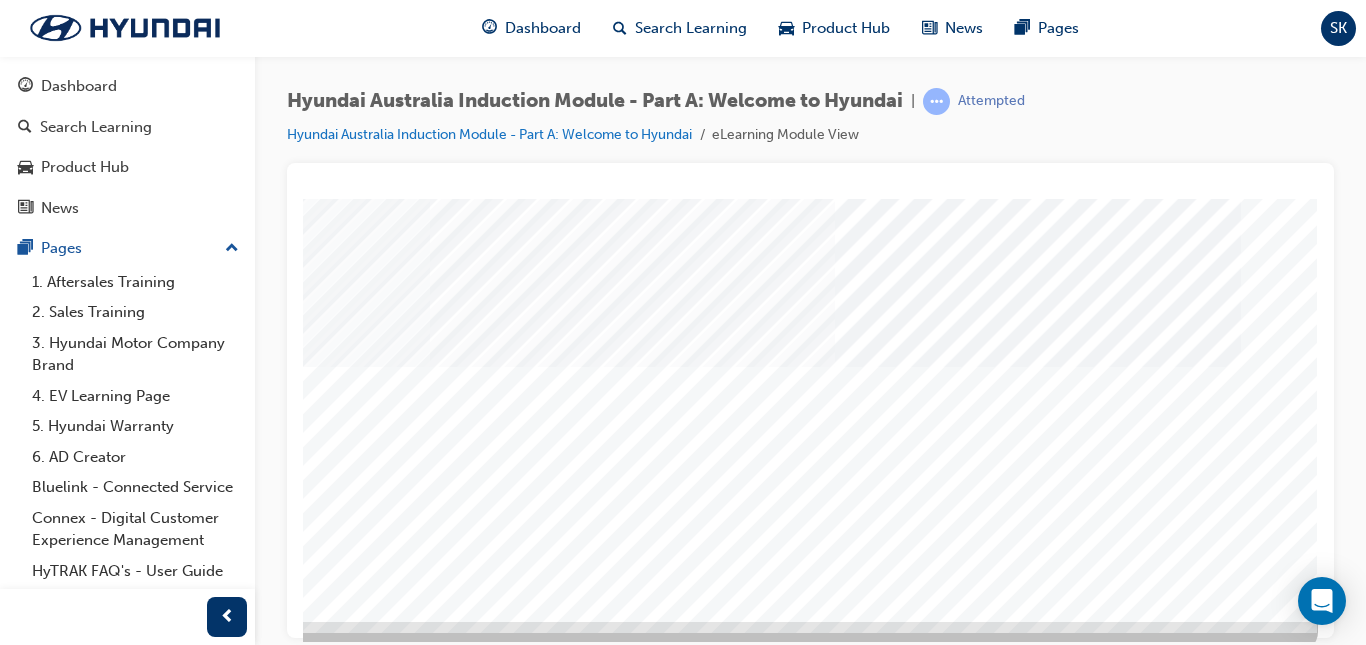 scroll, scrollTop: 301, scrollLeft: 360, axis: both 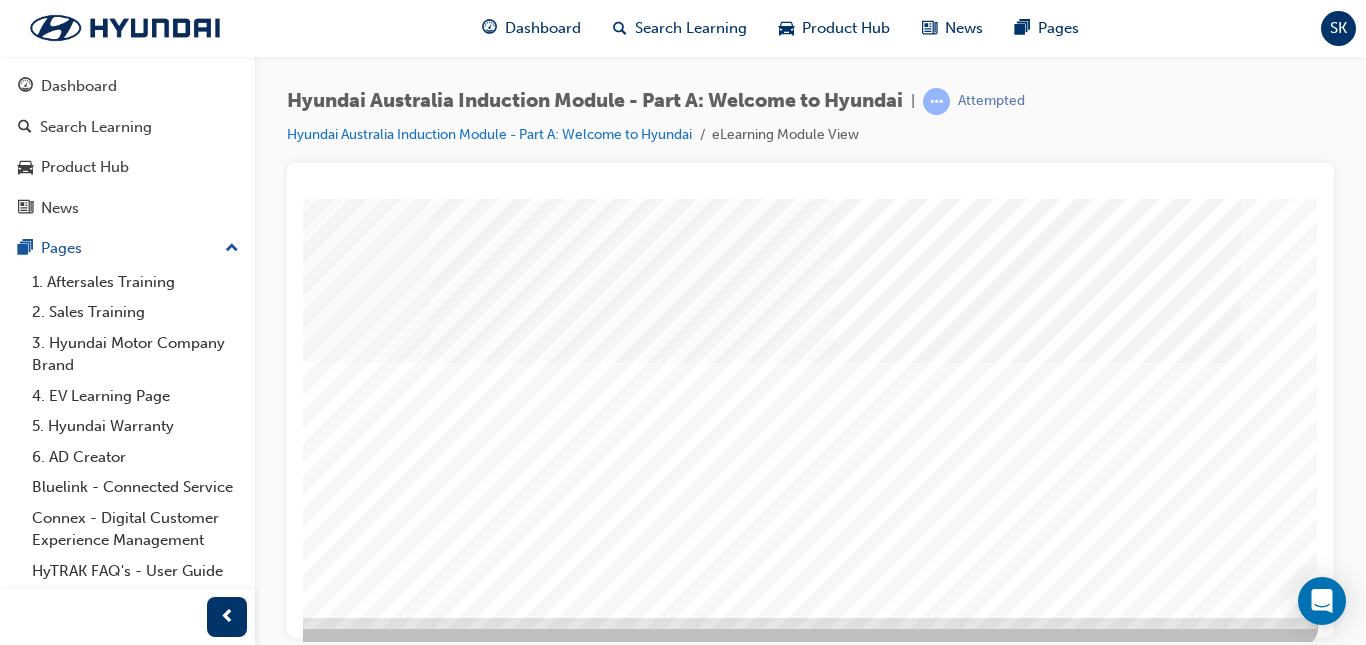 drag, startPoint x: 1308, startPoint y: 382, endPoint x: 1628, endPoint y: 738, distance: 478.68152 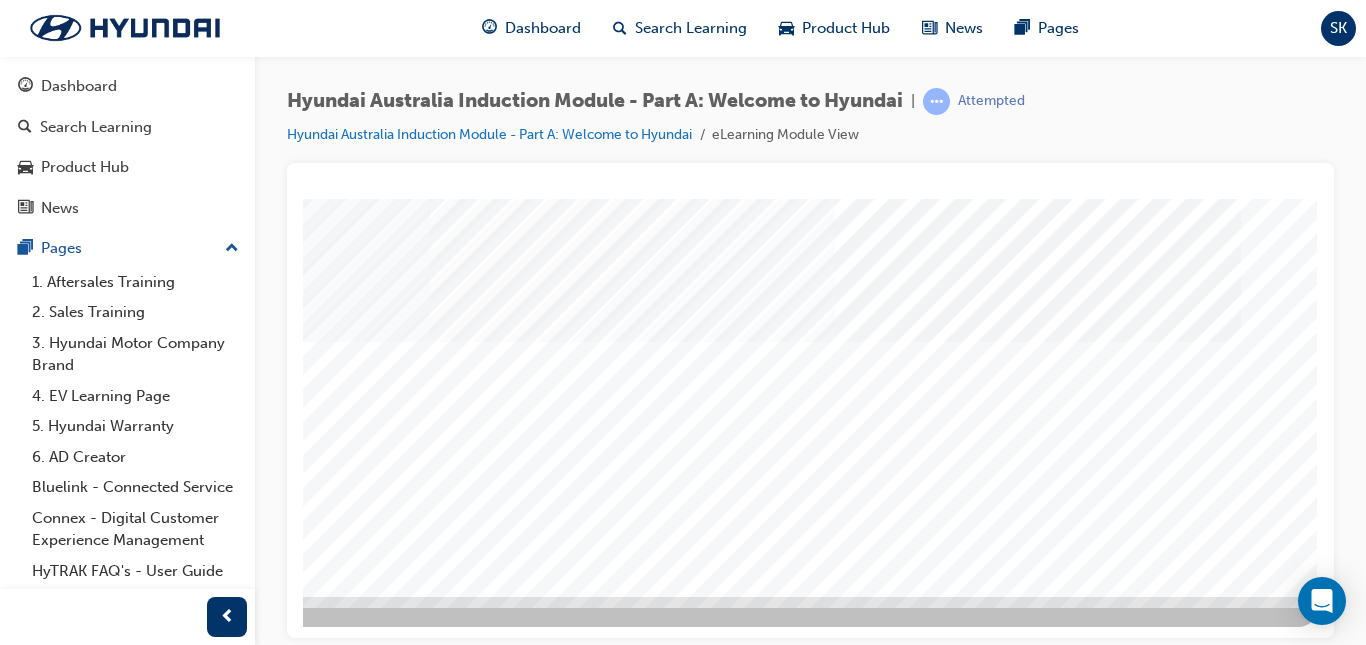 drag, startPoint x: 1313, startPoint y: 525, endPoint x: 1623, endPoint y: 760, distance: 389.00513 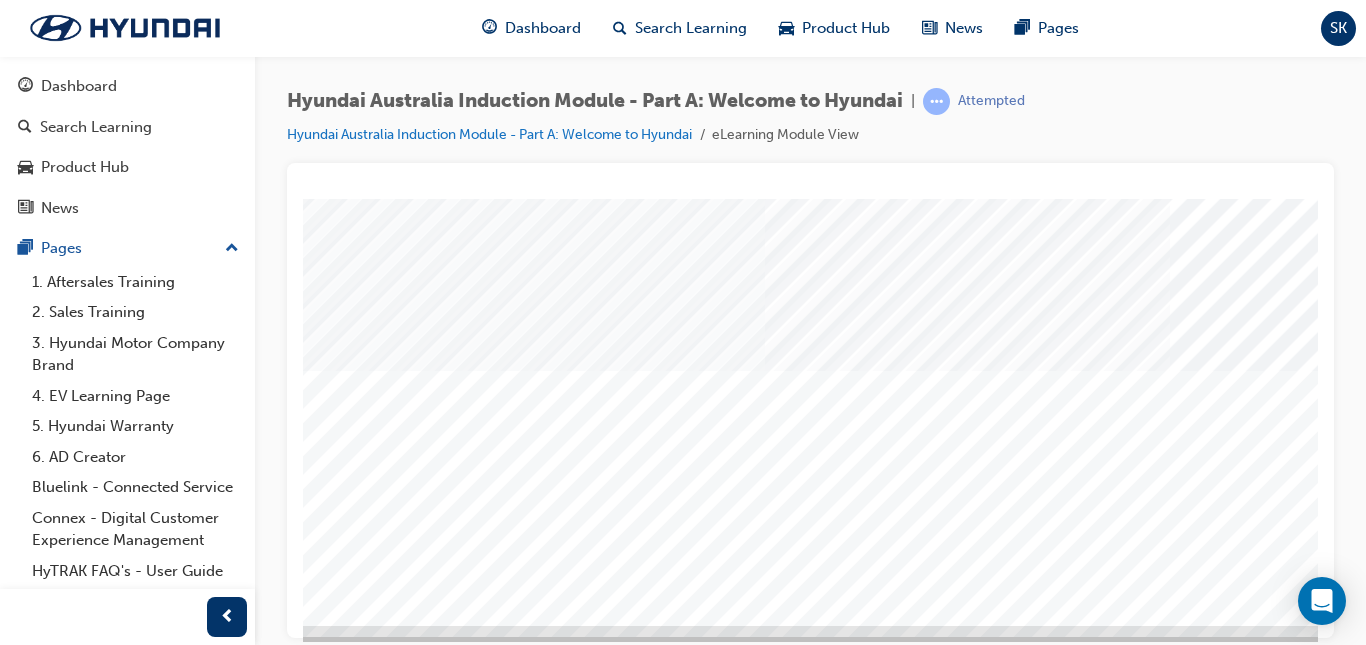 scroll, scrollTop: 293, scrollLeft: 6, axis: both 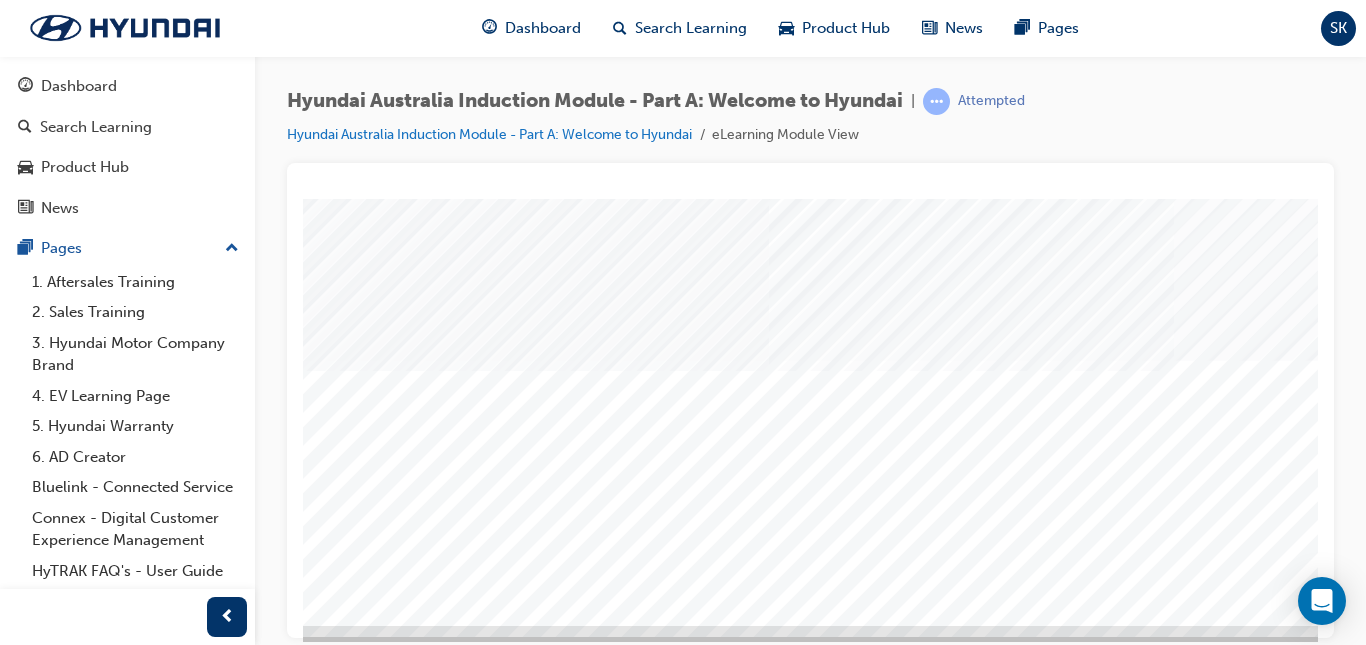 click at bounding box center (484, 989) 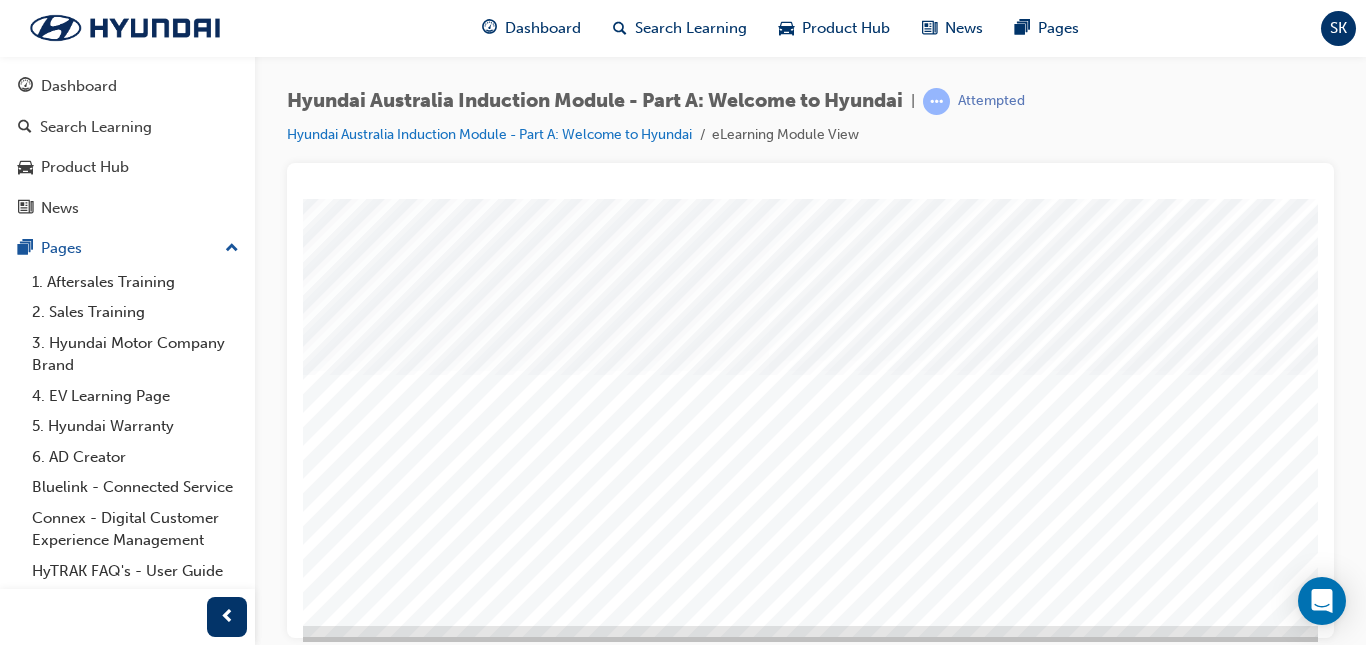 click at bounding box center [484, 1139] 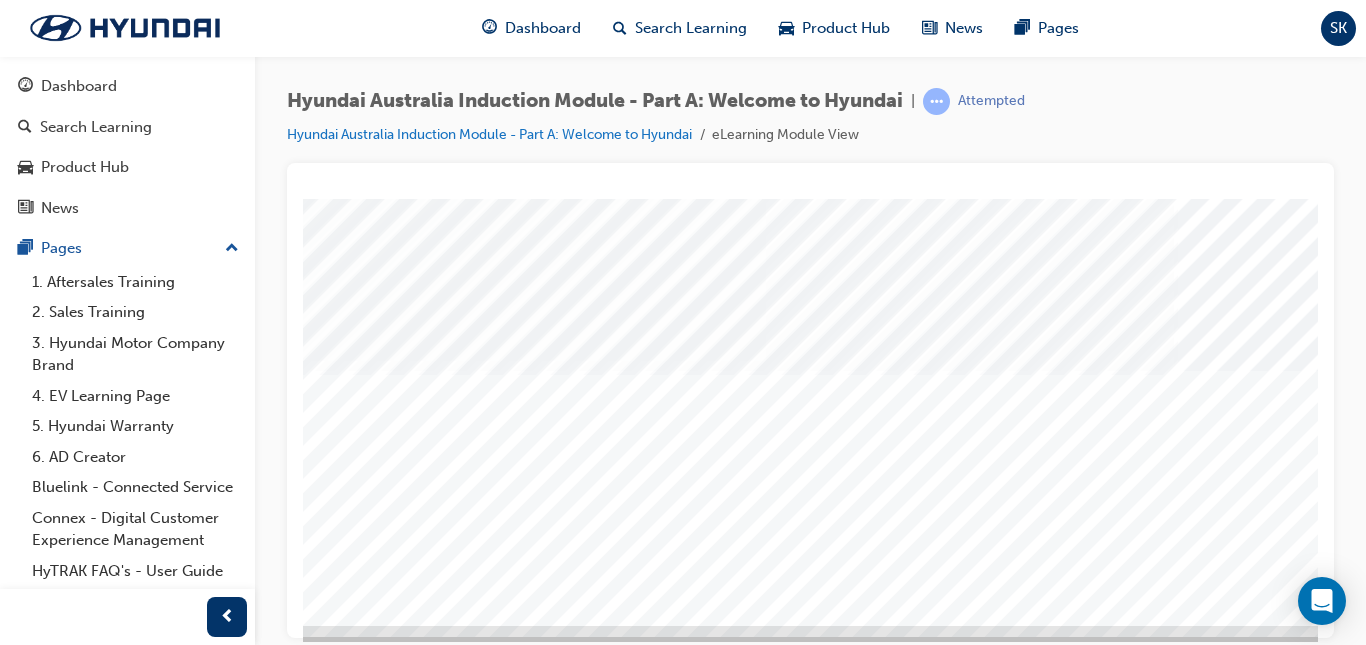 click at bounding box center (484, 1289) 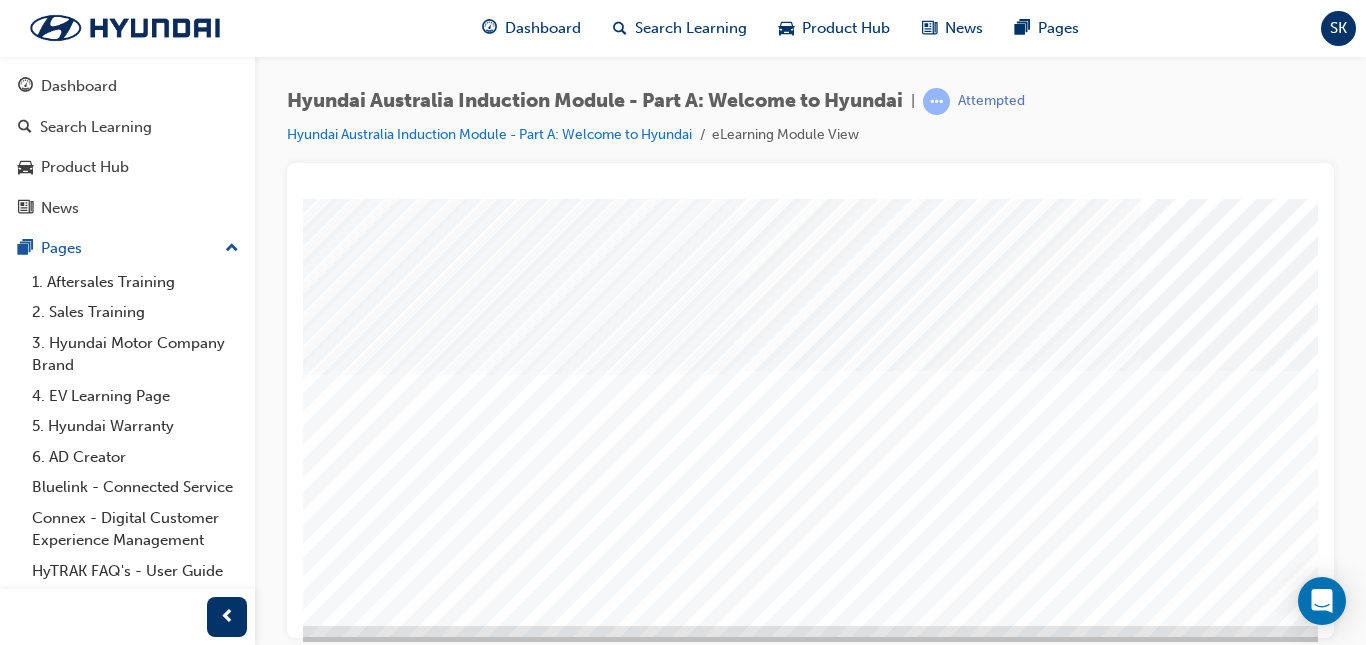 scroll, scrollTop: 293, scrollLeft: 25, axis: both 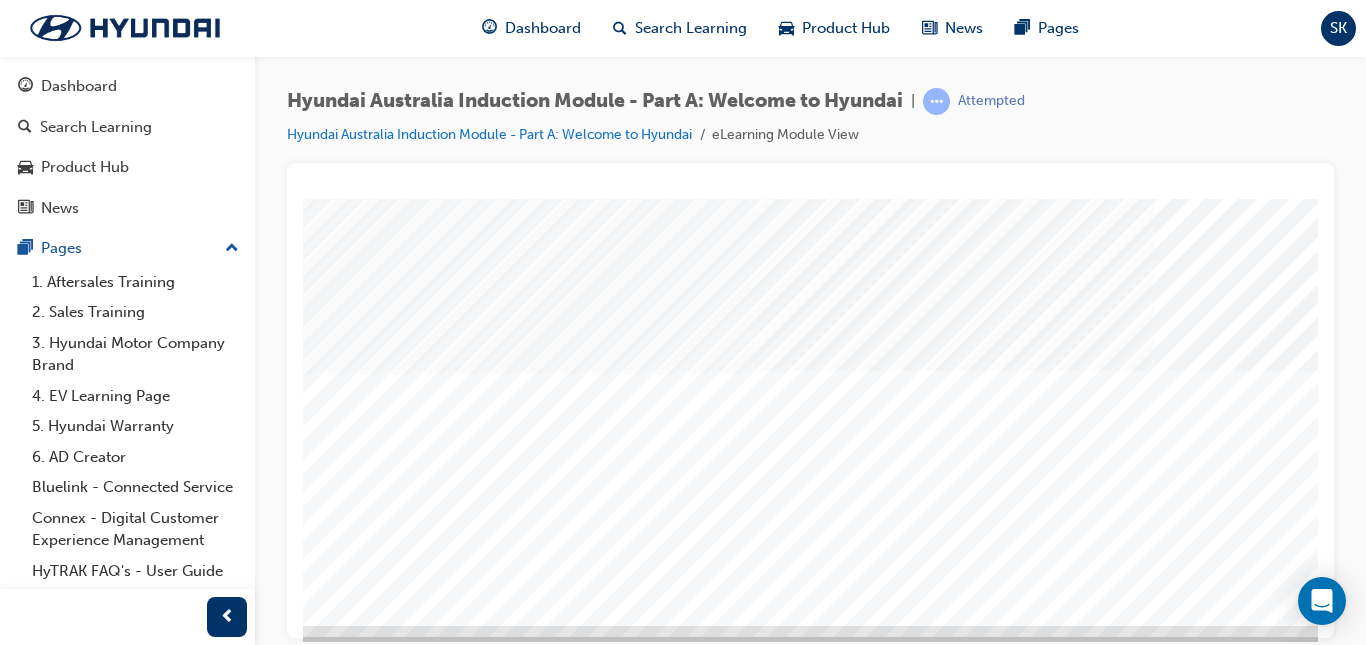 click at bounding box center [465, 1439] 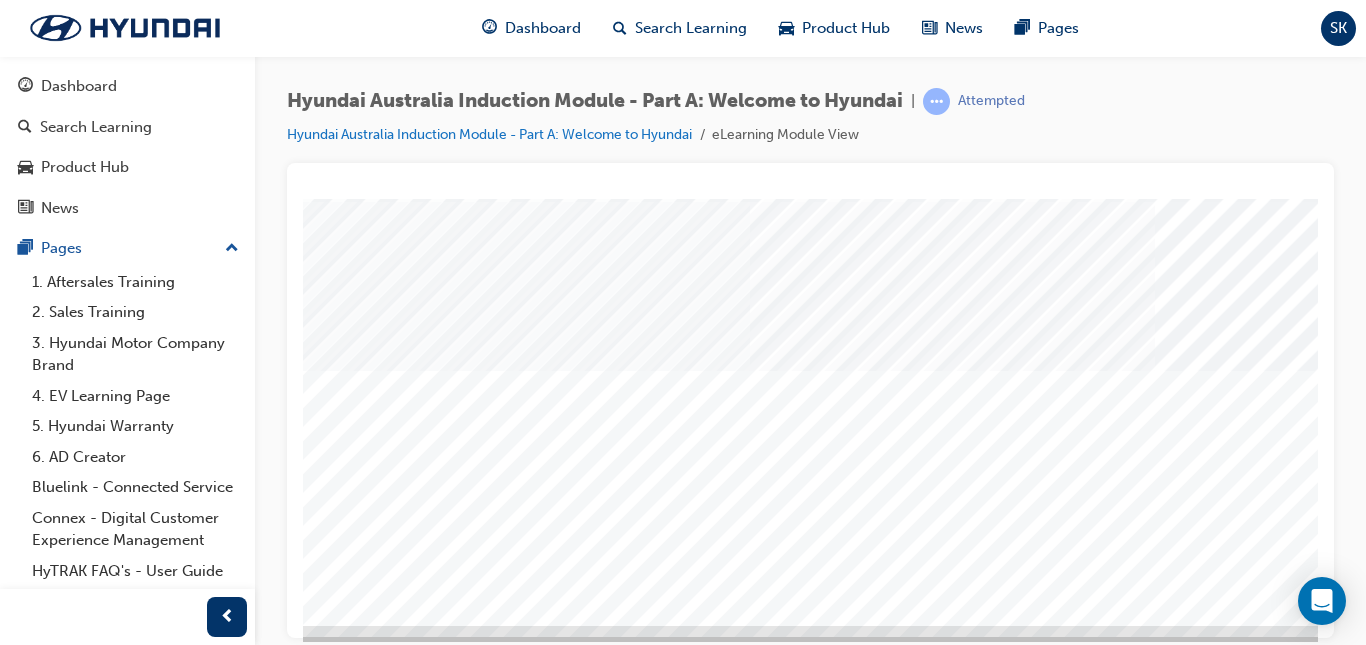click at bounding box center [465, 1589] 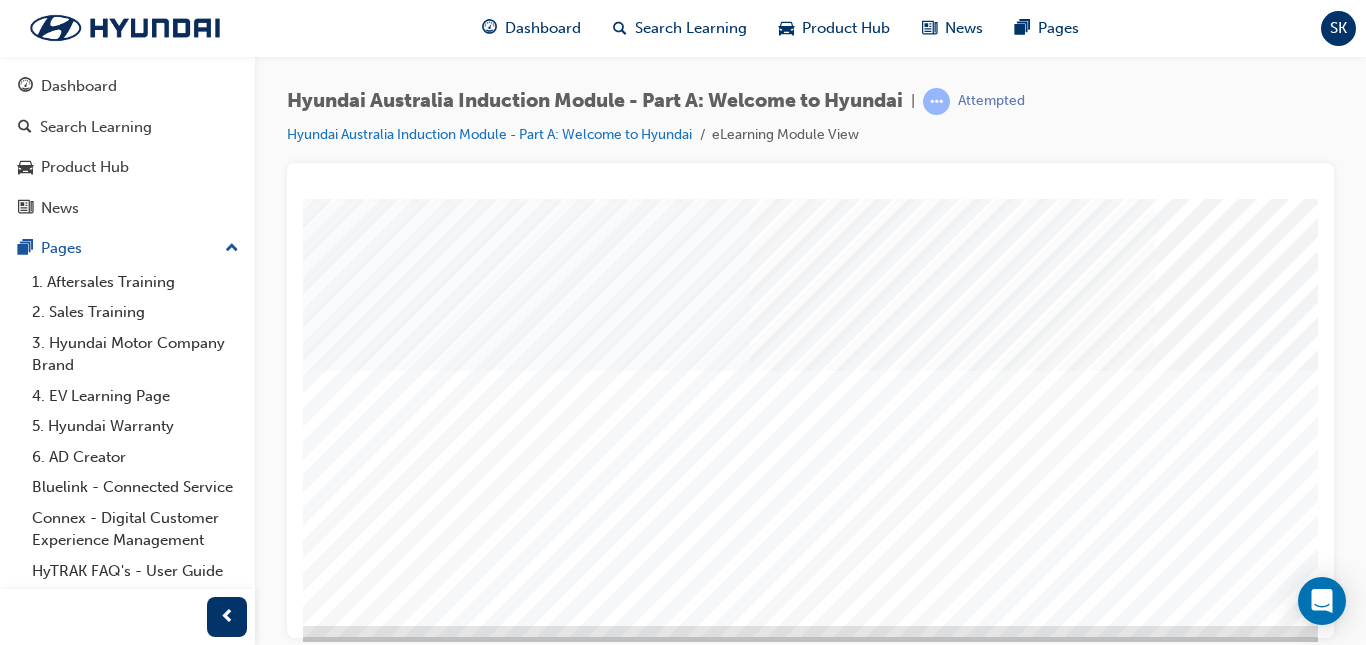 click at bounding box center [465, 1739] 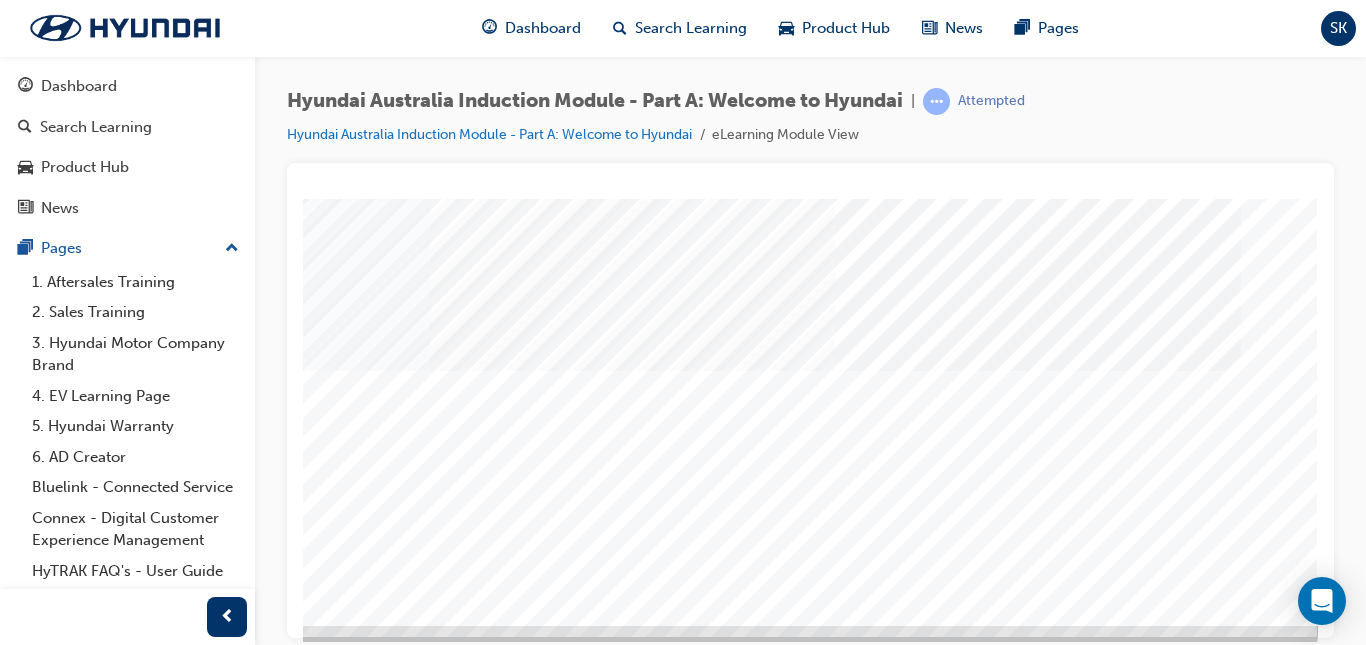 scroll, scrollTop: 293, scrollLeft: 360, axis: both 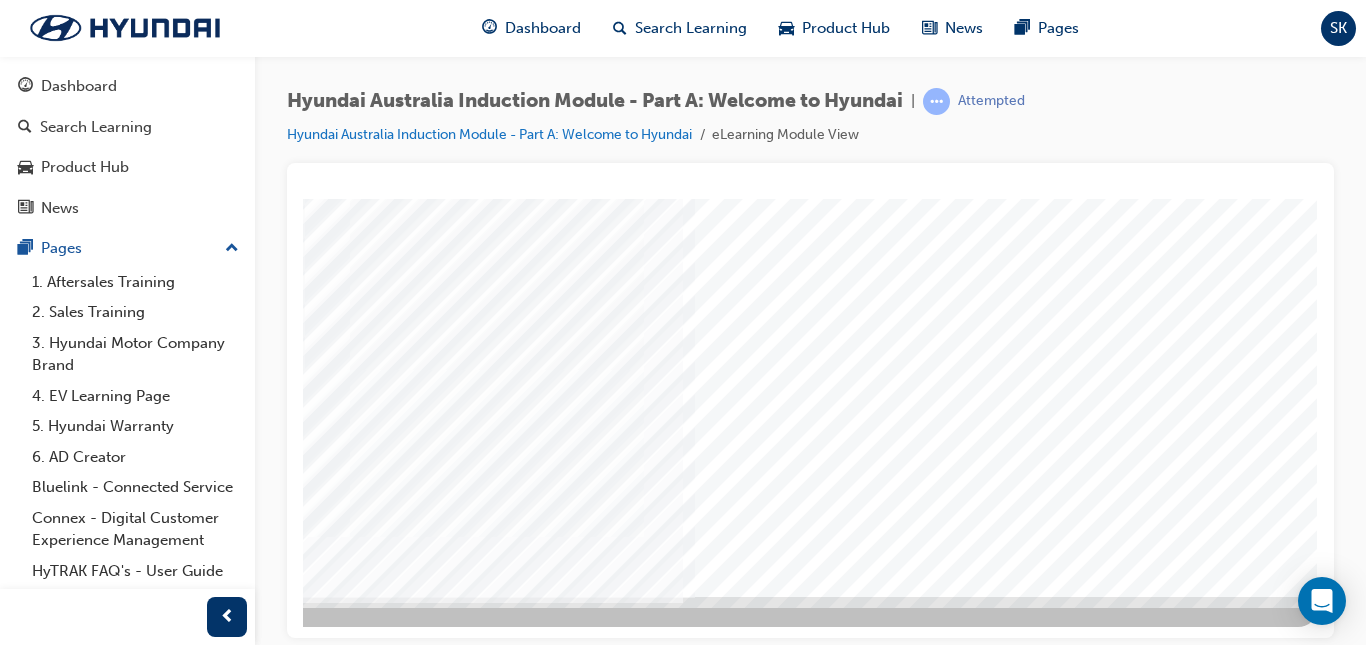 click at bounding box center (28, 2661) 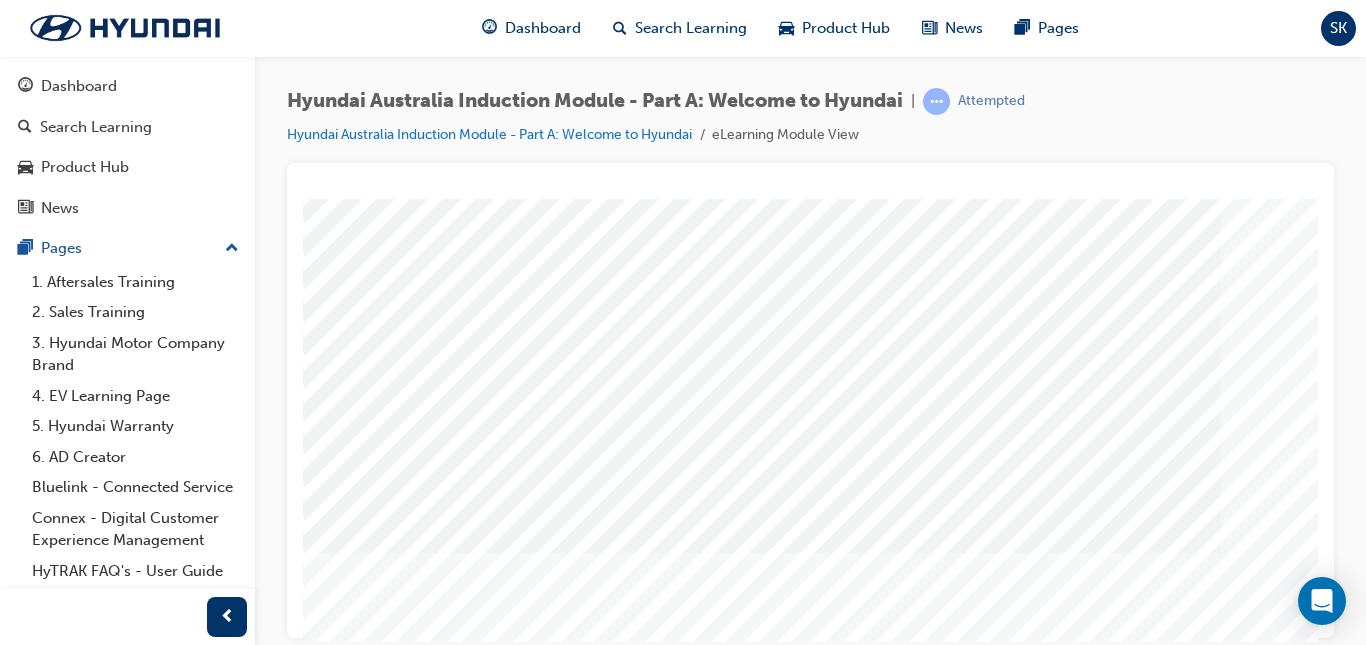 scroll, scrollTop: 178, scrollLeft: 0, axis: vertical 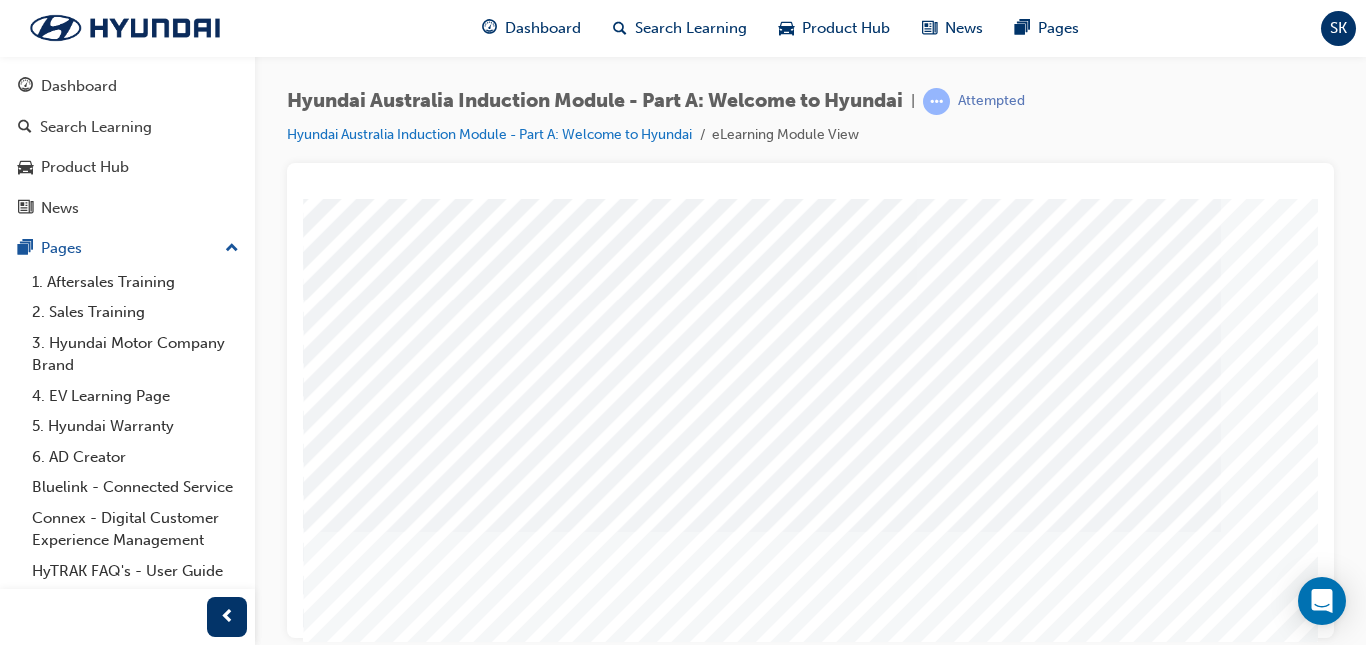 click at bounding box center [610, 3452] 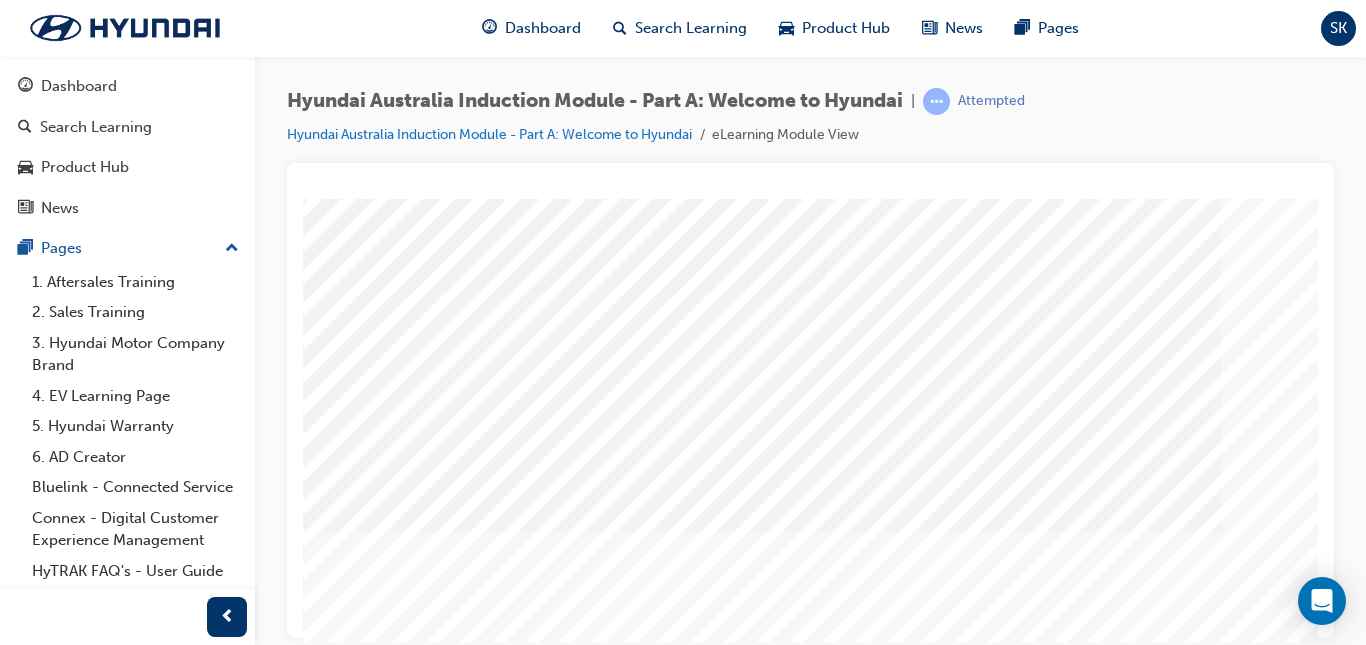 click at bounding box center [320, 3040] 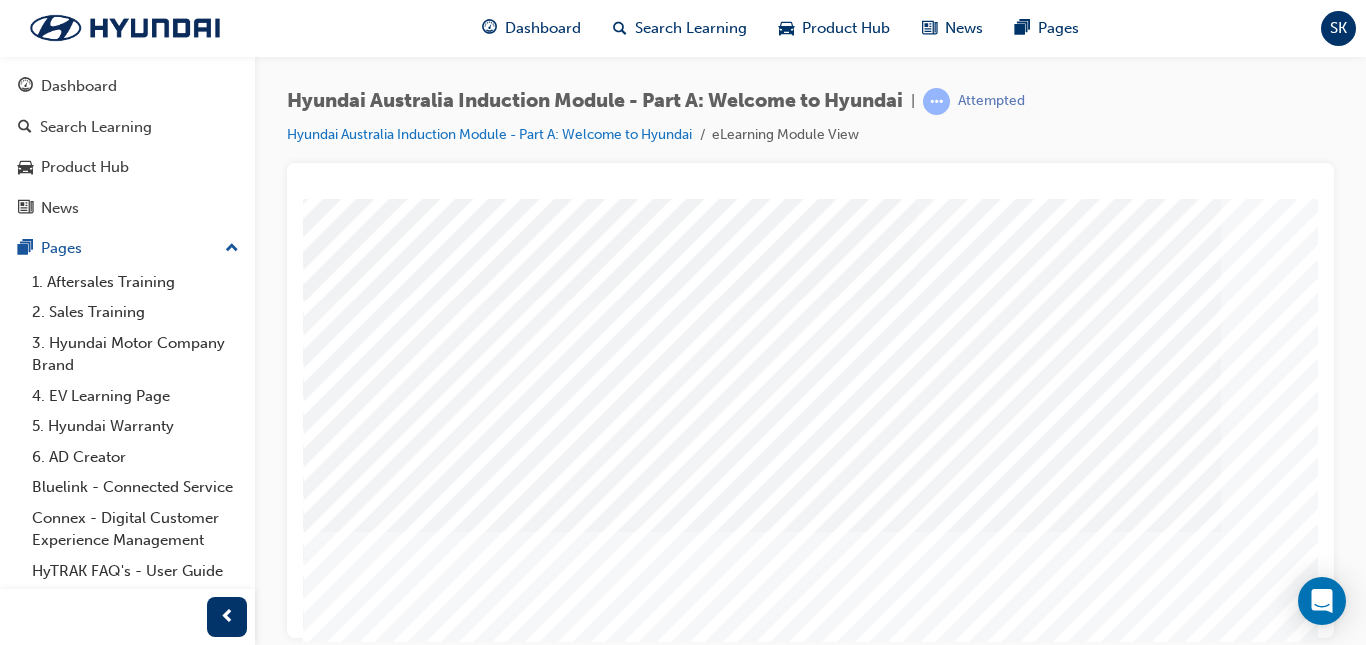 click at bounding box center [610, 3452] 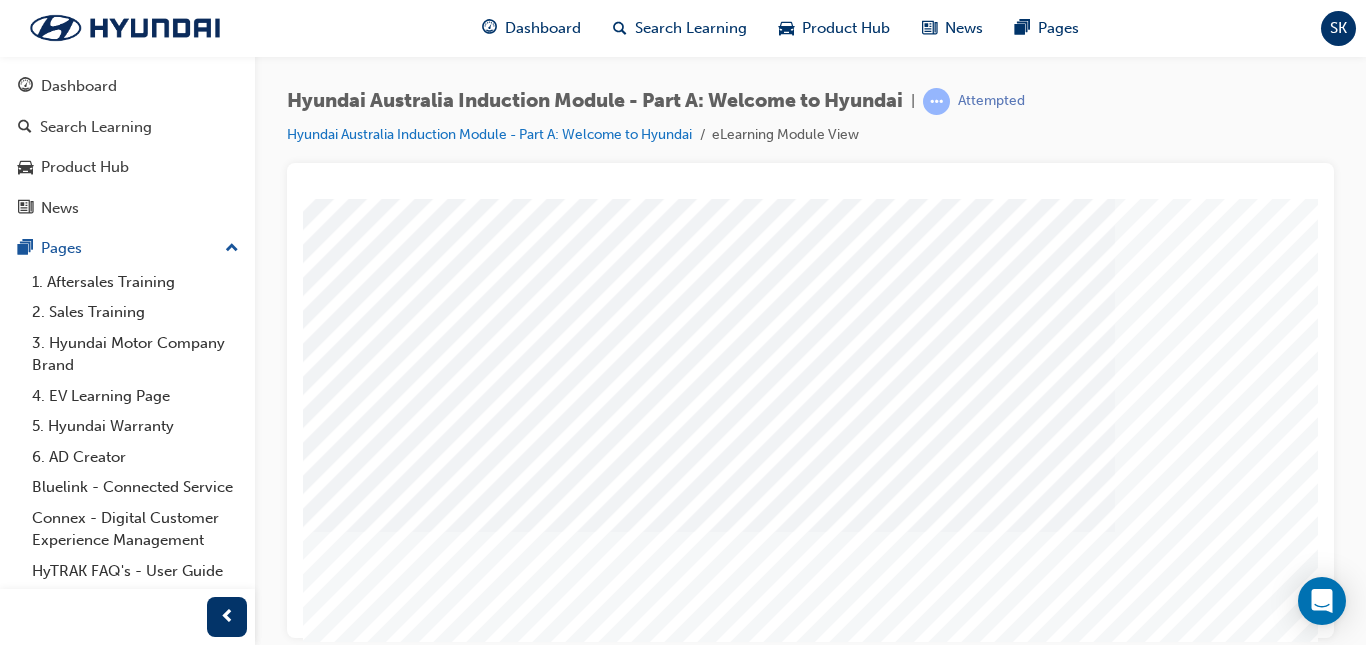 scroll, scrollTop: 178, scrollLeft: 109, axis: both 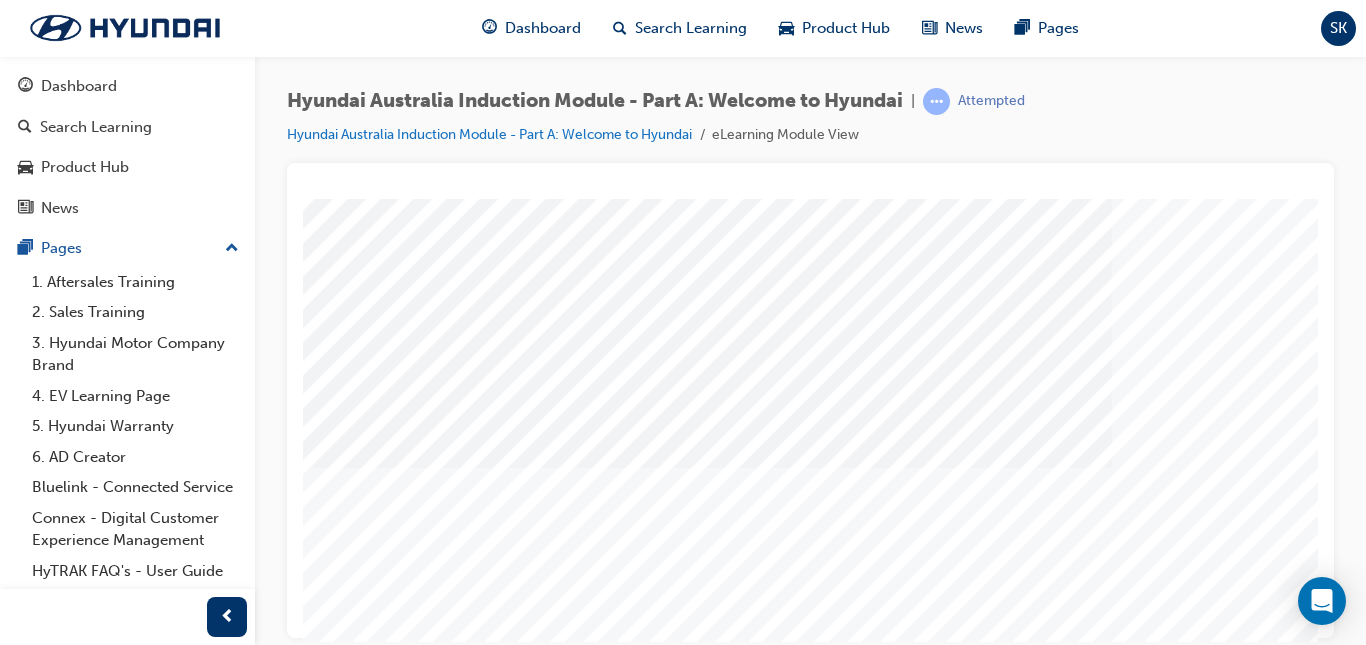 drag, startPoint x: 790, startPoint y: 314, endPoint x: 938, endPoint y: 325, distance: 148.40822 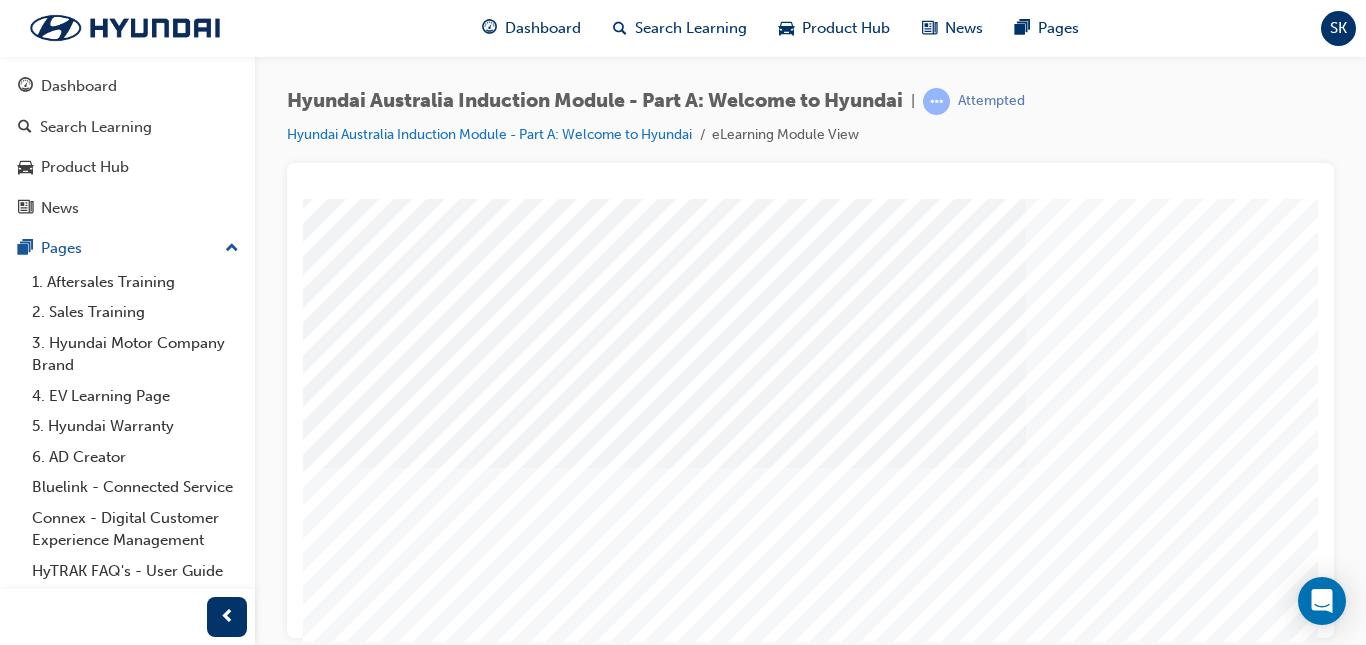 scroll, scrollTop: 242, scrollLeft: 215, axis: both 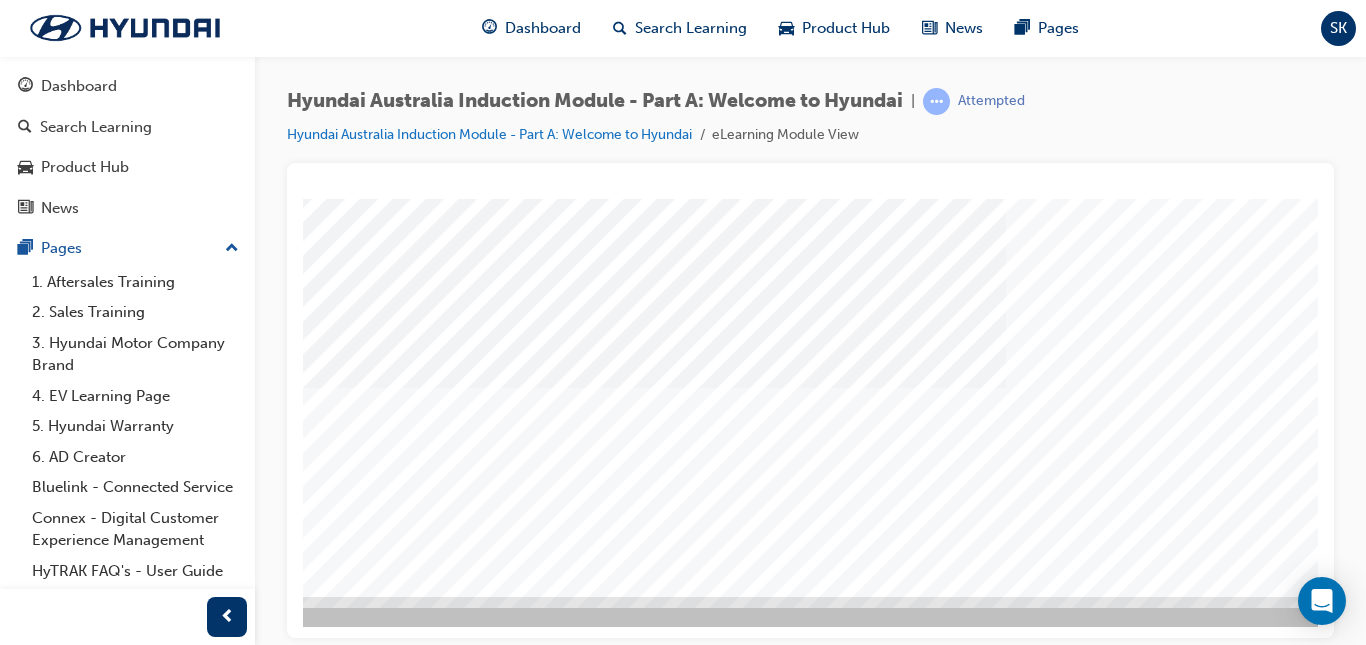 click at bounding box center [158, 1348] 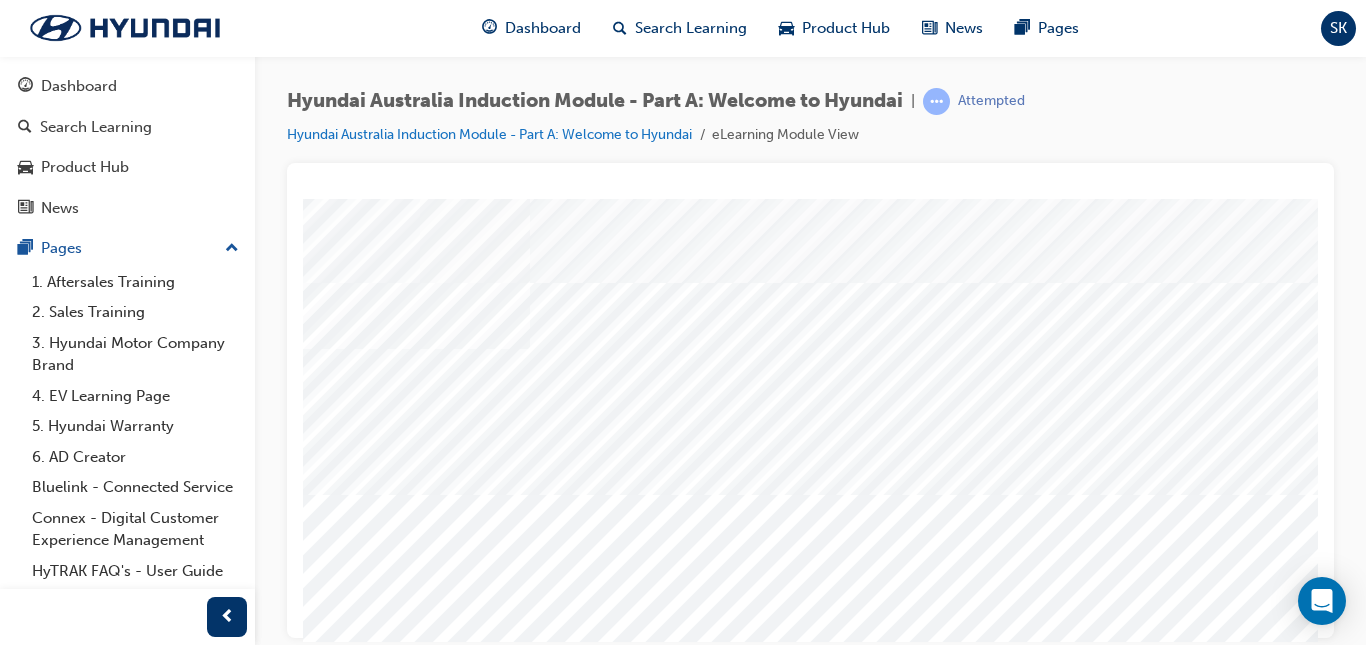 scroll, scrollTop: 0, scrollLeft: 81, axis: horizontal 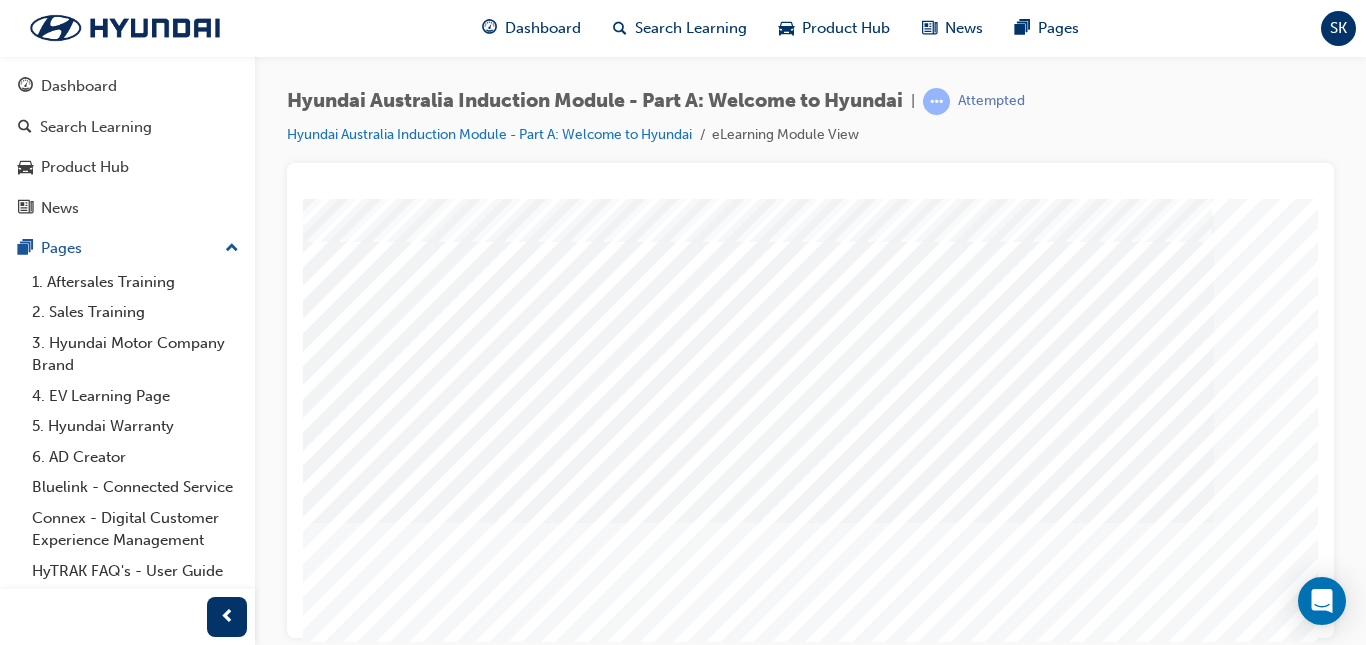 drag, startPoint x: 1075, startPoint y: 630, endPoint x: 1564, endPoint y: 840, distance: 532.1851 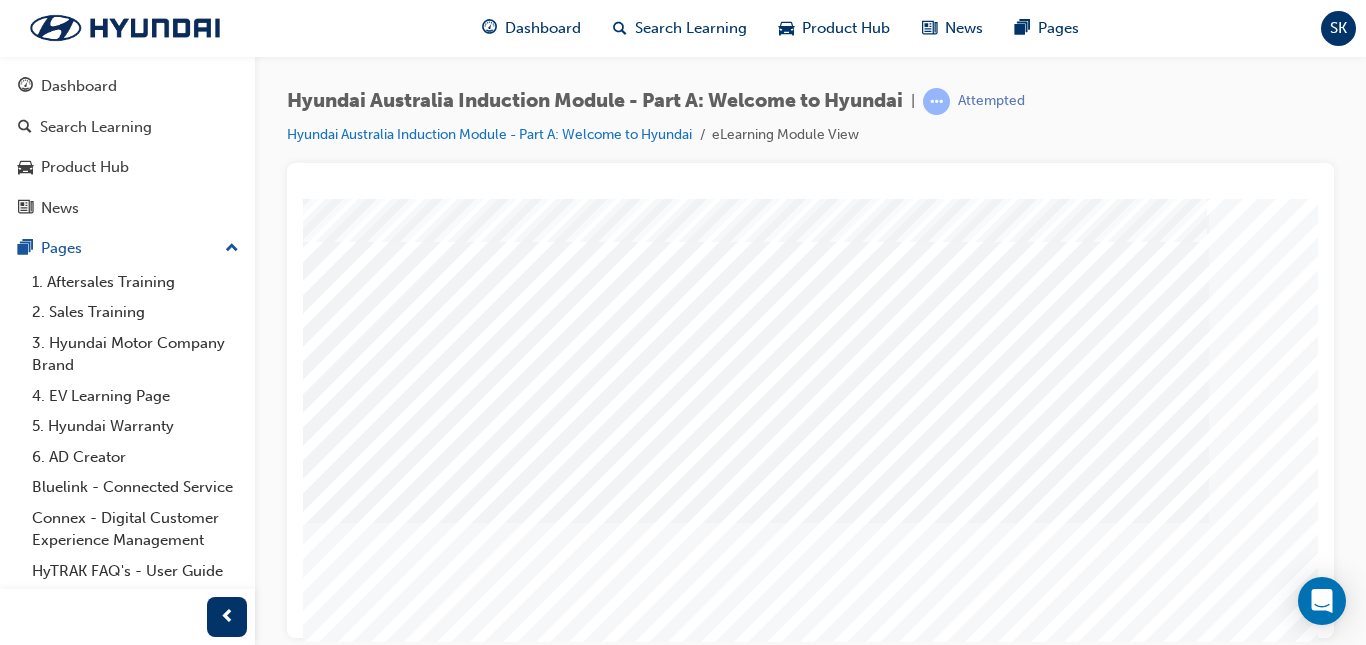 click at bounding box center [29, 2140] 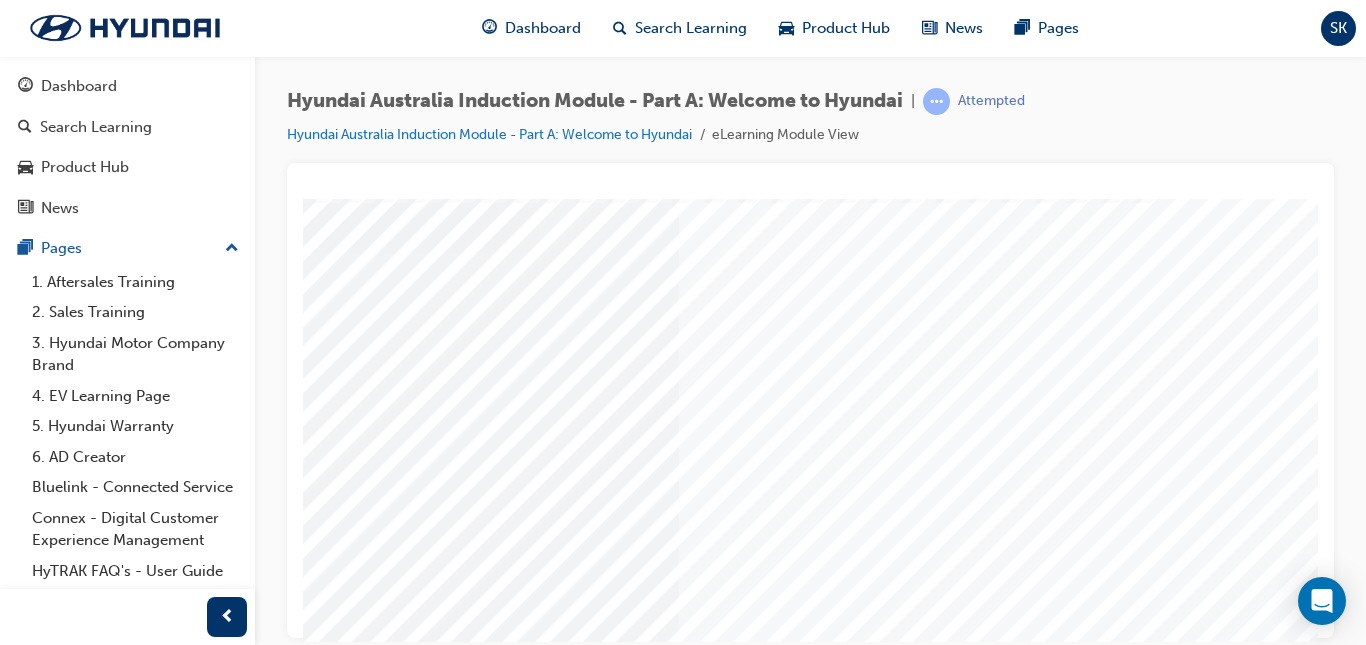 scroll, scrollTop: 0, scrollLeft: 0, axis: both 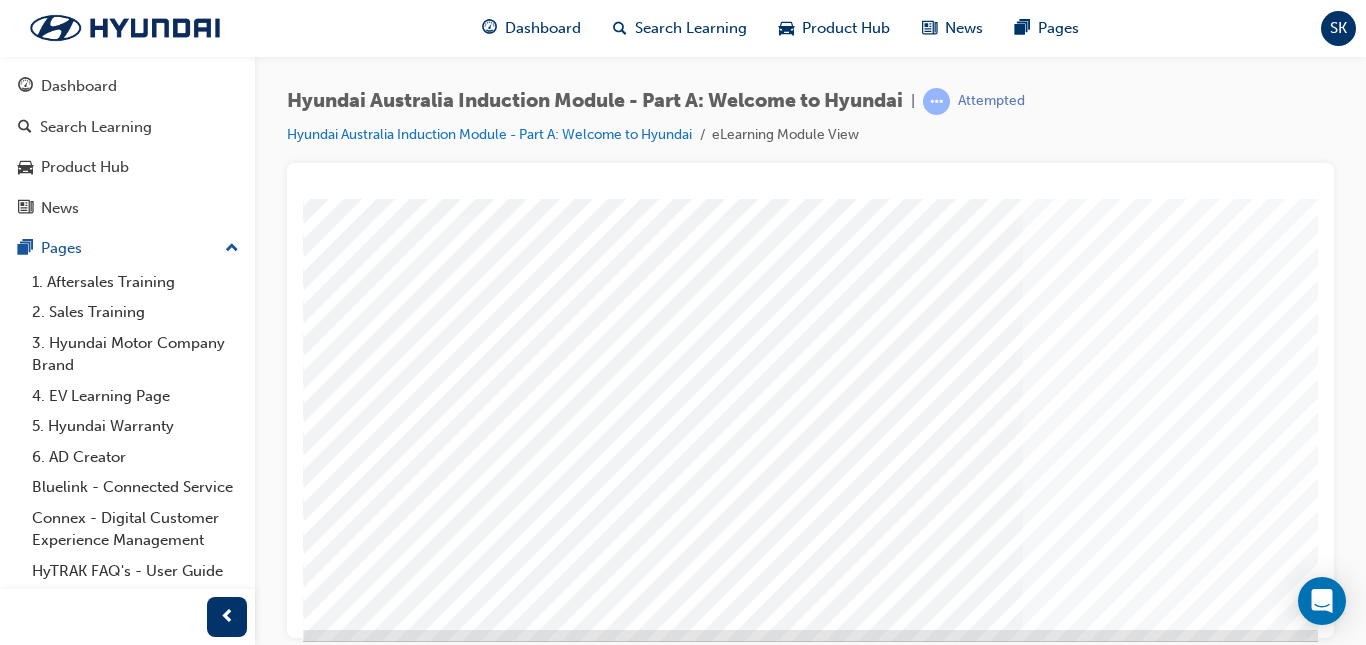 click at bounding box center [473, 3100] 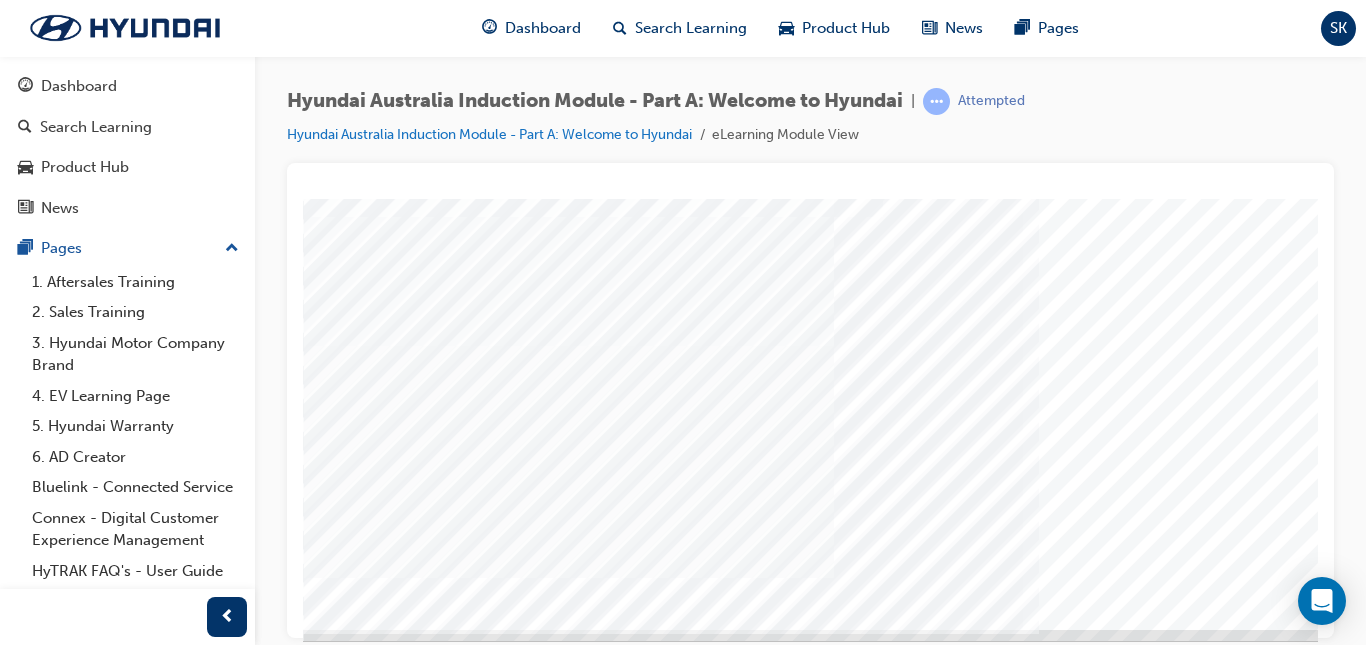 click at bounding box center [473, 3145] 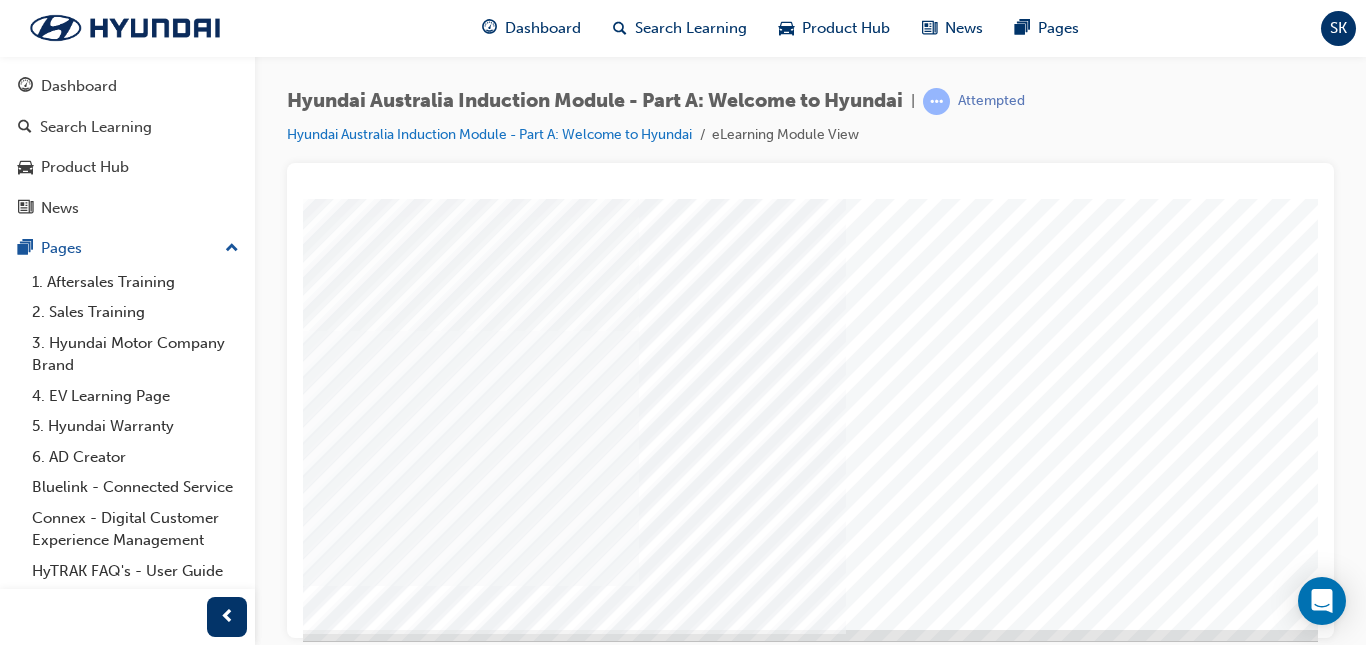 scroll, scrollTop: 289, scrollLeft: 198, axis: both 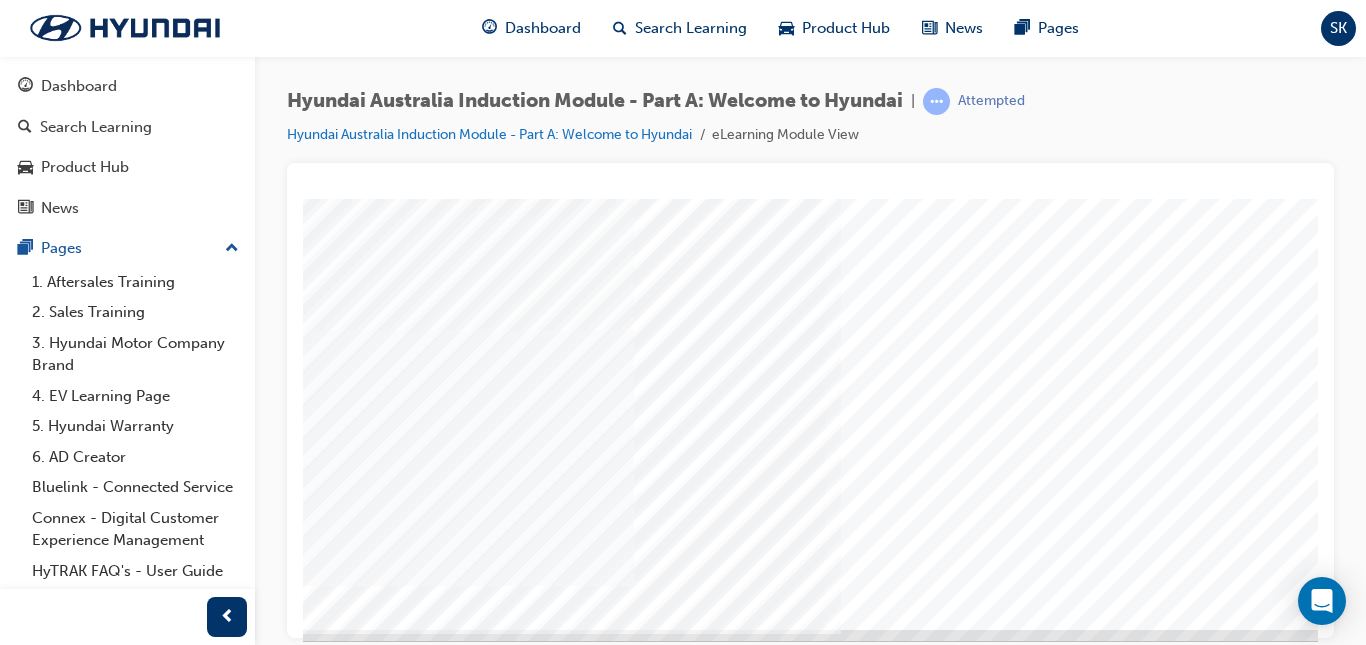 click at bounding box center [275, 3190] 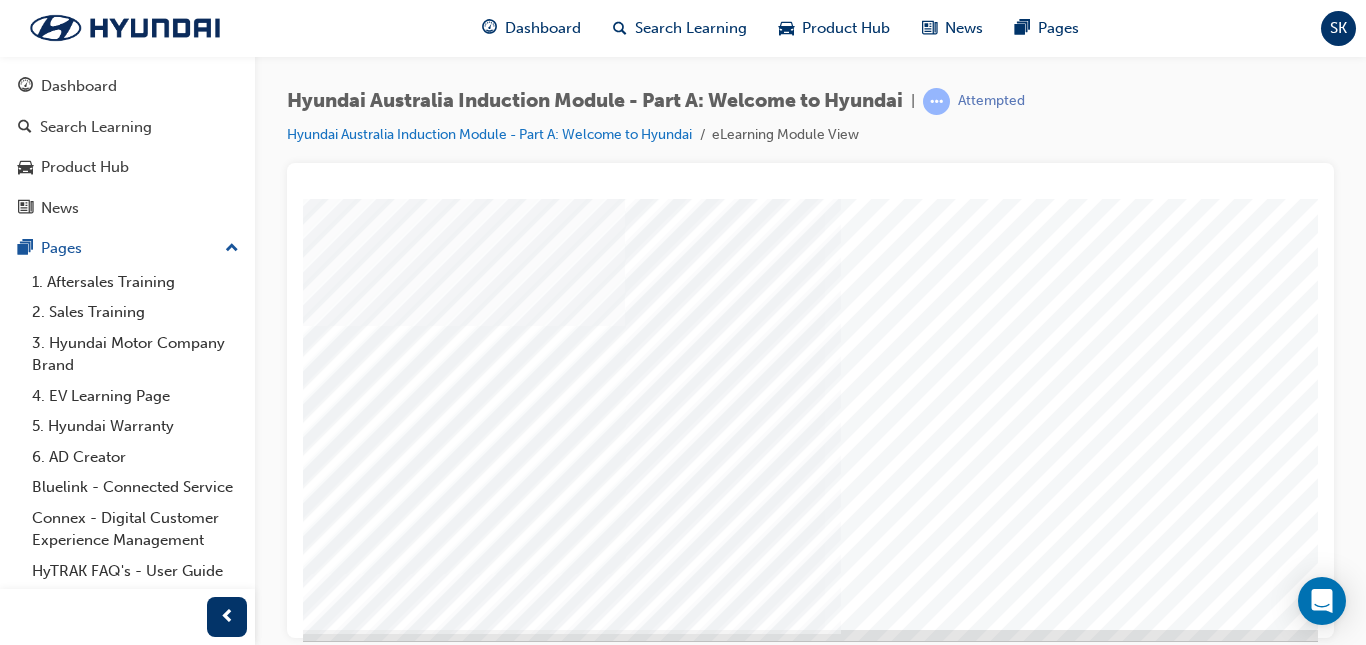 click at bounding box center (175, 5760) 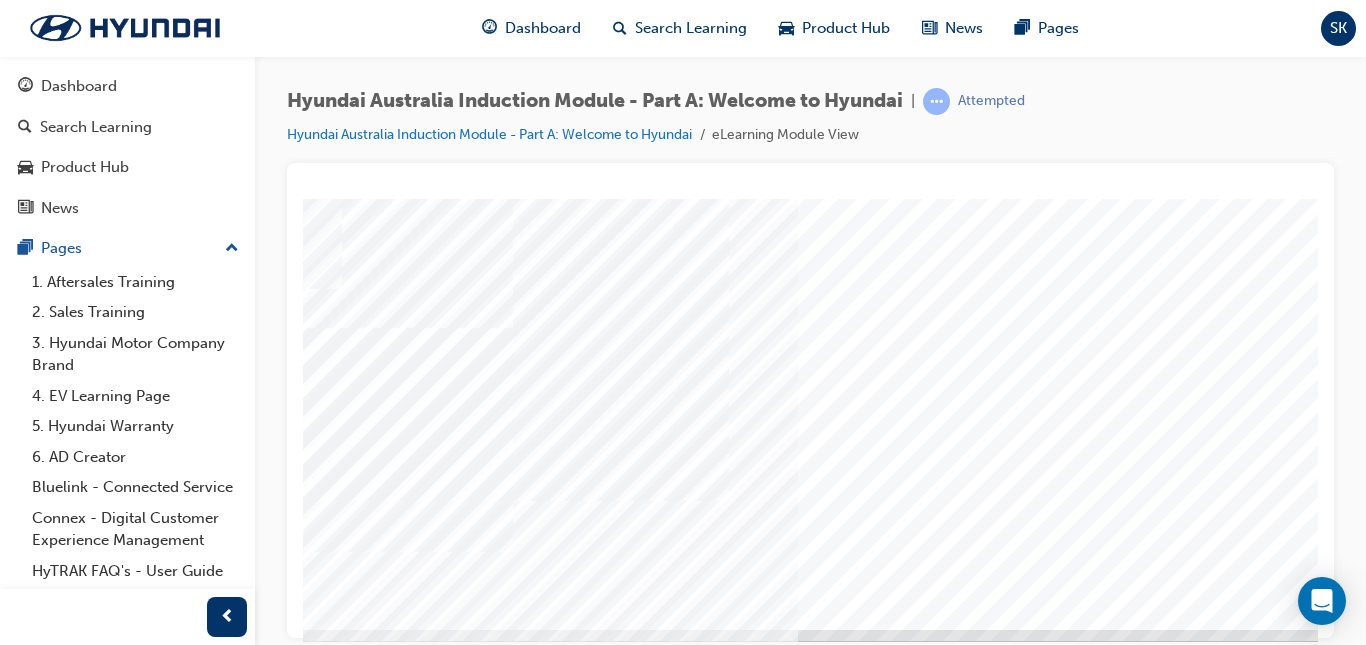 scroll, scrollTop: 0, scrollLeft: 0, axis: both 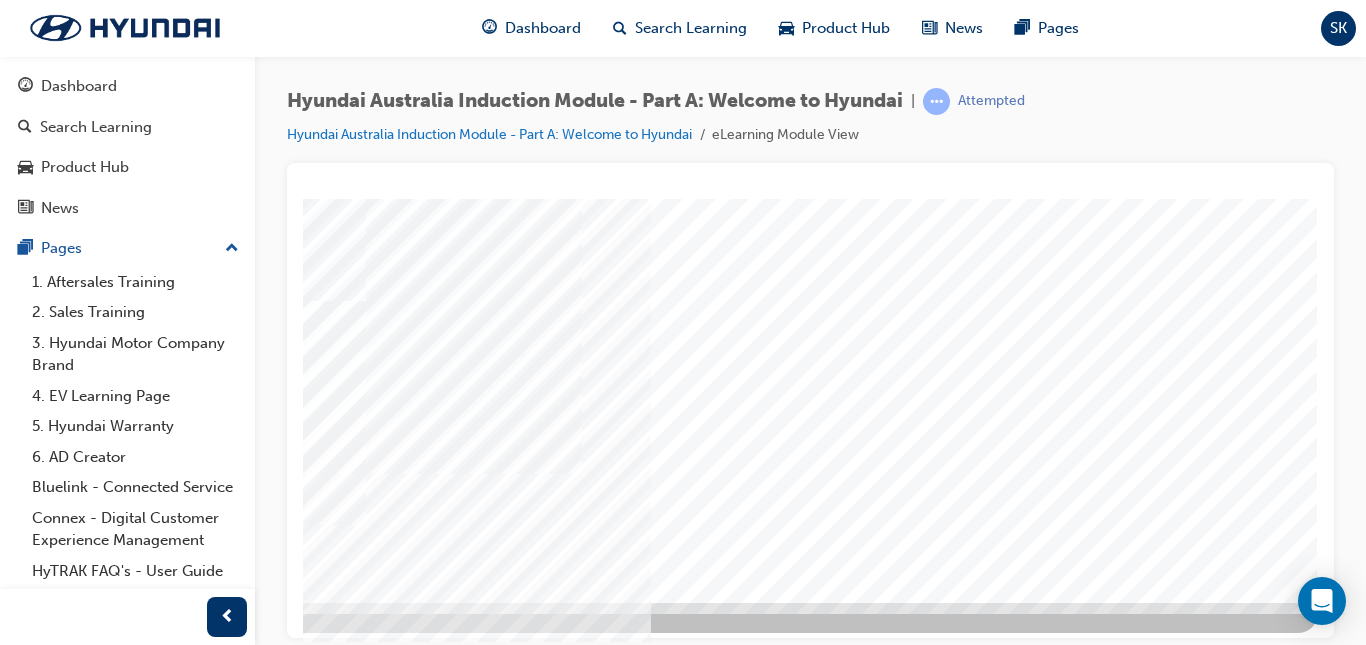 click at bounding box center (28, 1900) 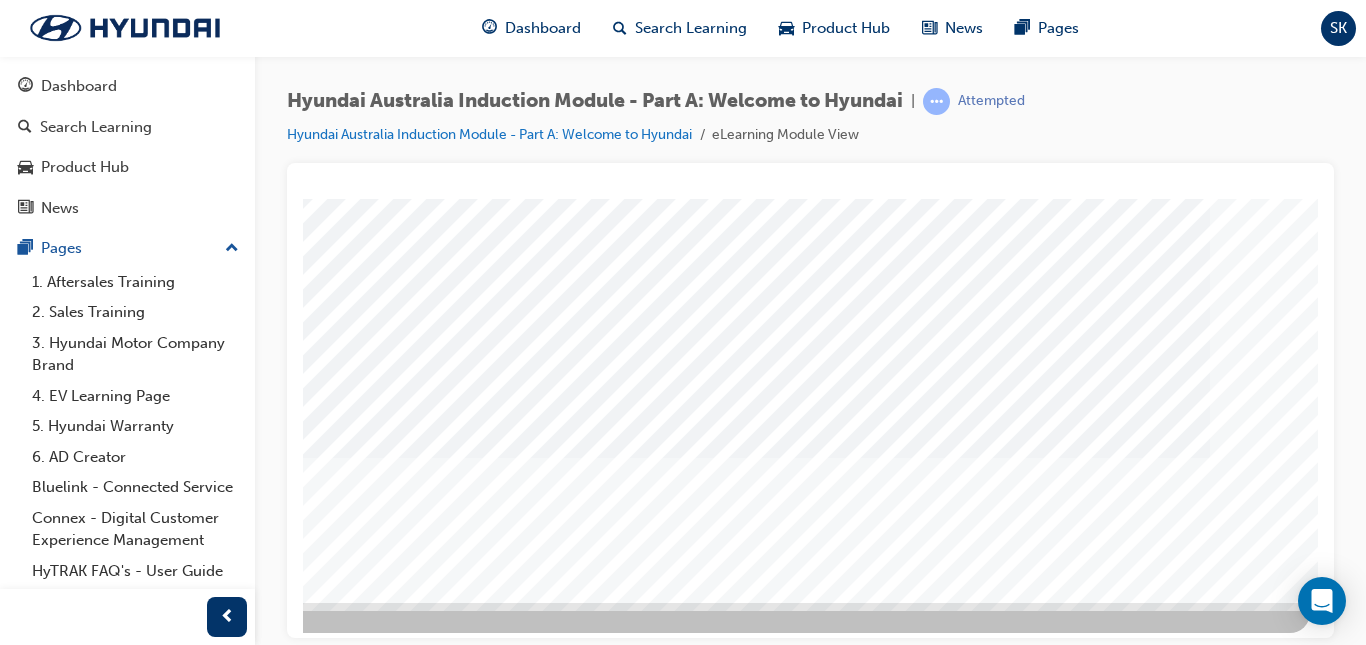 scroll, scrollTop: 0, scrollLeft: 0, axis: both 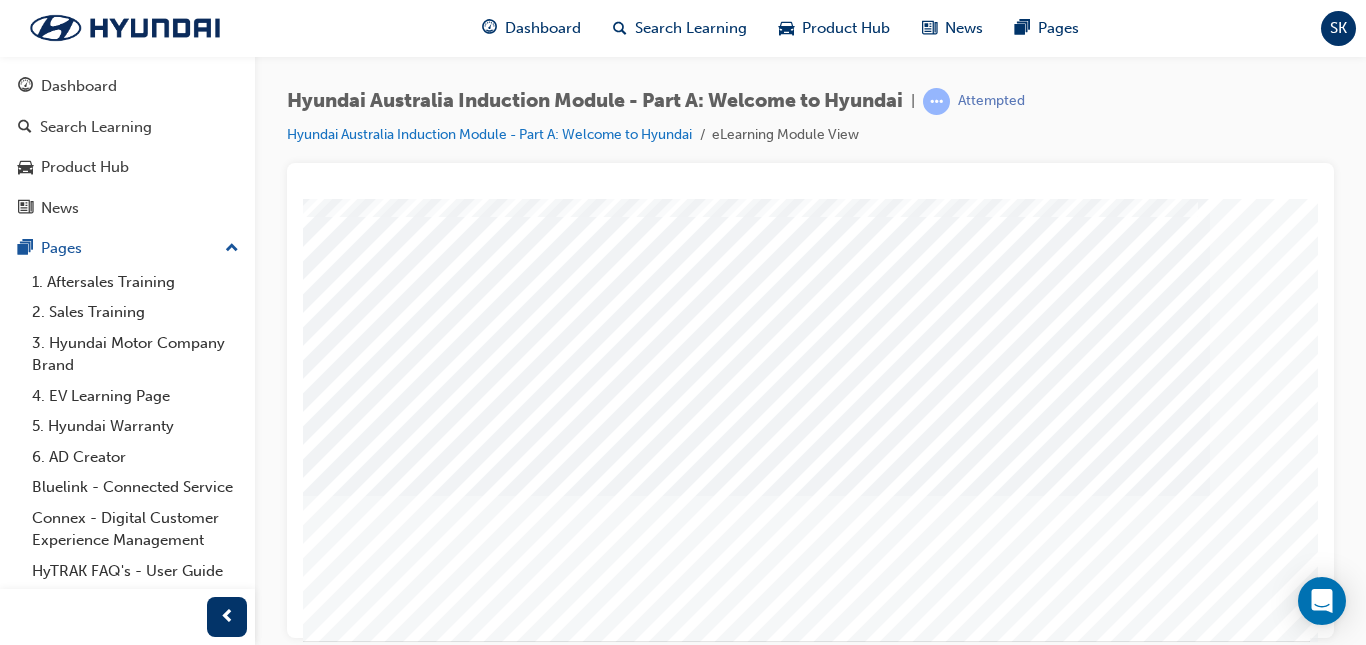 click at bounding box center (20, 2113) 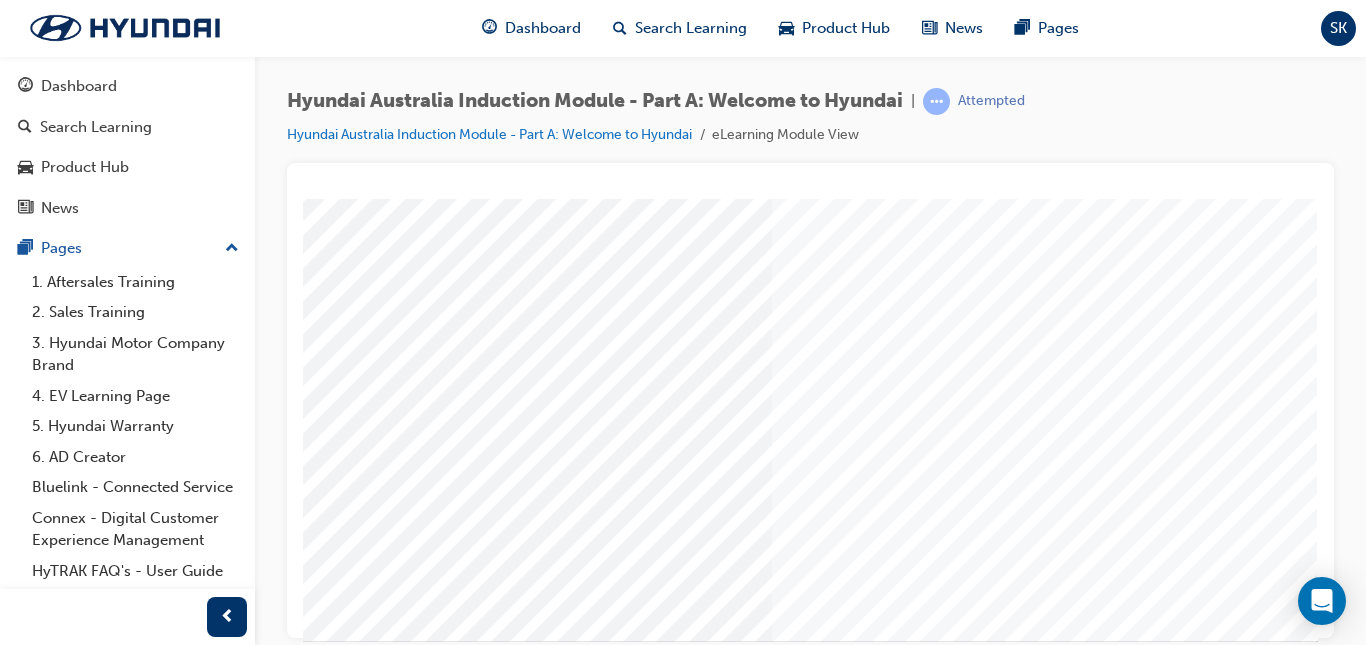 scroll, scrollTop: 0, scrollLeft: 0, axis: both 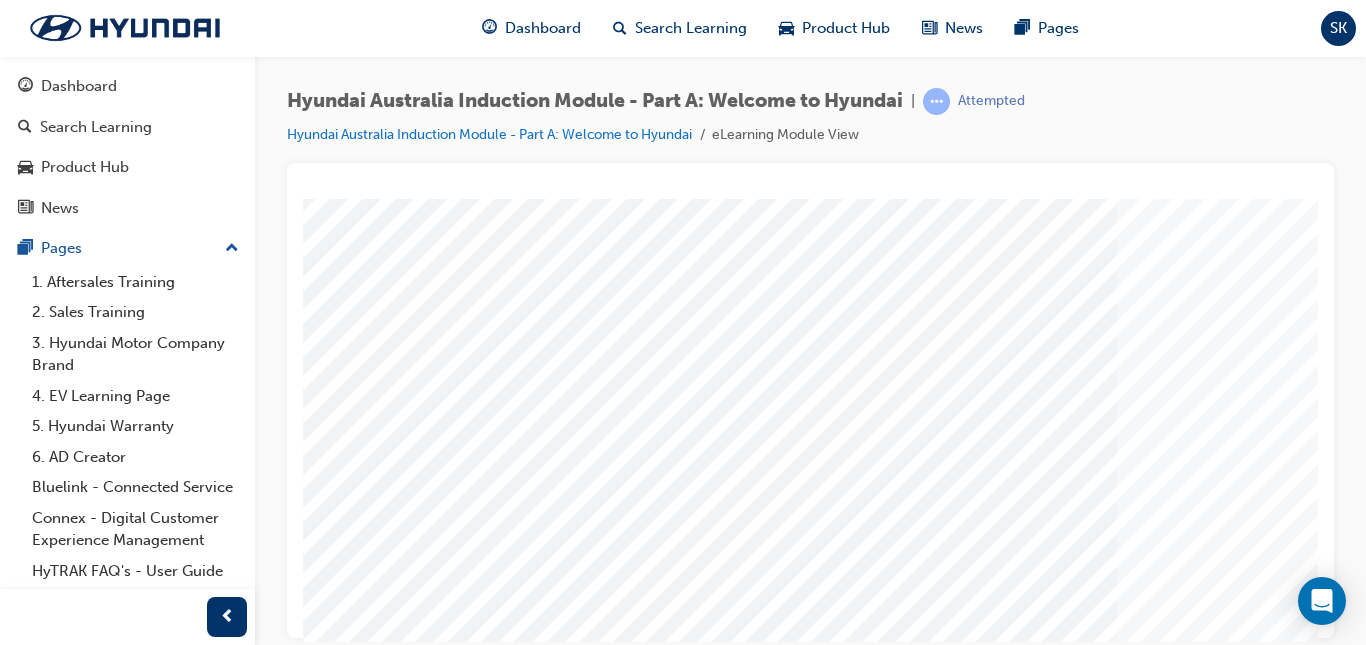 click at bounding box center (377, 3376) 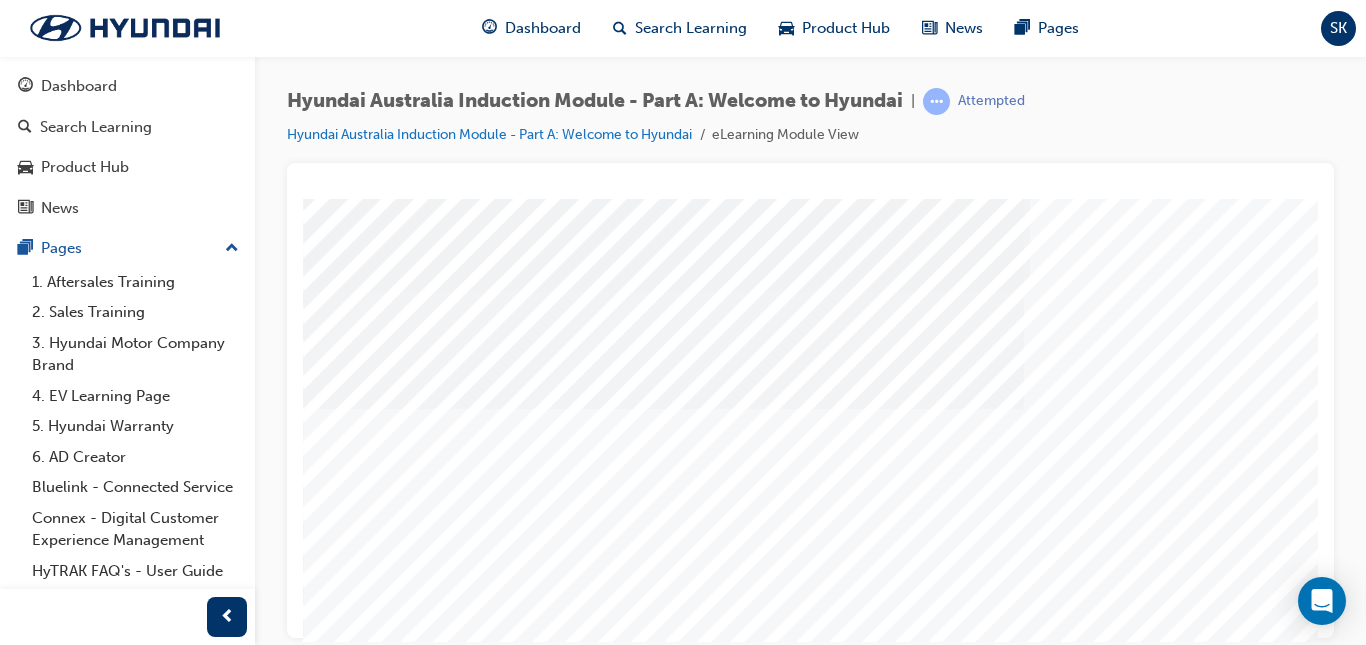 click at bounding box center [377, 3524] 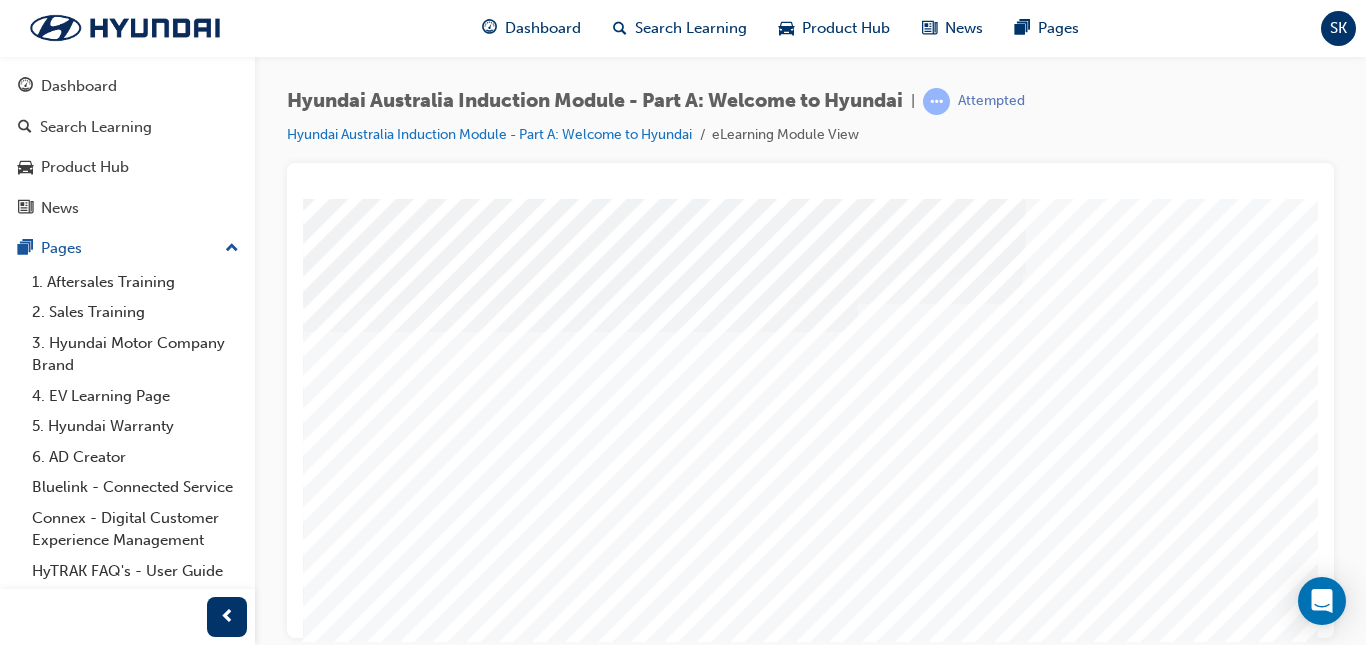 click at bounding box center (377, 3672) 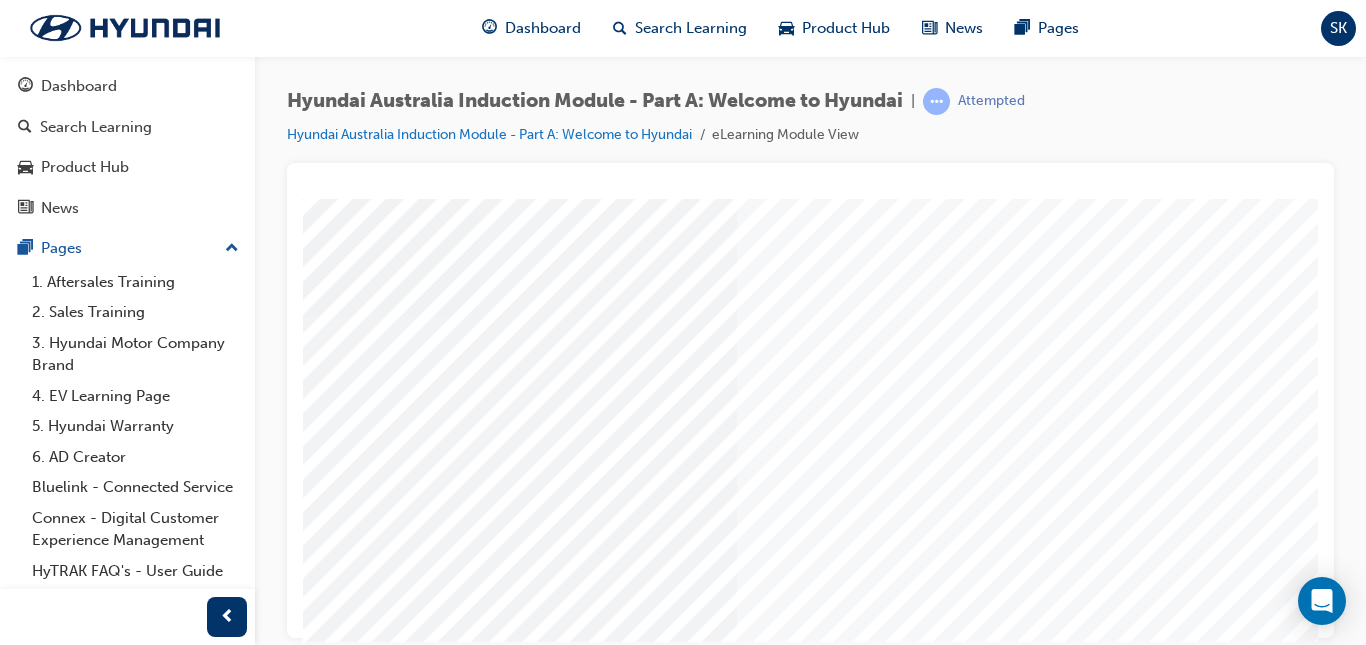 scroll, scrollTop: 270, scrollLeft: 360, axis: both 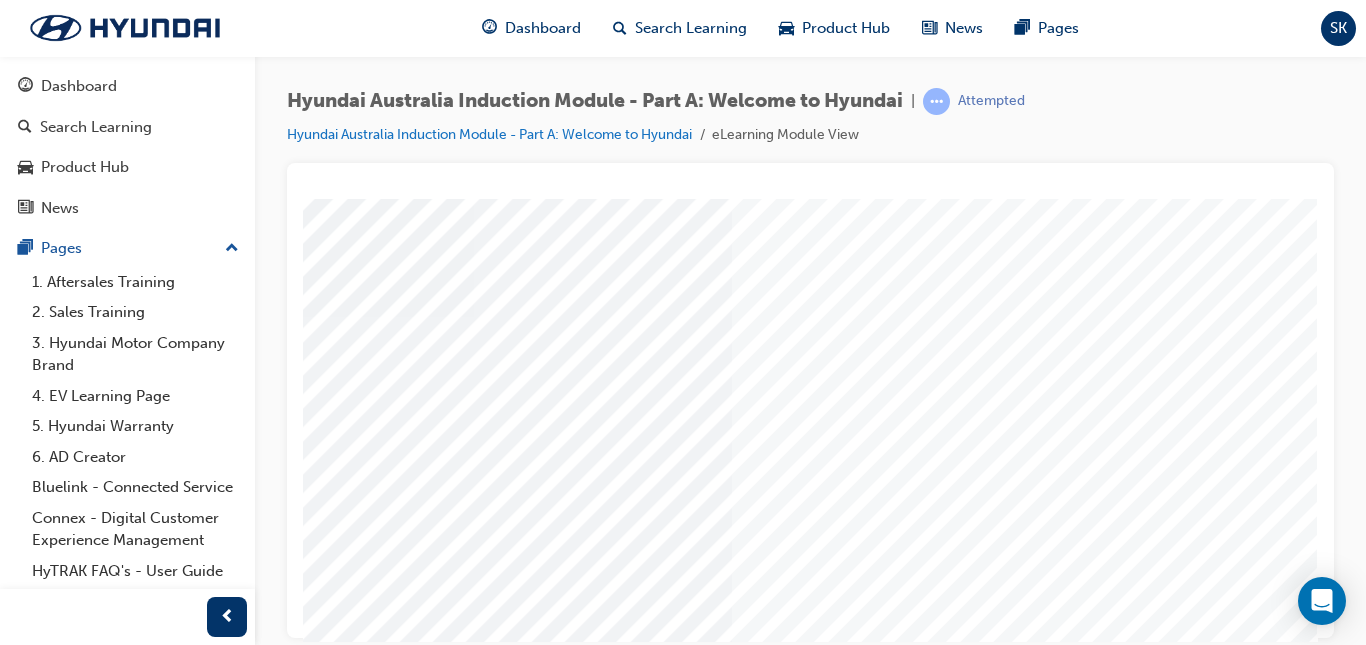 click at bounding box center (28, 5669) 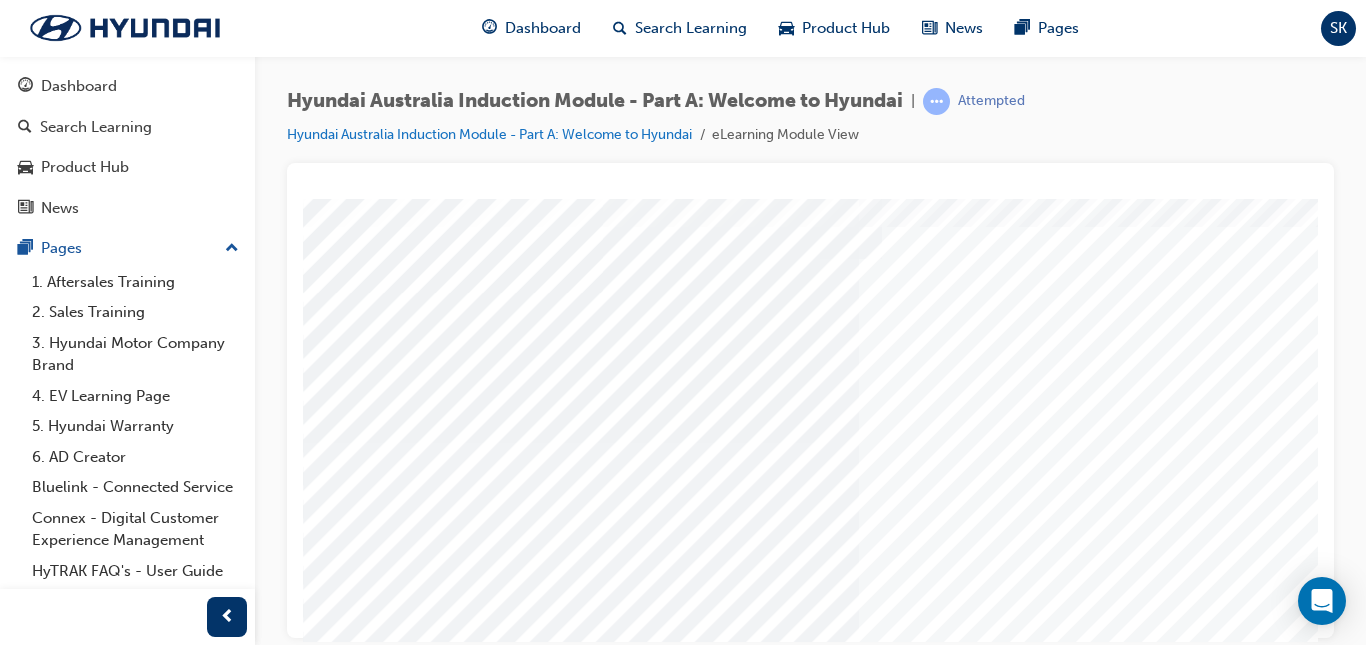 scroll, scrollTop: 54, scrollLeft: 0, axis: vertical 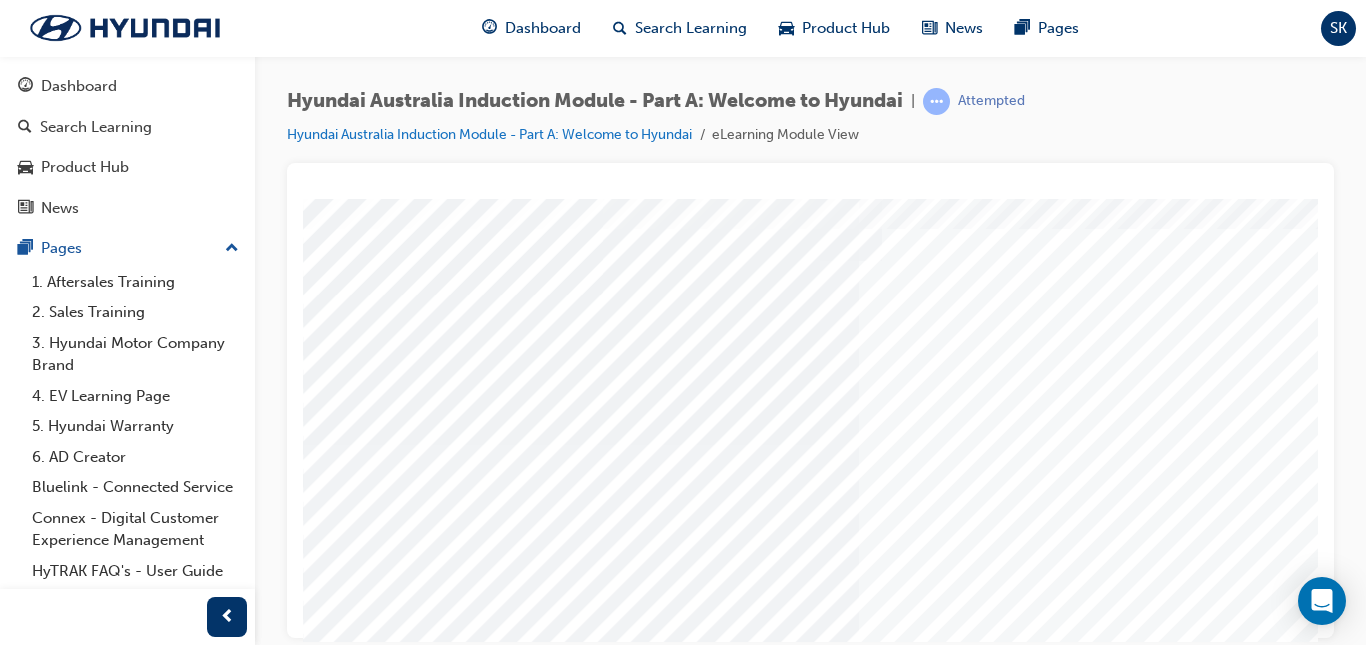 click at bounding box center [581, 2117] 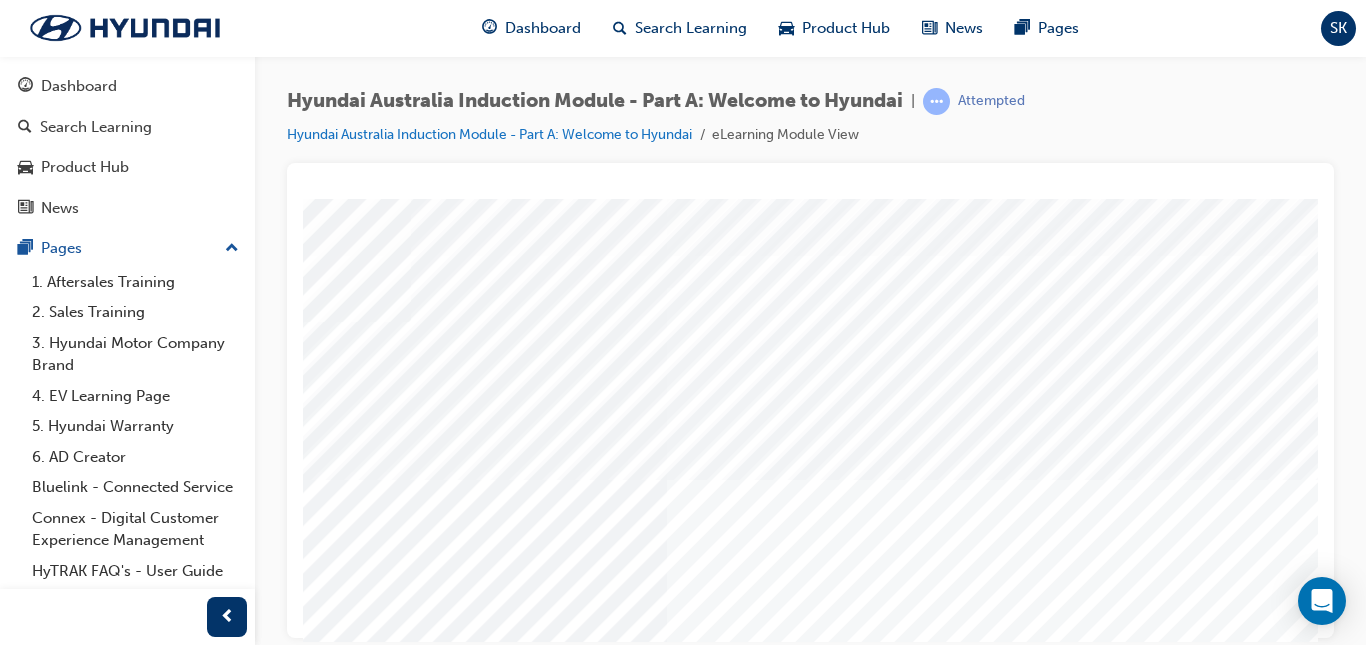 scroll, scrollTop: 0, scrollLeft: 192, axis: horizontal 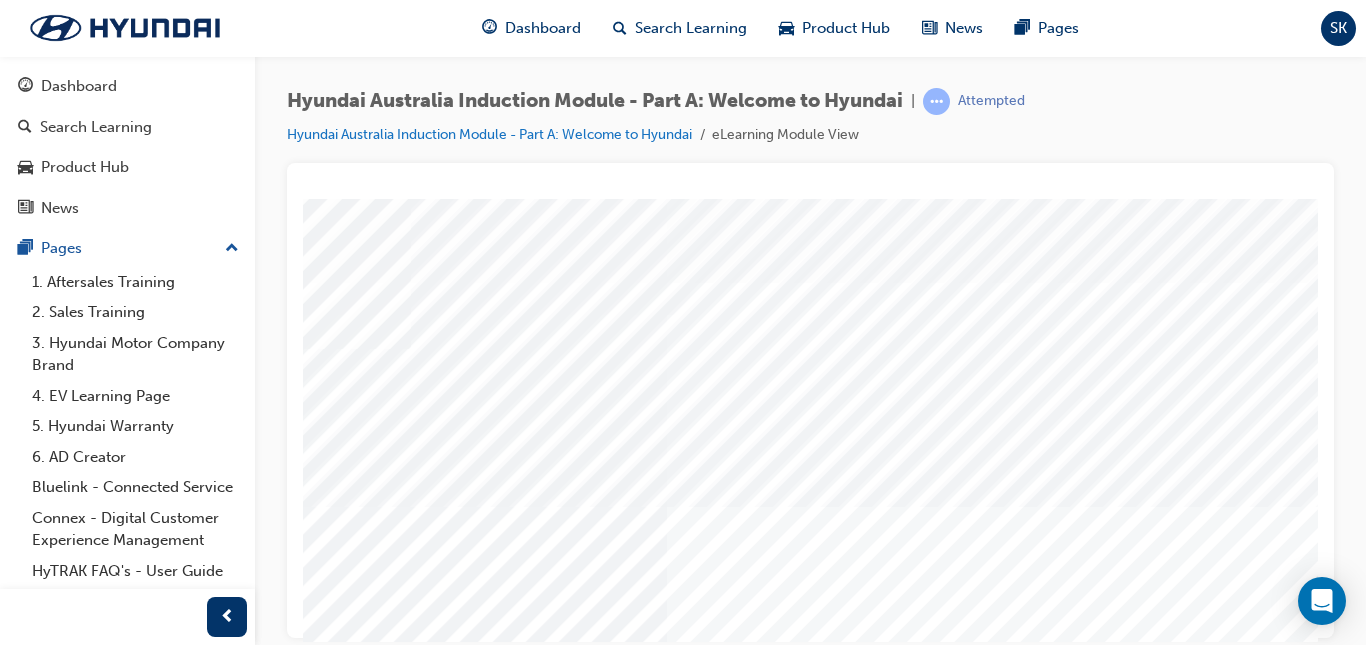 click at bounding box center [142, 3861] 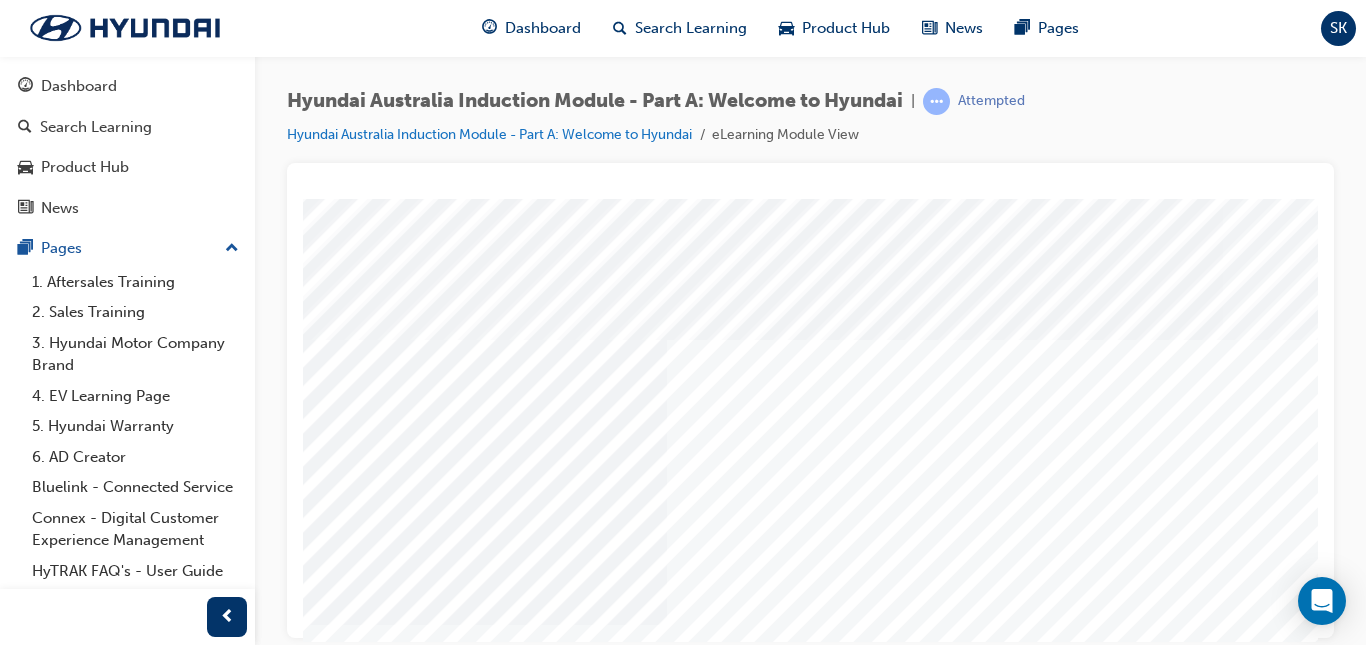 scroll, scrollTop: 173, scrollLeft: 192, axis: both 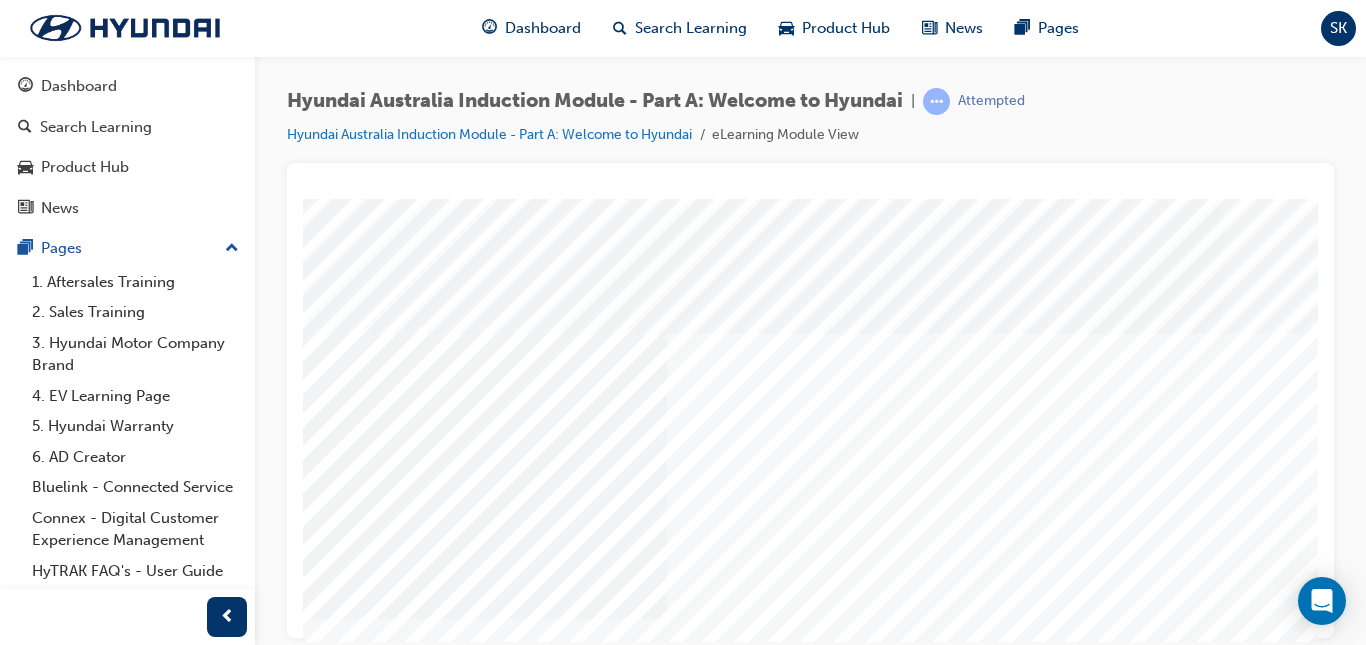 drag, startPoint x: 1306, startPoint y: 422, endPoint x: 1626, endPoint y: 711, distance: 431.18558 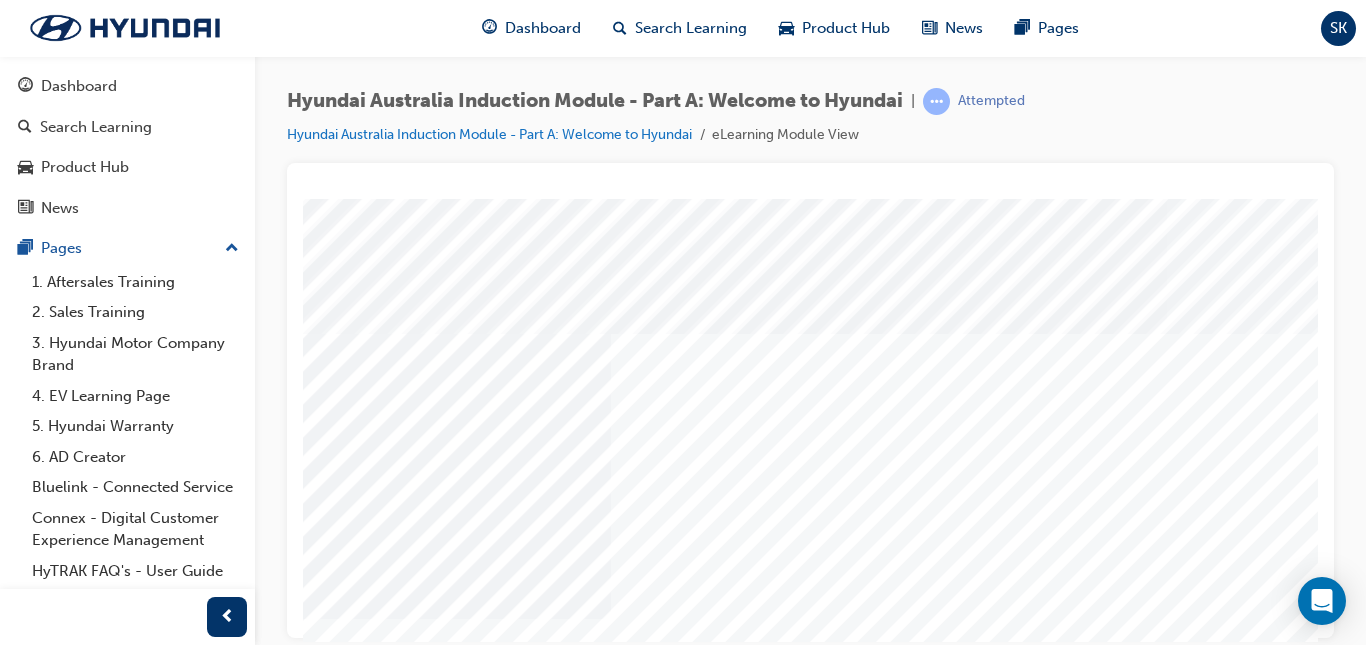 scroll, scrollTop: 173, scrollLeft: 268, axis: both 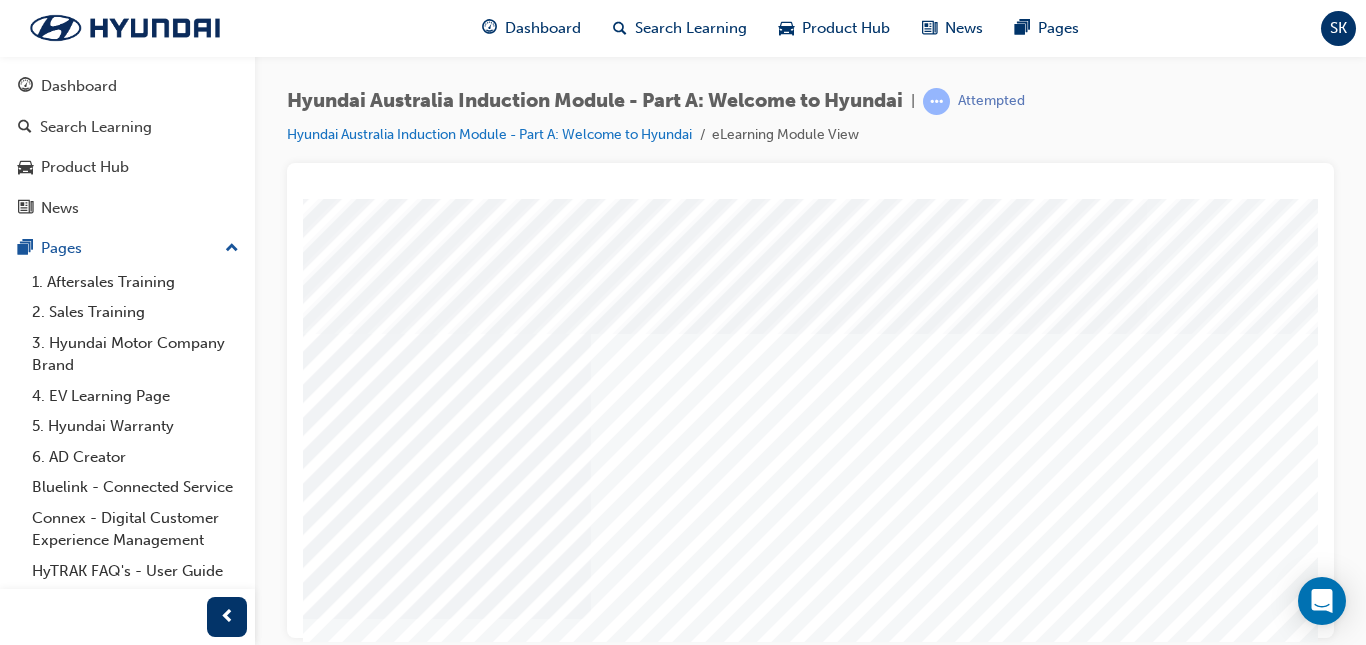 click at bounding box center [68, 3752] 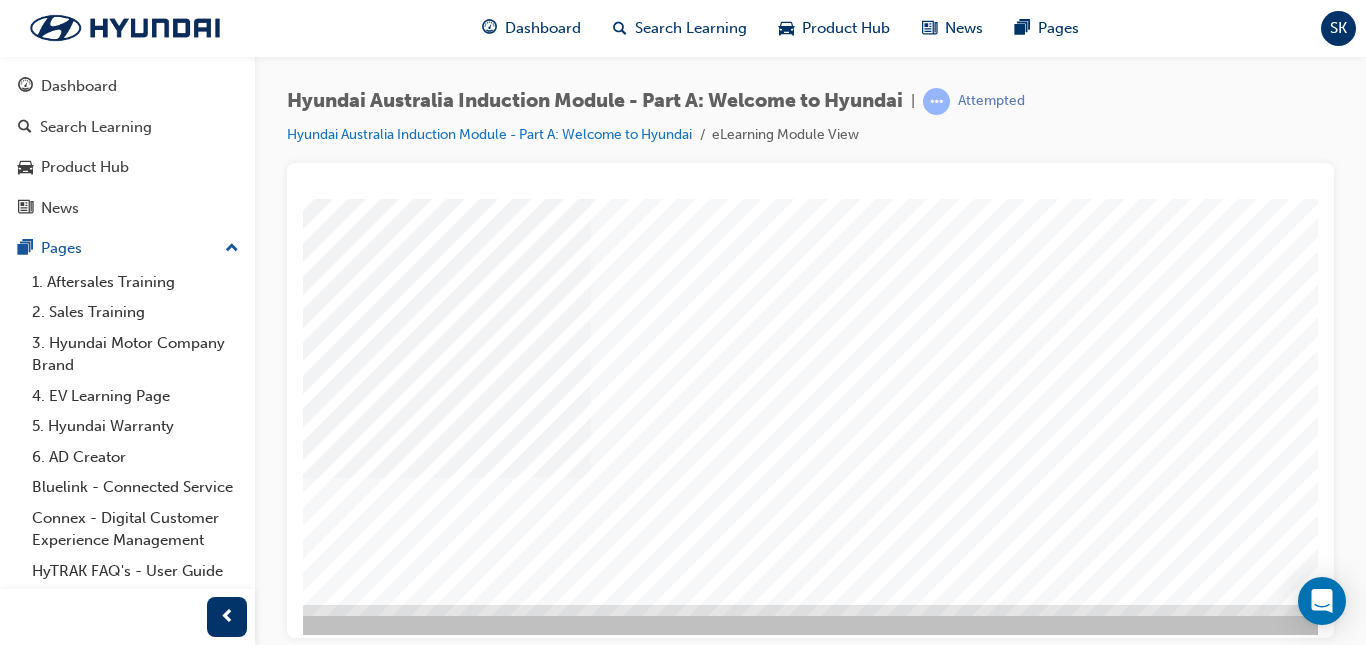 scroll, scrollTop: 322, scrollLeft: 268, axis: both 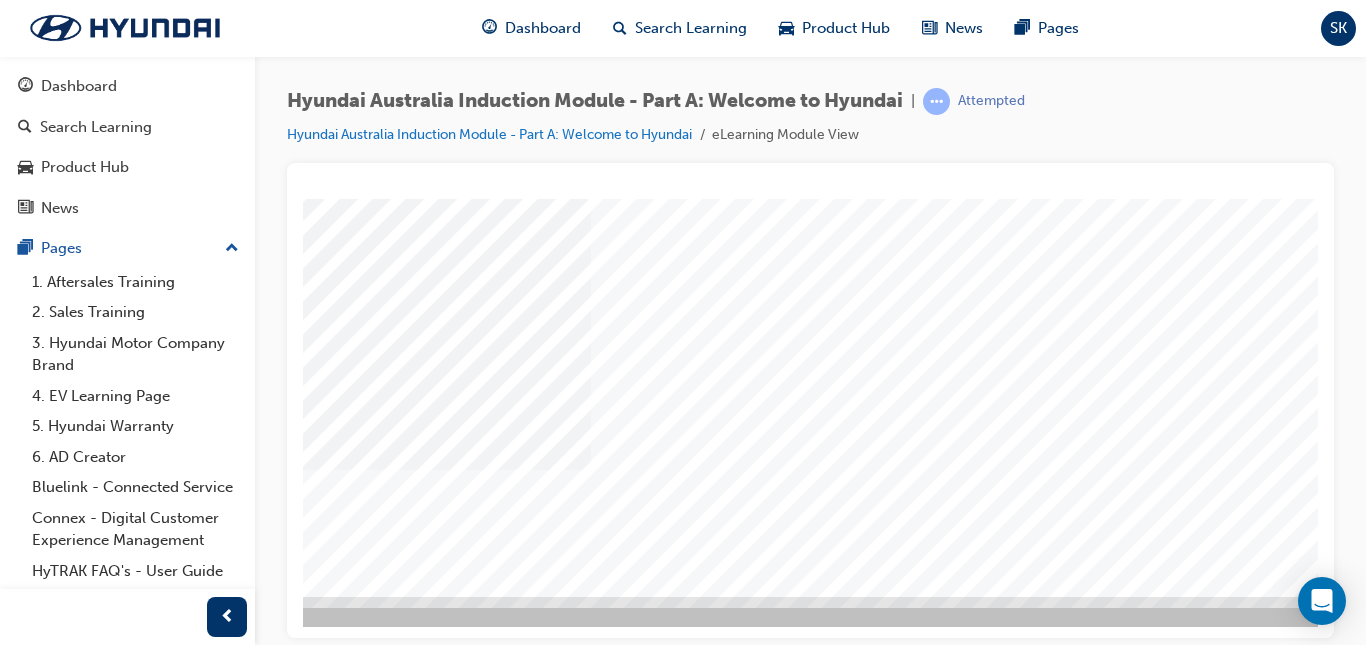 click at bounding box center [105, 2168] 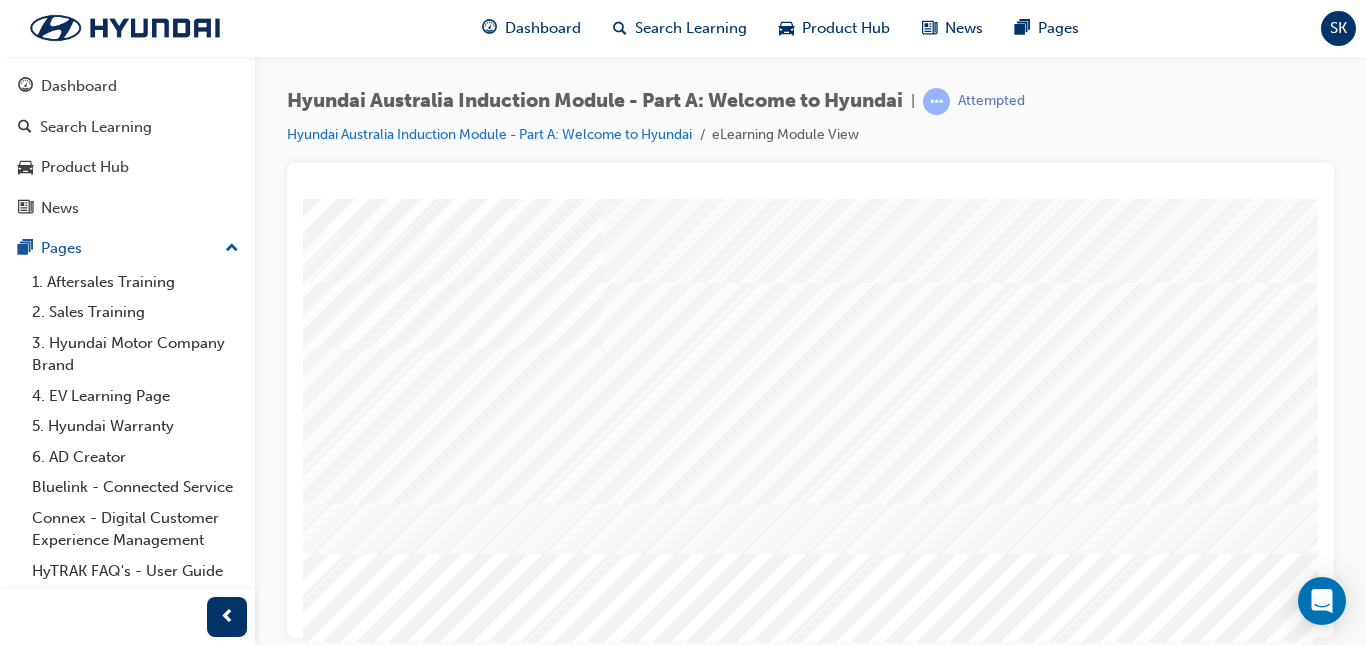drag, startPoint x: 1252, startPoint y: 532, endPoint x: 1020, endPoint y: 633, distance: 253.03162 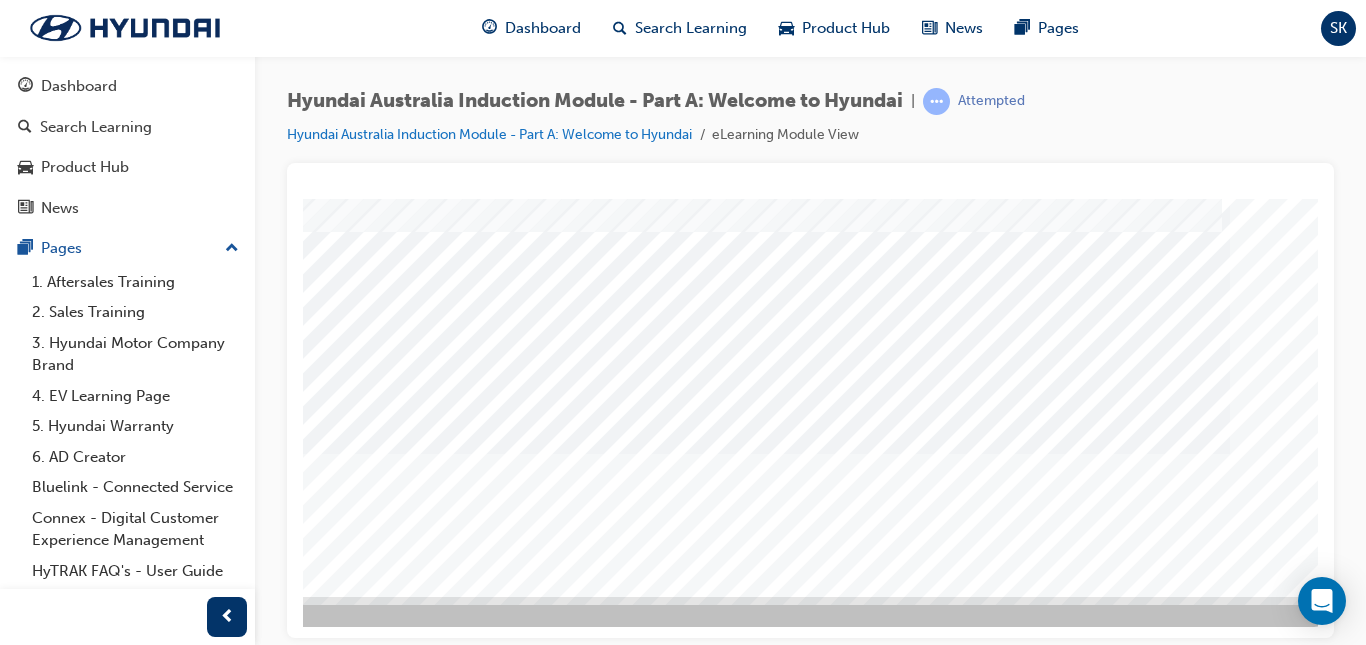scroll, scrollTop: 322, scrollLeft: 342, axis: both 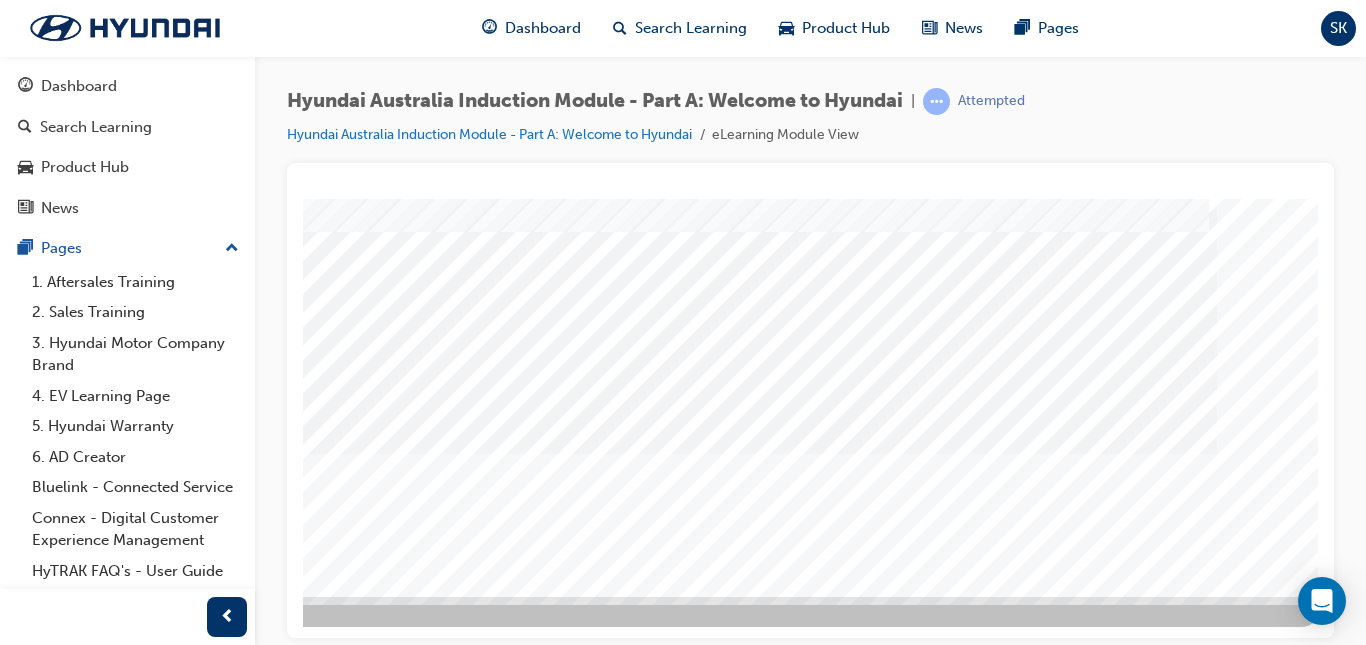 click at bounding box center [31, 2223] 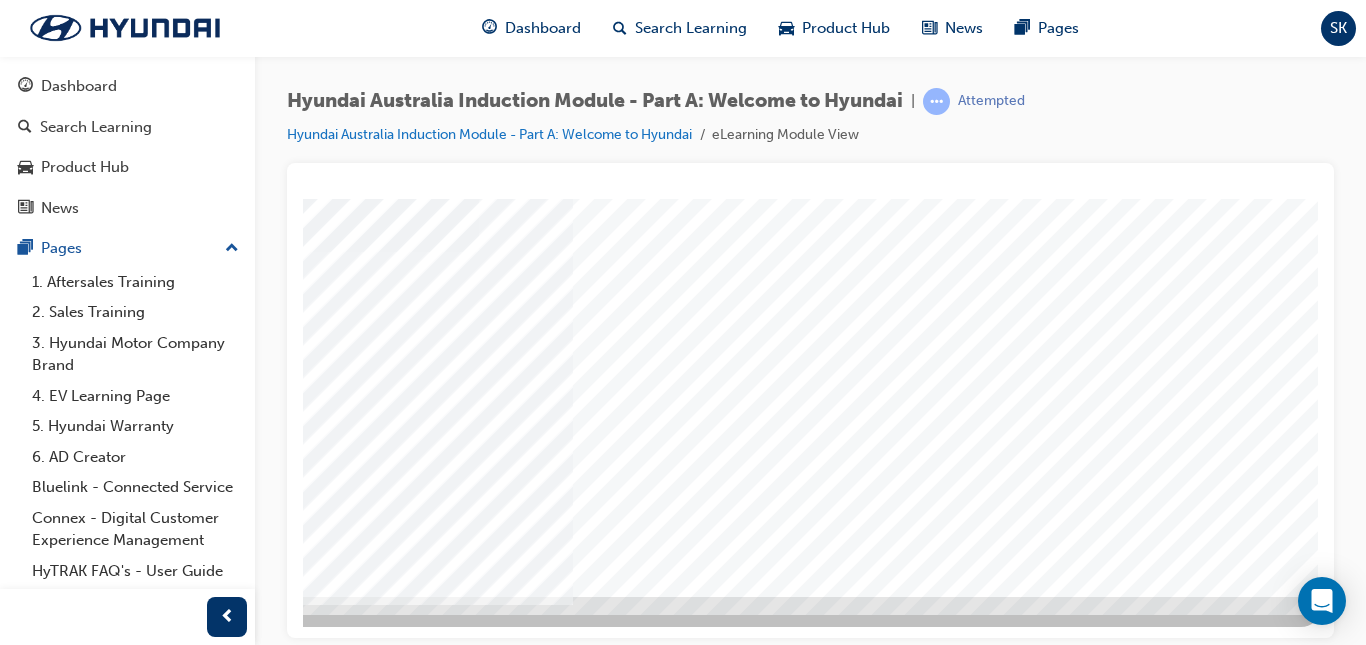 scroll, scrollTop: 0, scrollLeft: 0, axis: both 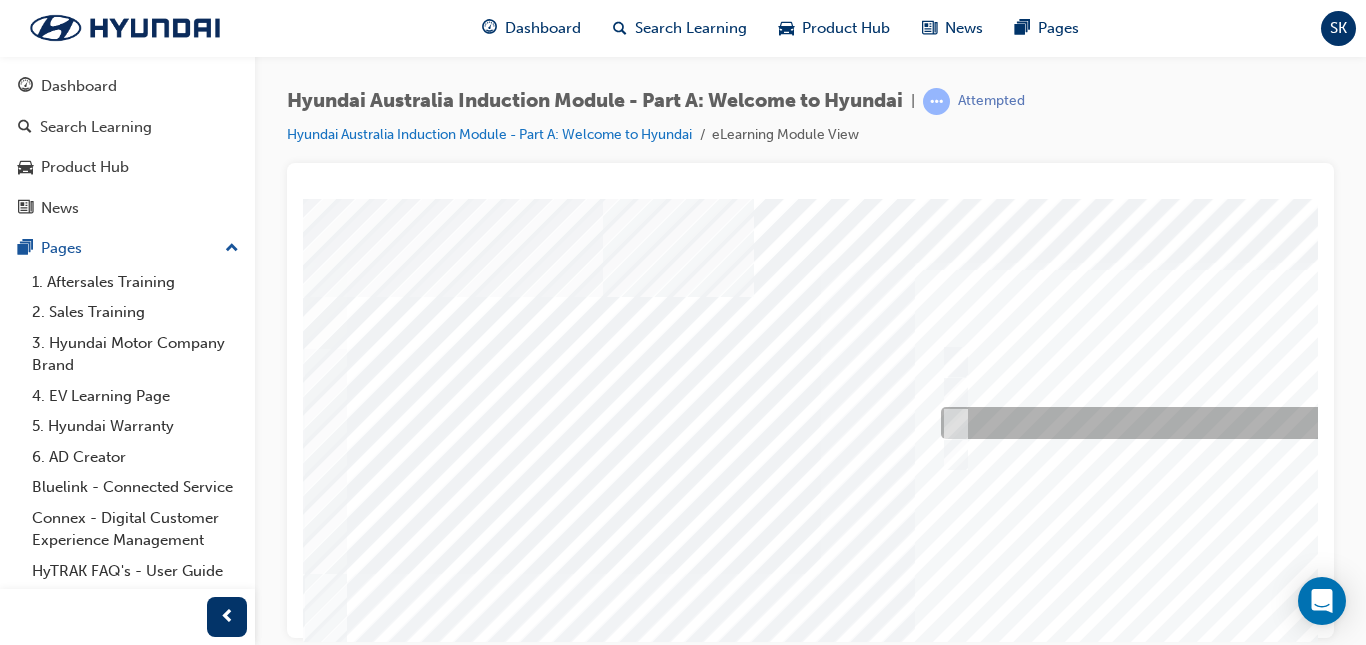 click at bounding box center [952, 423] 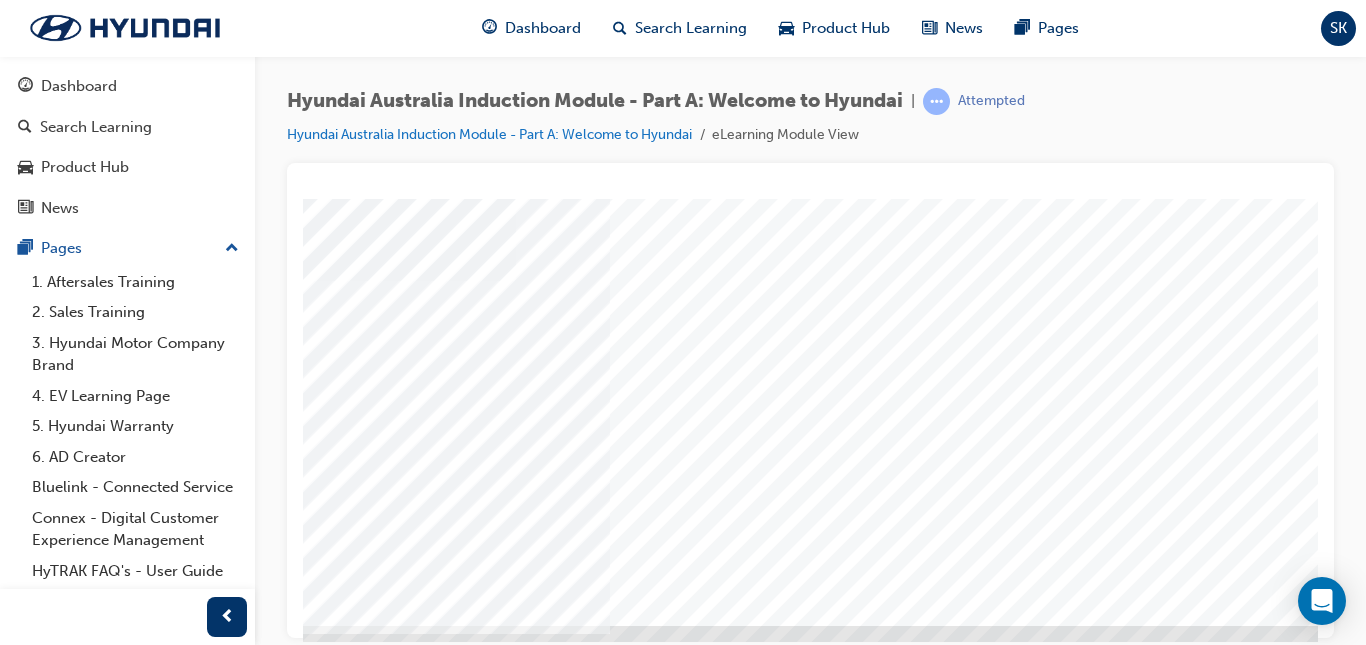 scroll, scrollTop: 299, scrollLeft: 305, axis: both 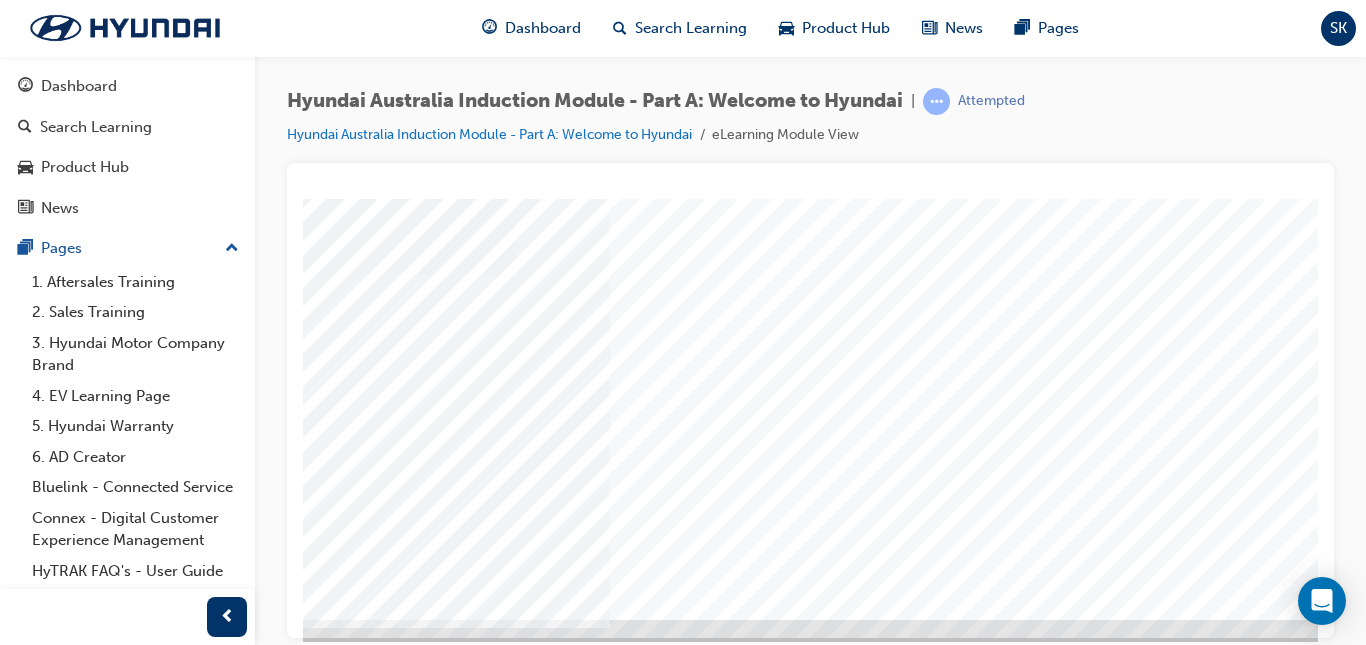 click at bounding box center (68, 4895) 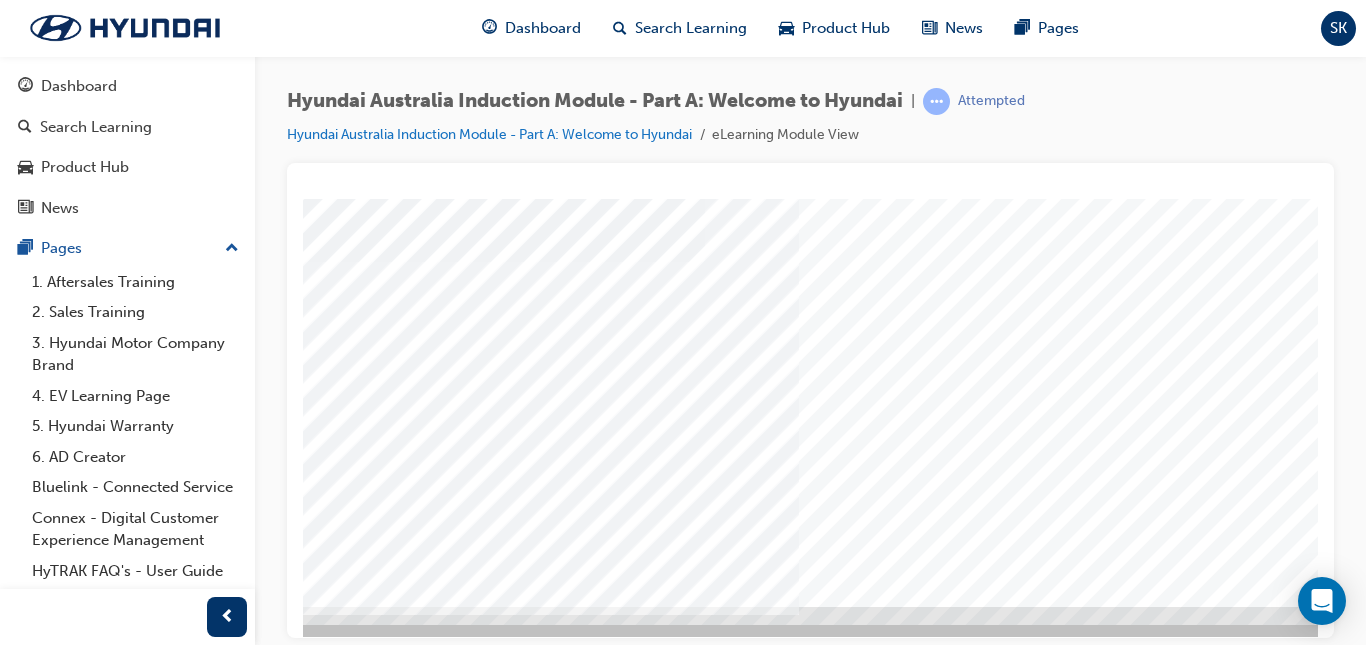 scroll, scrollTop: 311, scrollLeft: 116, axis: both 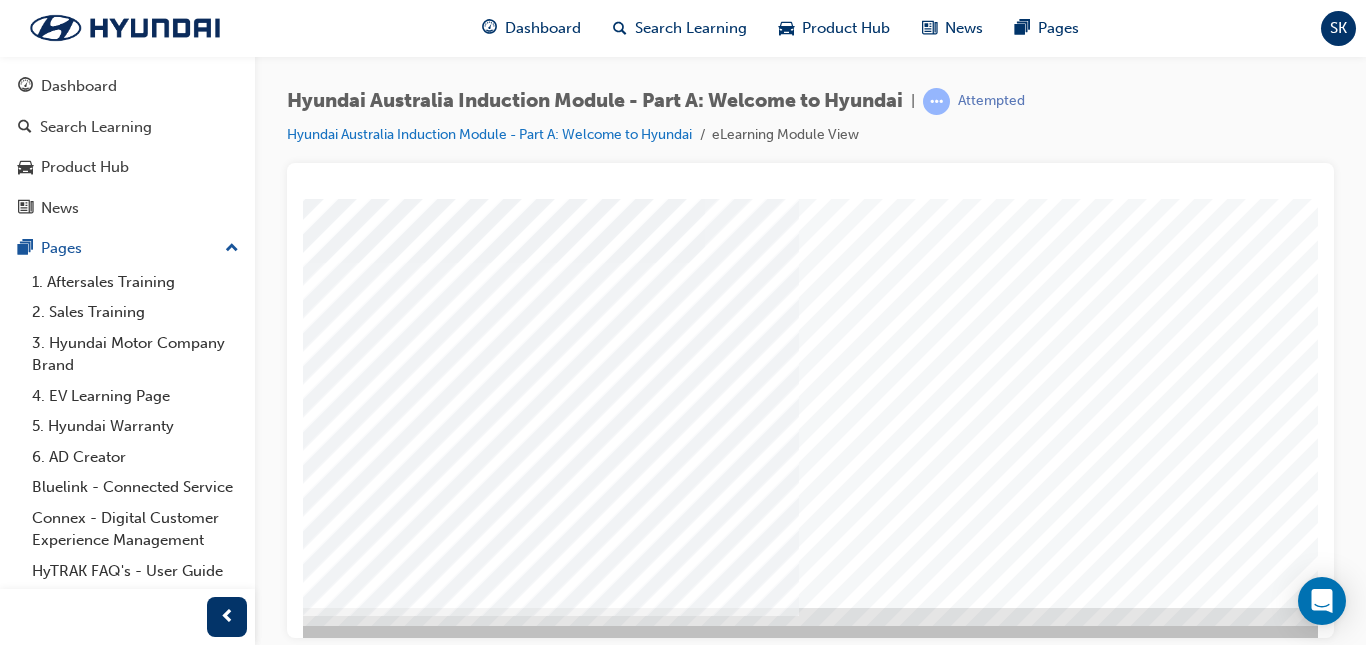 click at bounding box center [867, 247] 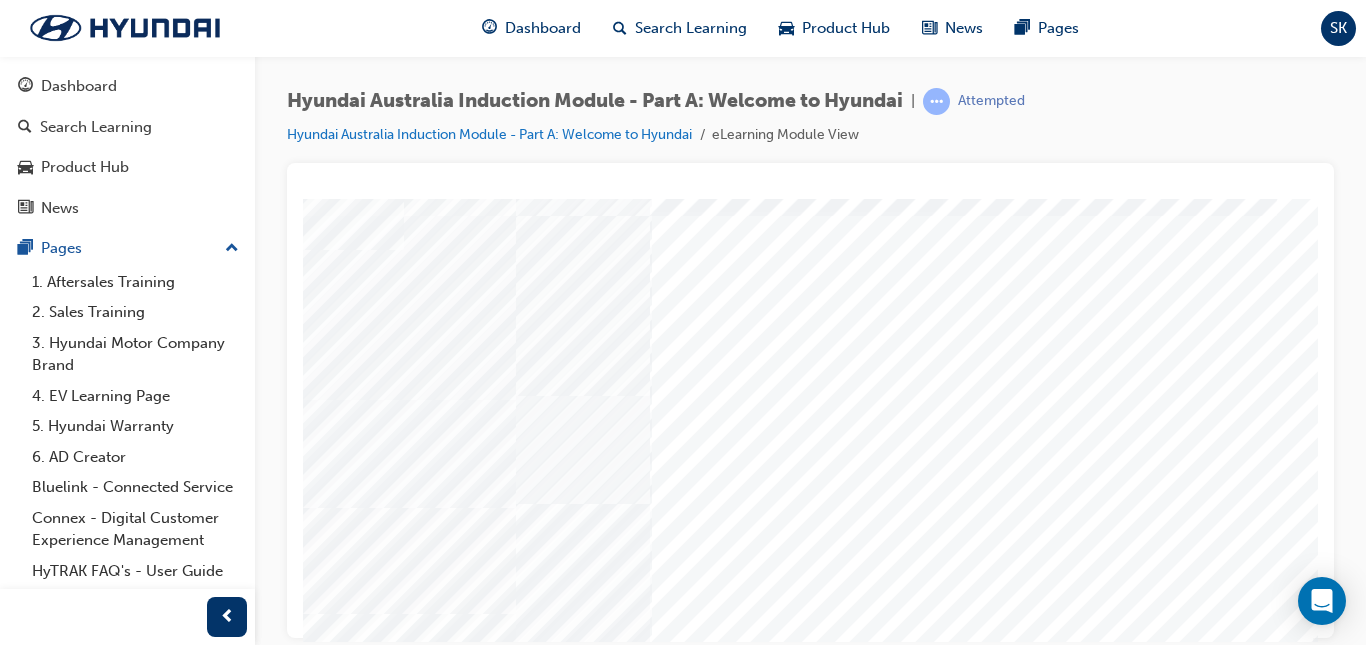 scroll, scrollTop: 78, scrollLeft: 360, axis: both 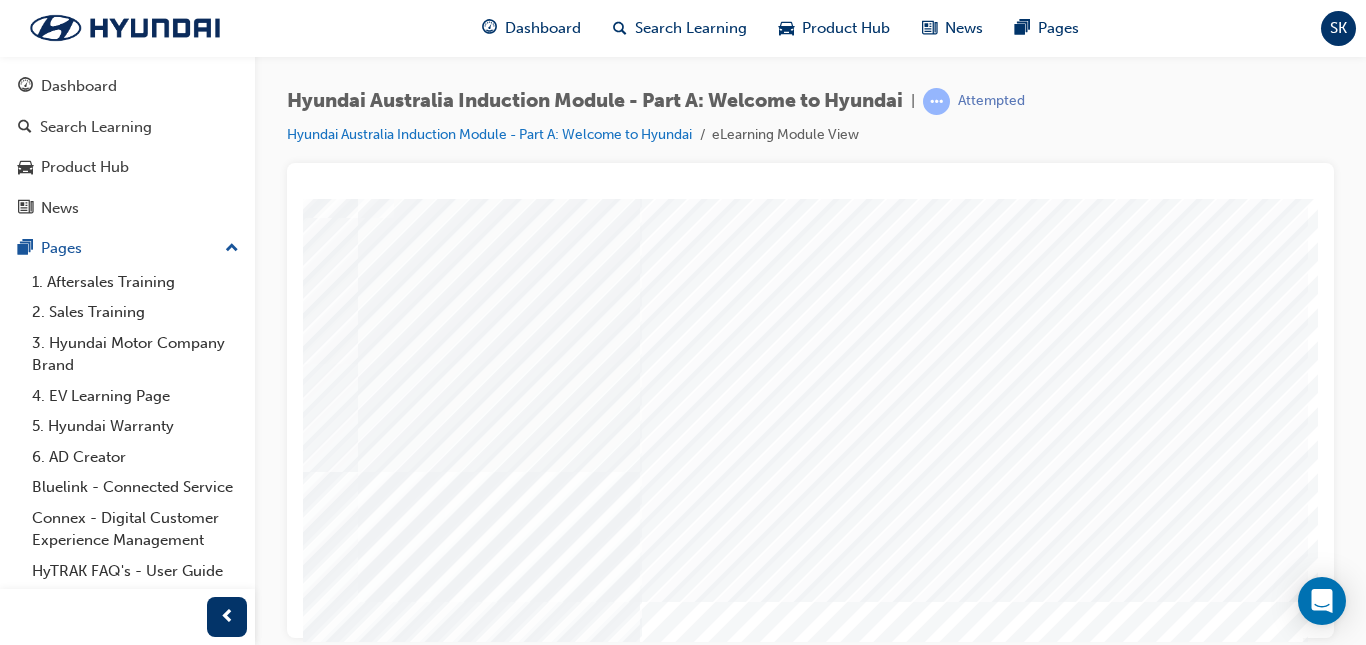 drag, startPoint x: 1016, startPoint y: 614, endPoint x: 1081, endPoint y: 148, distance: 470.5114 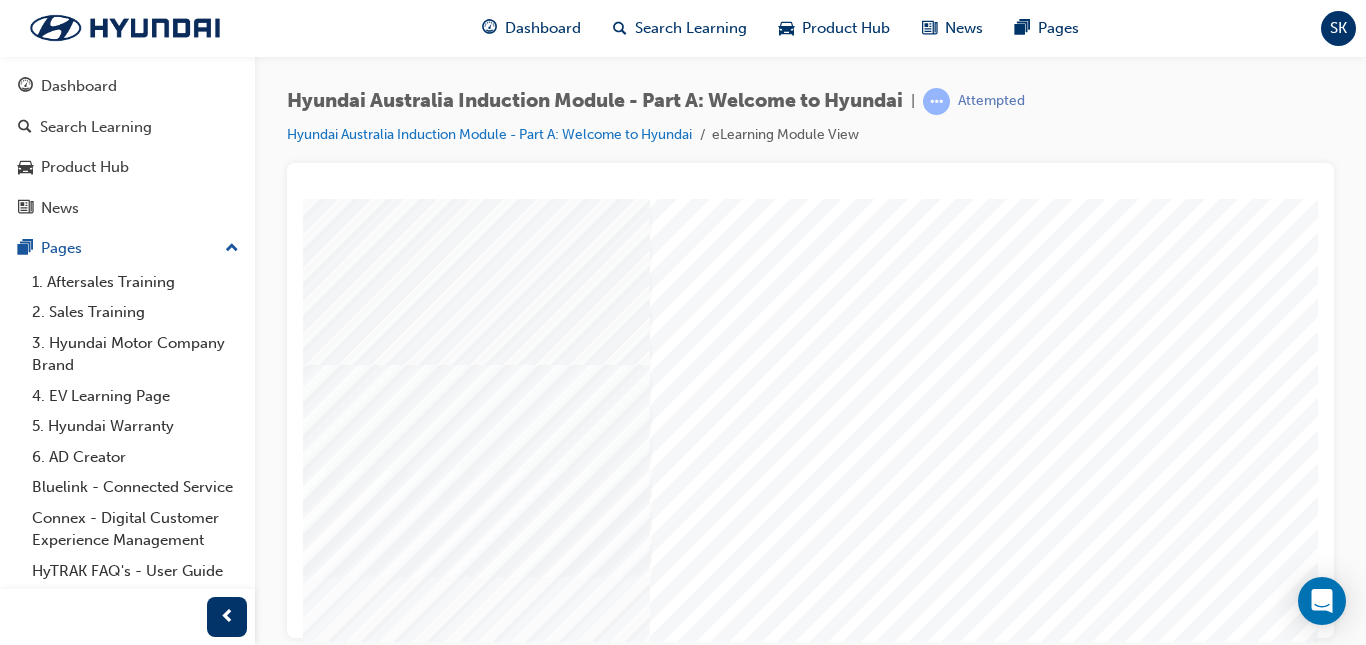 scroll, scrollTop: 188, scrollLeft: 360, axis: both 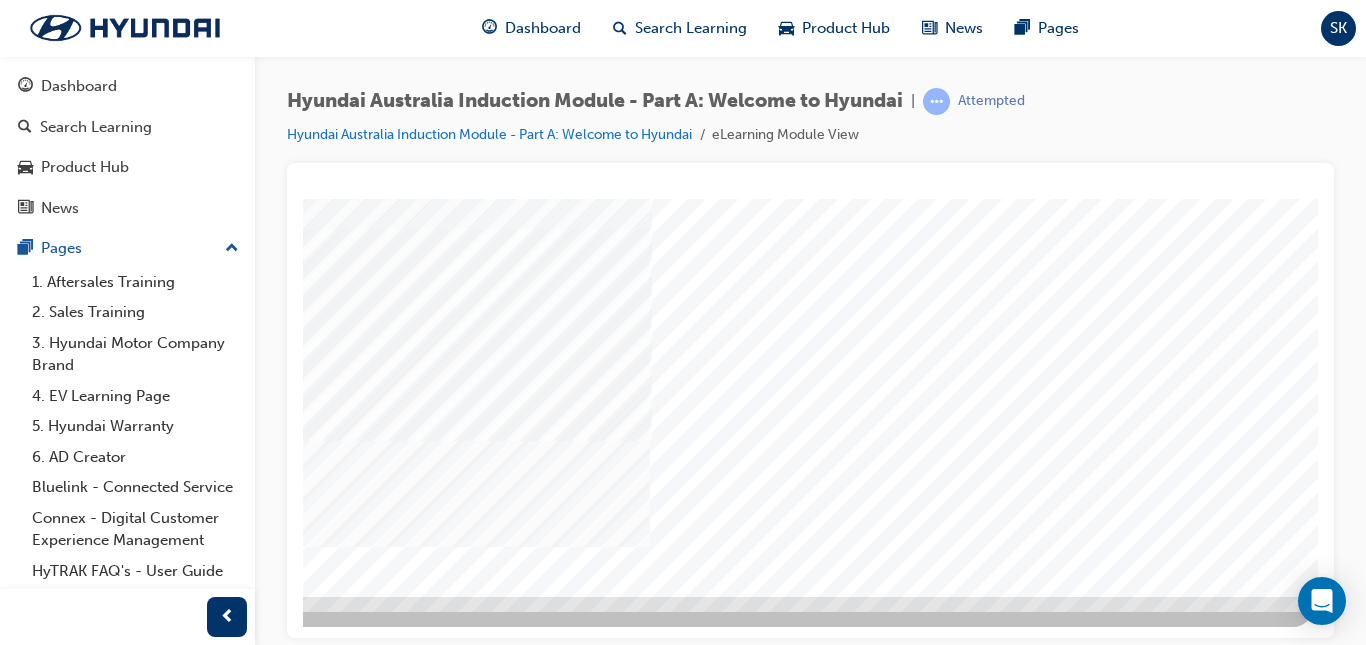 click at bounding box center [23, 3003] 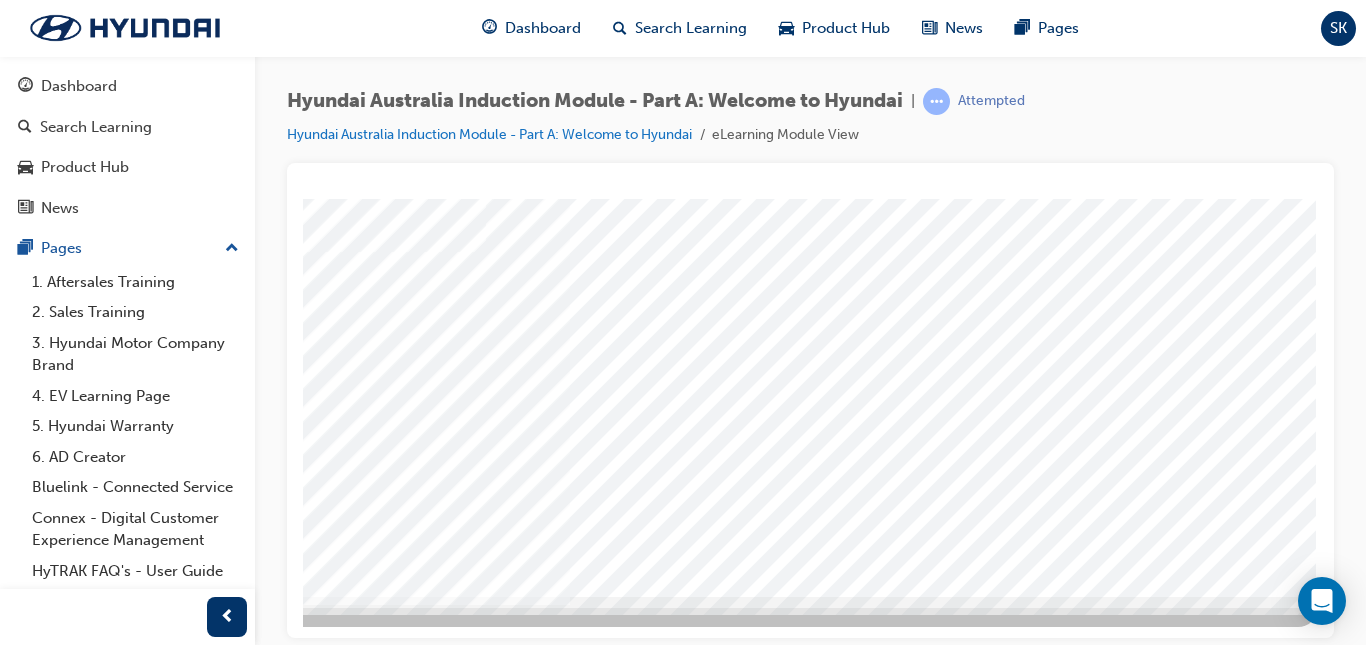 scroll, scrollTop: 0, scrollLeft: 0, axis: both 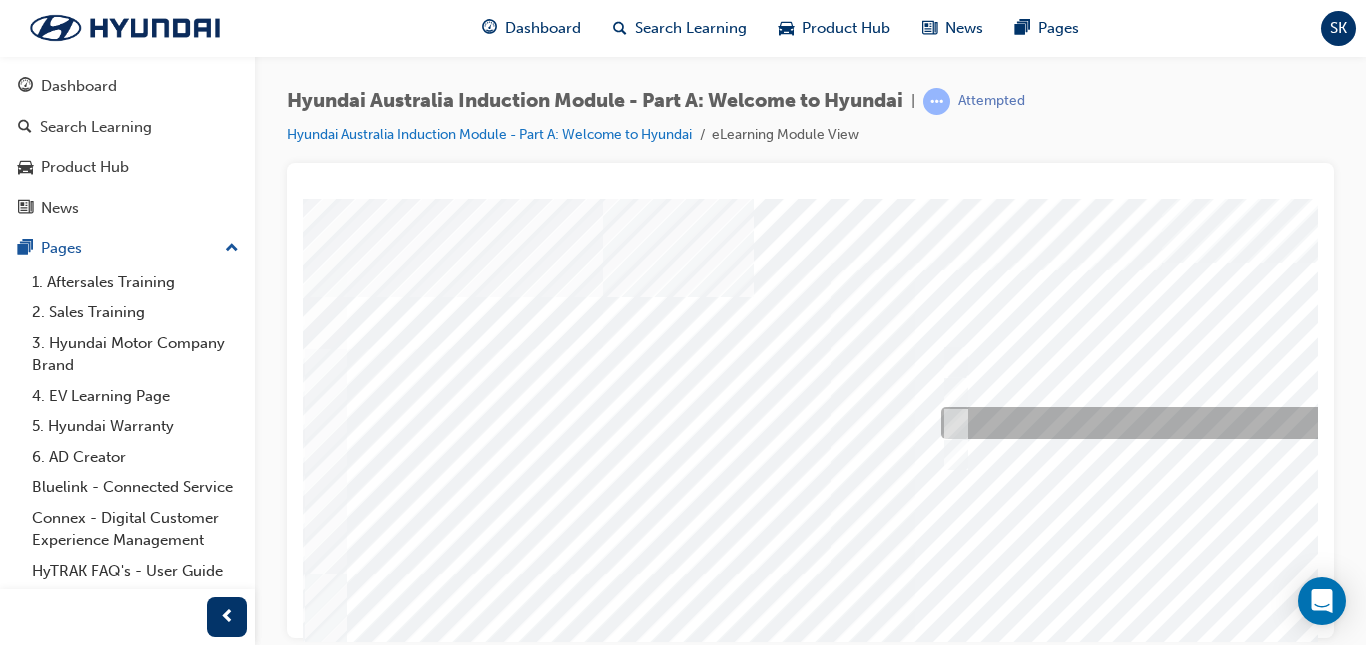 click at bounding box center (952, 423) 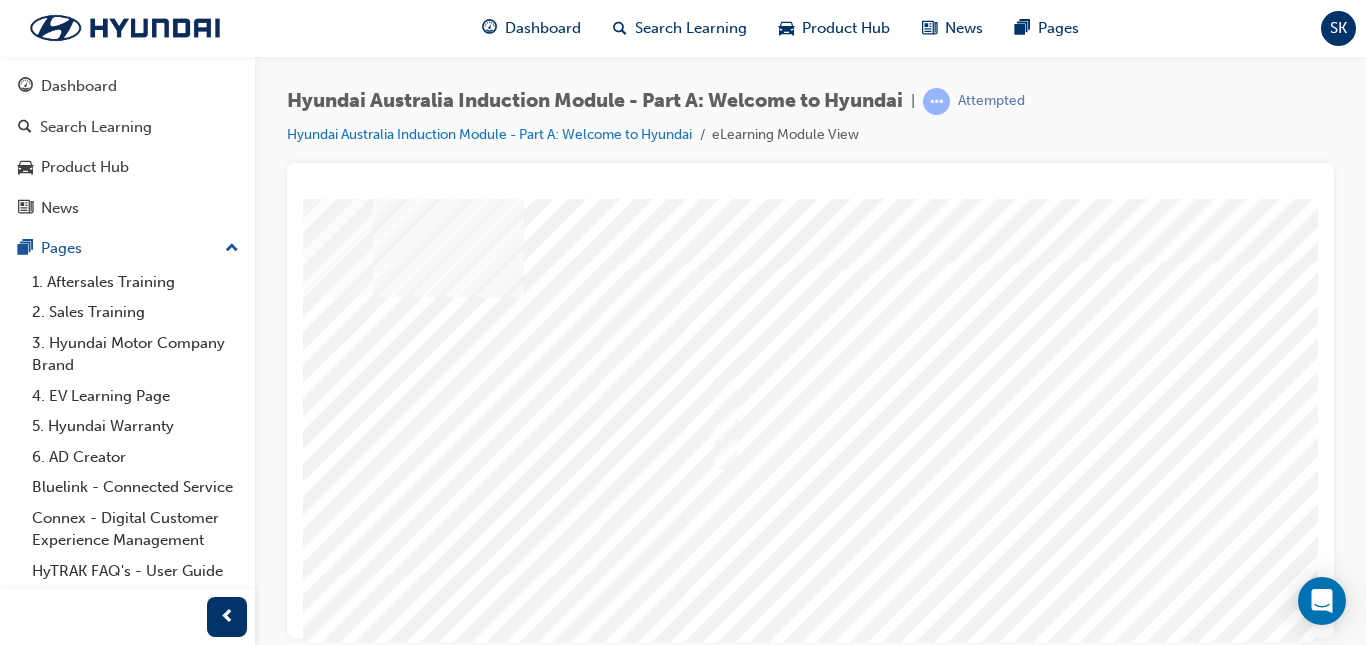 scroll, scrollTop: 0, scrollLeft: 251, axis: horizontal 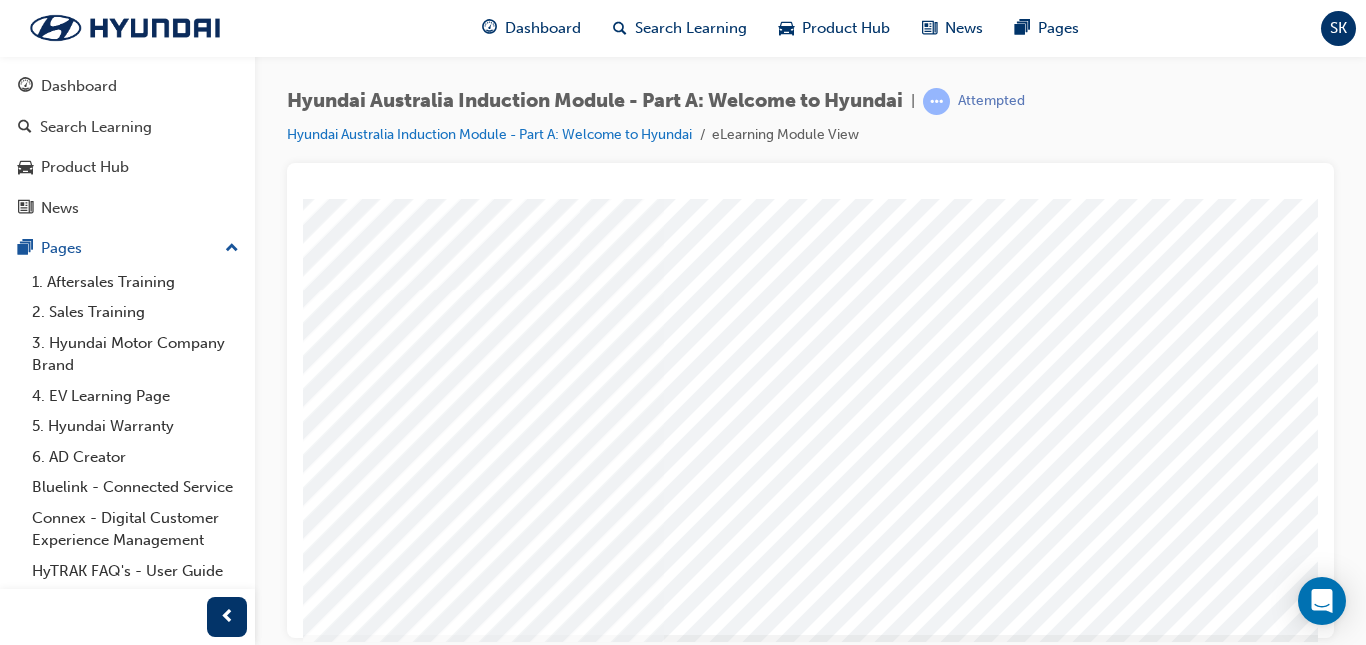 drag, startPoint x: 1309, startPoint y: 425, endPoint x: 1626, endPoint y: 774, distance: 471.4764 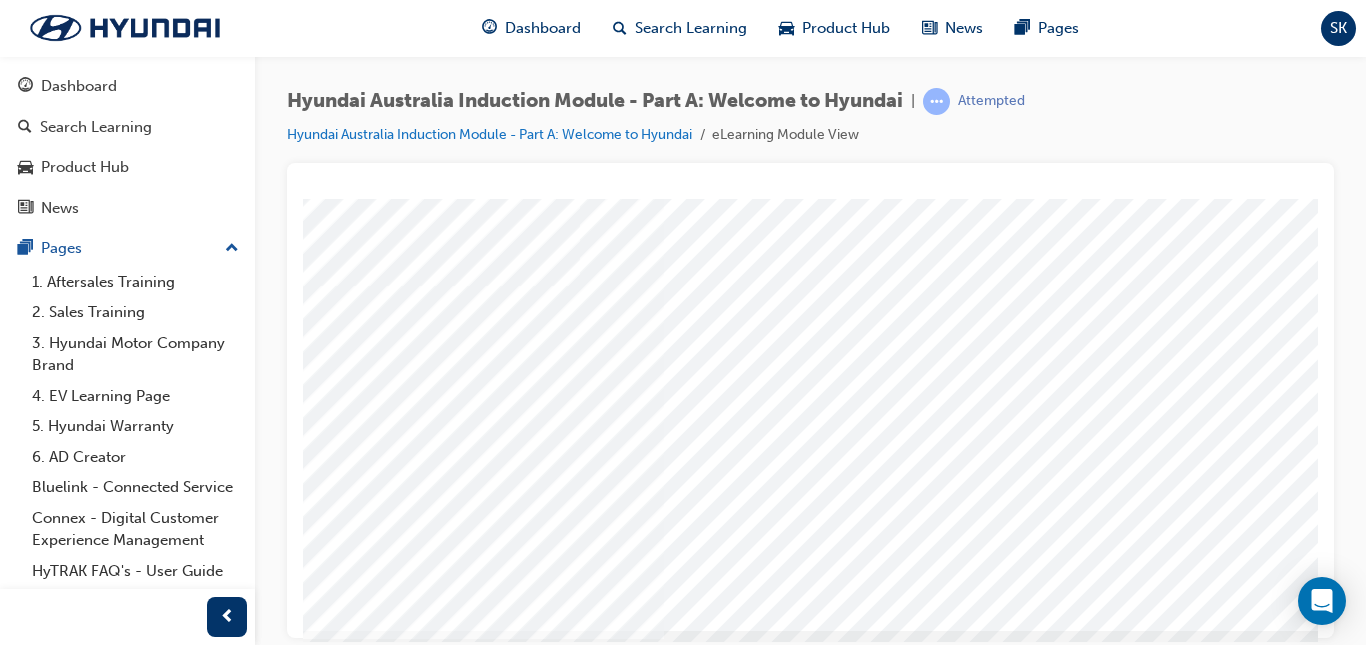 click at bounding box center [122, 5637] 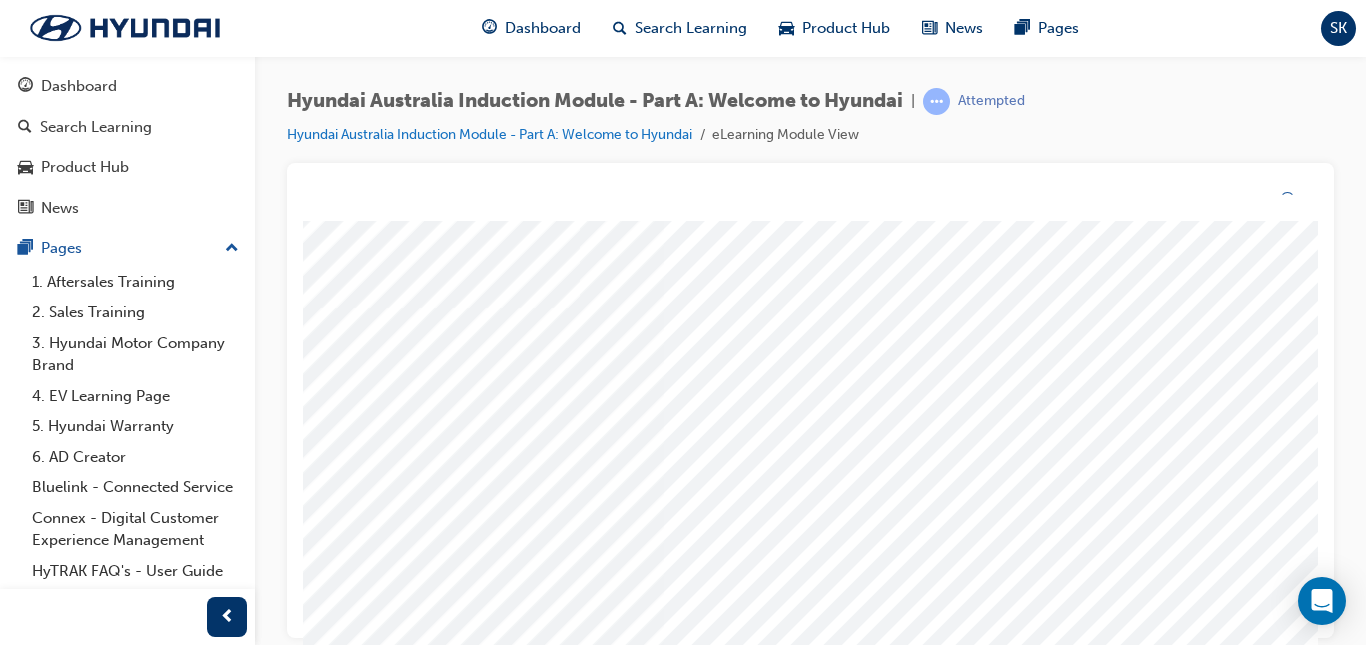 scroll, scrollTop: 1, scrollLeft: 0, axis: vertical 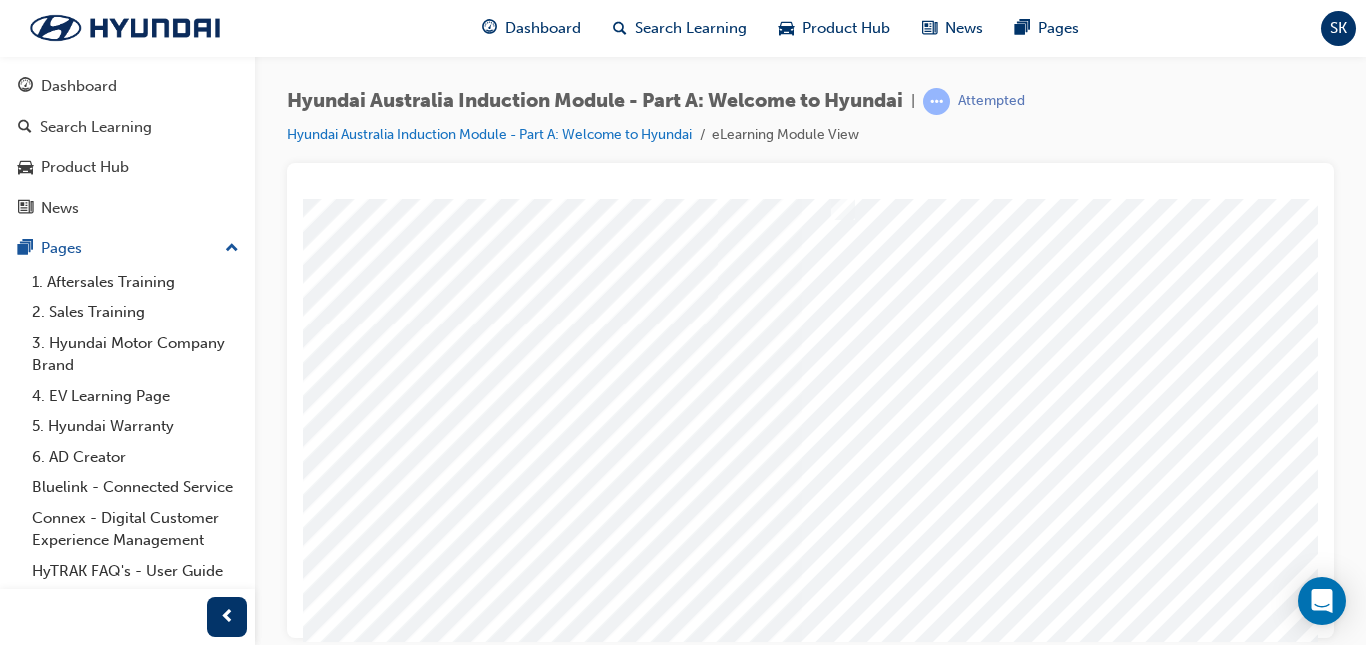 click at bounding box center (870, 308) 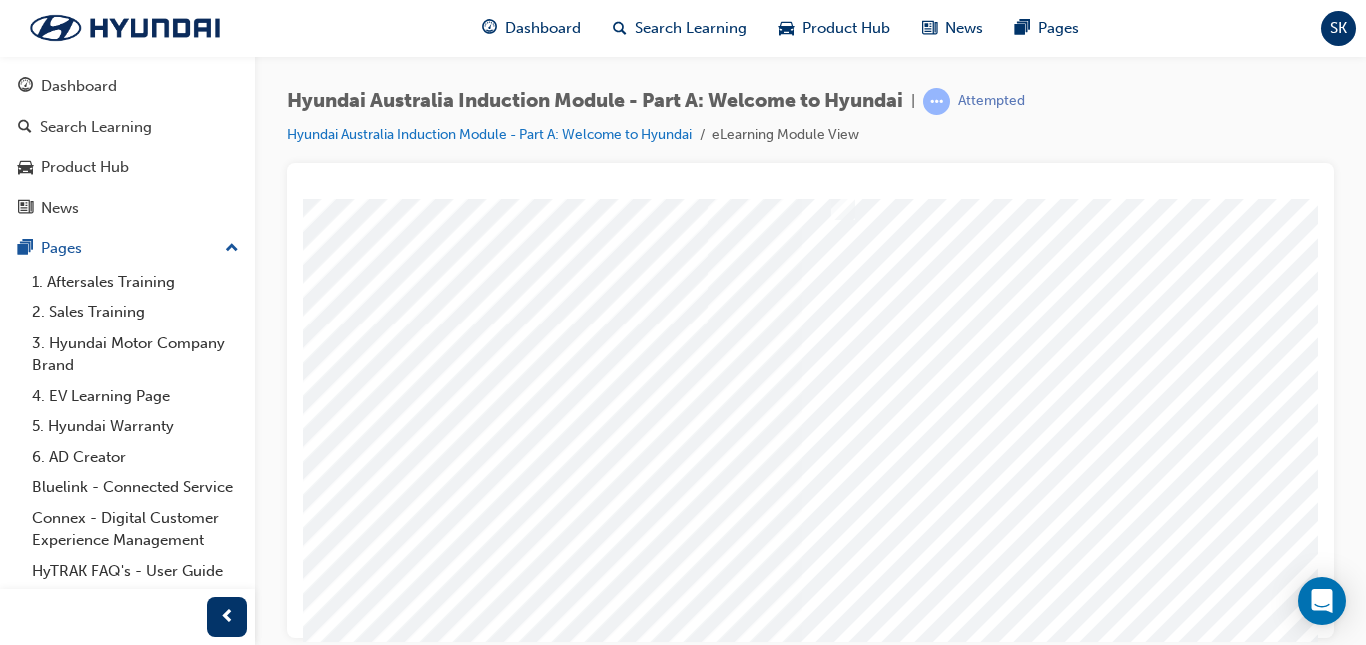 scroll, scrollTop: 0, scrollLeft: 0, axis: both 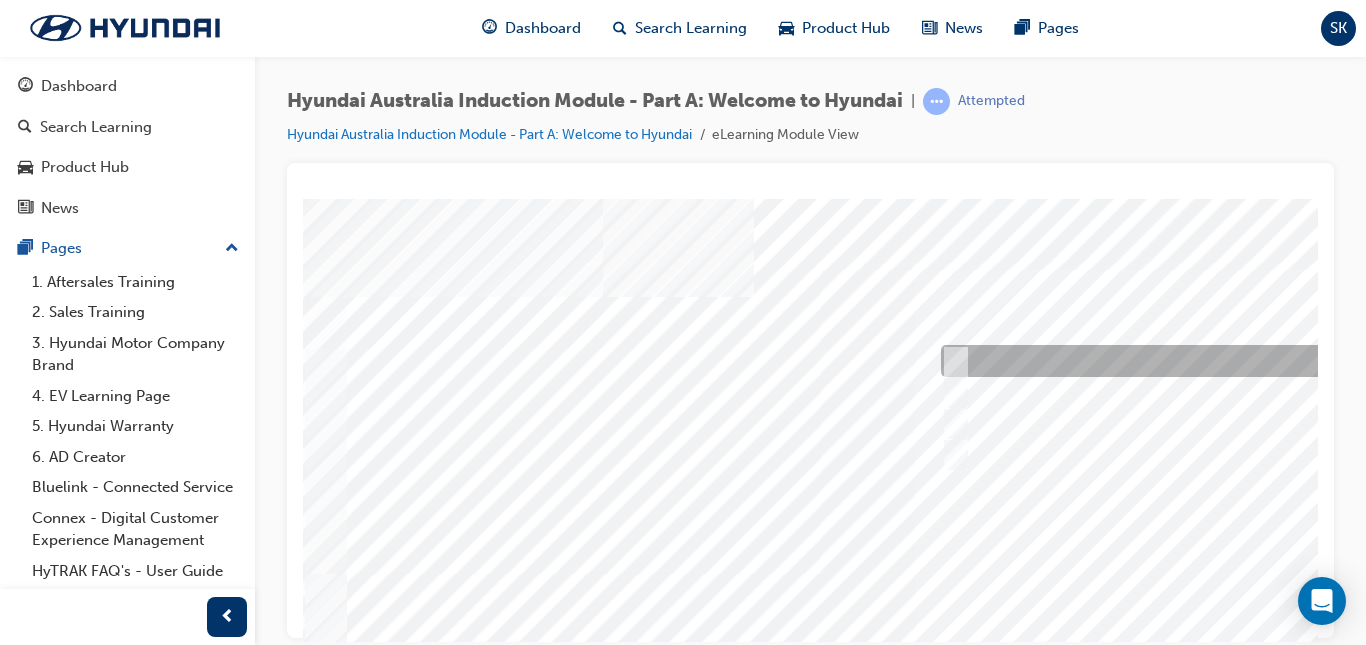 click at bounding box center [951, 361] 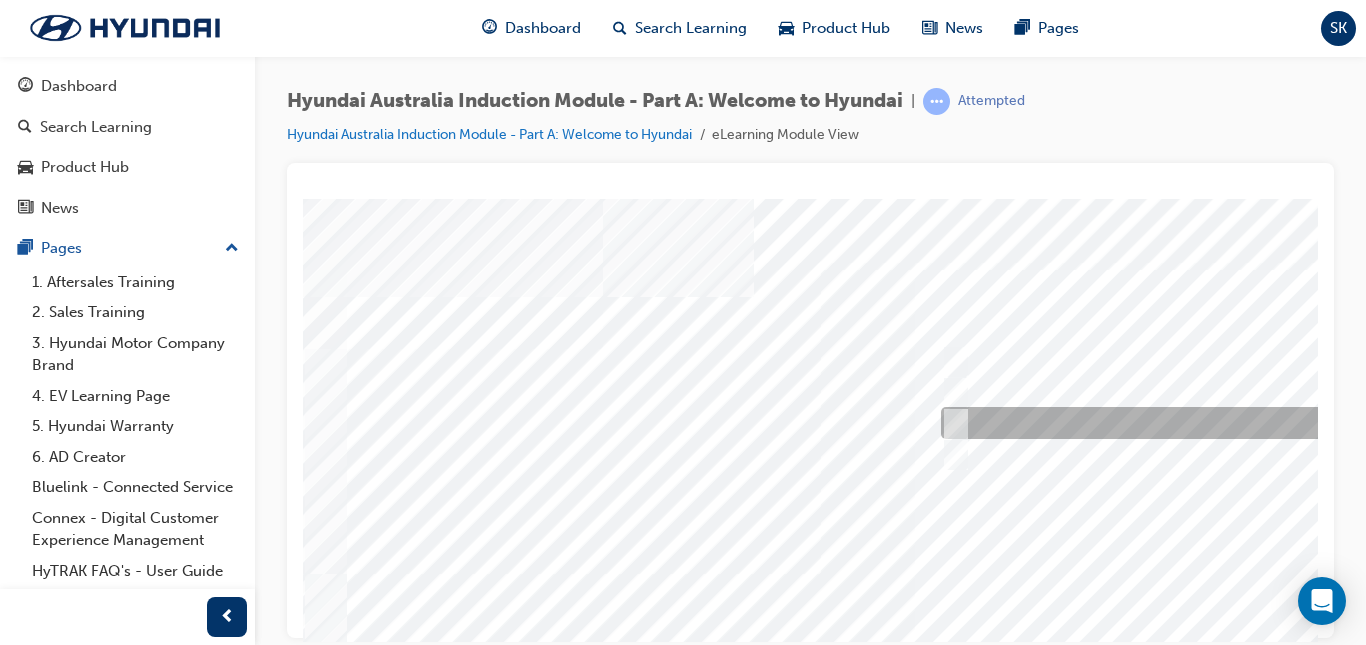 click at bounding box center [951, 423] 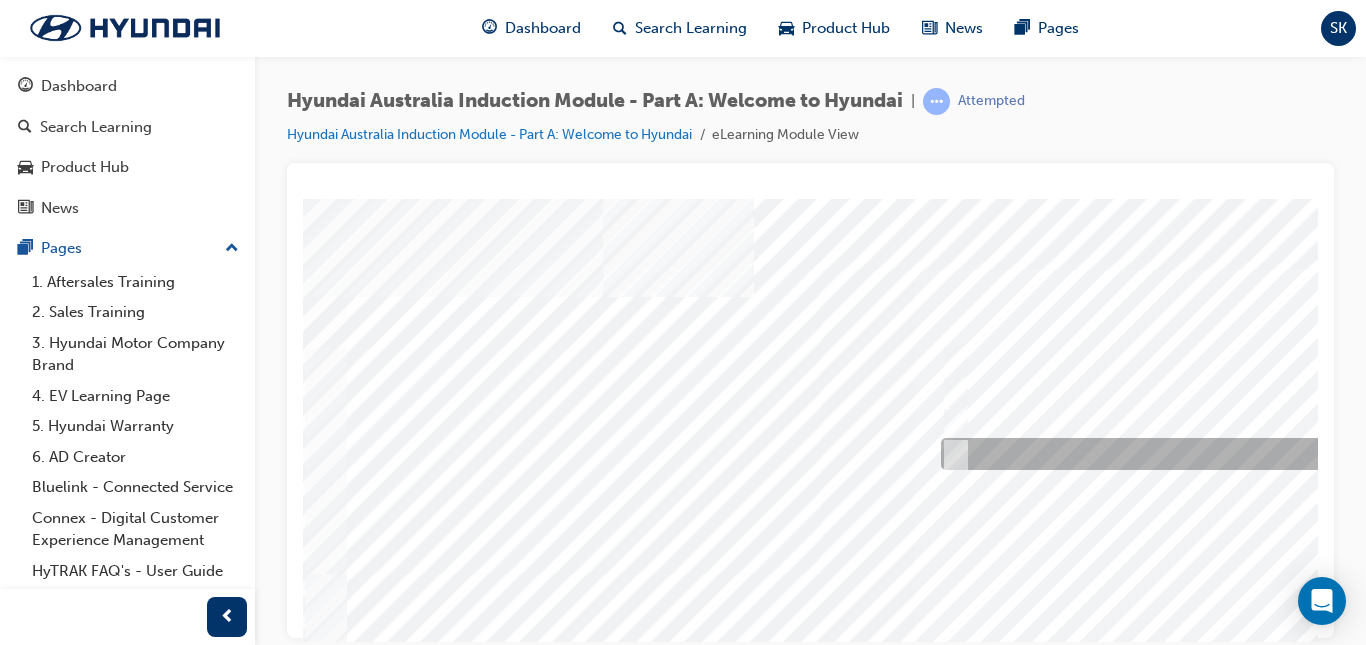 click at bounding box center [951, 454] 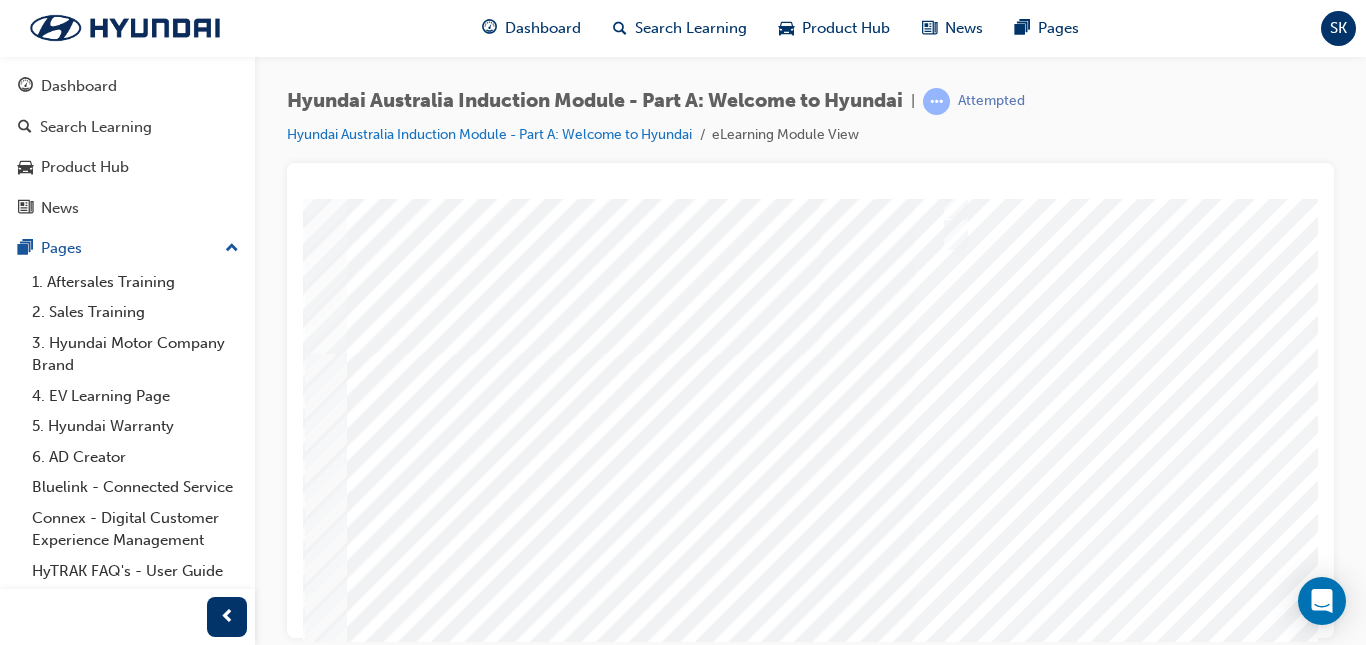 scroll, scrollTop: 228, scrollLeft: 0, axis: vertical 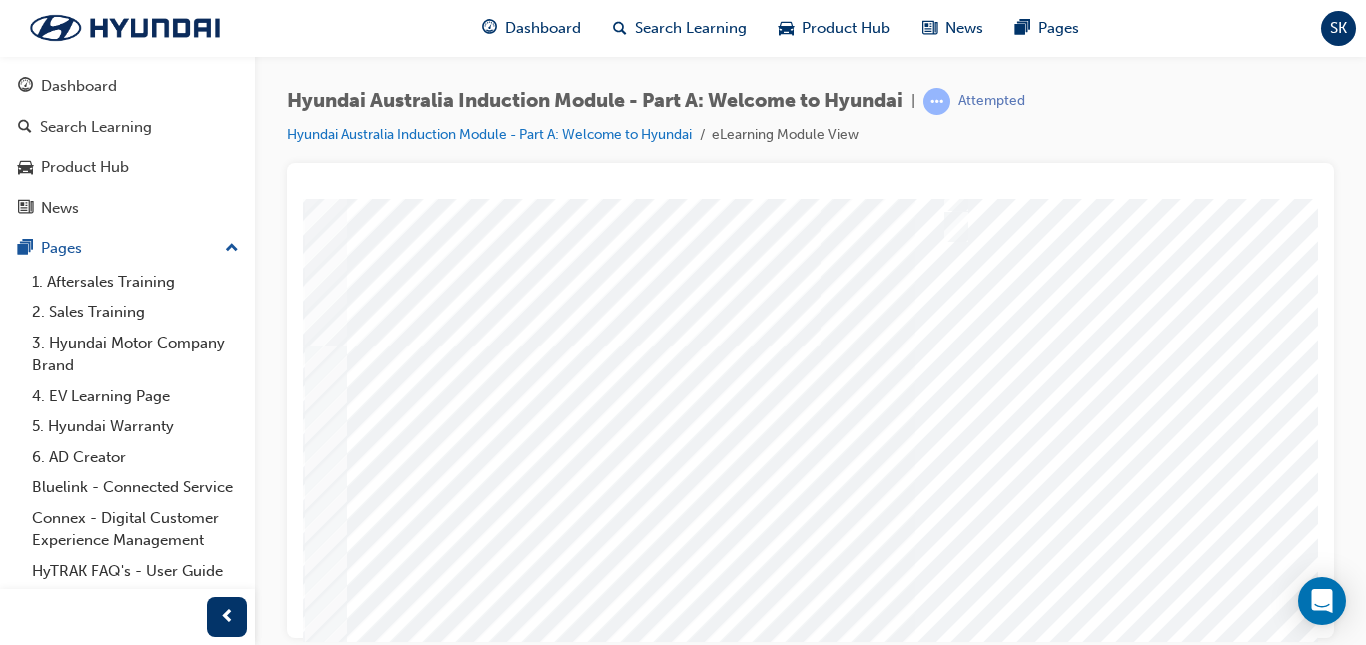 click at bounding box center [373, 6429] 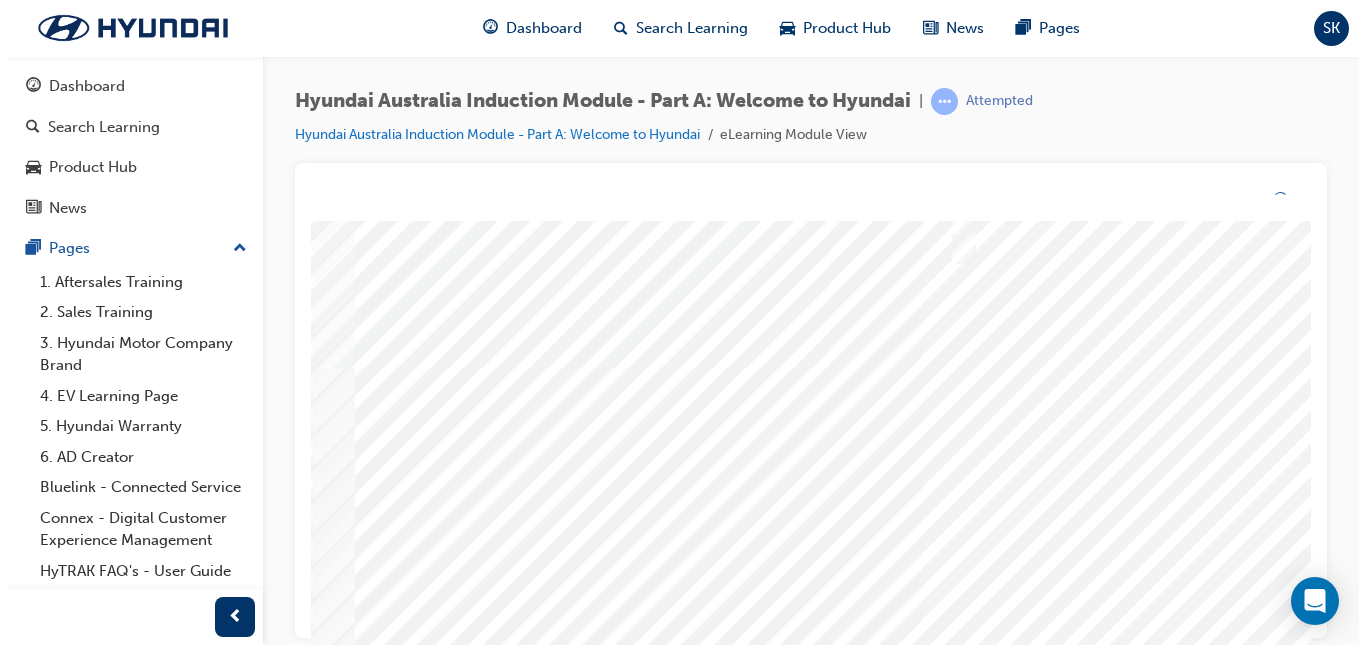 scroll, scrollTop: 0, scrollLeft: 0, axis: both 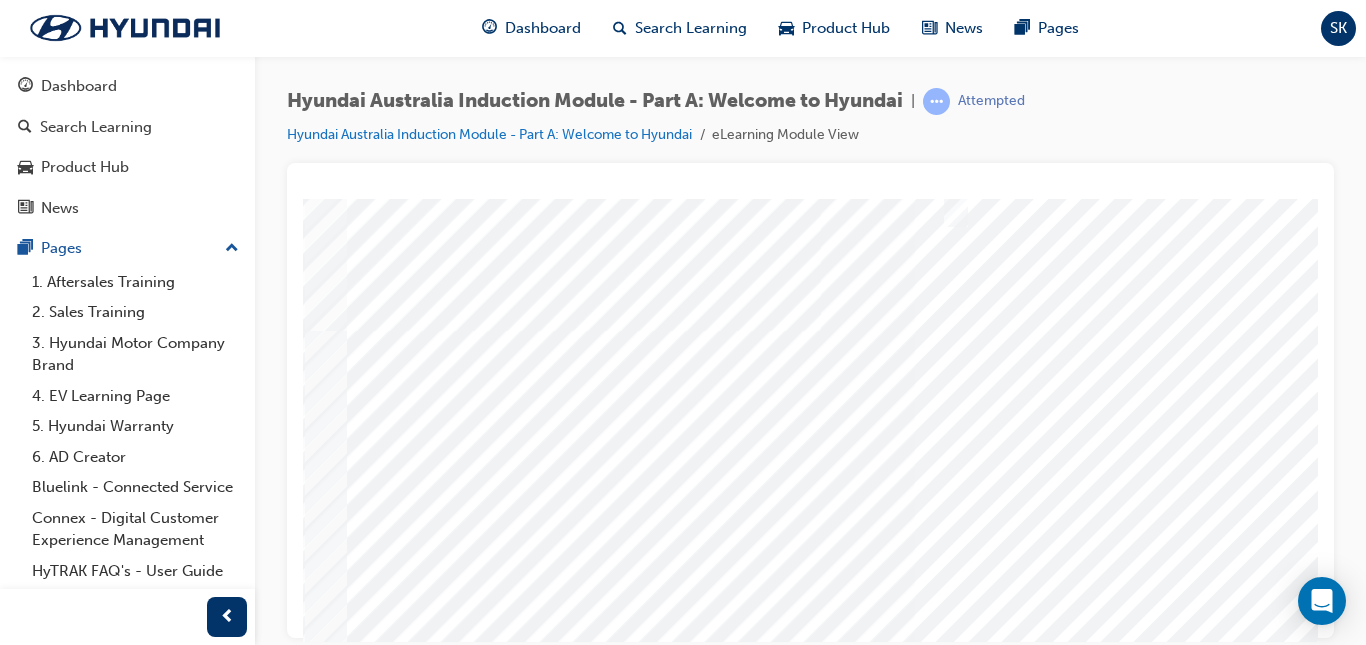 click at bounding box center (983, 315) 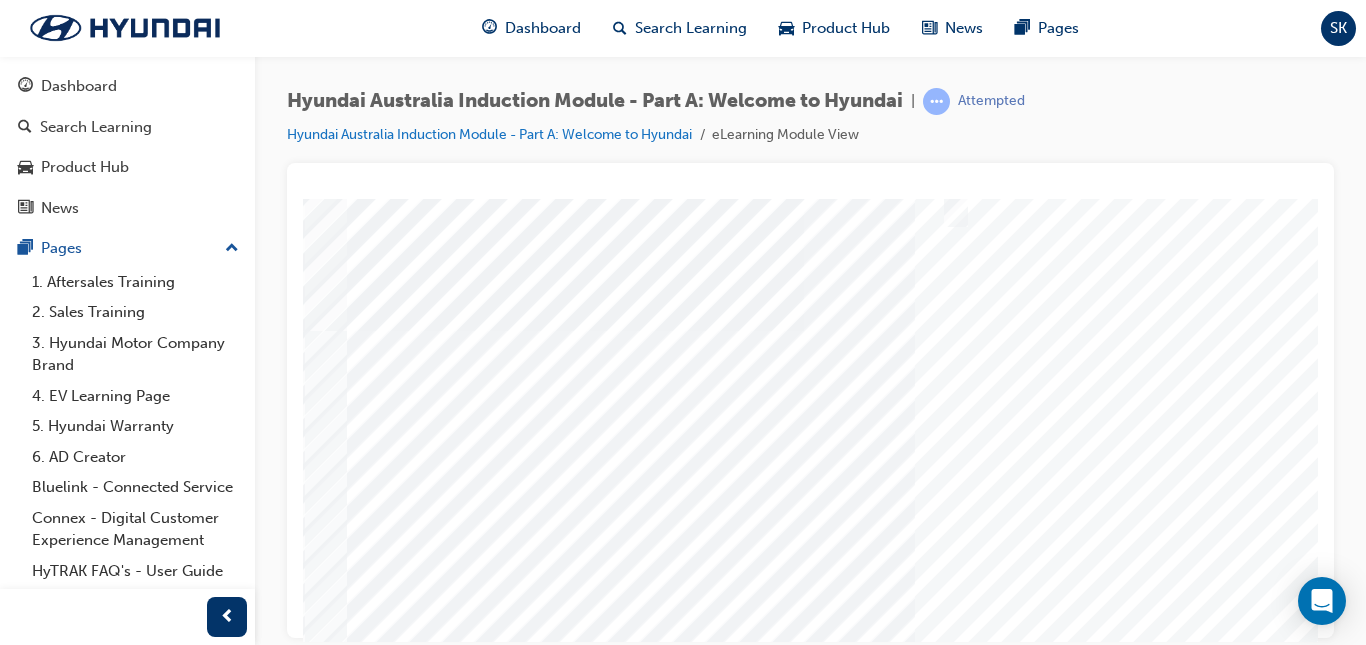 scroll, scrollTop: 0, scrollLeft: 0, axis: both 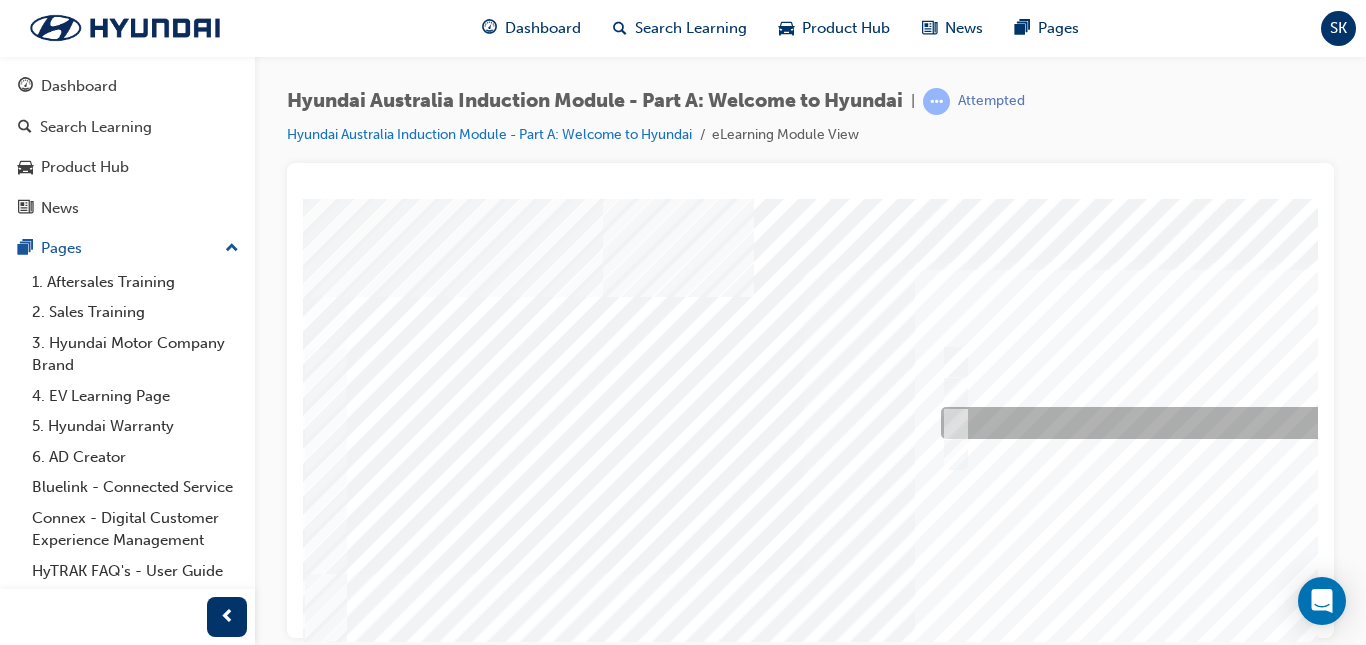 click at bounding box center [951, 423] 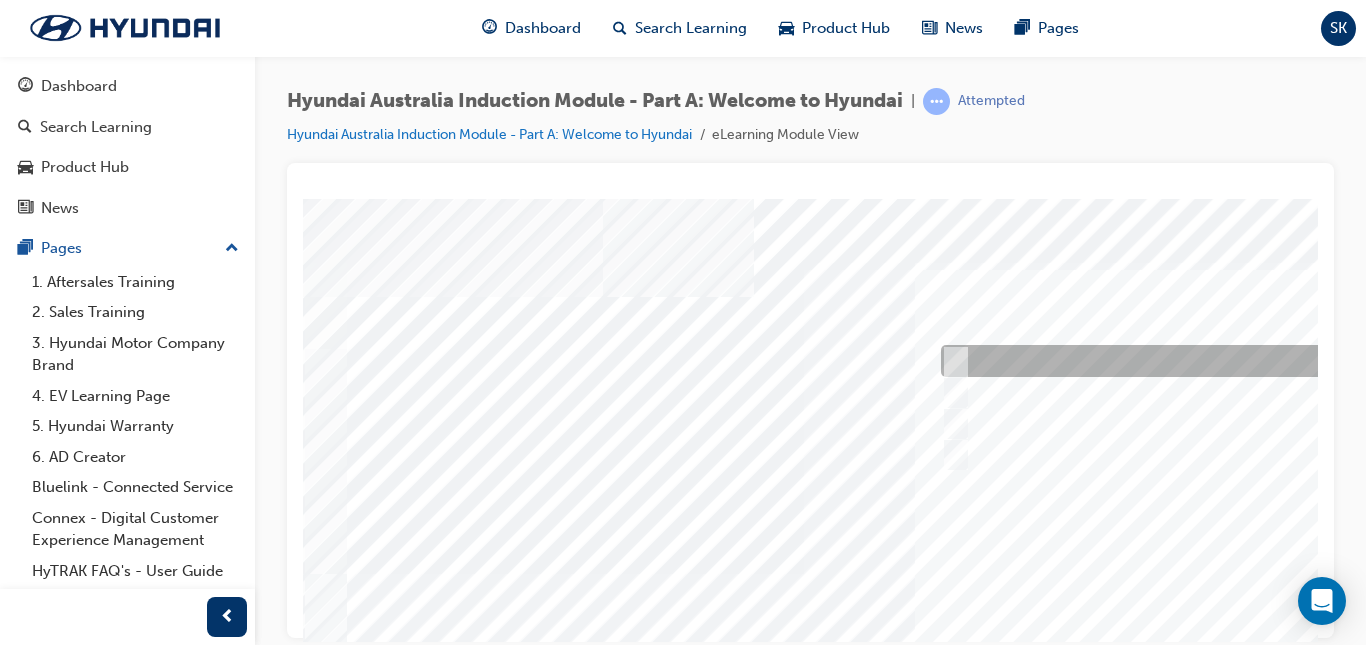 click at bounding box center [951, 361] 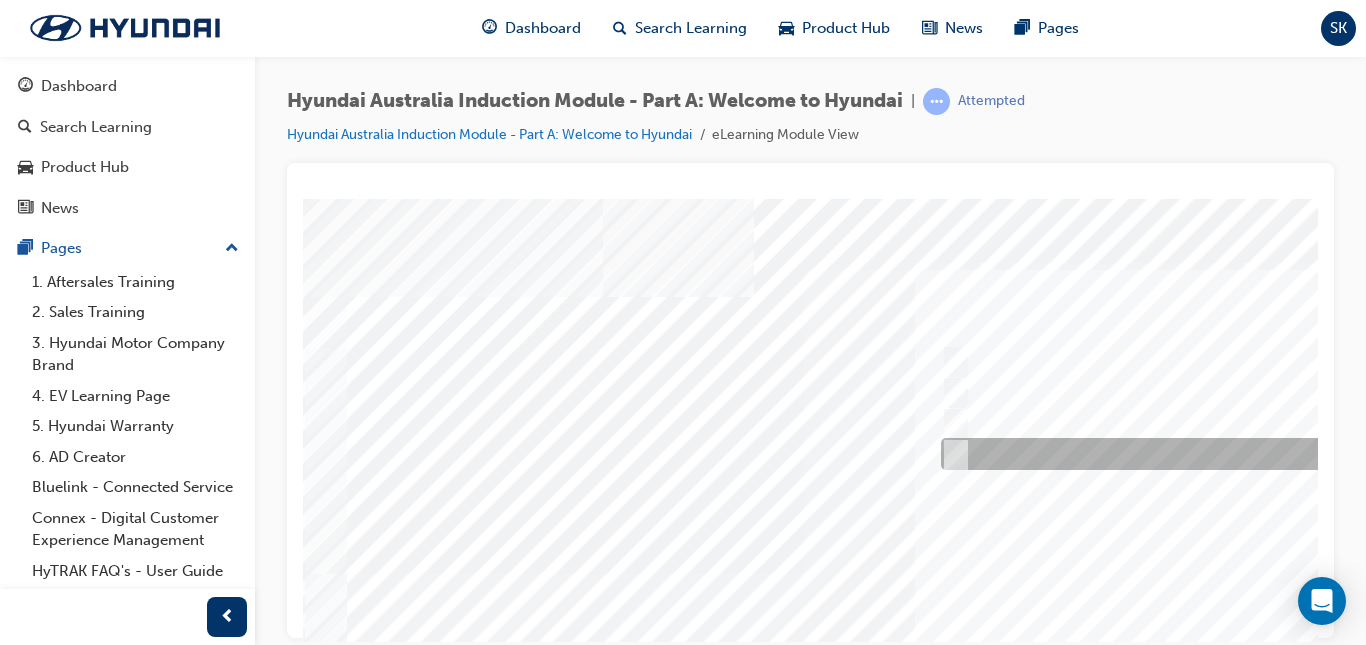 click at bounding box center [951, 454] 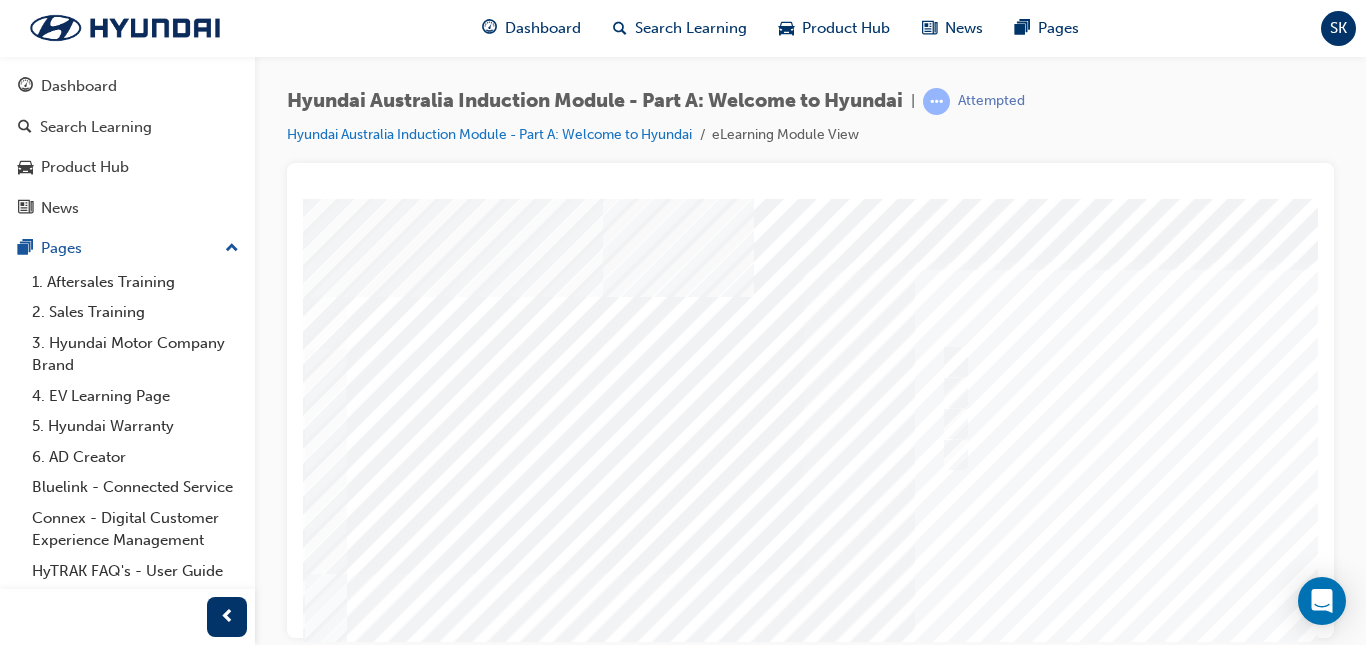 click on "Quiz_Q_5  			 		 		 			 			 		 		 			 			 			 			 			 		 	 	 	 	 	 	 	 		 	 	 	 	 	 	 		 			 				 				 Loading..." at bounding box center [810, 202] 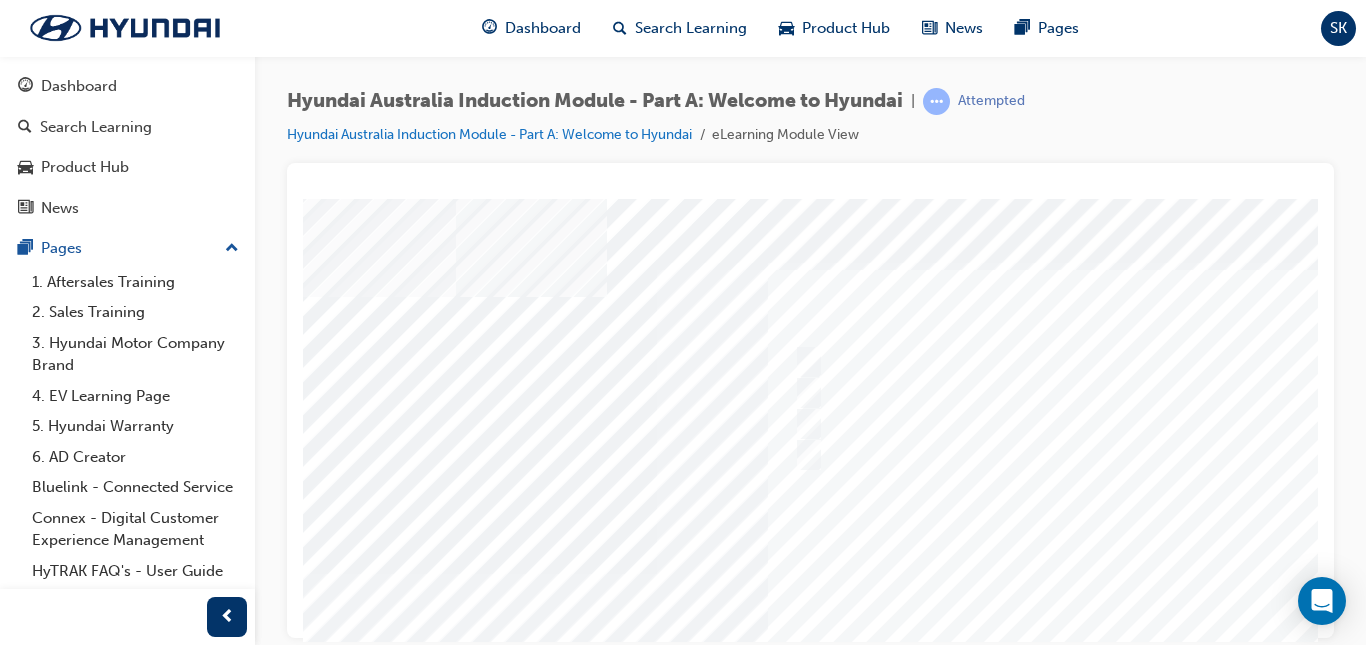 scroll, scrollTop: 0, scrollLeft: 205, axis: horizontal 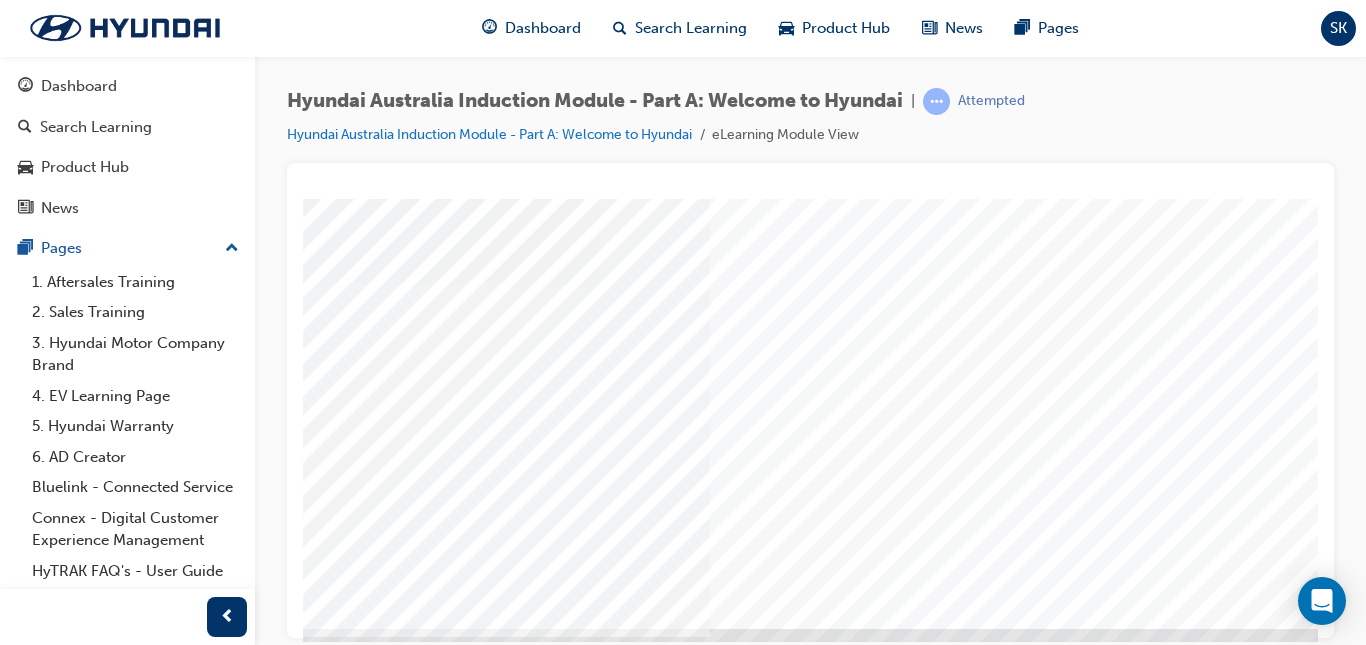 click at bounding box center (168, 4904) 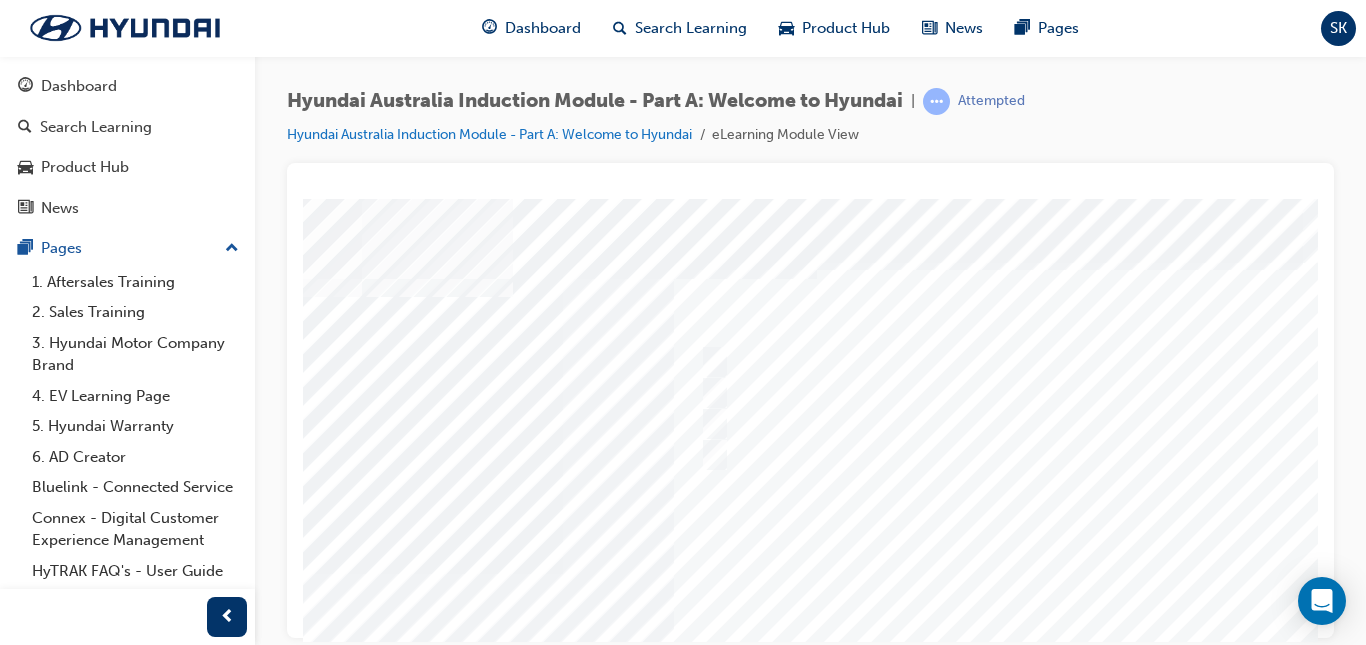 scroll, scrollTop: 0, scrollLeft: 255, axis: horizontal 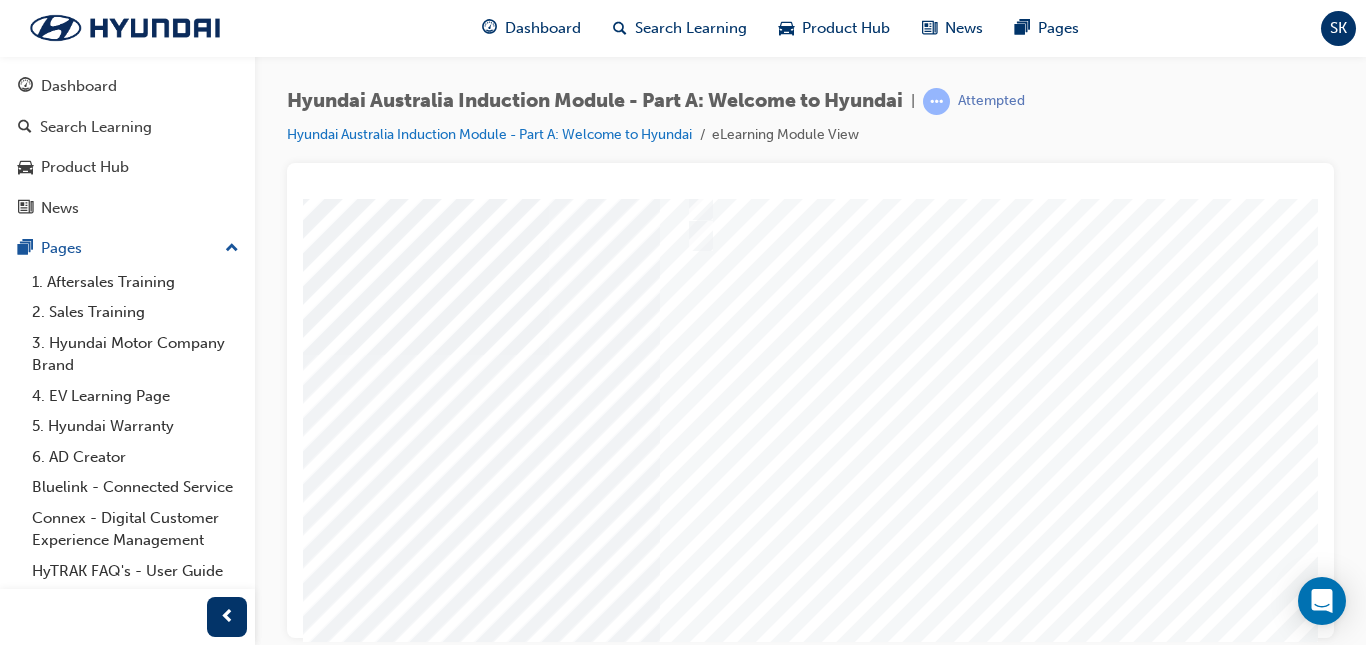 click at bounding box center (728, 339) 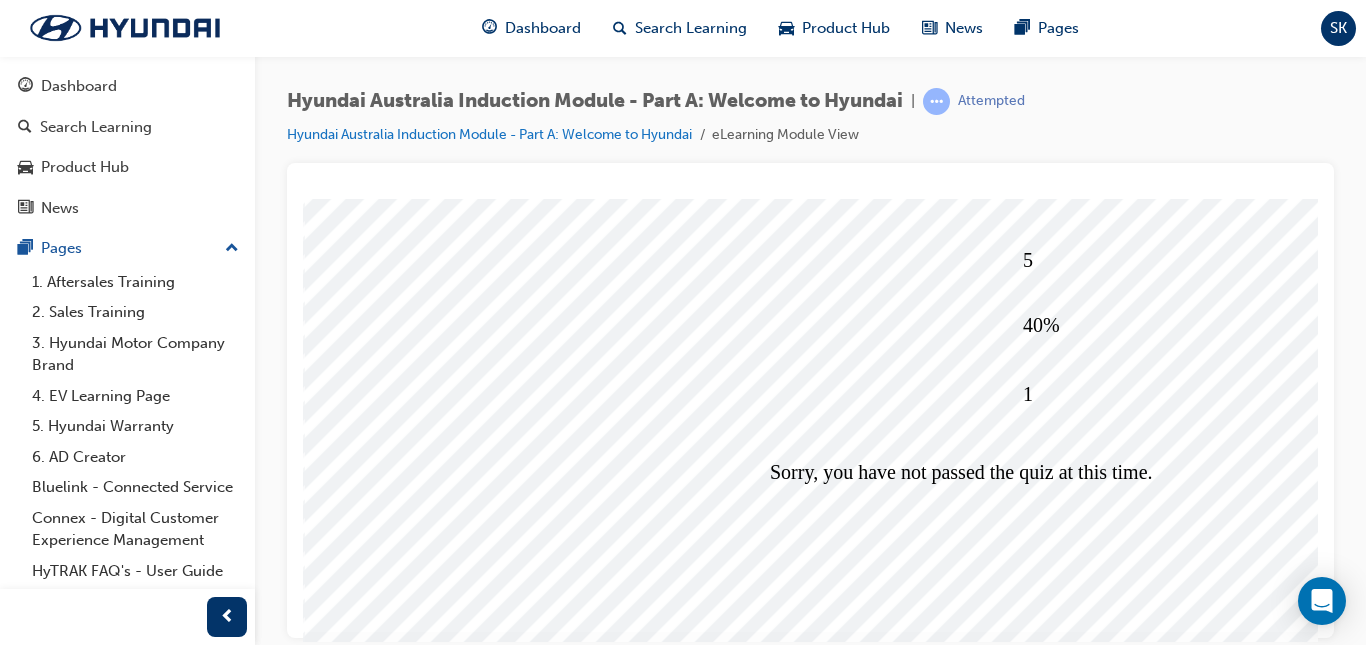 scroll, scrollTop: 285, scrollLeft: 0, axis: vertical 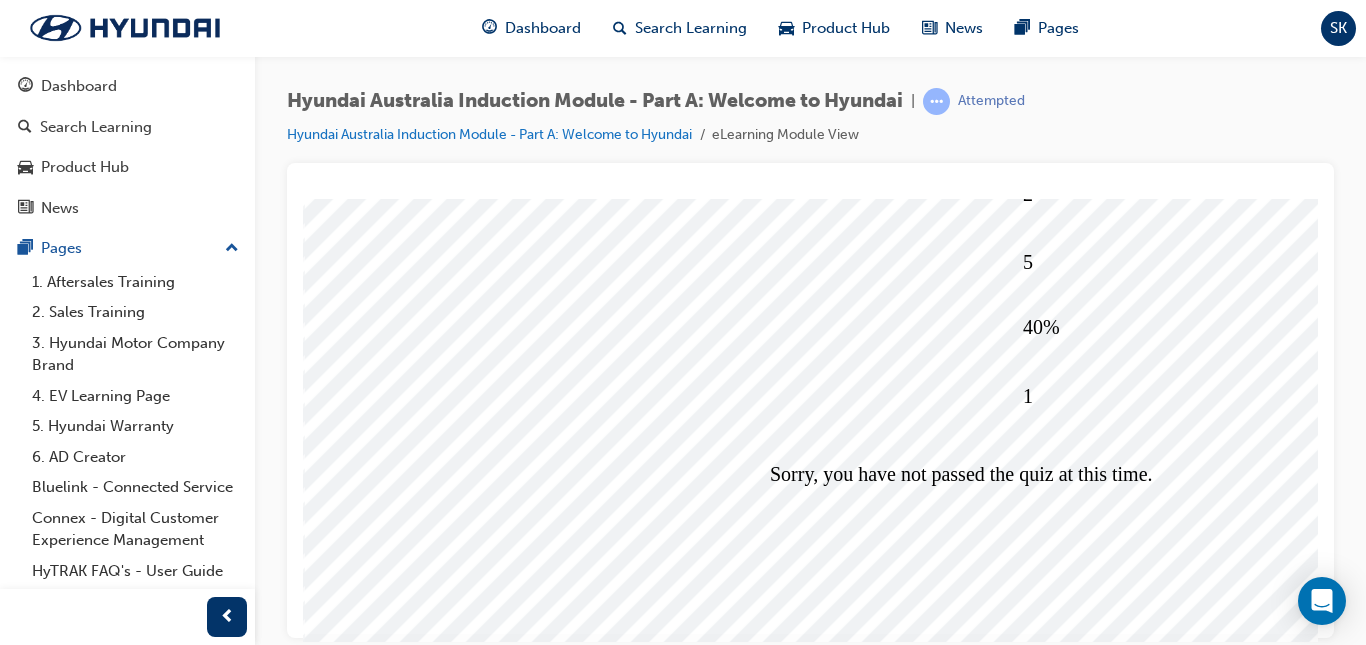 click at bounding box center (376, 5616) 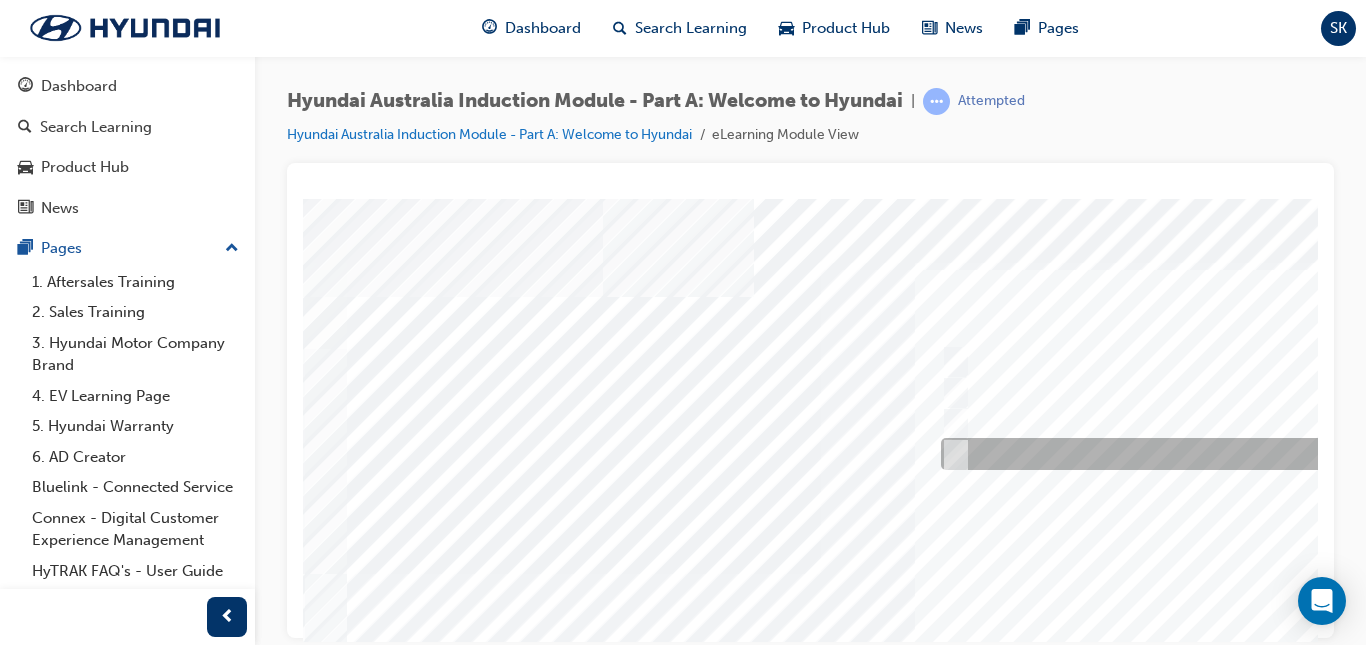 click at bounding box center [952, 454] 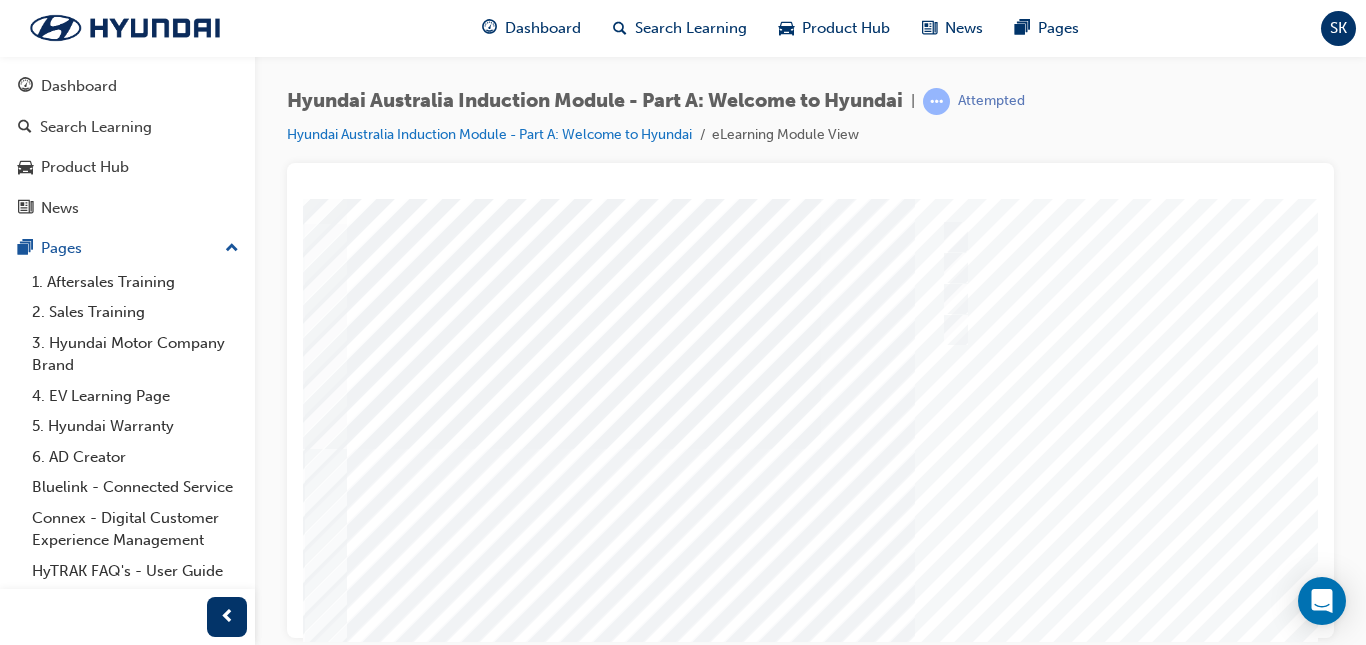 scroll, scrollTop: 142, scrollLeft: 0, axis: vertical 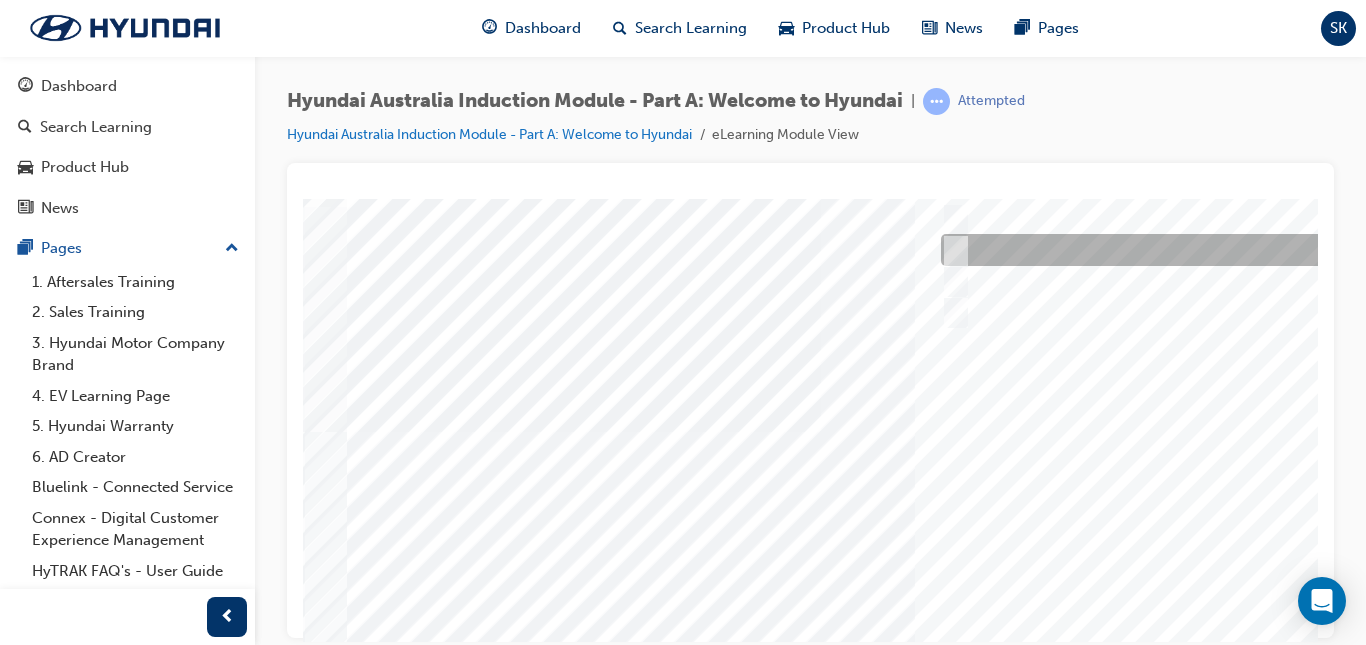click at bounding box center (952, 250) 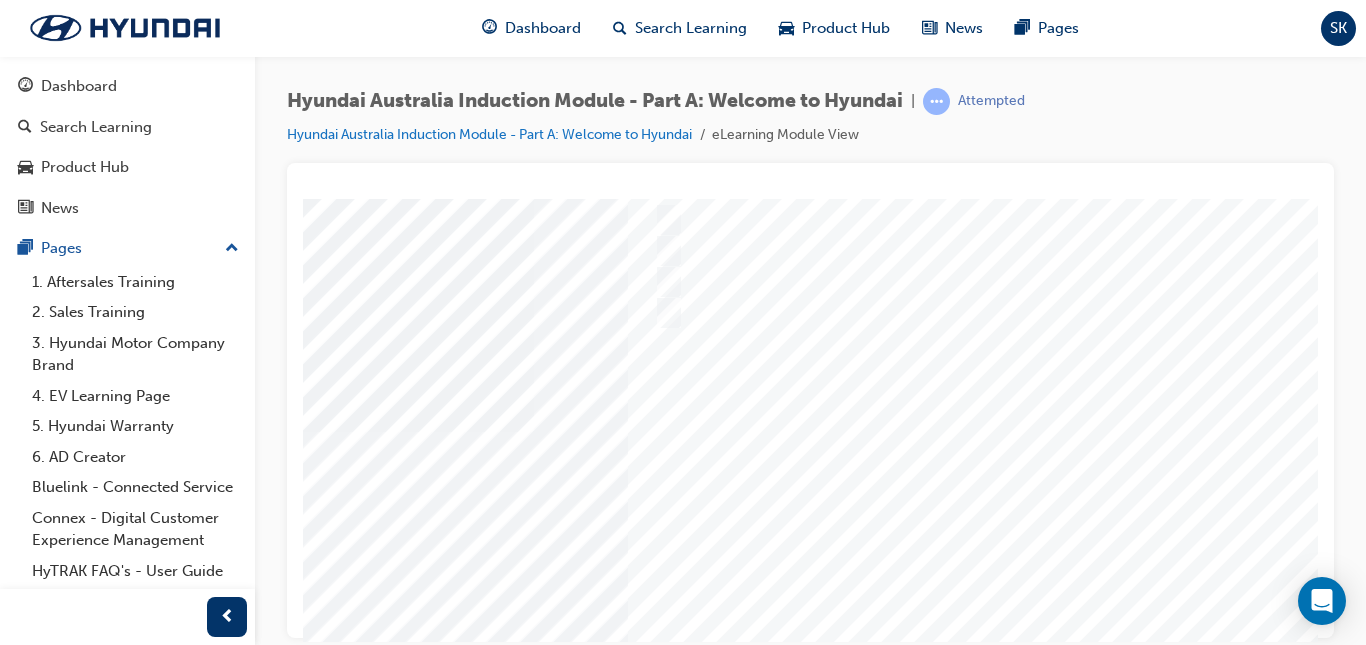 scroll, scrollTop: 142, scrollLeft: 315, axis: both 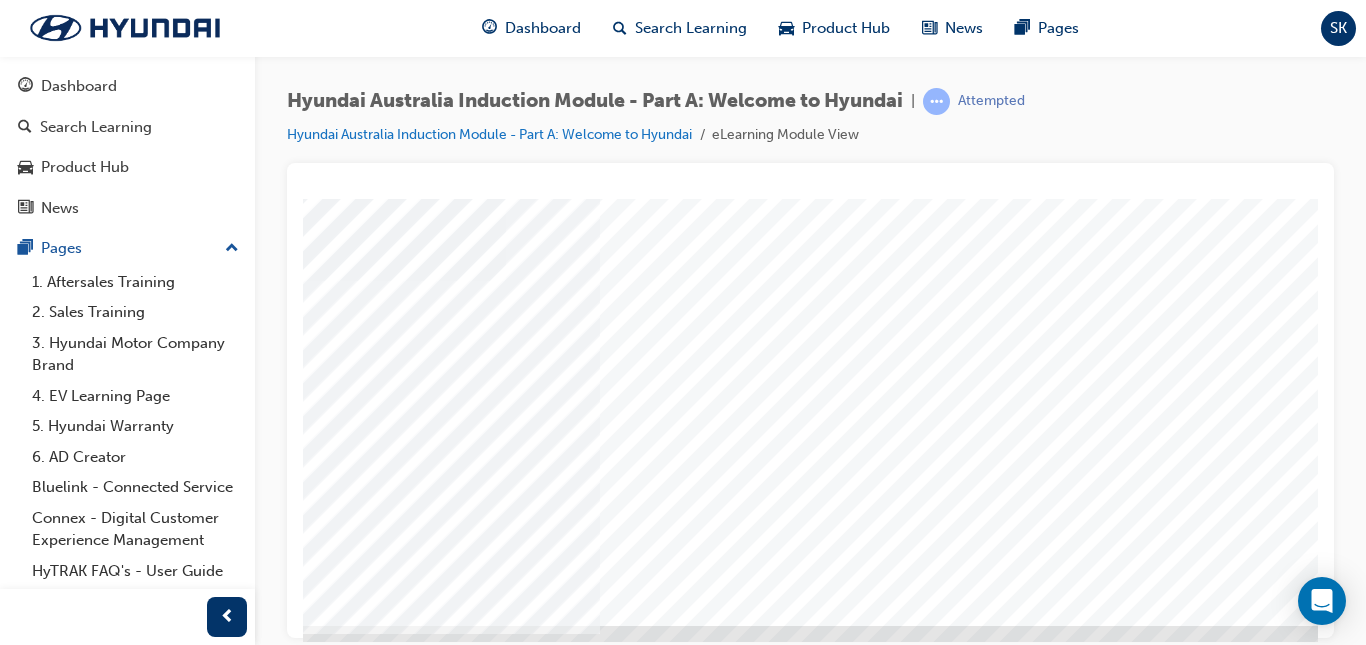 click at bounding box center [58, 4901] 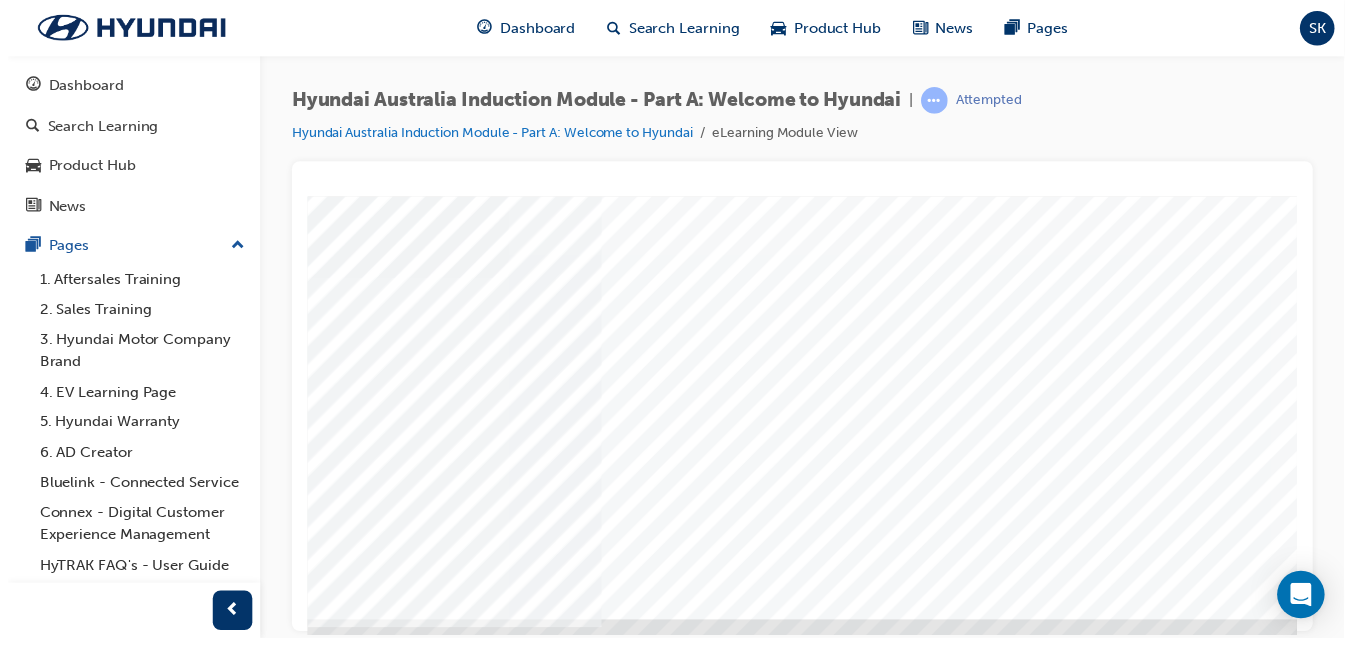 scroll, scrollTop: 0, scrollLeft: 0, axis: both 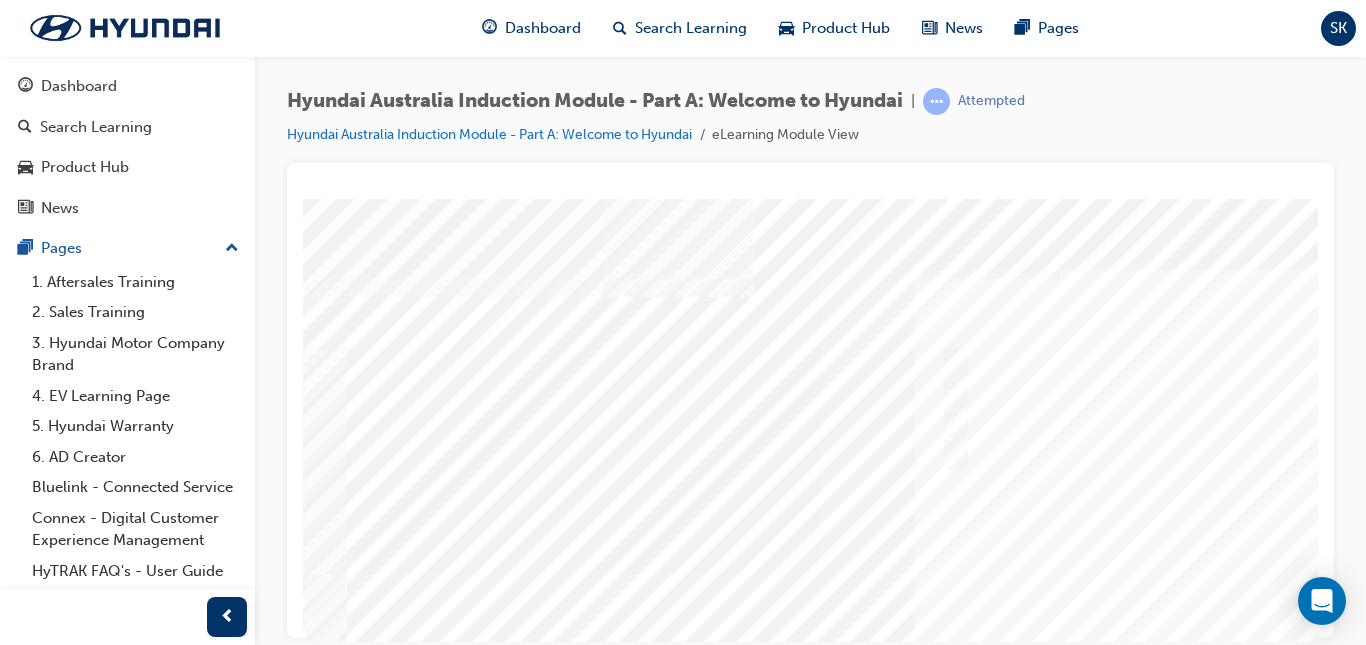 click at bounding box center (983, 558) 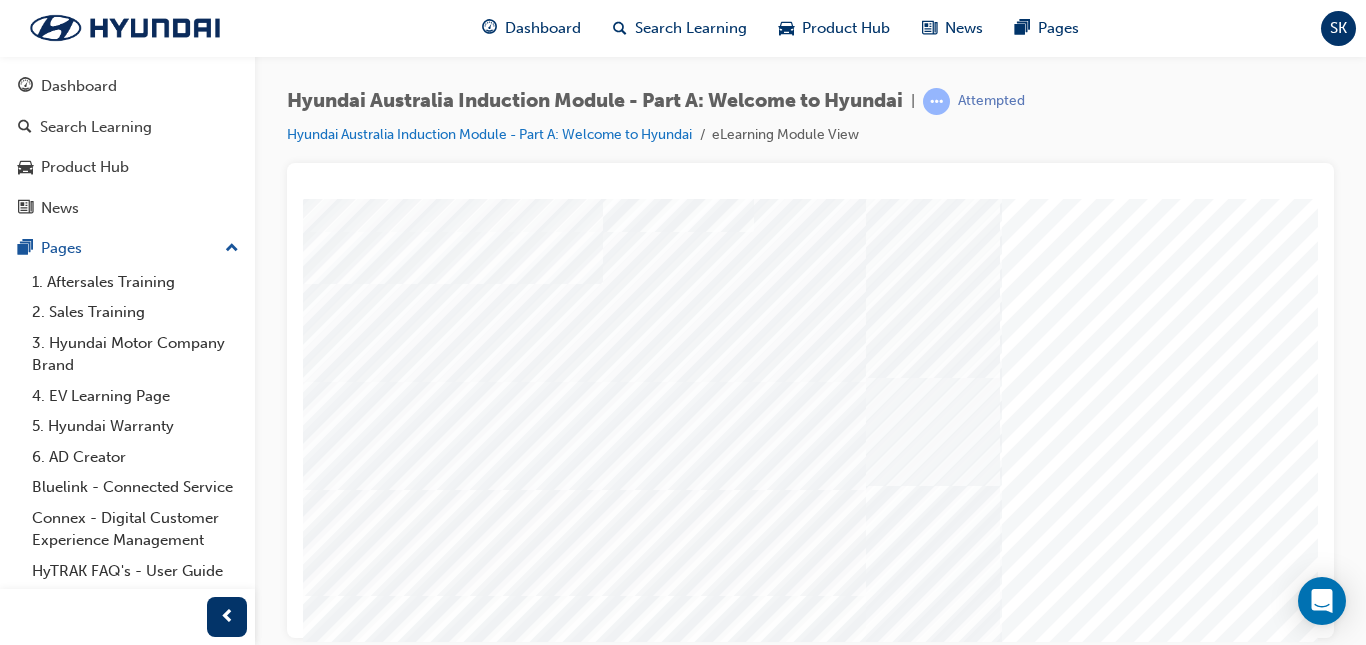scroll, scrollTop: 75, scrollLeft: 0, axis: vertical 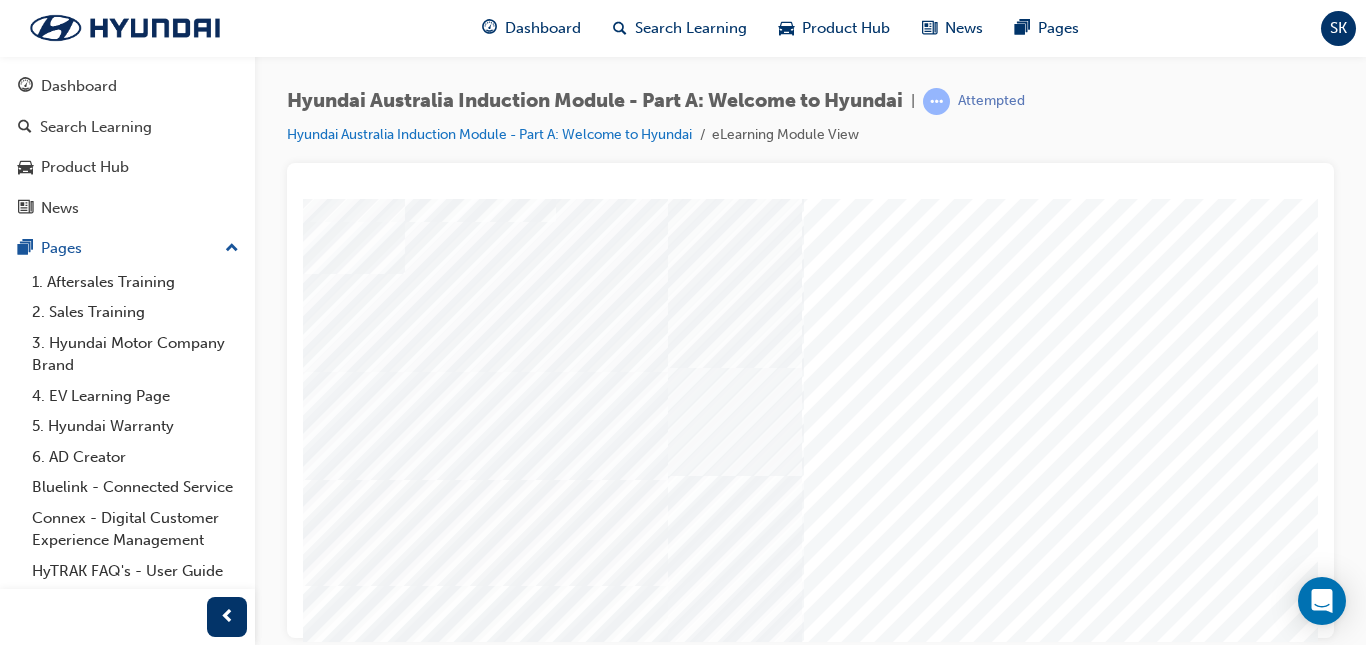 click on "Quiz_Q_2  			 		 		 			 			 		 		 			 			 			 			 			 		 	 	 	 	 	 	 	 		 	 	 	 	 	 	 		 			 				 				 Loading..." at bounding box center (612, 127) 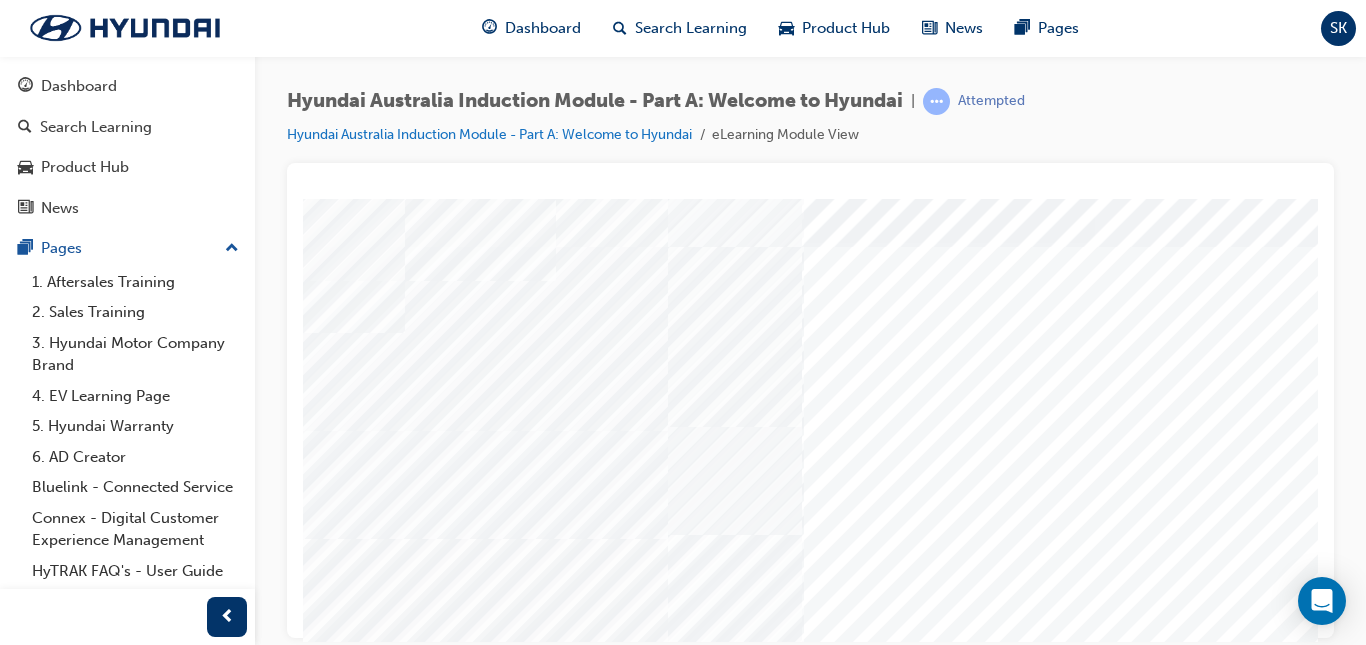 scroll, scrollTop: 37, scrollLeft: 198, axis: both 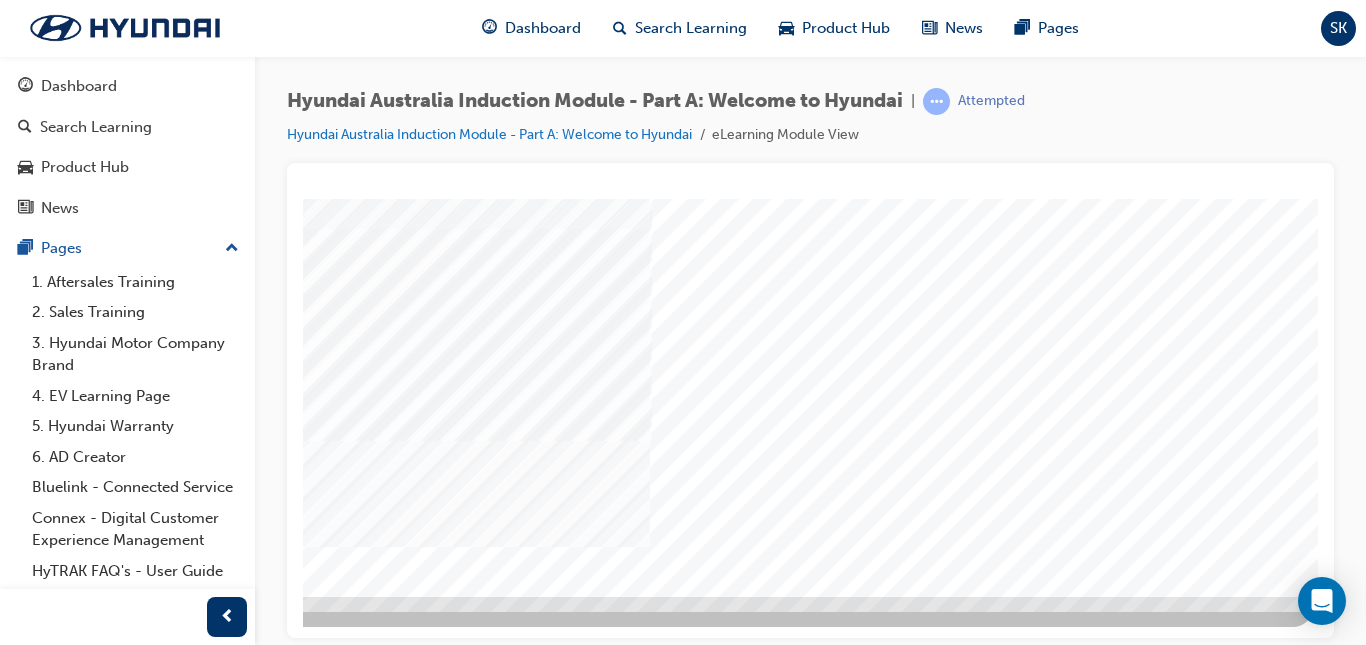 click at bounding box center (23, 3003) 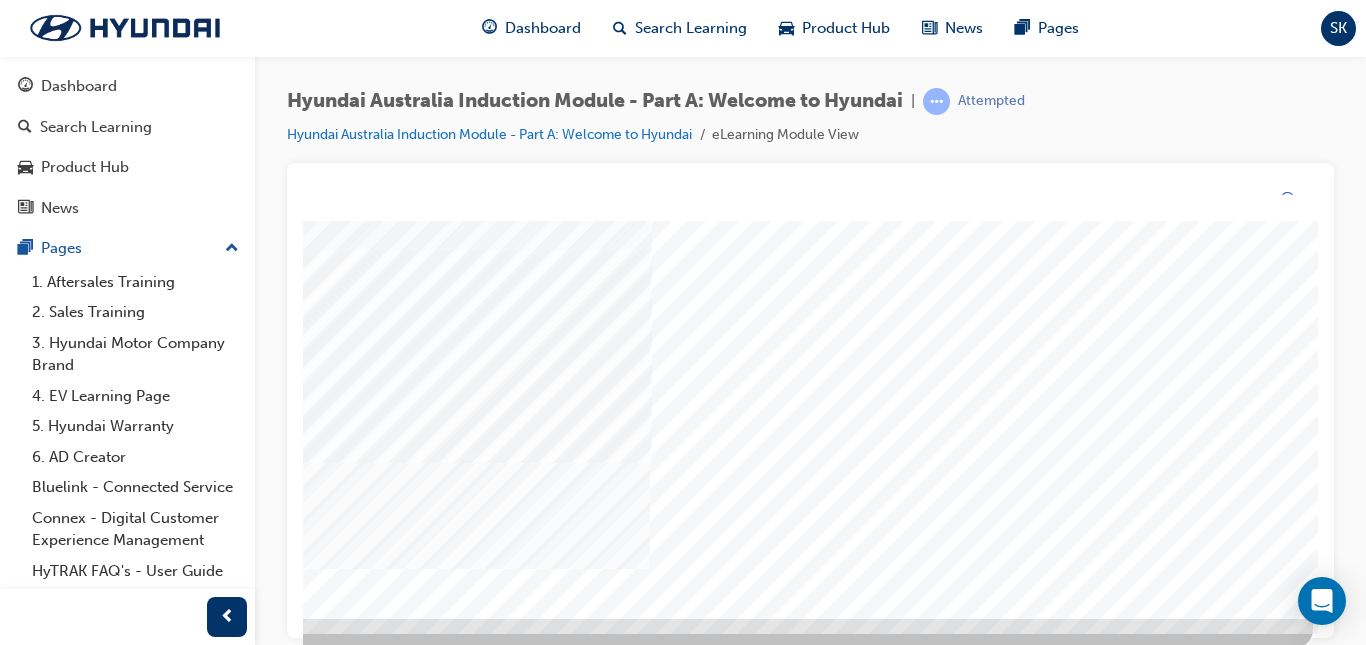 scroll, scrollTop: 0, scrollLeft: 0, axis: both 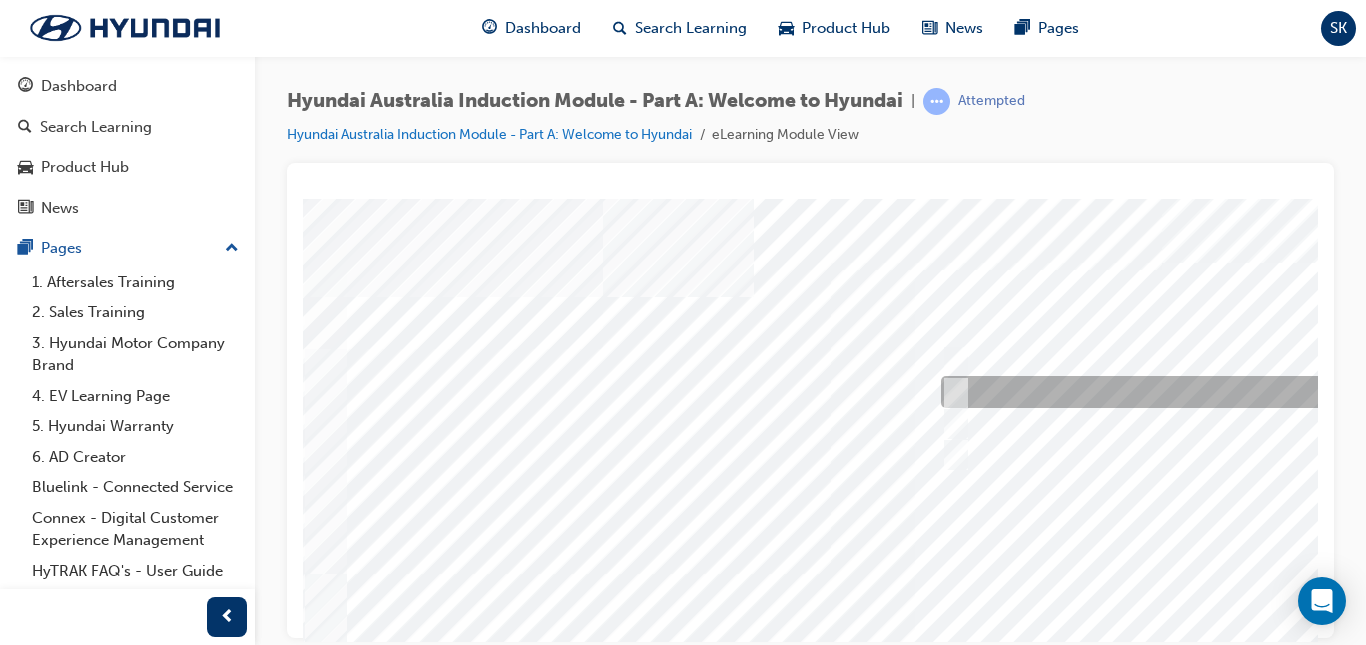 click at bounding box center [952, 392] 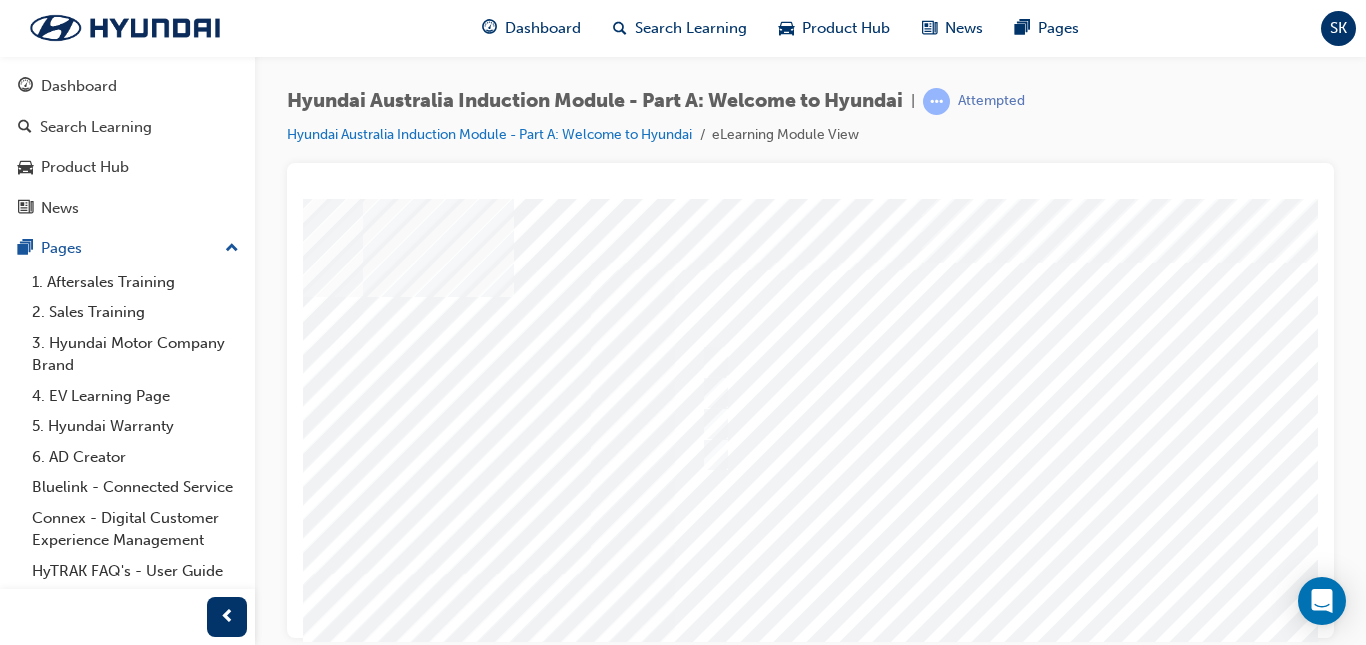 scroll, scrollTop: 0, scrollLeft: 241, axis: horizontal 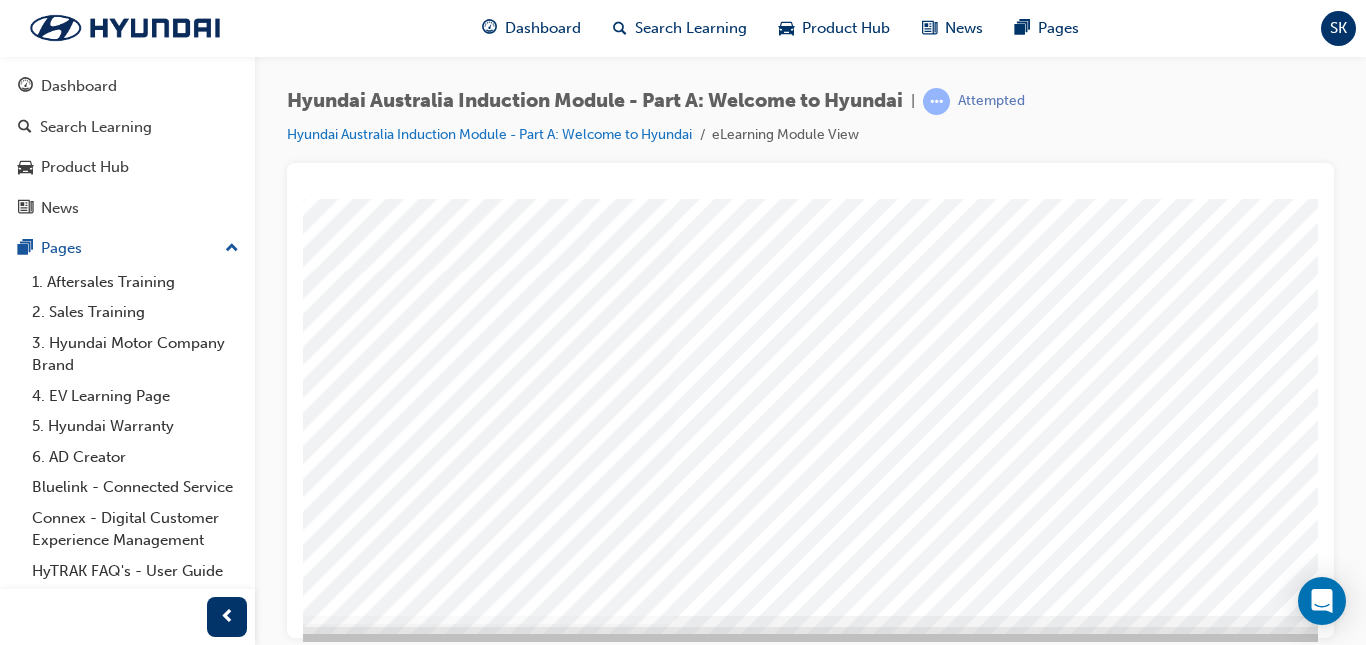 click at bounding box center (132, 5622) 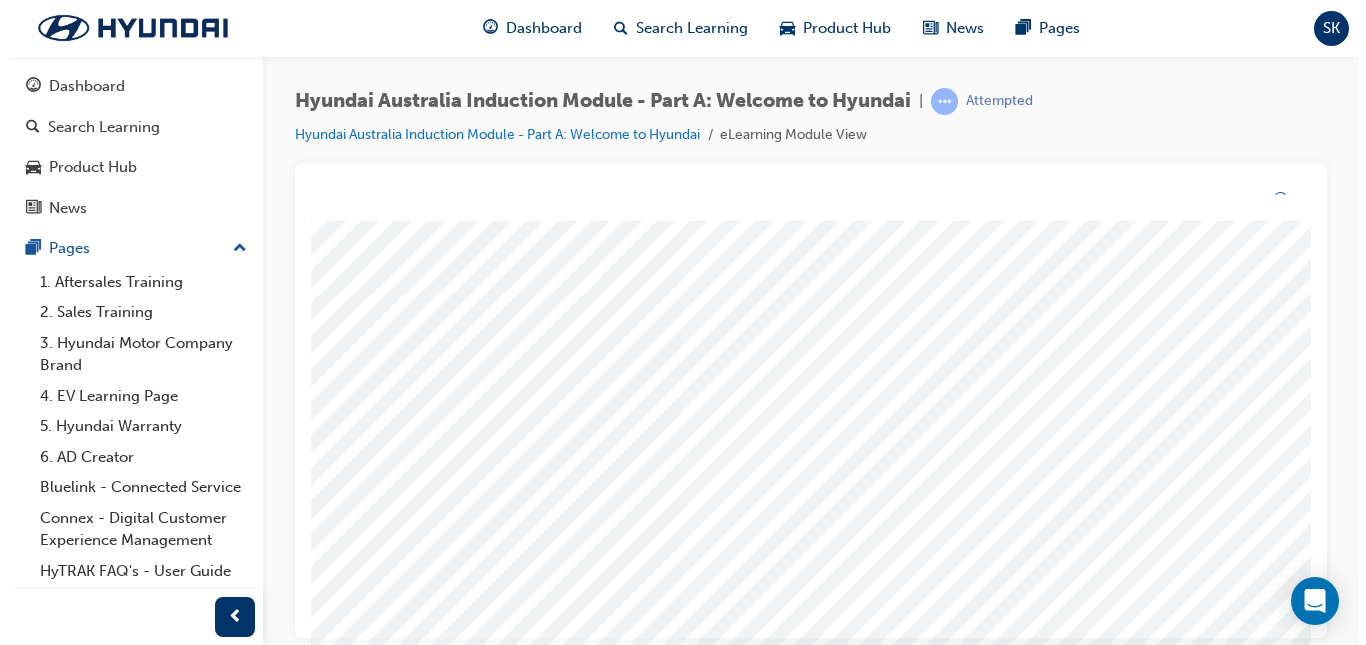 scroll, scrollTop: 0, scrollLeft: 0, axis: both 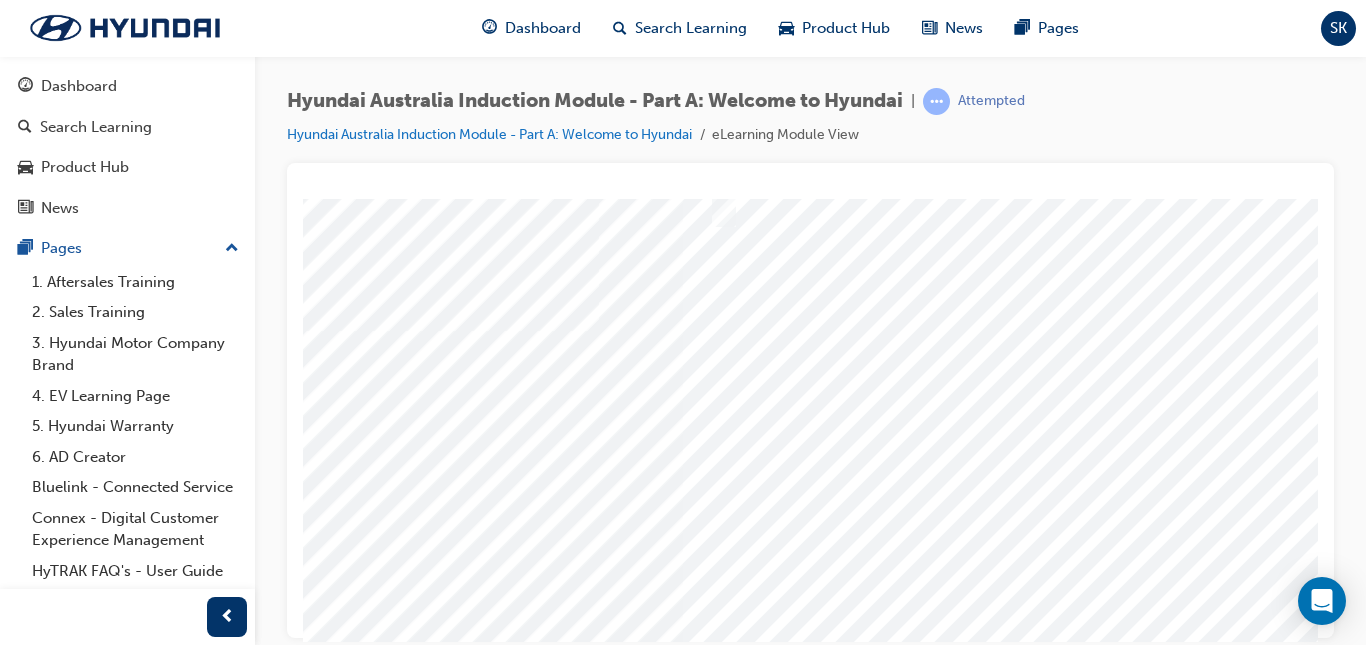 click at bounding box center (751, 315) 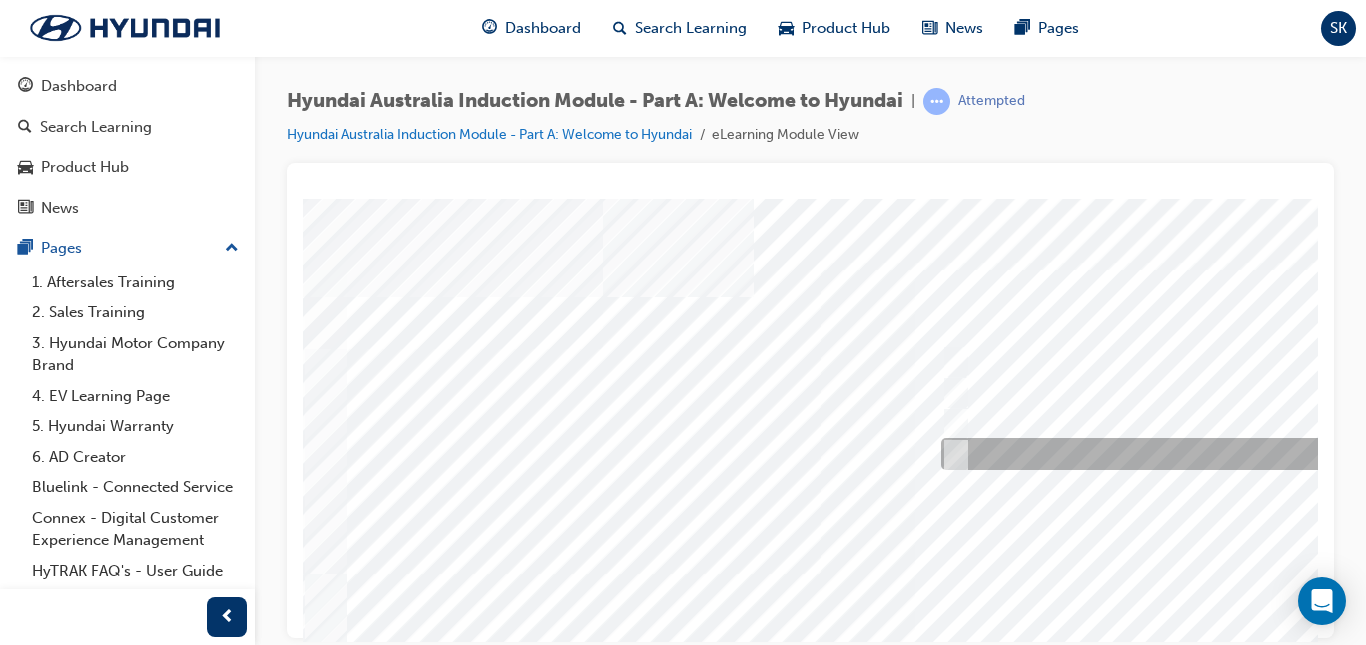 click at bounding box center [951, 454] 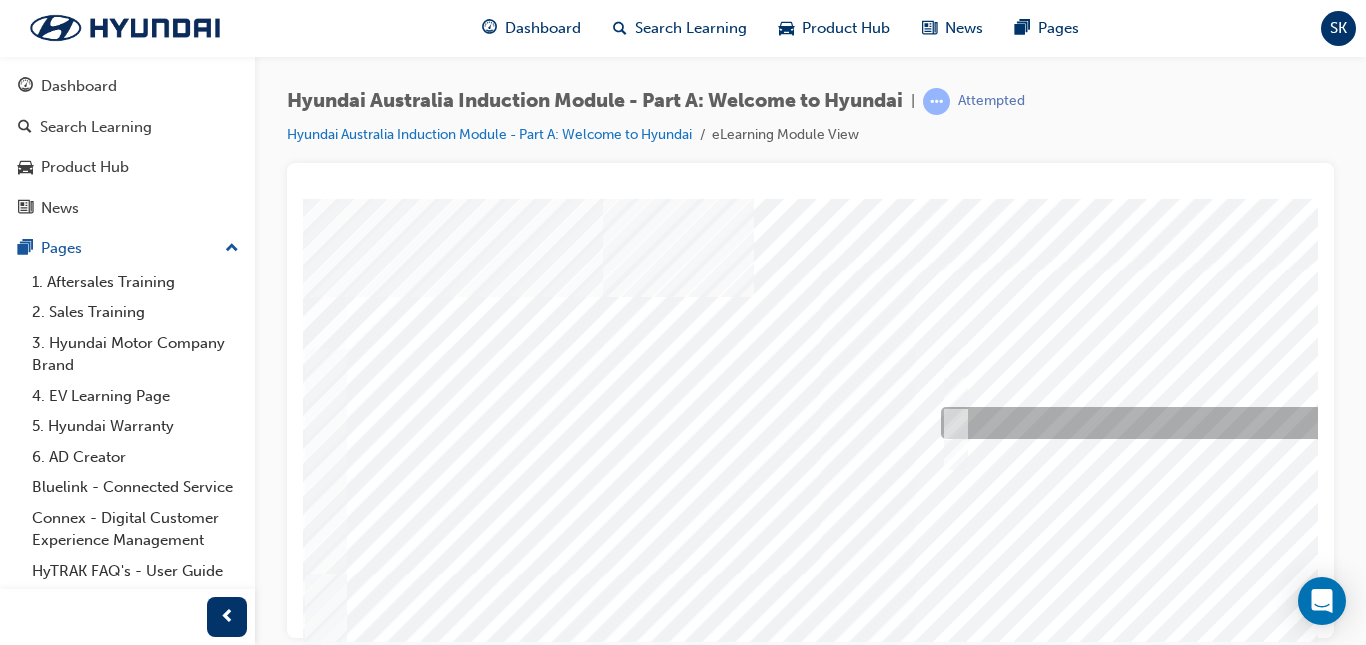 click at bounding box center (951, 423) 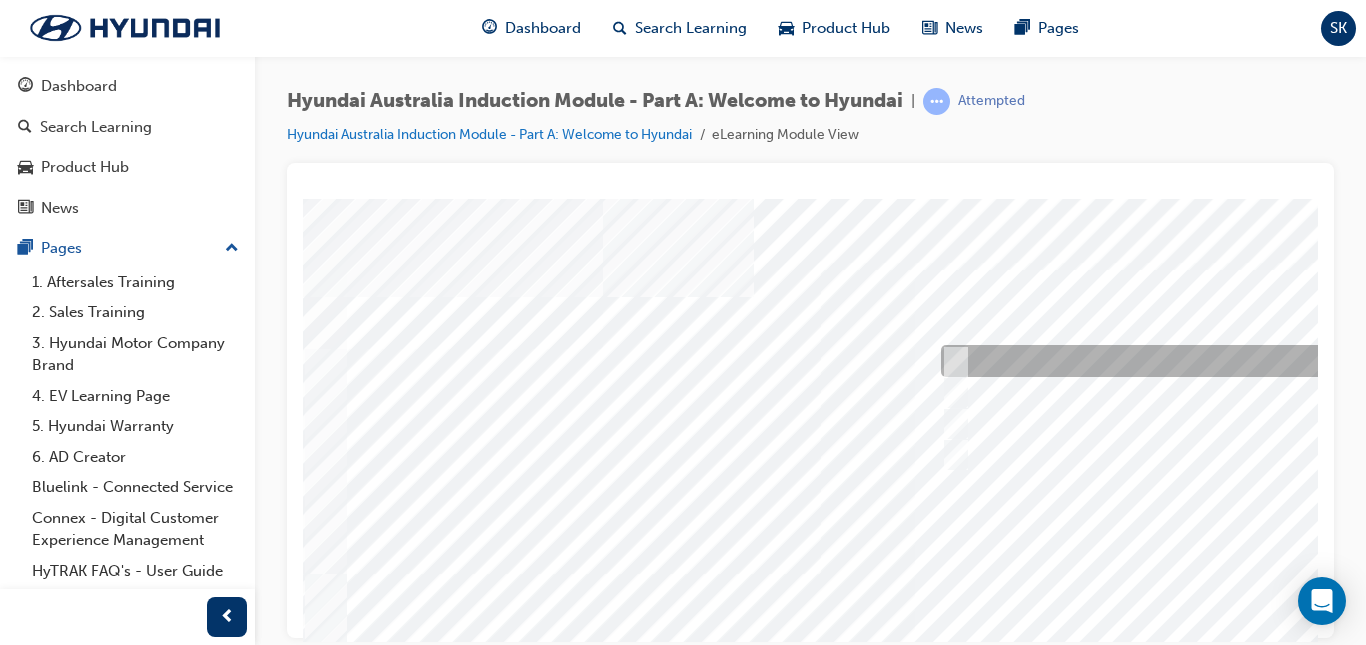 click at bounding box center [951, 361] 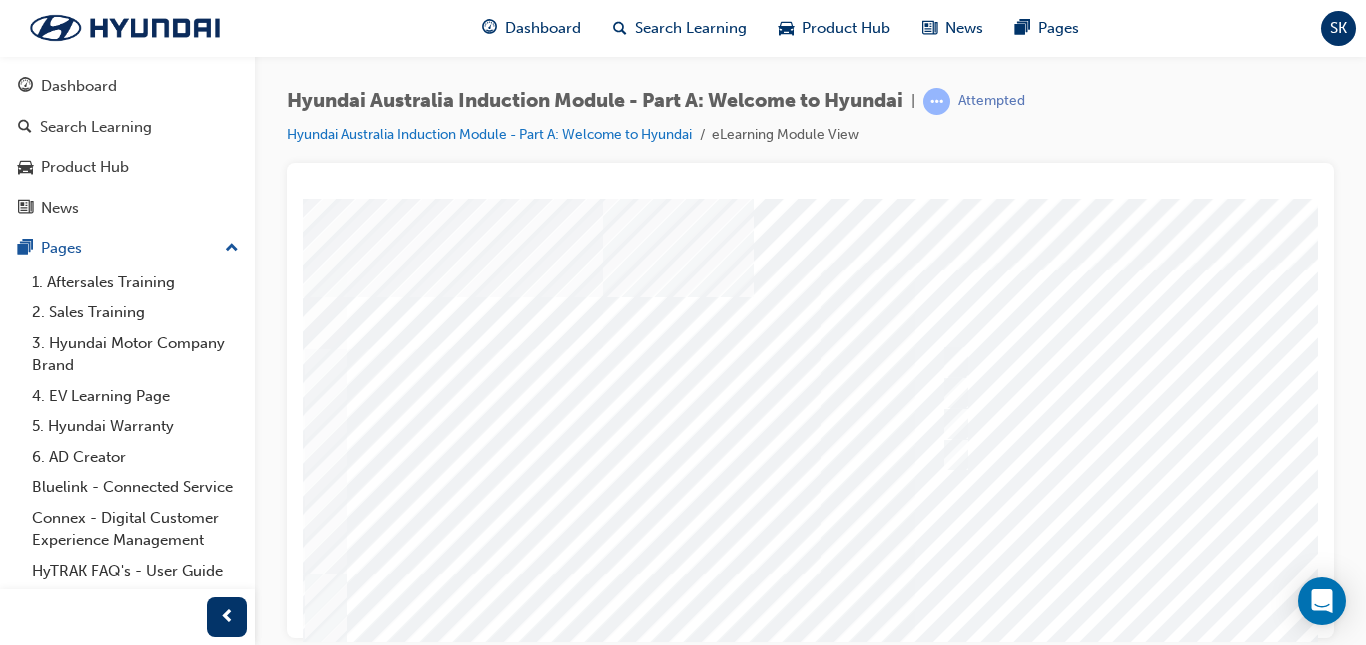 click on "Quiz_Q_4  			 		 		 			 			 		 		 			 			 			 			 			 		 	 	 	 	 	 	 	 		 	 	 	 	 	 	 		 			 				 				 Loading..." at bounding box center (810, 202) 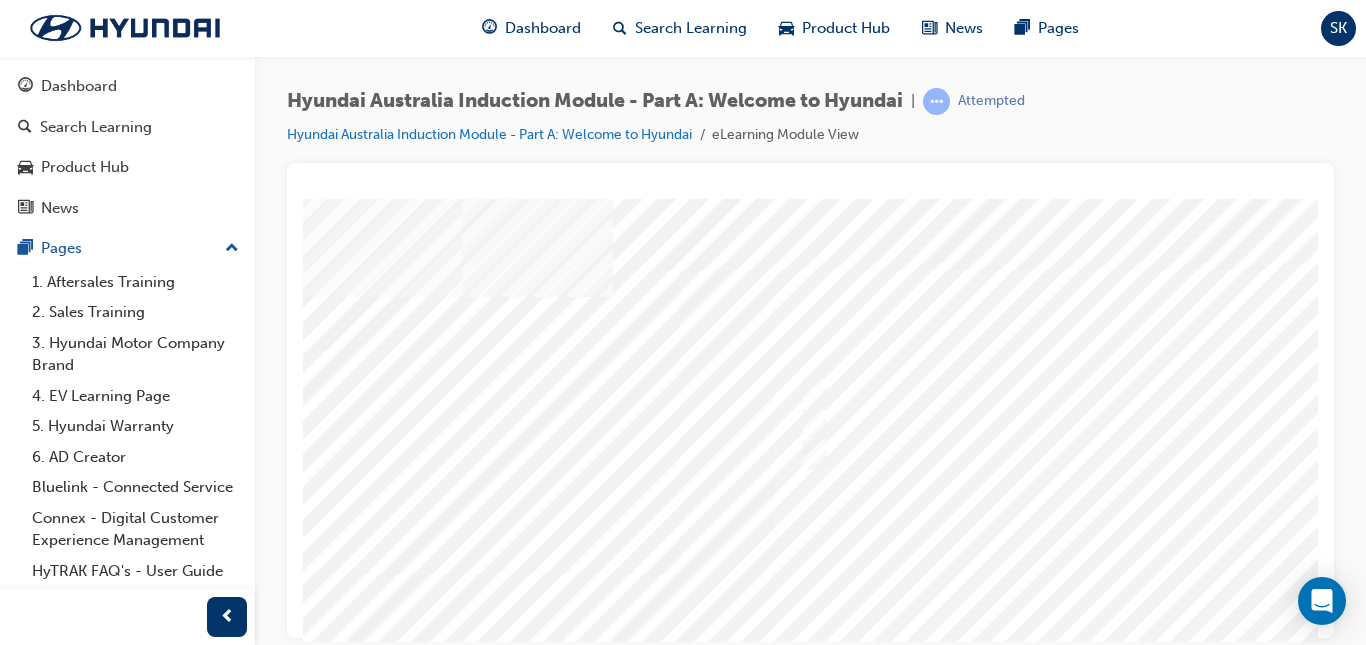 scroll, scrollTop: 0, scrollLeft: 168, axis: horizontal 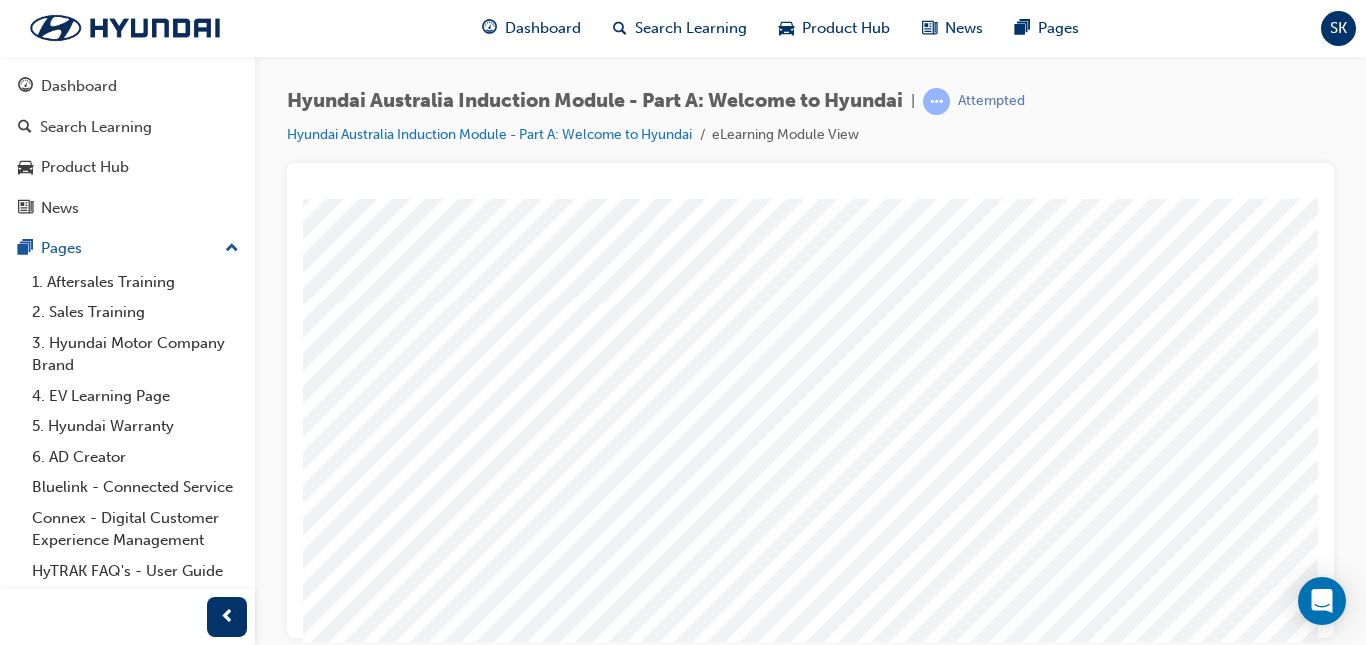 click at bounding box center [205, 6386] 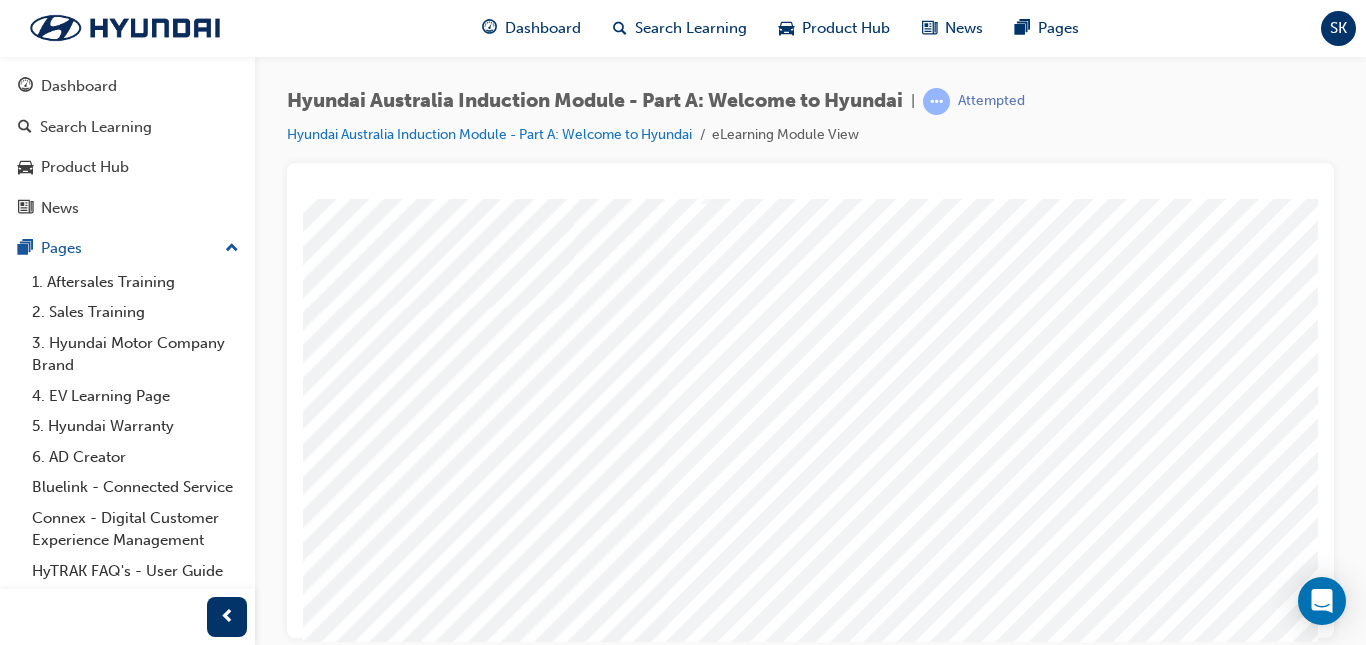scroll, scrollTop: 286, scrollLeft: 247, axis: both 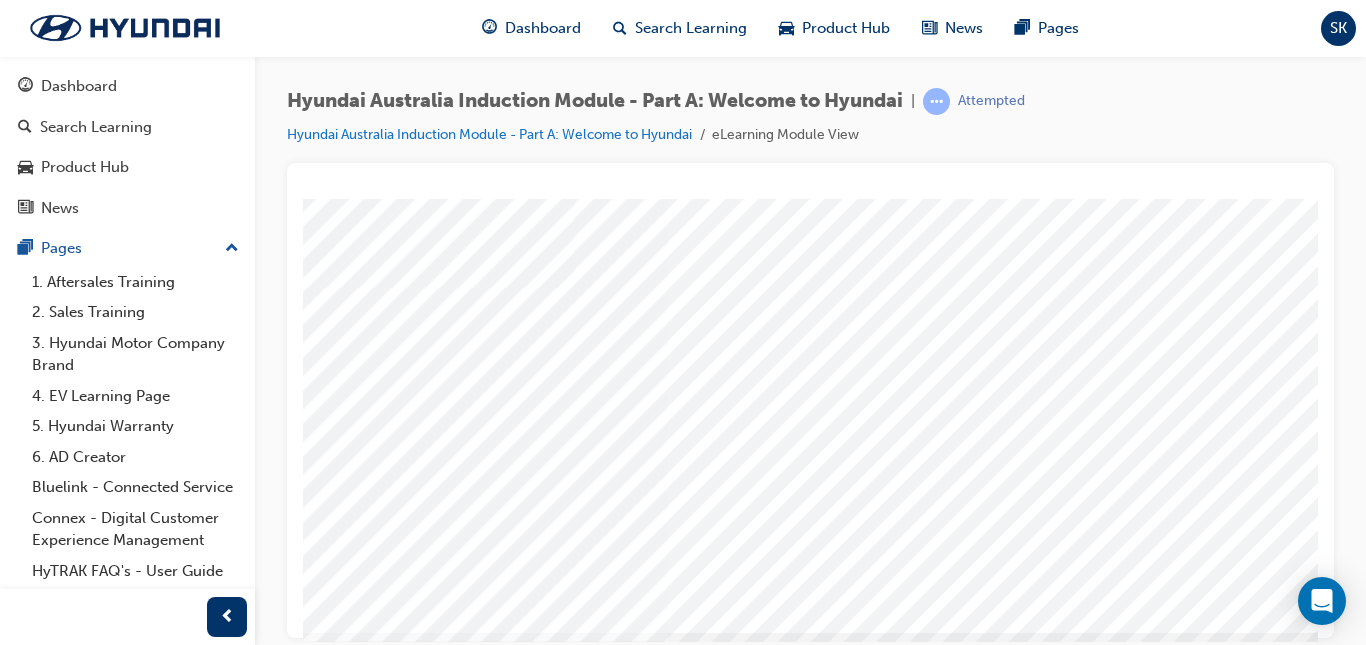 drag, startPoint x: 1313, startPoint y: 419, endPoint x: 1628, endPoint y: 767, distance: 469.39215 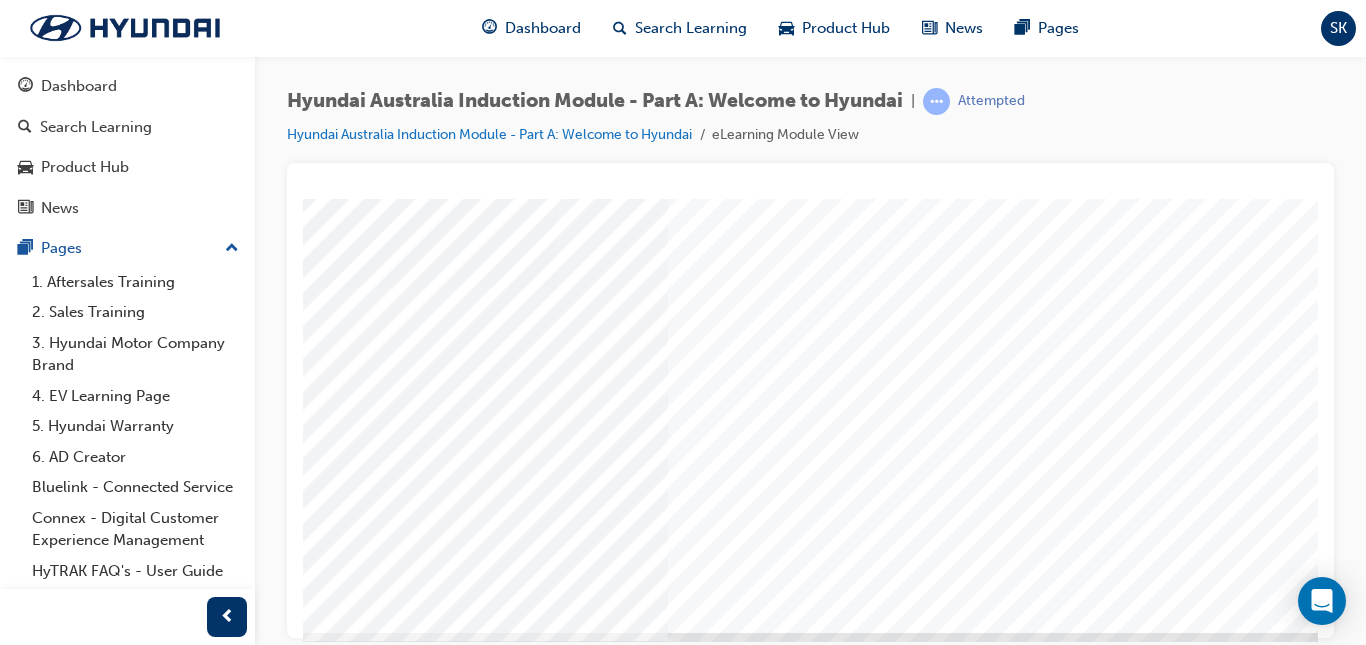 scroll, scrollTop: 0, scrollLeft: 0, axis: both 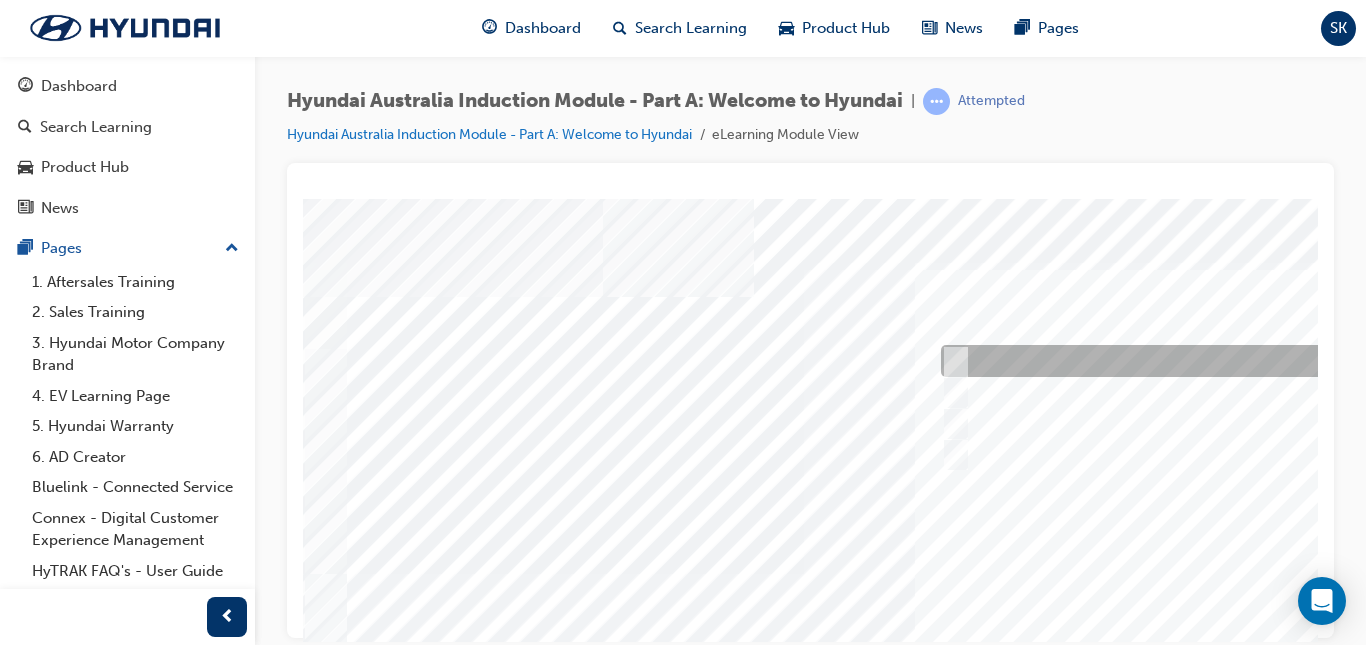 click at bounding box center [951, 361] 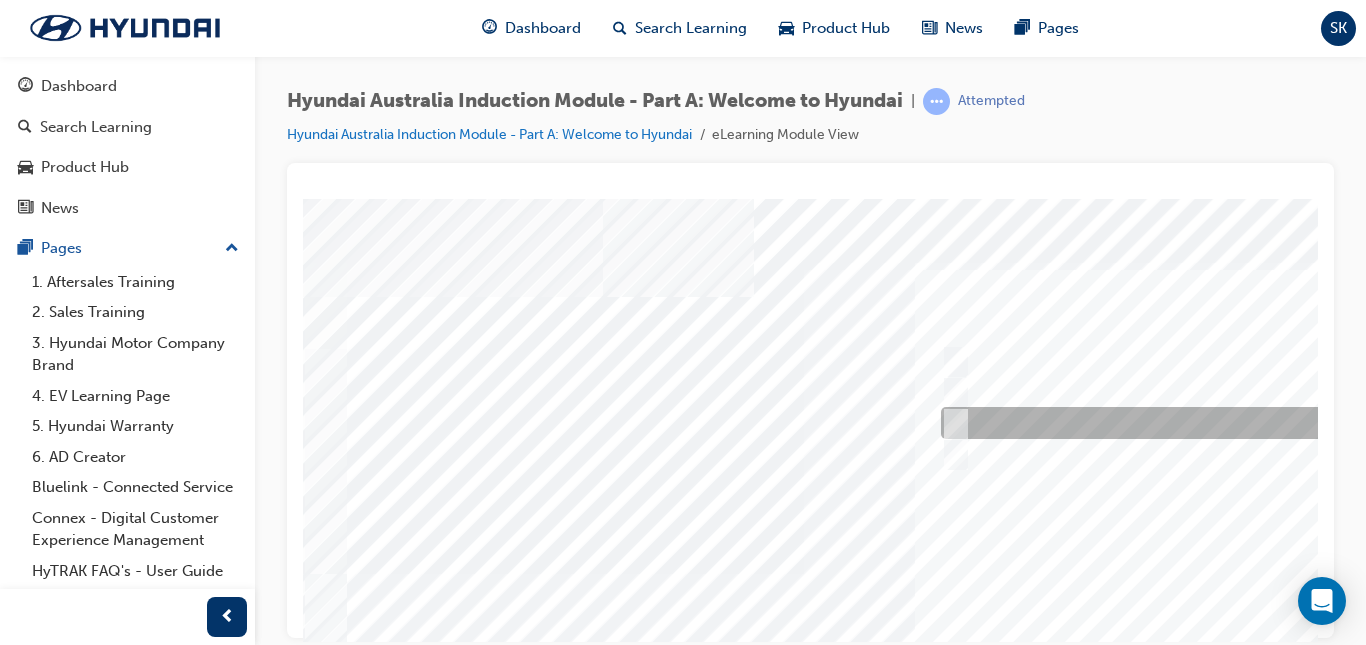 click at bounding box center (951, 423) 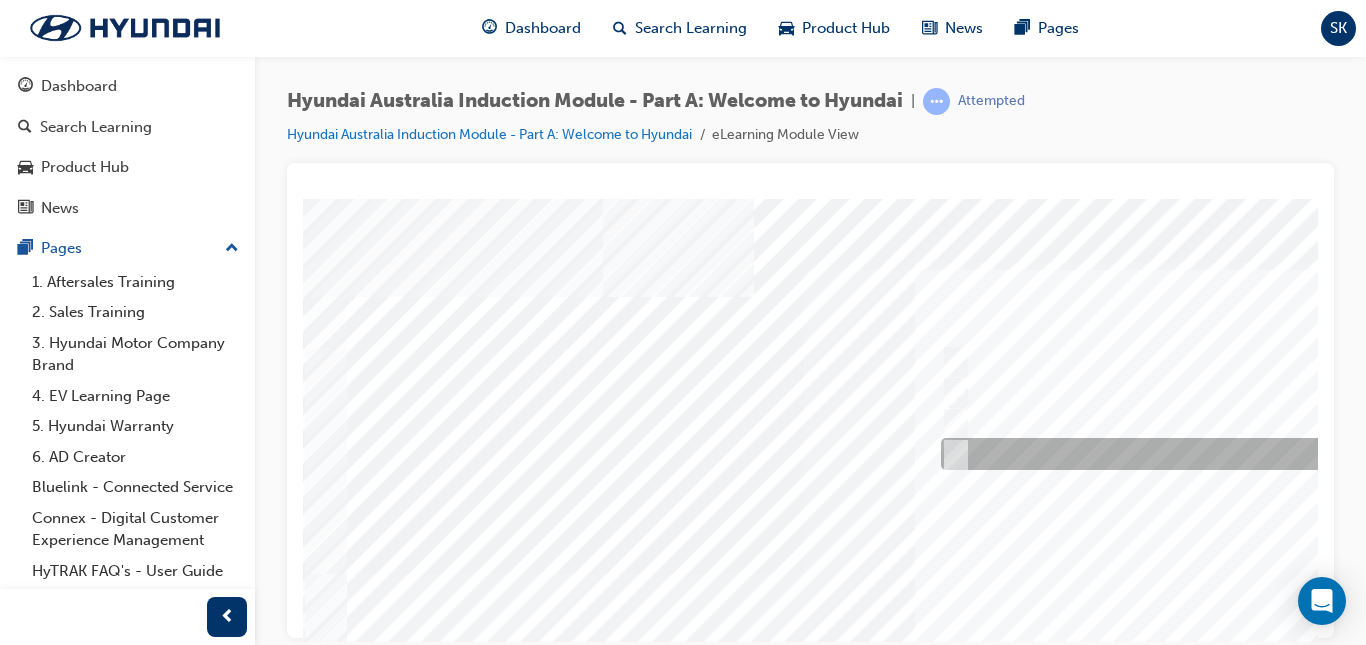 click at bounding box center [951, 454] 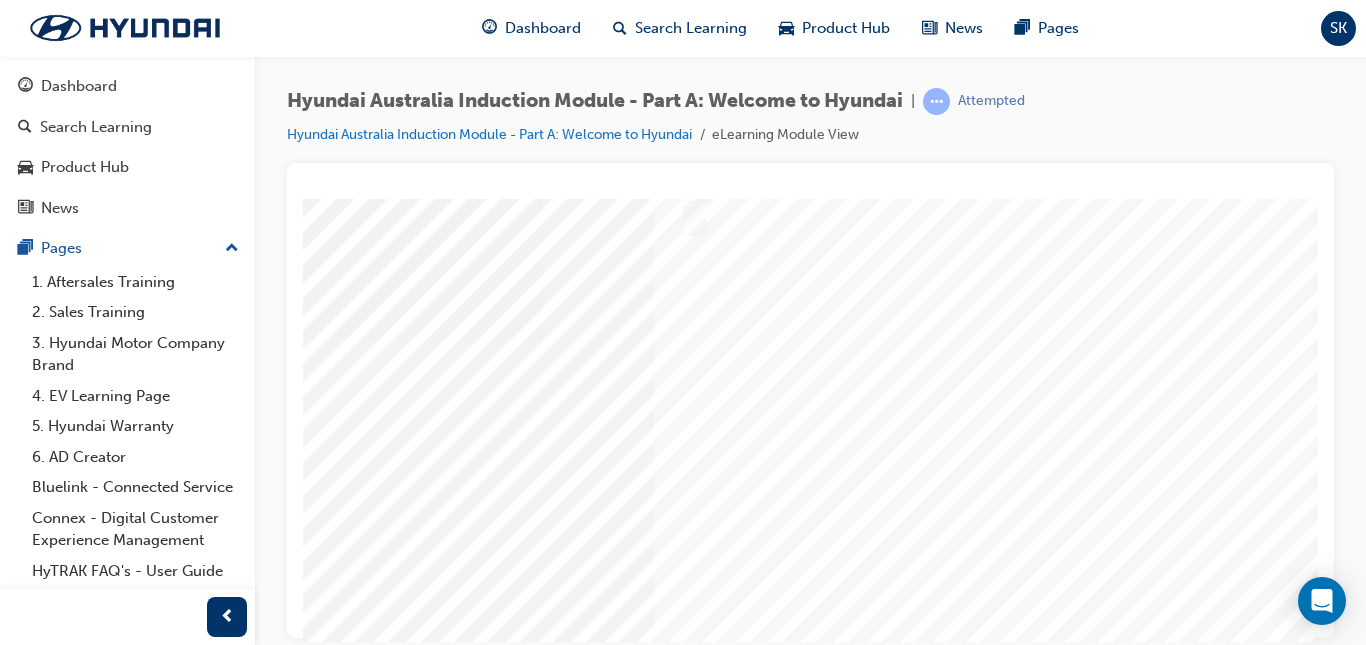 scroll, scrollTop: 291, scrollLeft: 261, axis: both 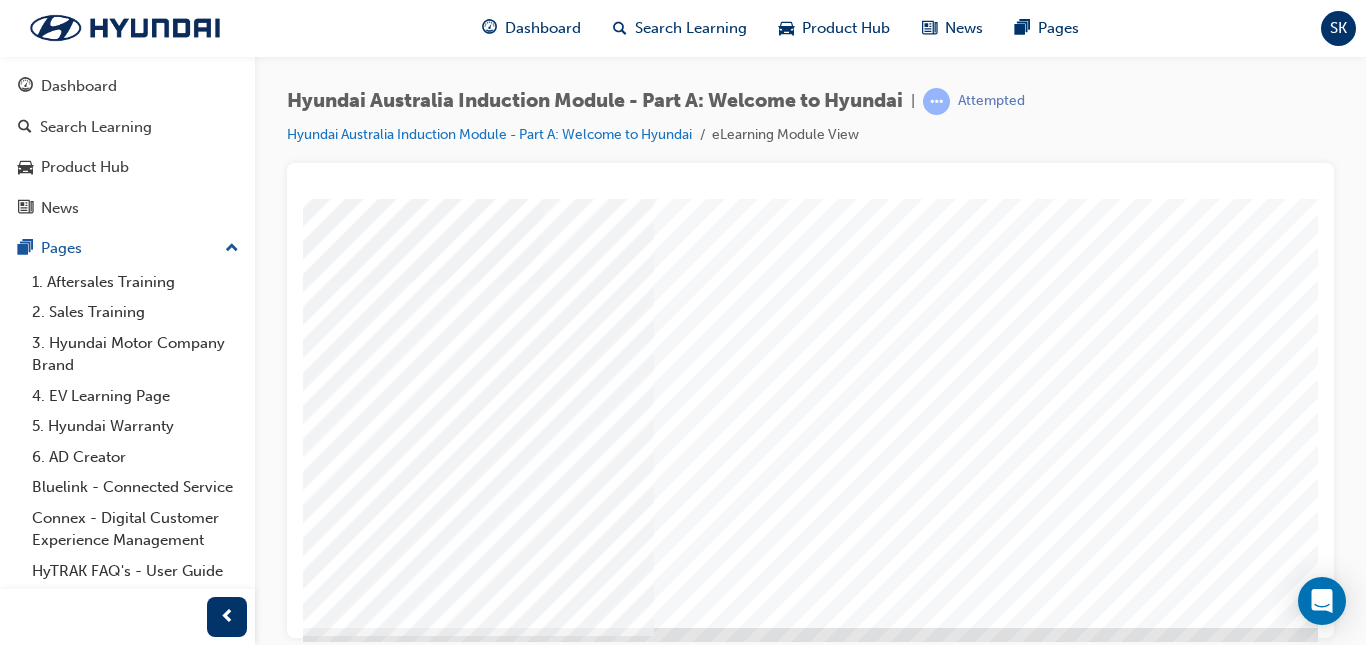 drag, startPoint x: 1312, startPoint y: 426, endPoint x: 1627, endPoint y: 777, distance: 471.6206 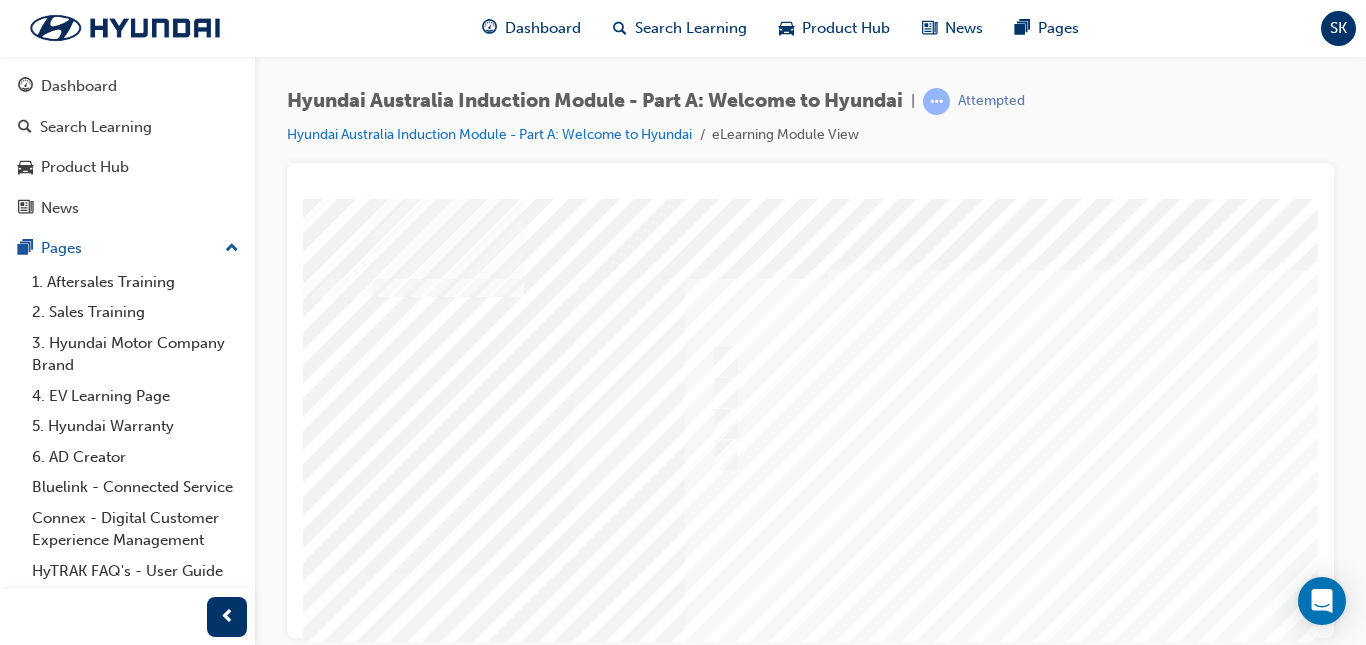scroll, scrollTop: 0, scrollLeft: 285, axis: horizontal 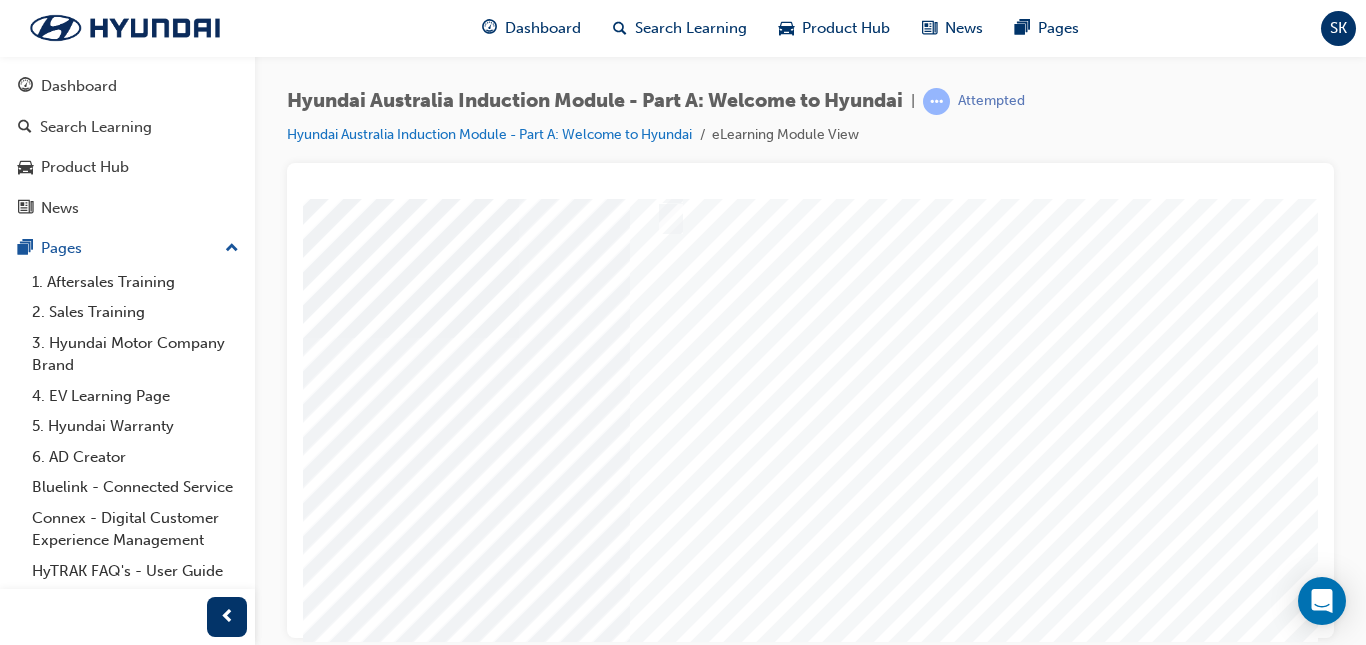 drag, startPoint x: 1311, startPoint y: 438, endPoint x: 1608, endPoint y: 775, distance: 449.19705 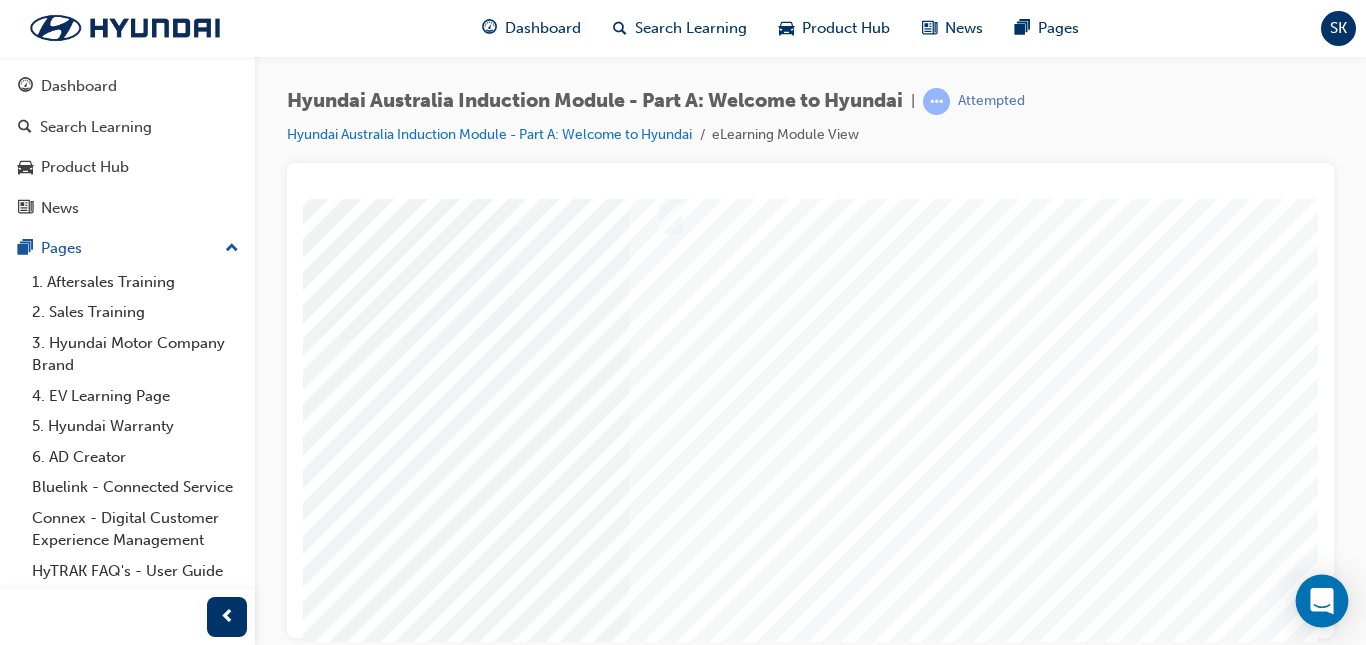 scroll, scrollTop: 265, scrollLeft: 285, axis: both 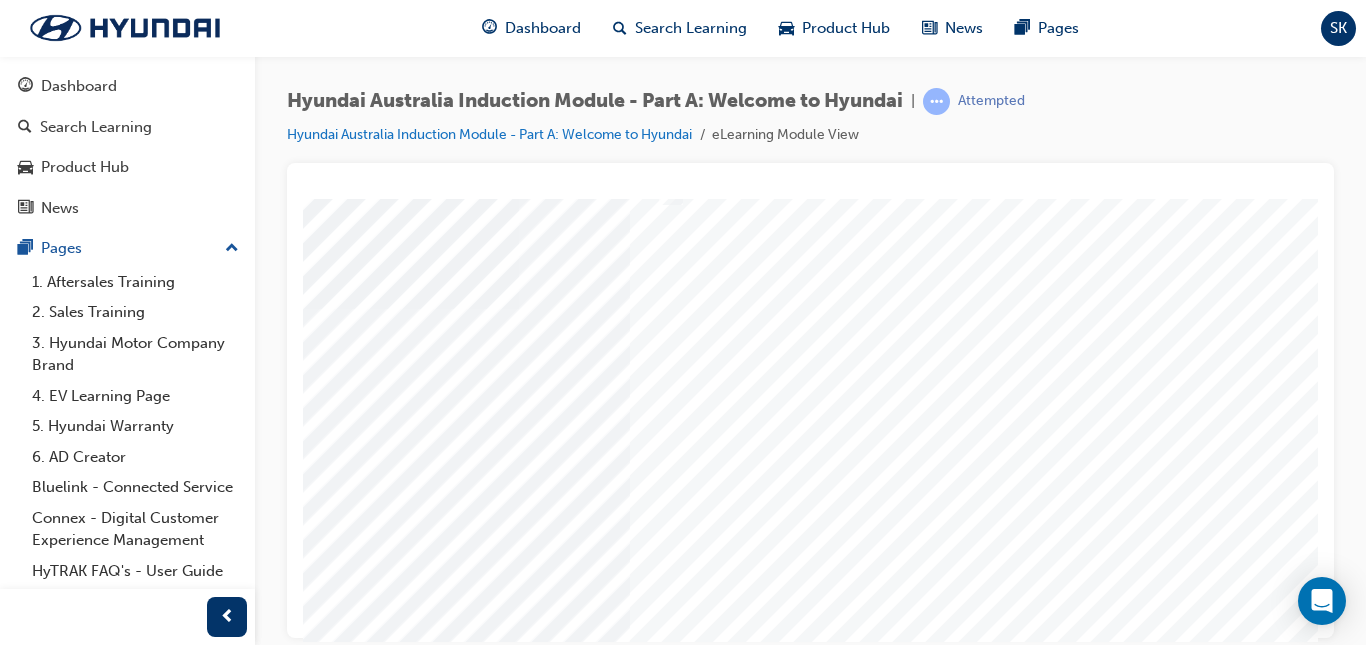 click at bounding box center [698, 293] 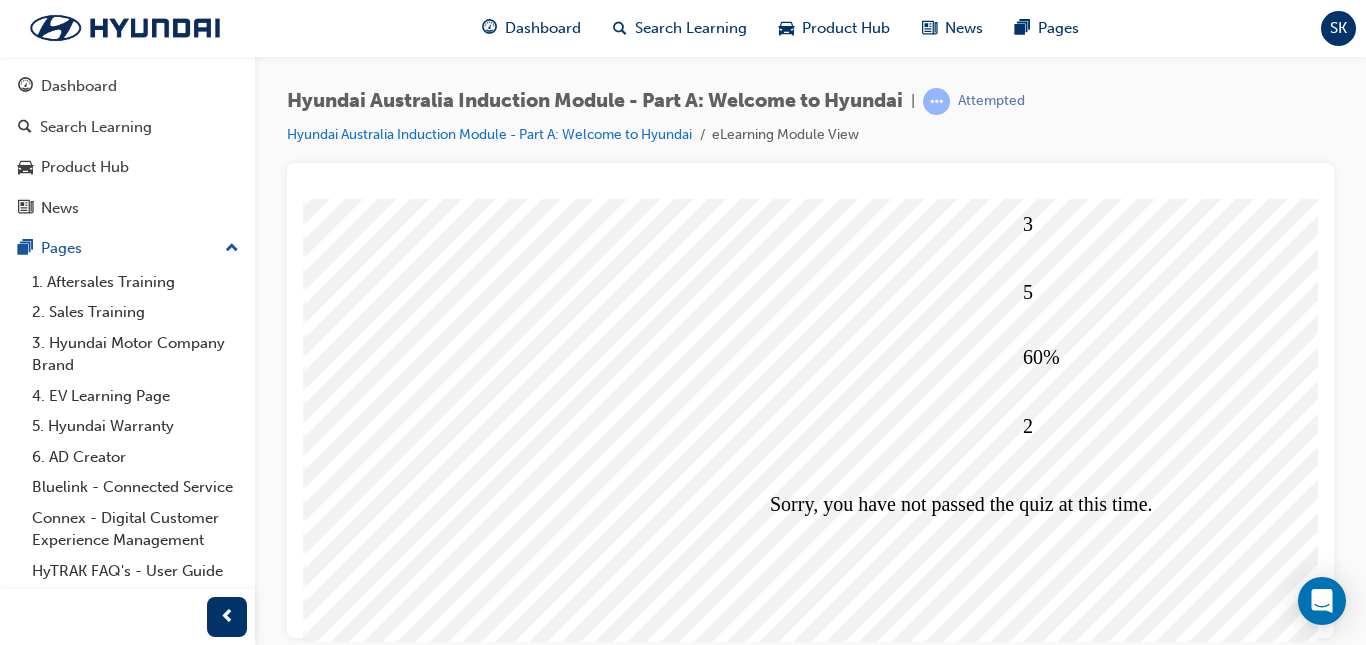 scroll, scrollTop: 272, scrollLeft: 0, axis: vertical 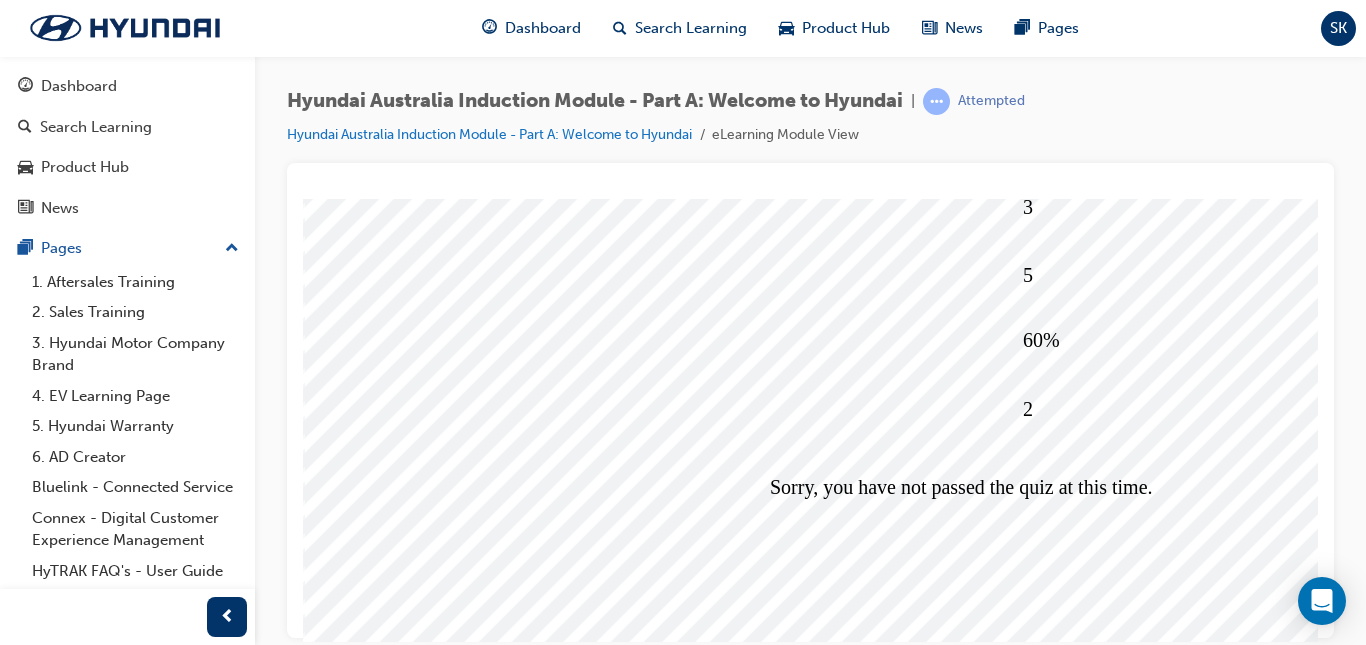 click at bounding box center [376, 5629] 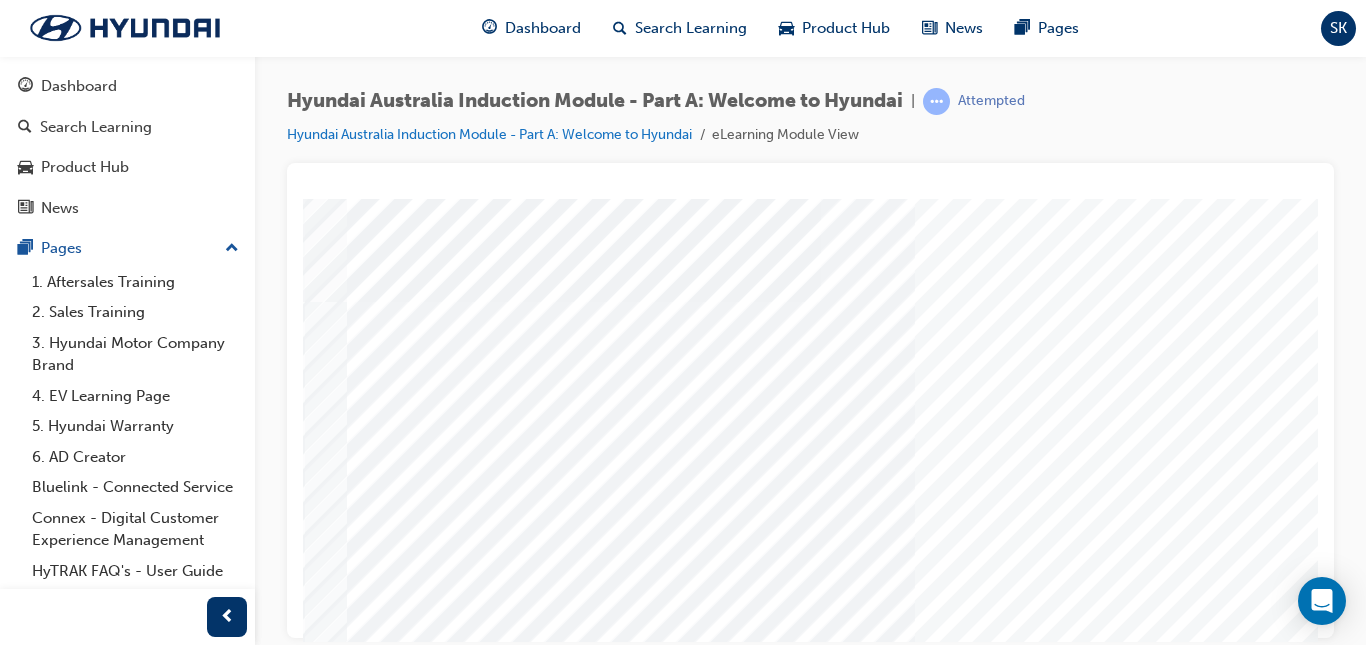 scroll, scrollTop: 0, scrollLeft: 0, axis: both 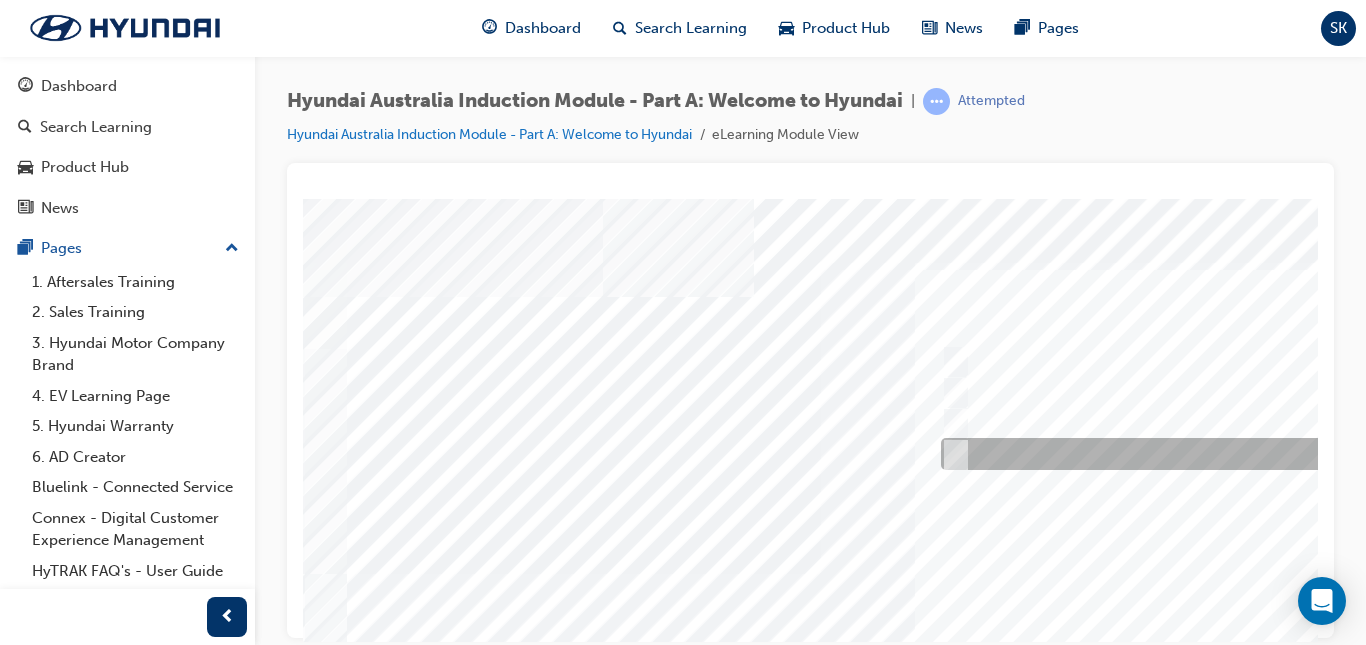 click at bounding box center (952, 454) 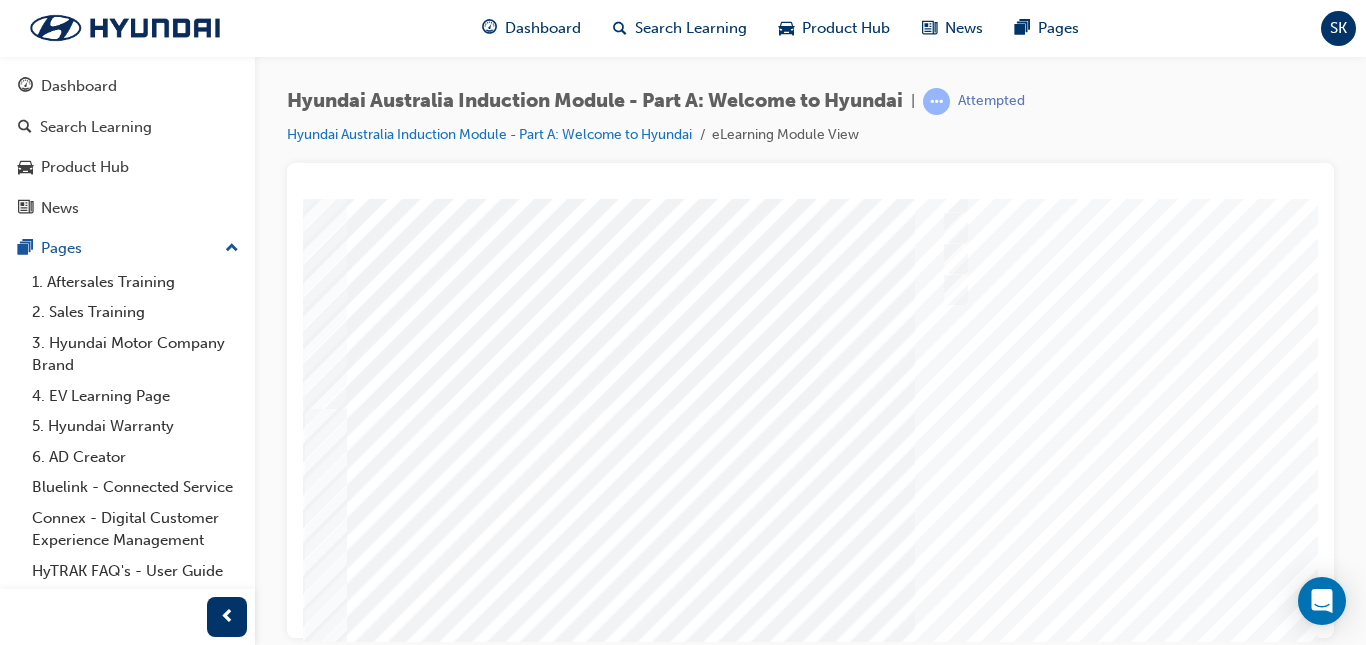 scroll, scrollTop: 178, scrollLeft: 0, axis: vertical 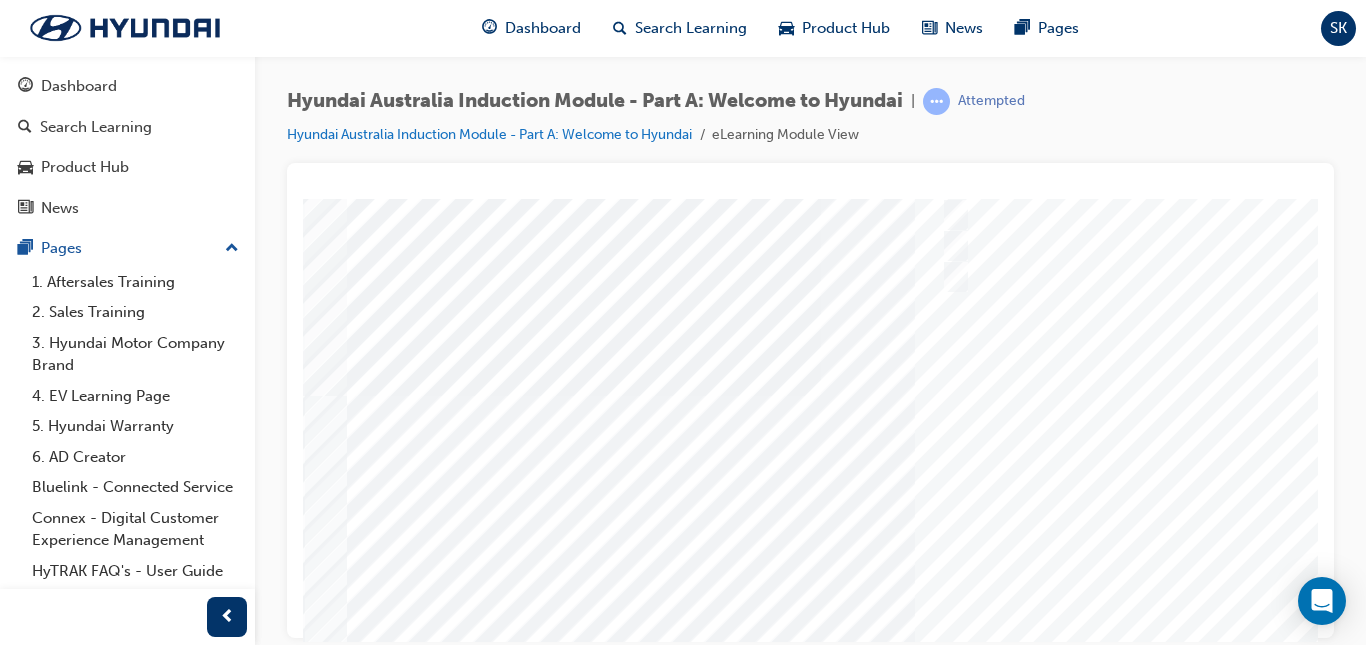 drag, startPoint x: 1000, startPoint y: 623, endPoint x: 1014, endPoint y: 633, distance: 17.20465 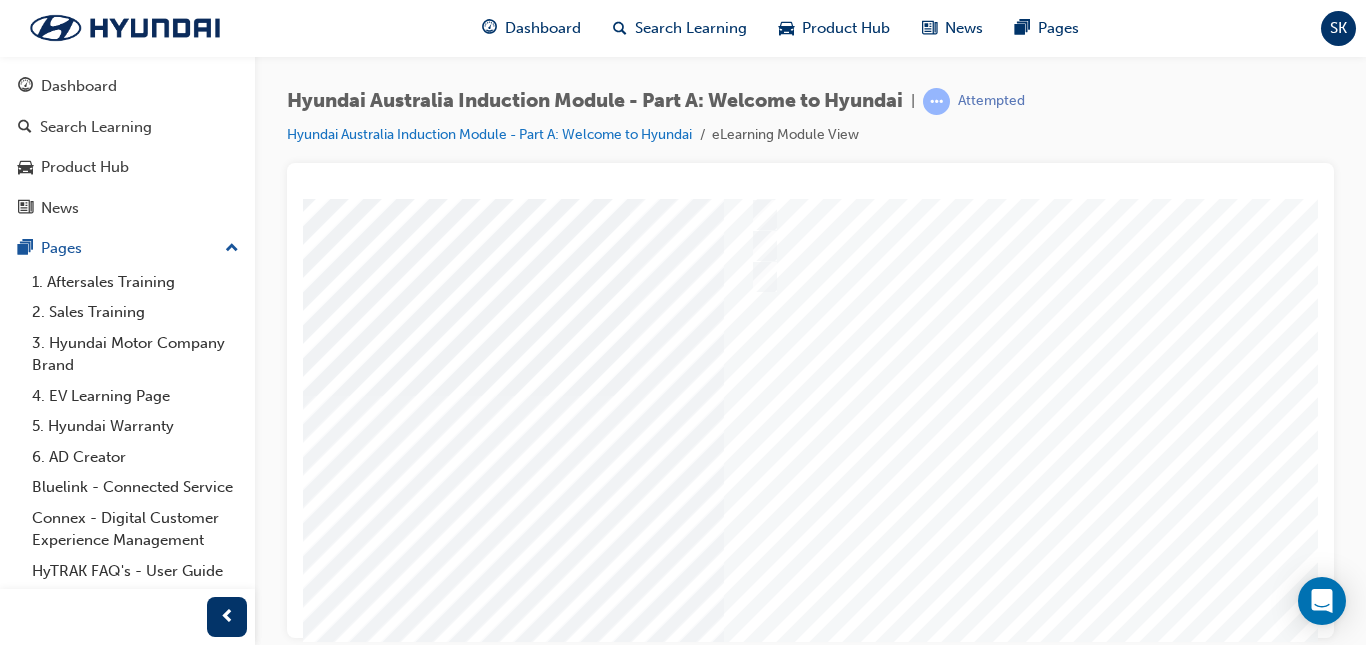 scroll, scrollTop: 178, scrollLeft: 212, axis: both 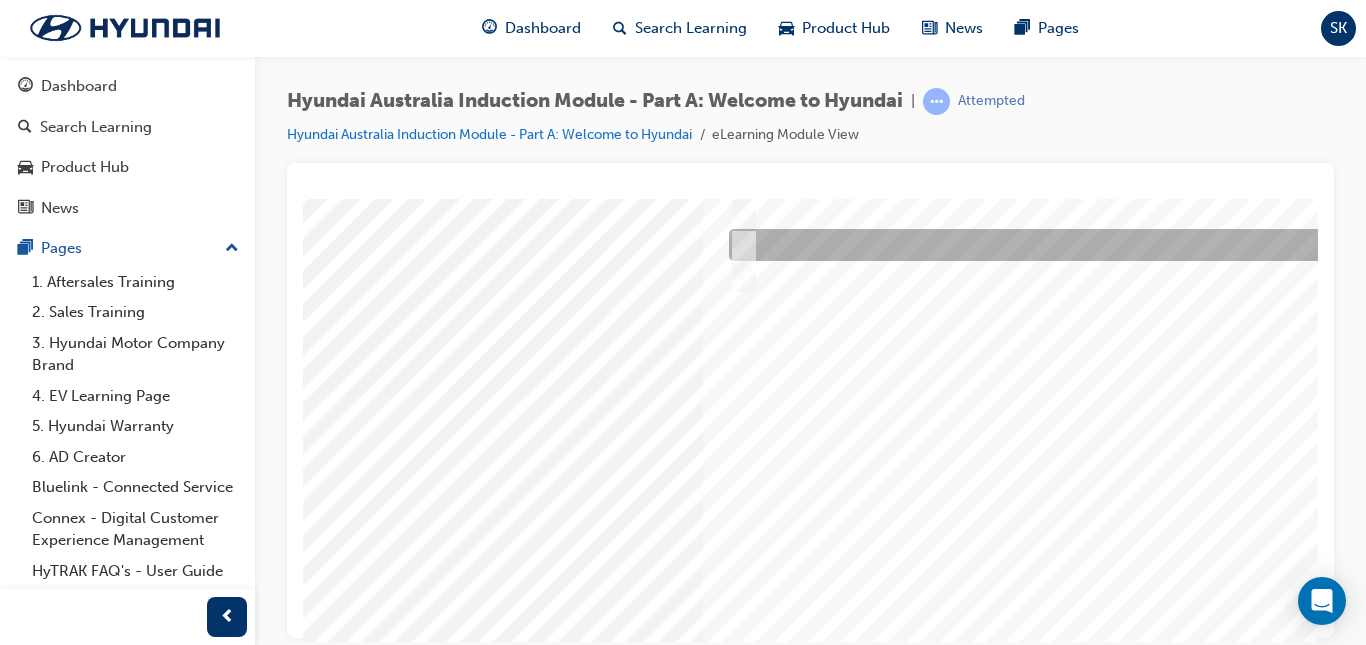 click at bounding box center [740, 245] 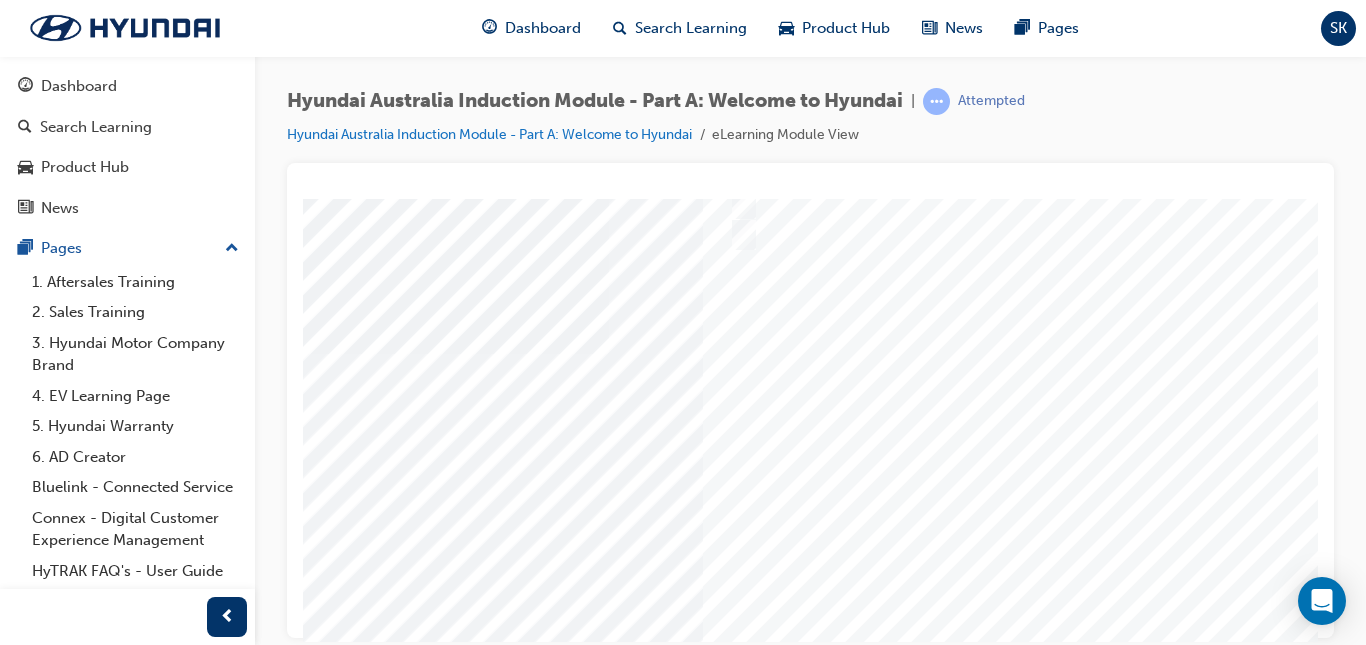 scroll, scrollTop: 266, scrollLeft: 212, axis: both 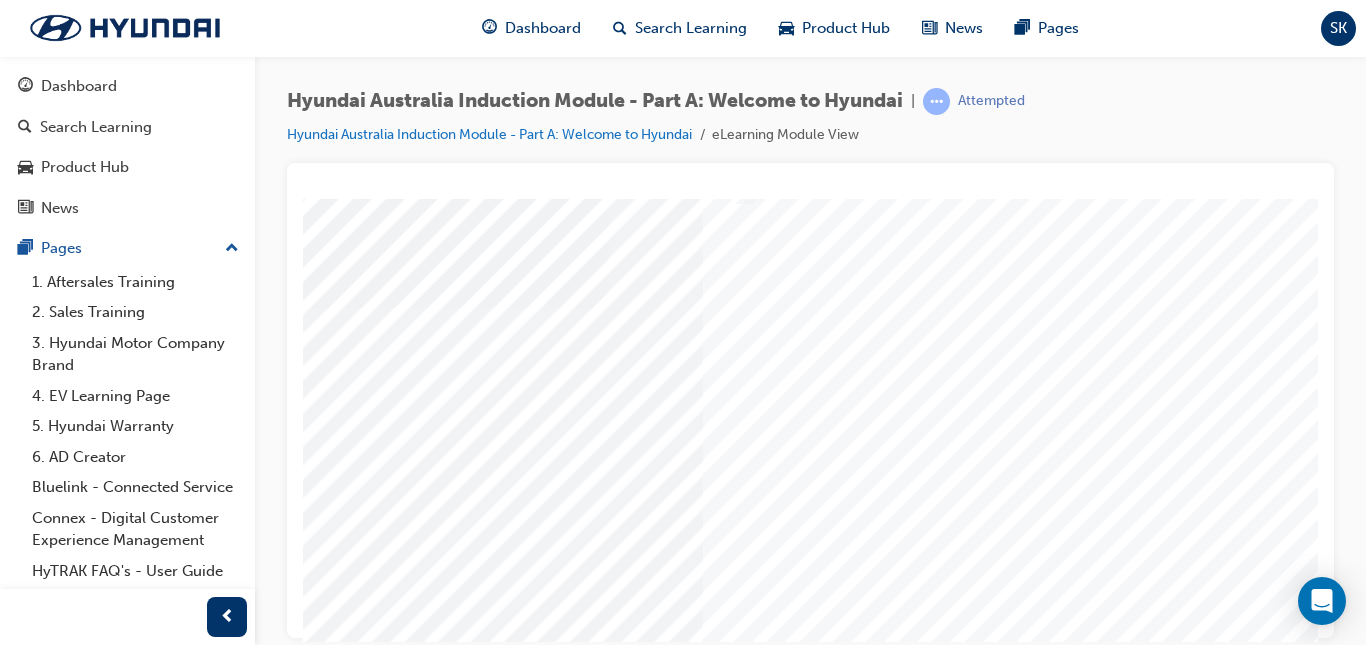 click at bounding box center [161, 4928] 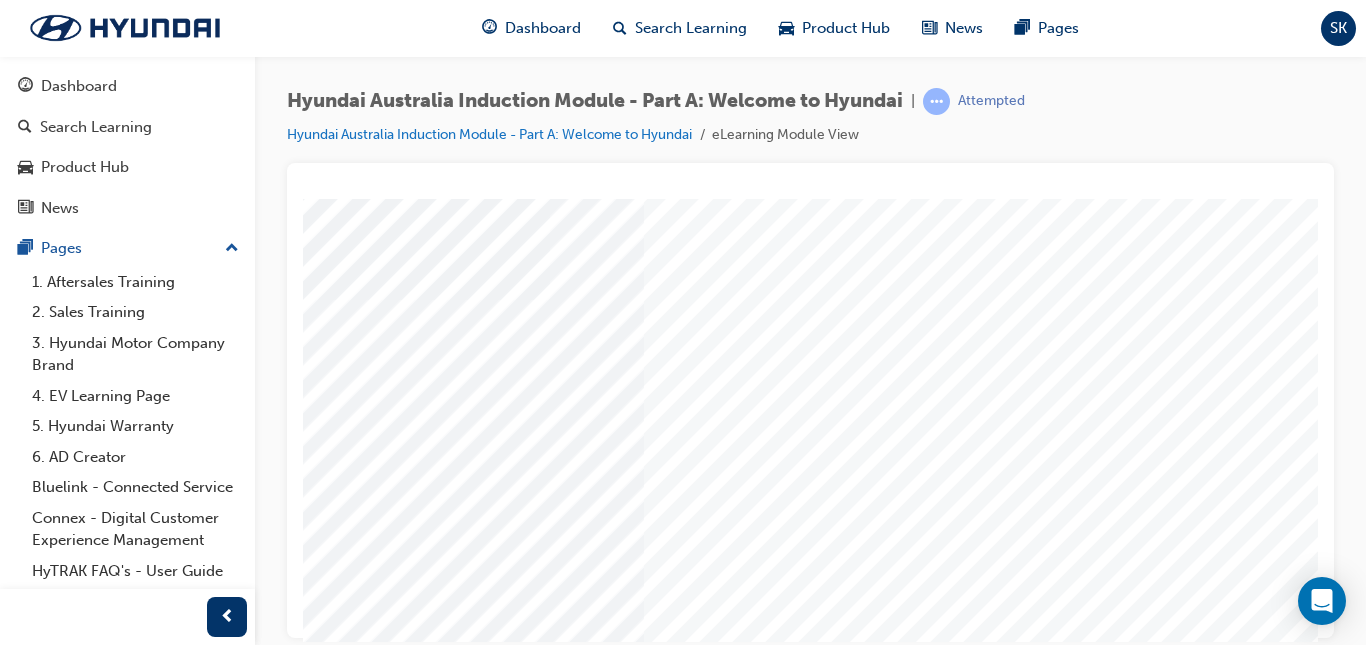 scroll, scrollTop: 278, scrollLeft: 271, axis: both 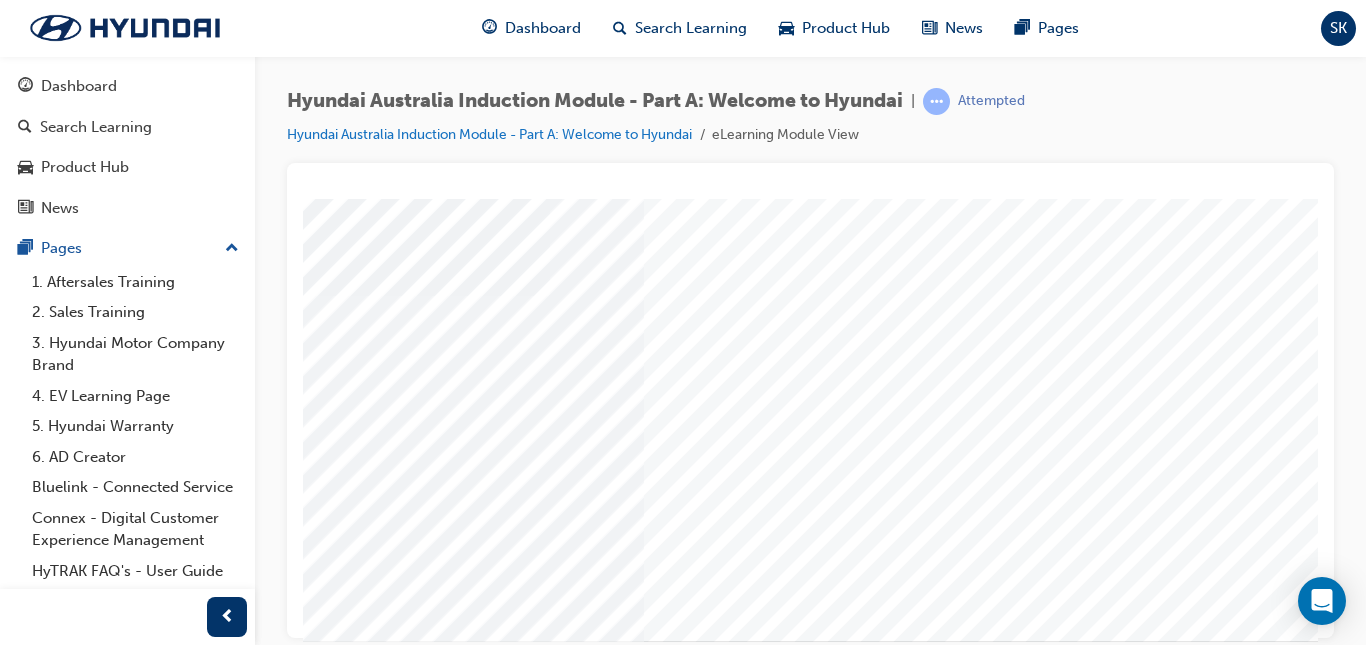 click at bounding box center [712, 280] 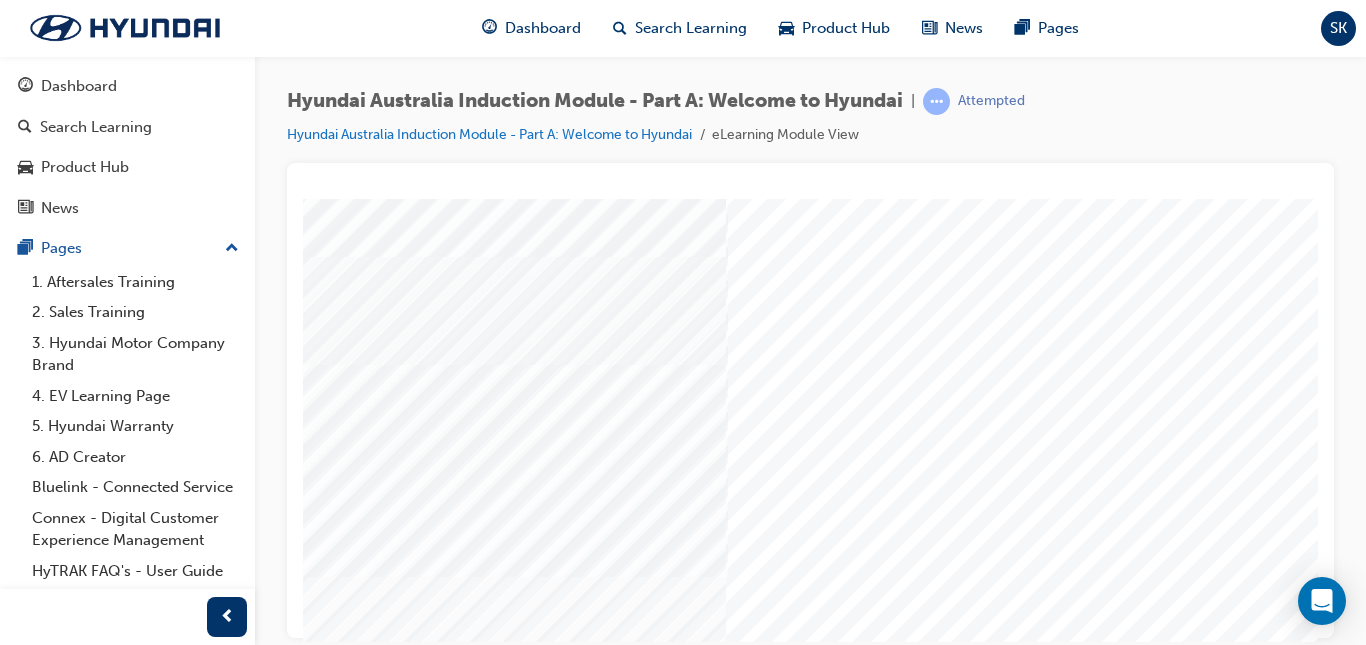 scroll, scrollTop: 188, scrollLeft: 274, axis: both 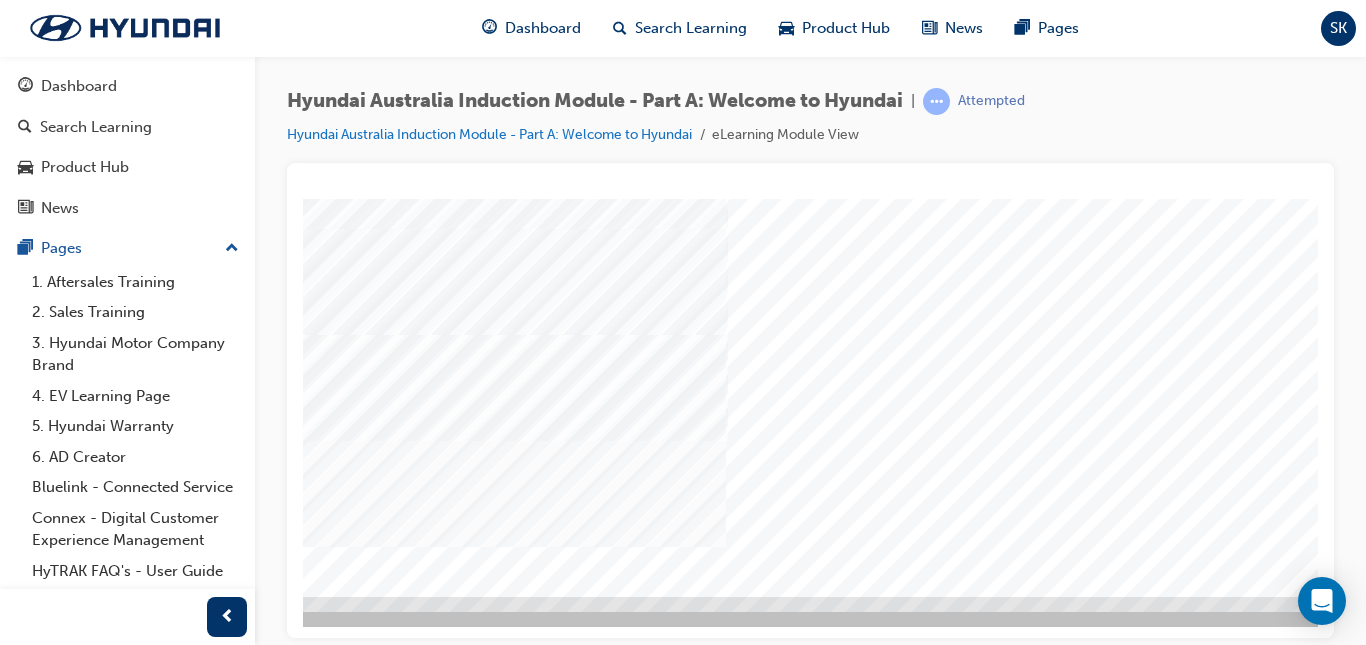 click at bounding box center [99, 3003] 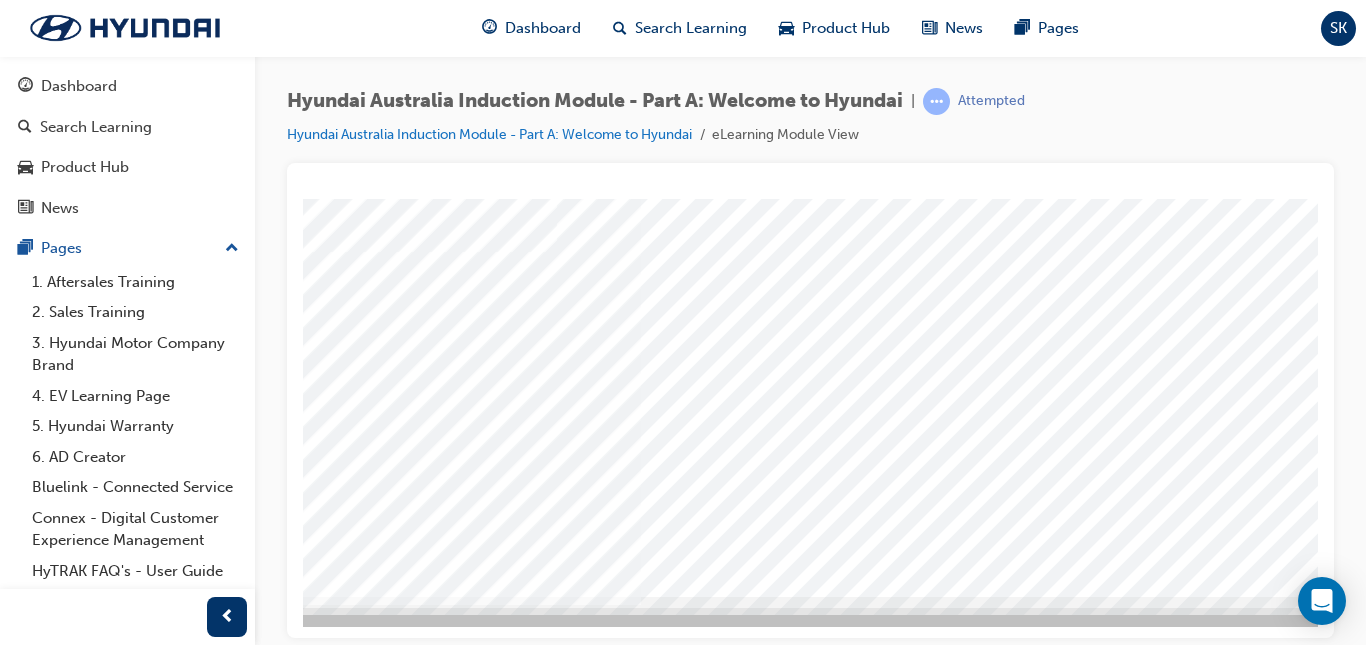 scroll, scrollTop: 0, scrollLeft: 0, axis: both 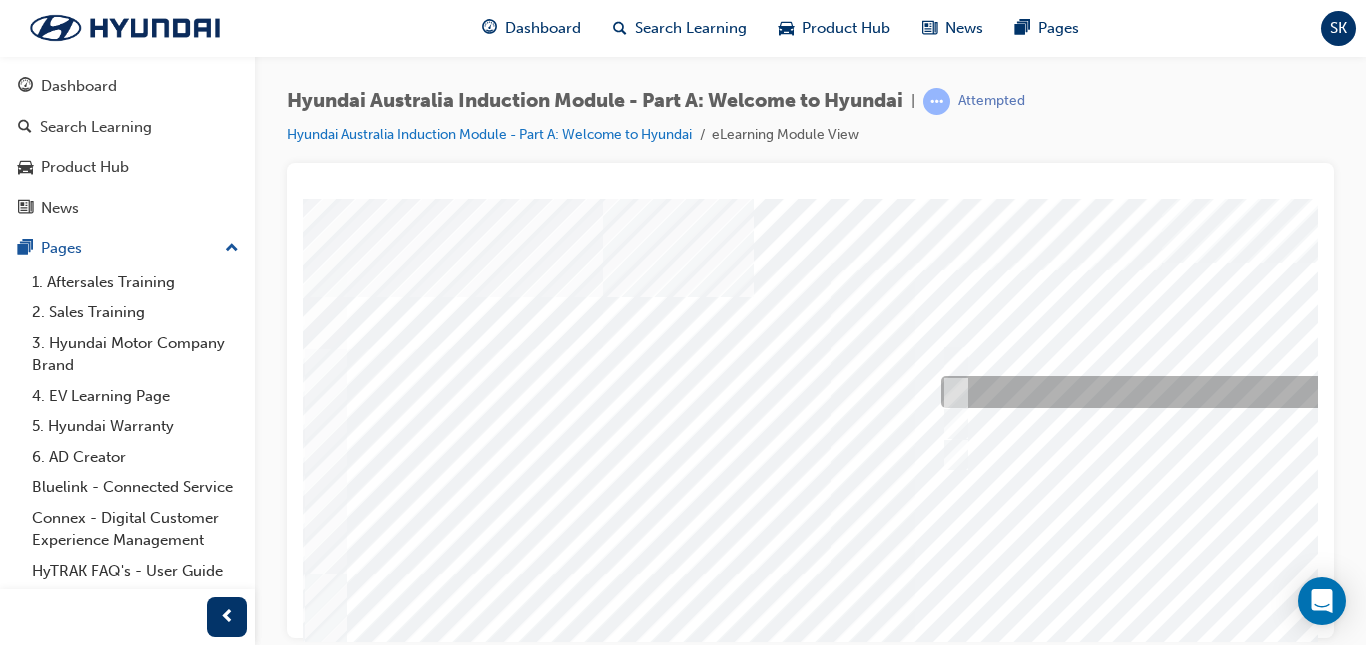 click at bounding box center [952, 392] 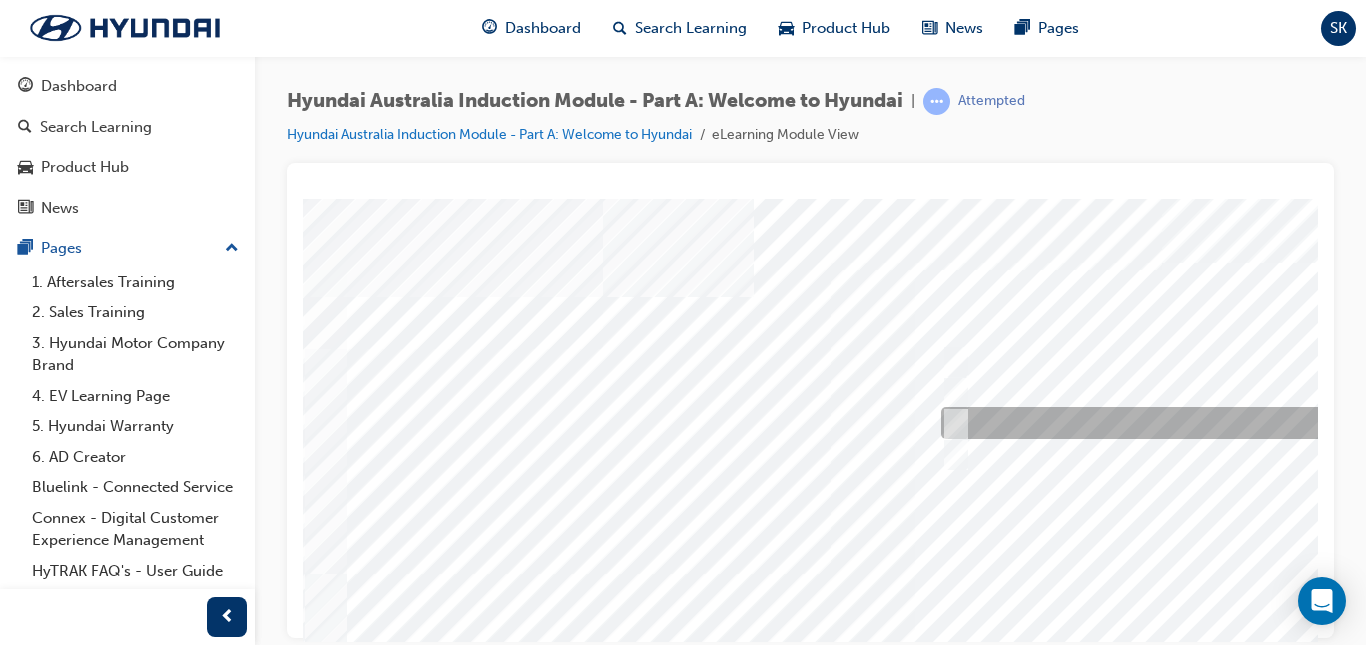 click at bounding box center [1268, 423] 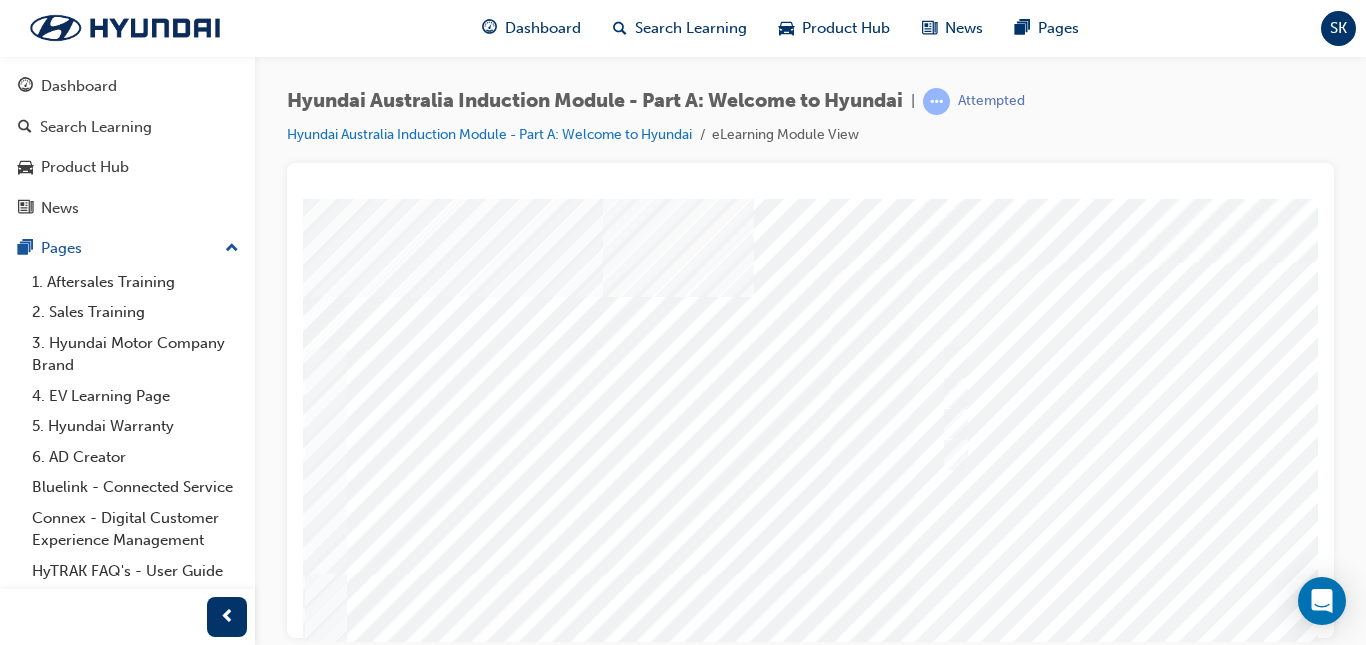 click on "Quiz_Q_3  			 		 		 			 			 		 		 			 			 			 			 			 		 	 	 	 	 	 	 	 		 	 	 	 	 	 	 		 			 				 				 Loading..." at bounding box center (810, 202) 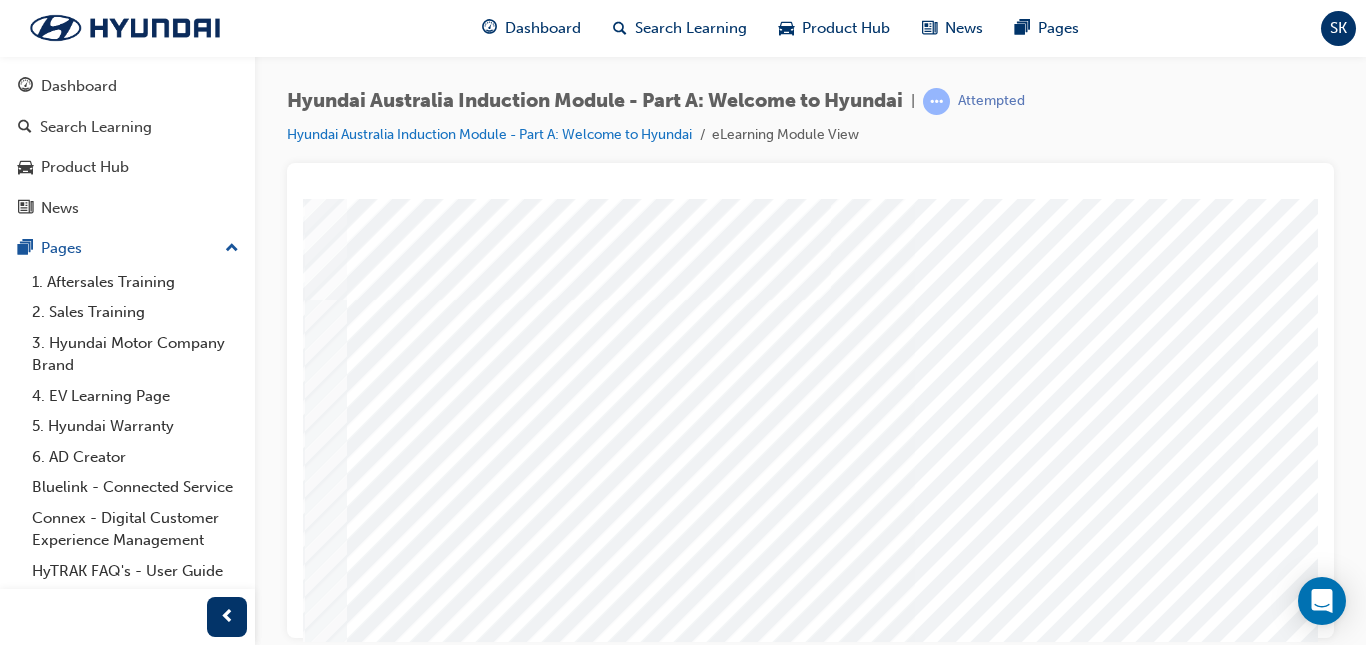 scroll, scrollTop: 293, scrollLeft: 0, axis: vertical 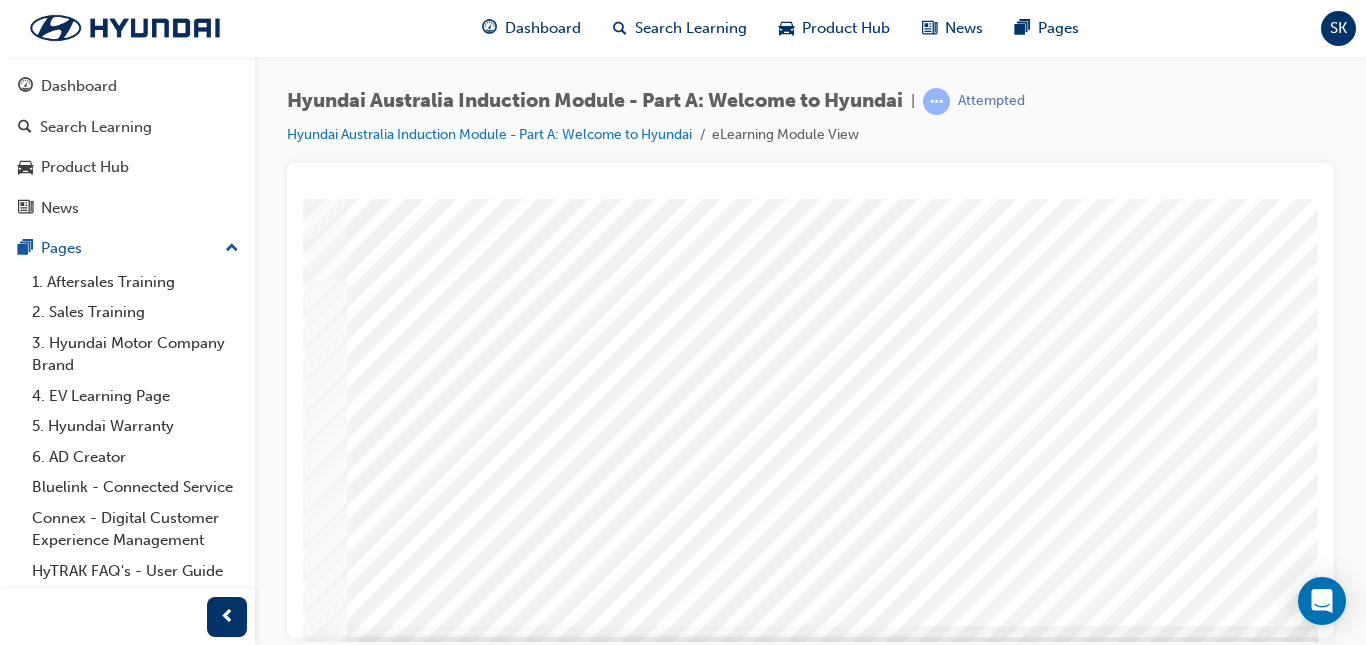 click at bounding box center [373, 5632] 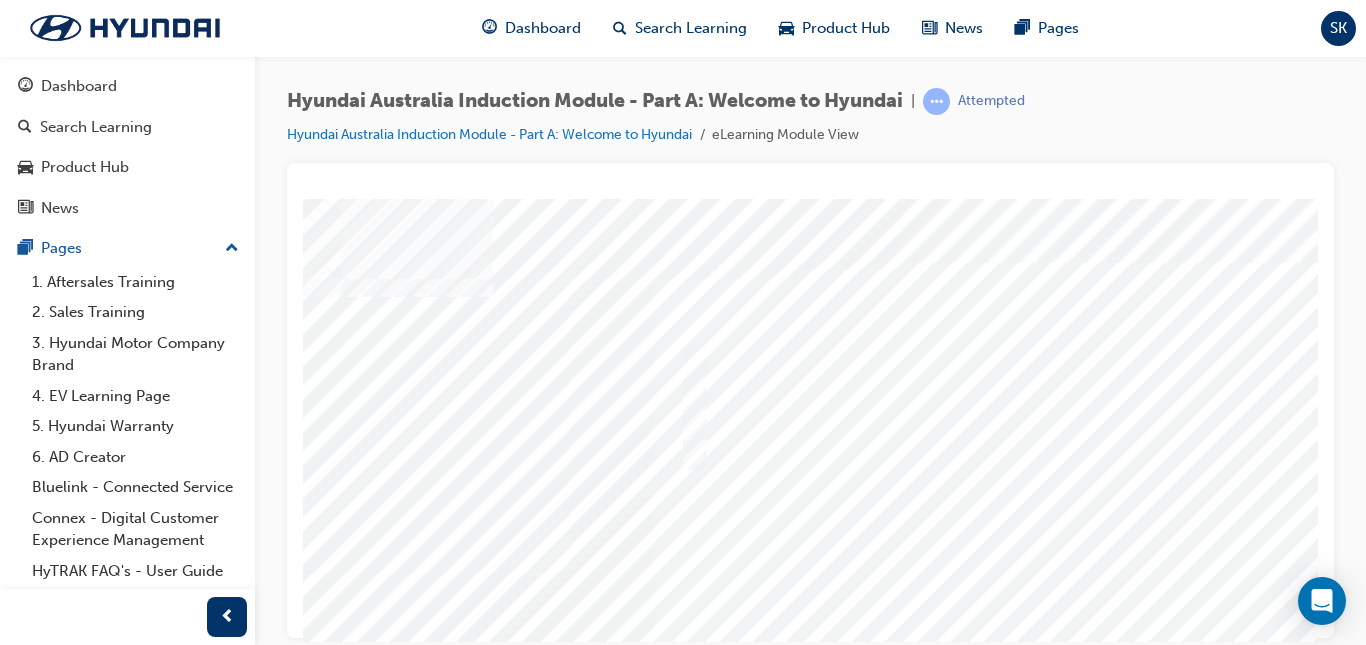 scroll, scrollTop: 0, scrollLeft: 330, axis: horizontal 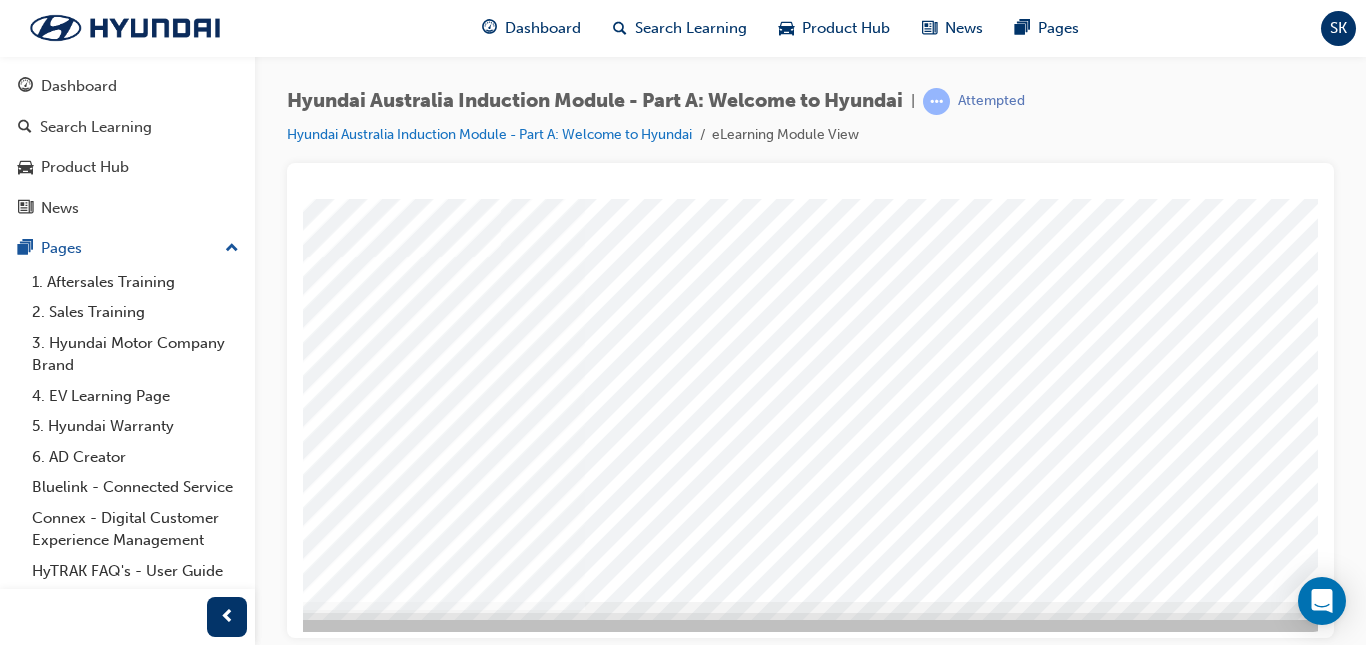 click at bounding box center (653, 241) 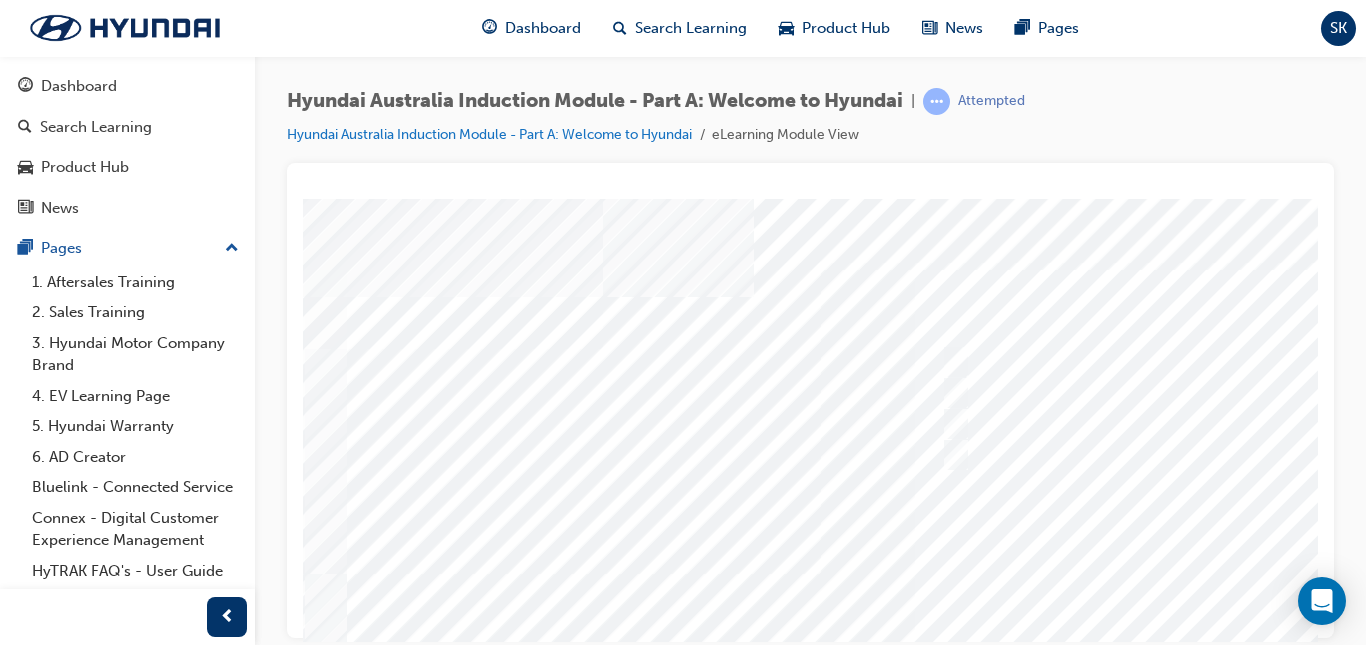scroll, scrollTop: 1, scrollLeft: 0, axis: vertical 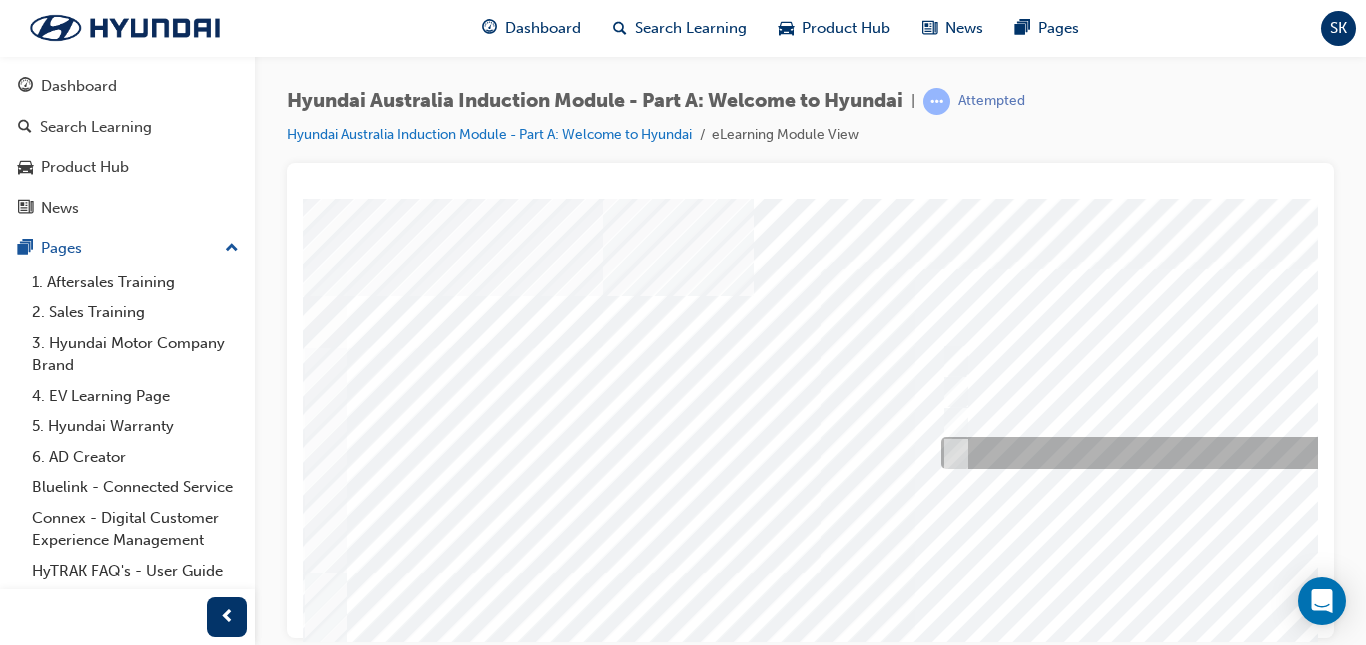 click at bounding box center [951, 453] 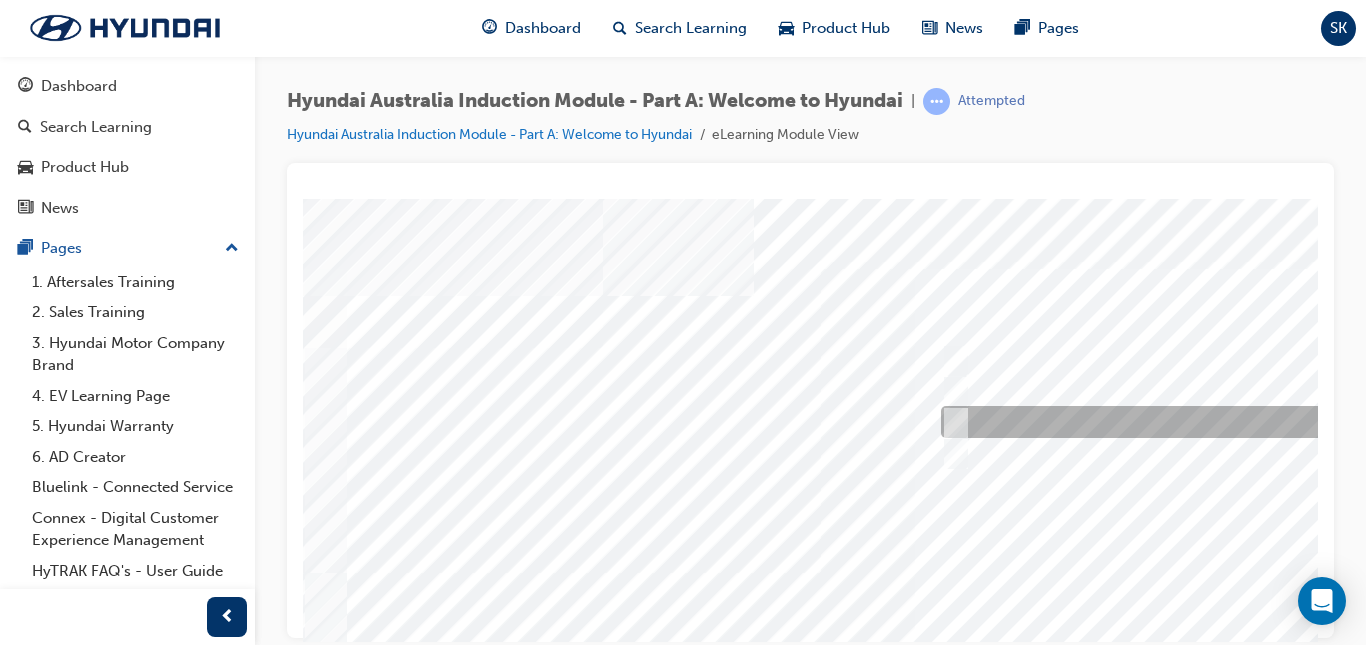 click at bounding box center [951, 422] 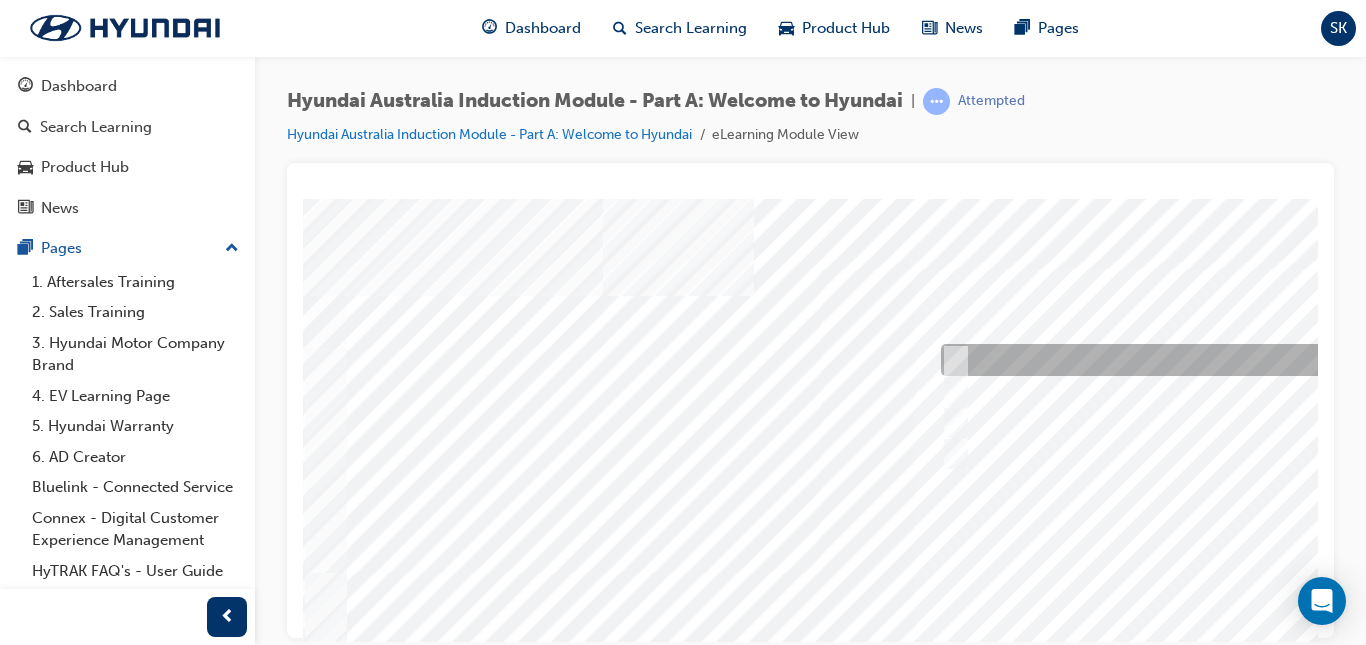 click at bounding box center [951, 360] 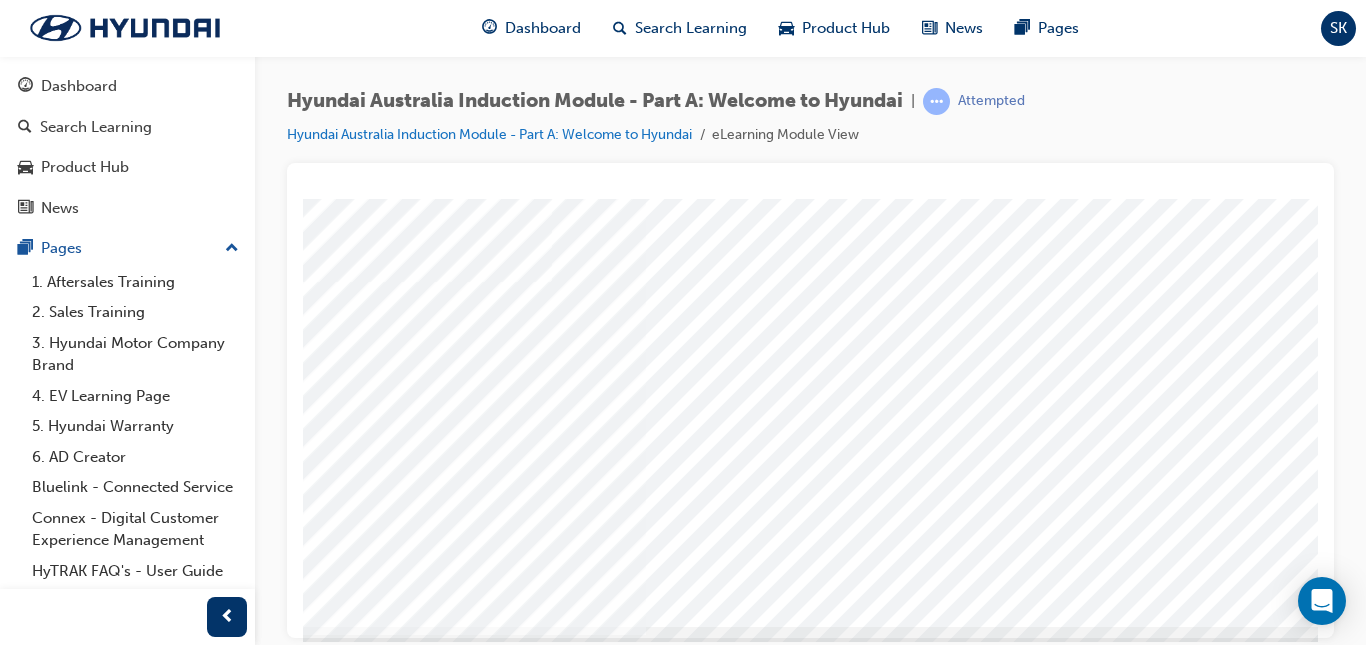 scroll, scrollTop: 313, scrollLeft: 269, axis: both 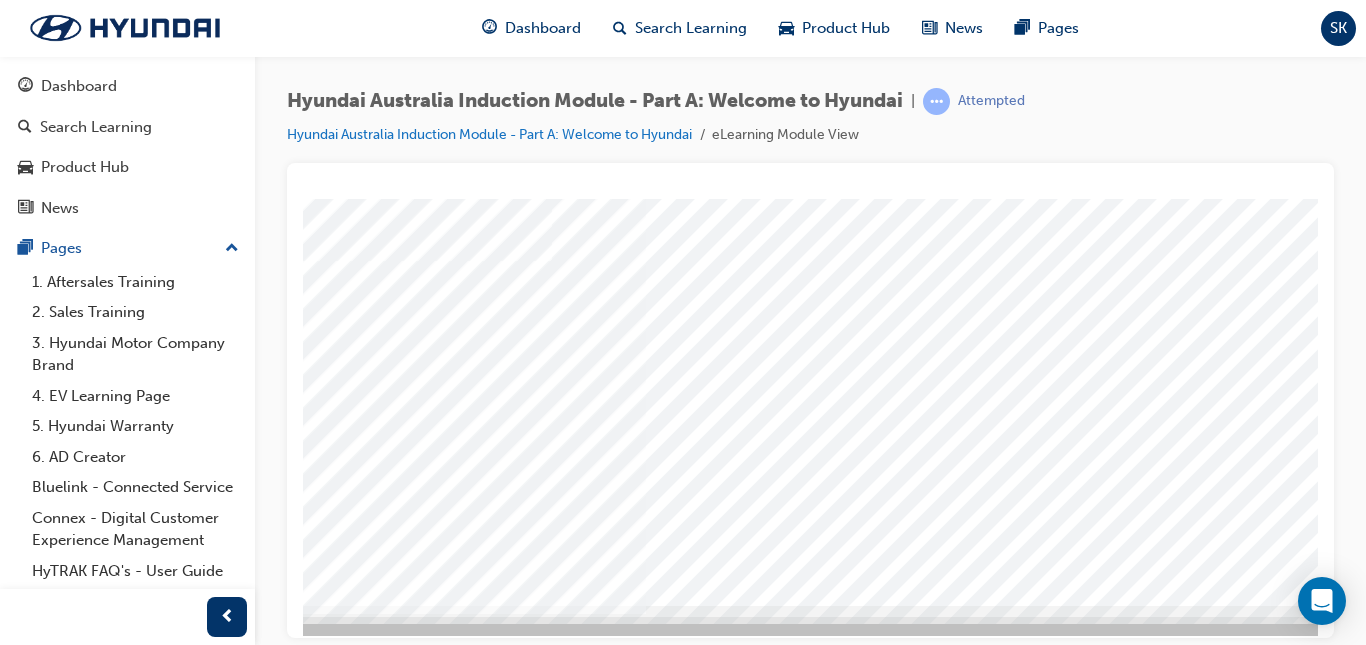 click at bounding box center [104, 6344] 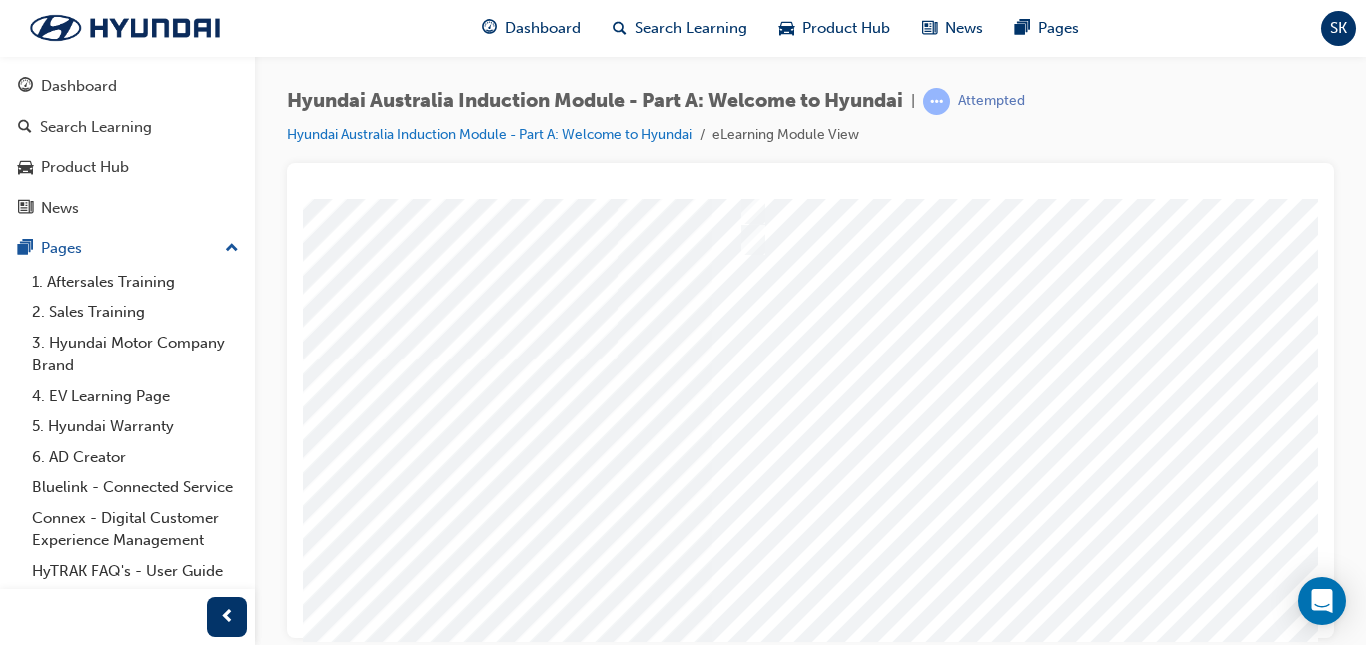 scroll, scrollTop: 224, scrollLeft: 203, axis: both 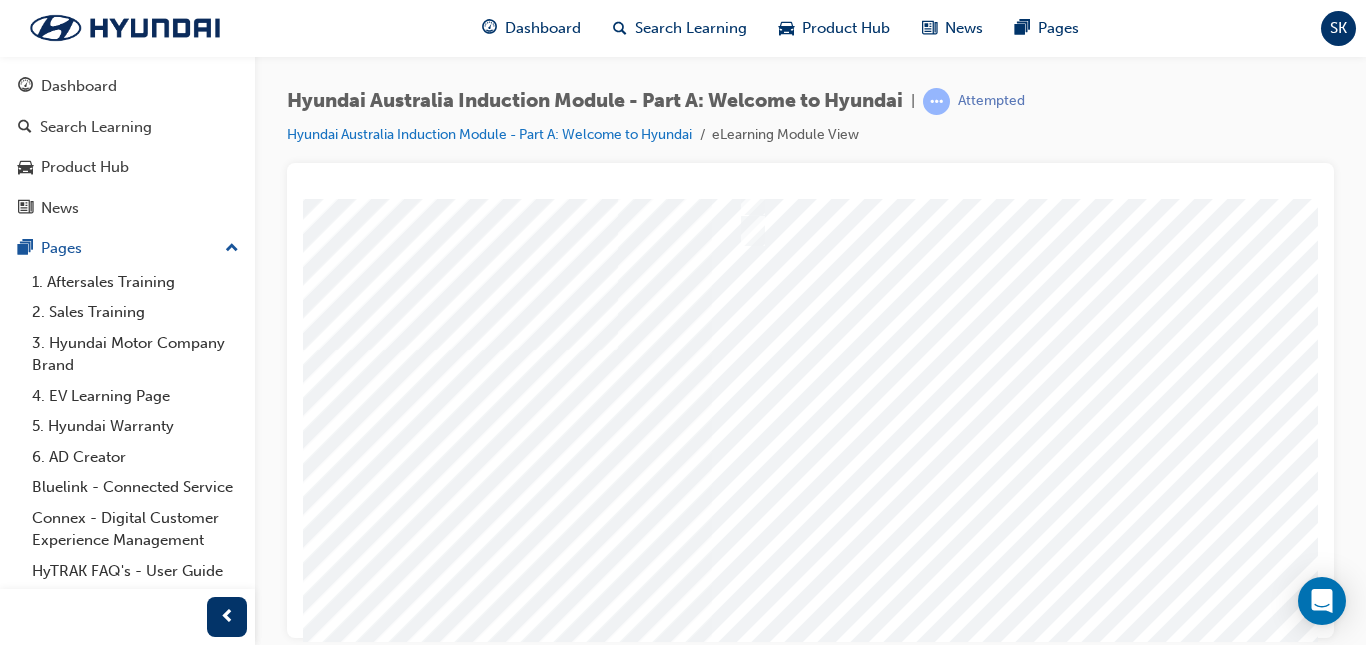 click at bounding box center (780, 334) 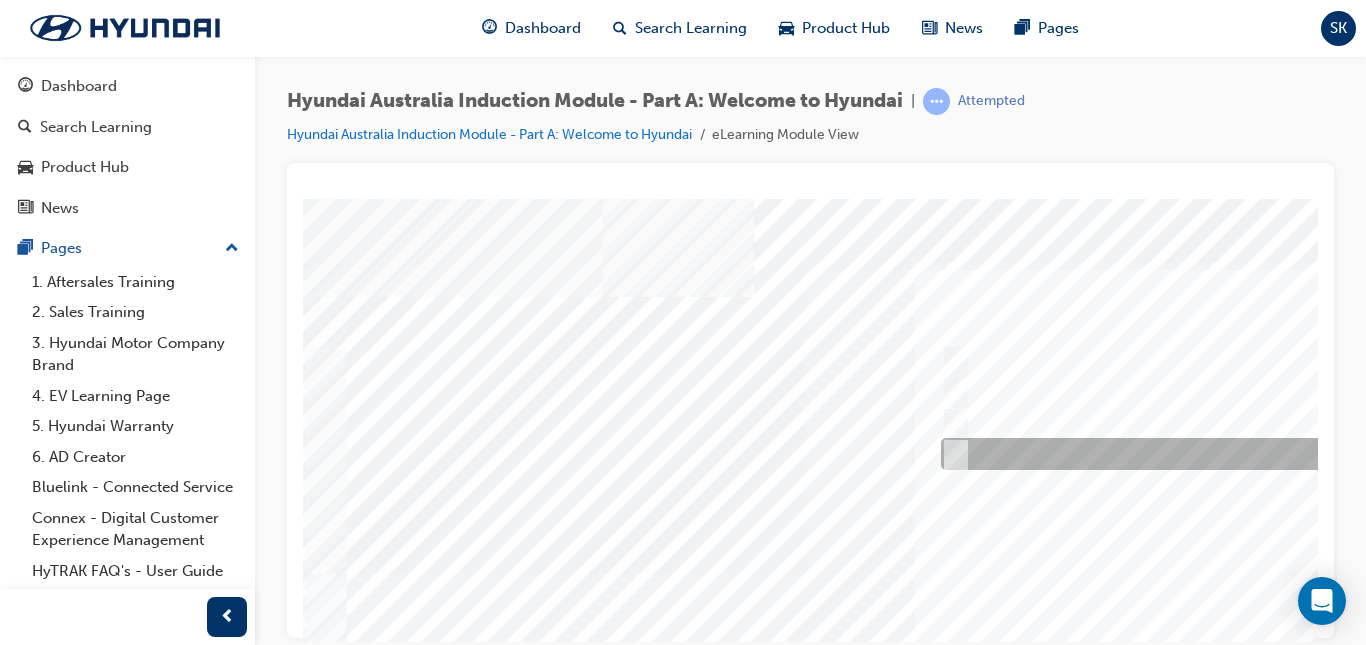 click at bounding box center (951, 454) 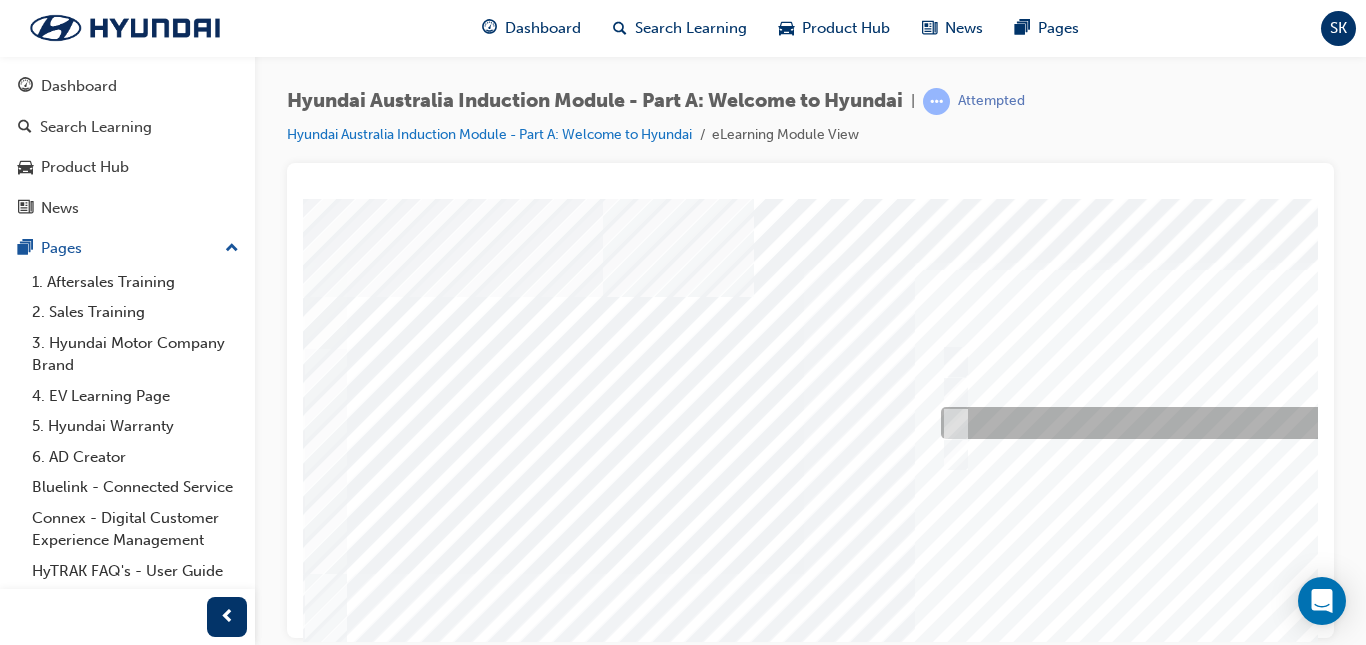 click at bounding box center (1268, 423) 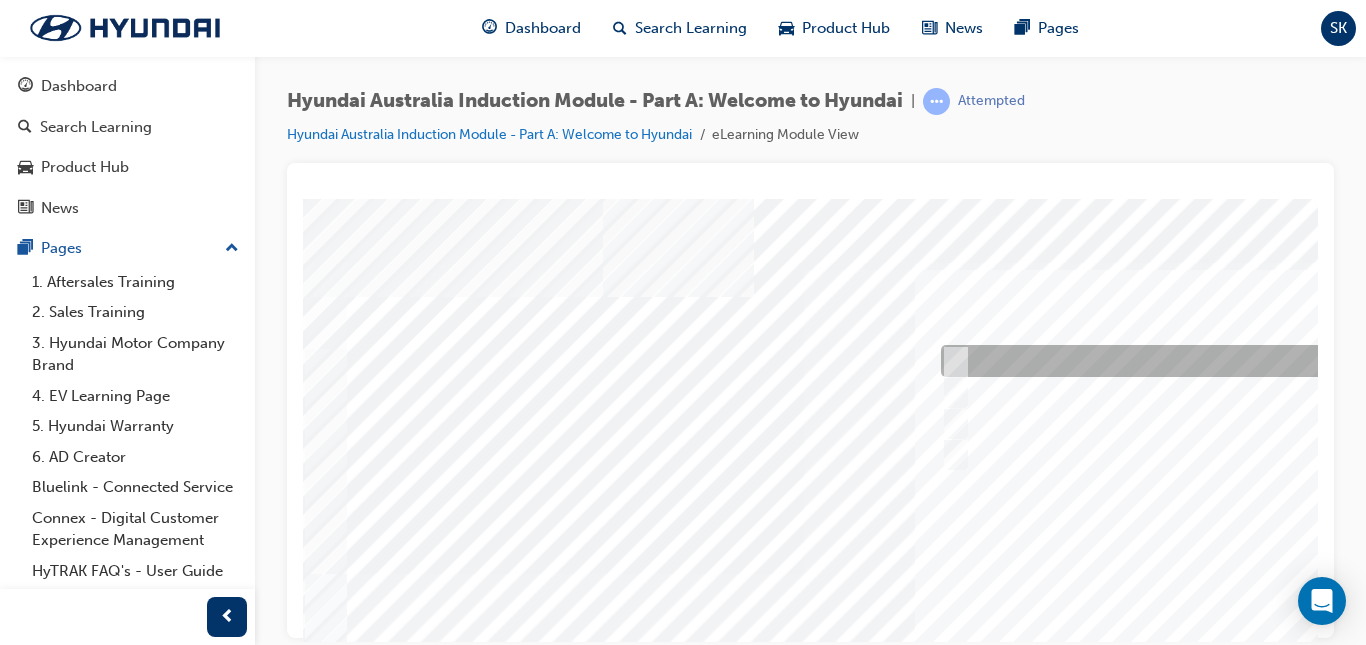click at bounding box center [951, 361] 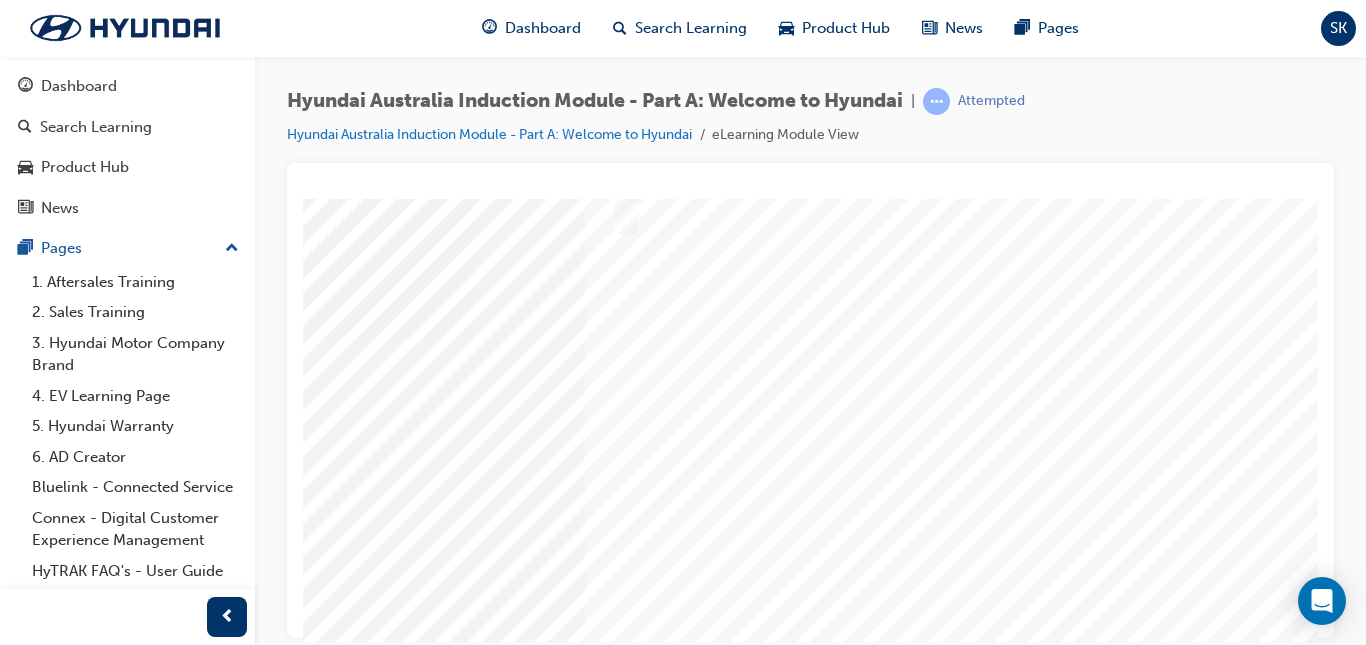 scroll, scrollTop: 322, scrollLeft: 330, axis: both 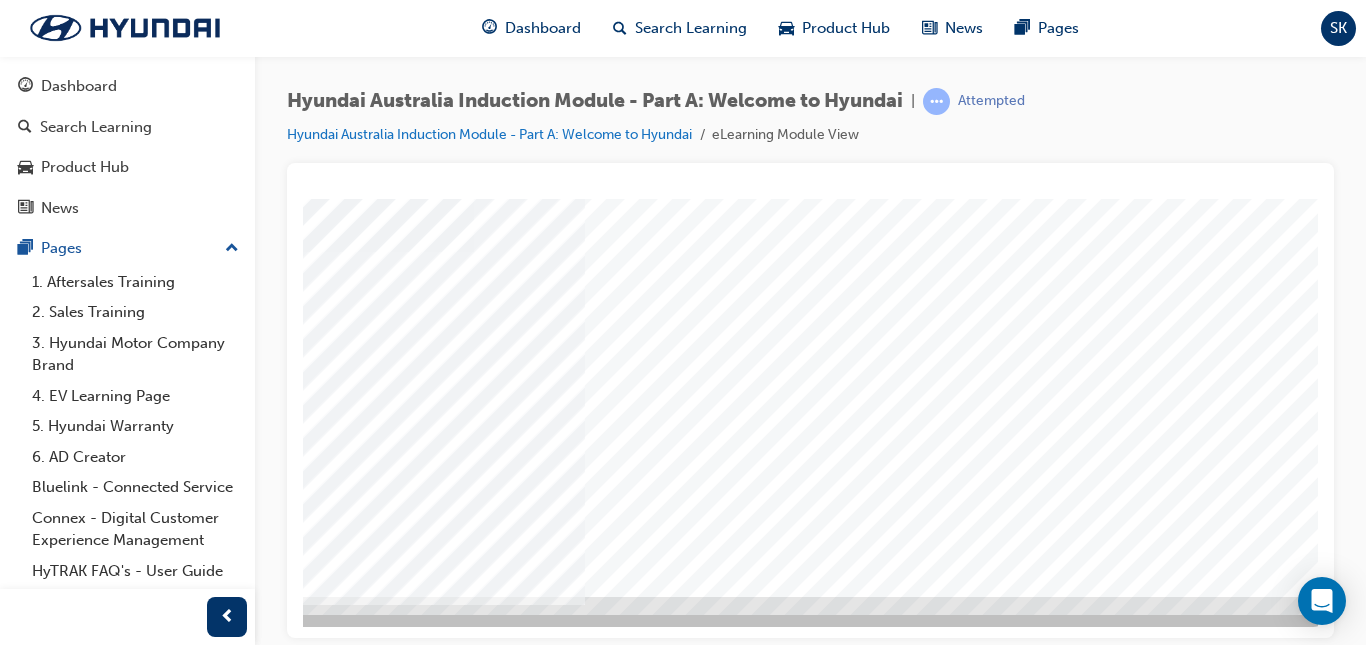 click at bounding box center [43, 4872] 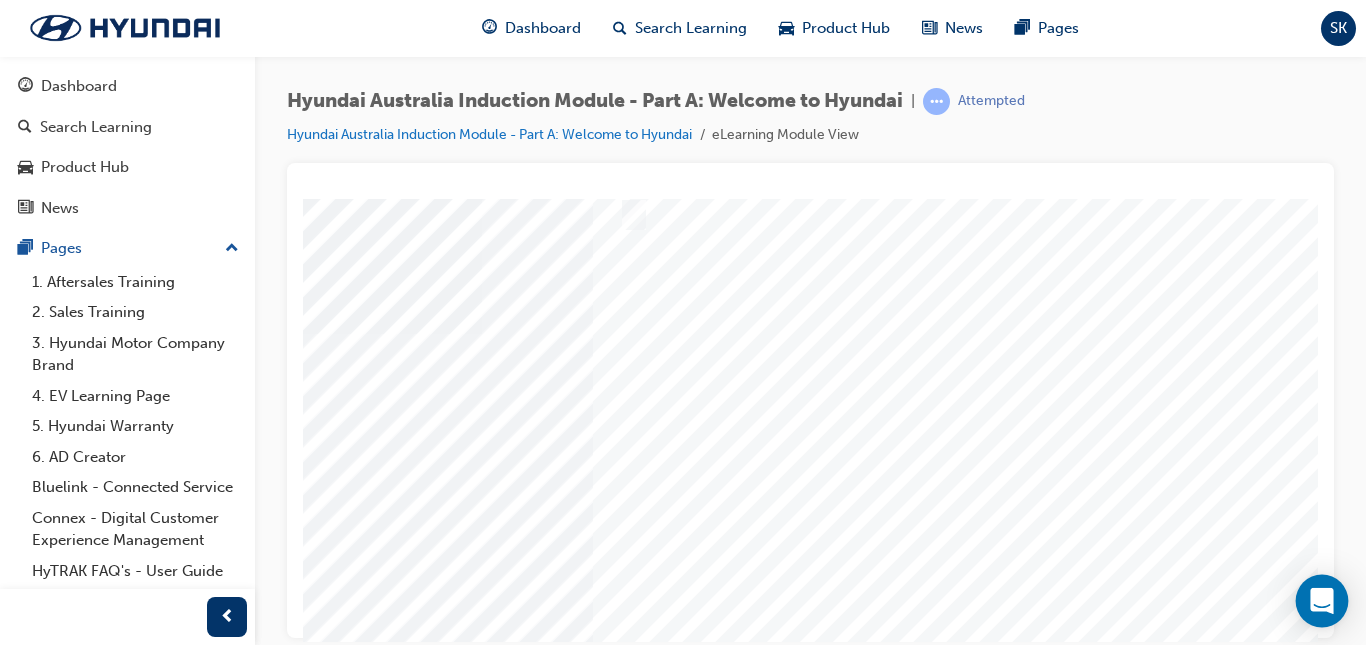 scroll, scrollTop: 303, scrollLeft: 322, axis: both 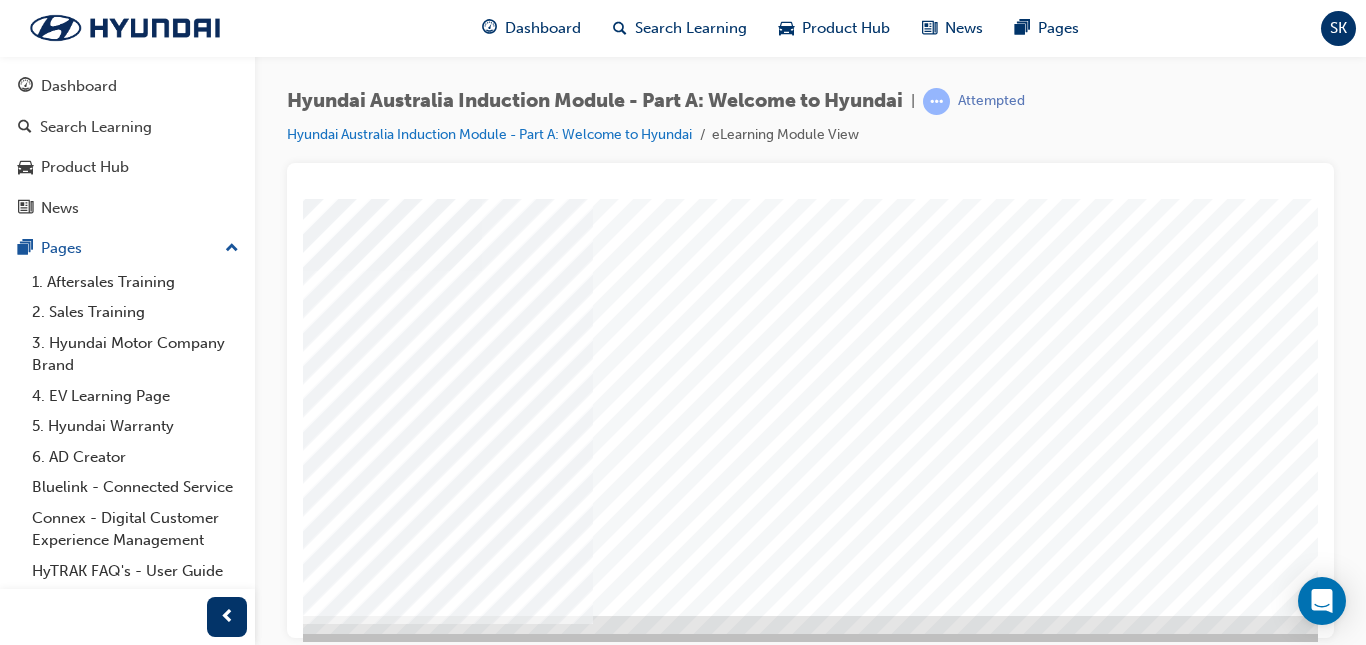 click at bounding box center (661, 255) 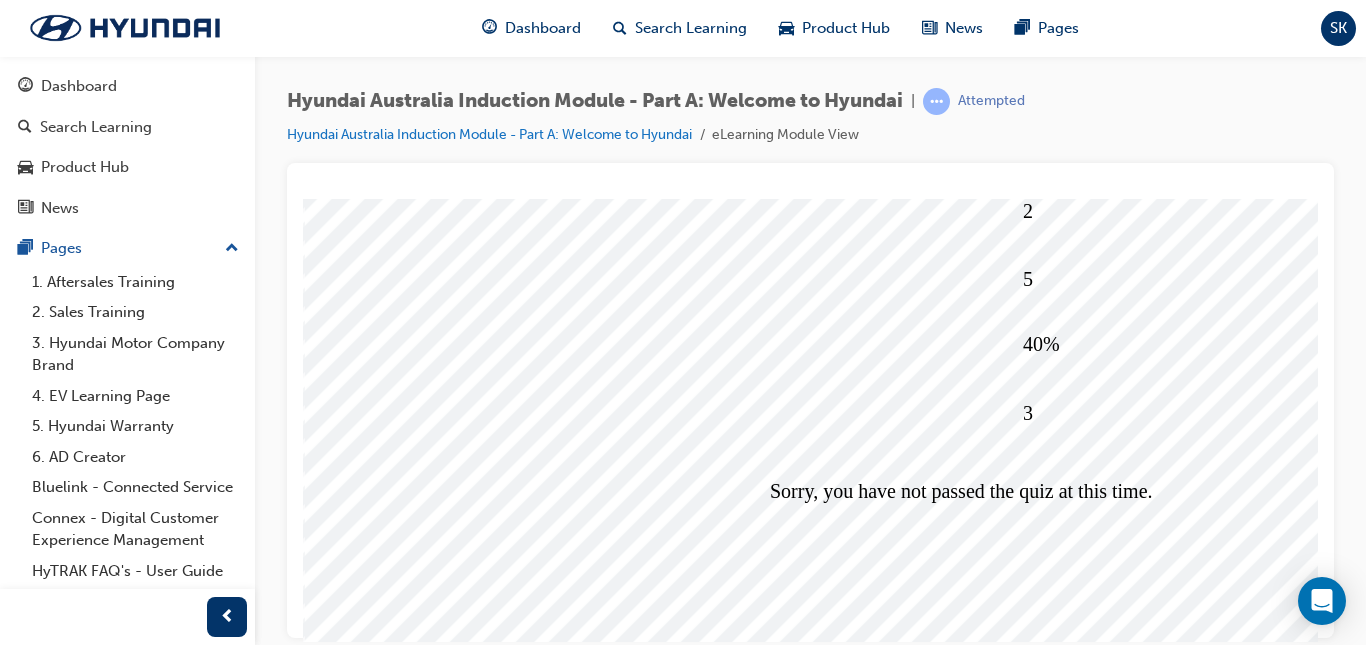 scroll, scrollTop: 283, scrollLeft: 0, axis: vertical 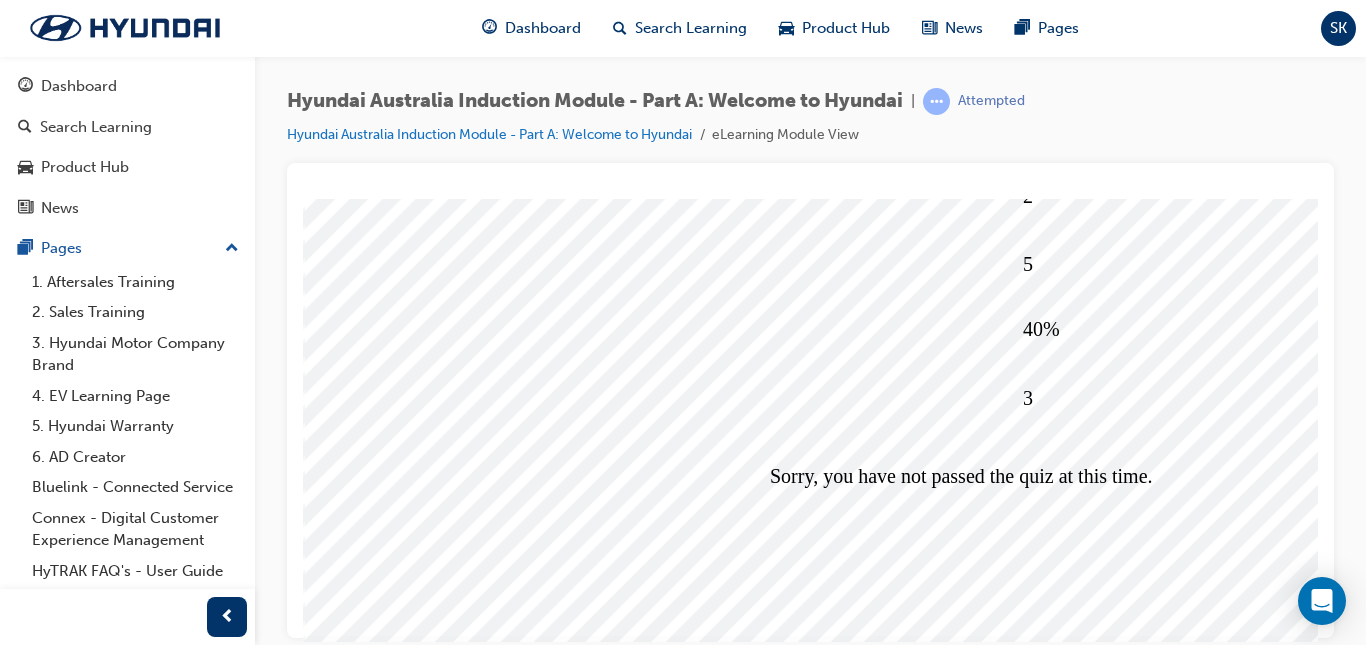 click at bounding box center (376, 5618) 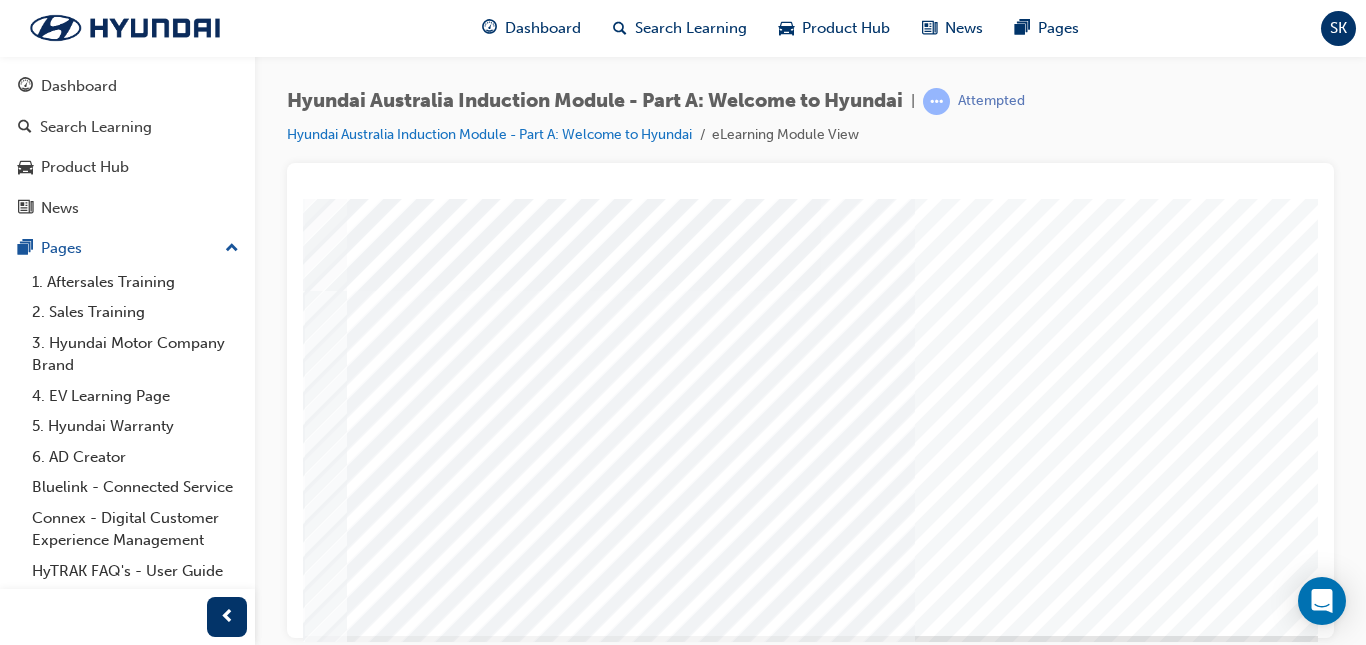scroll, scrollTop: 0, scrollLeft: 0, axis: both 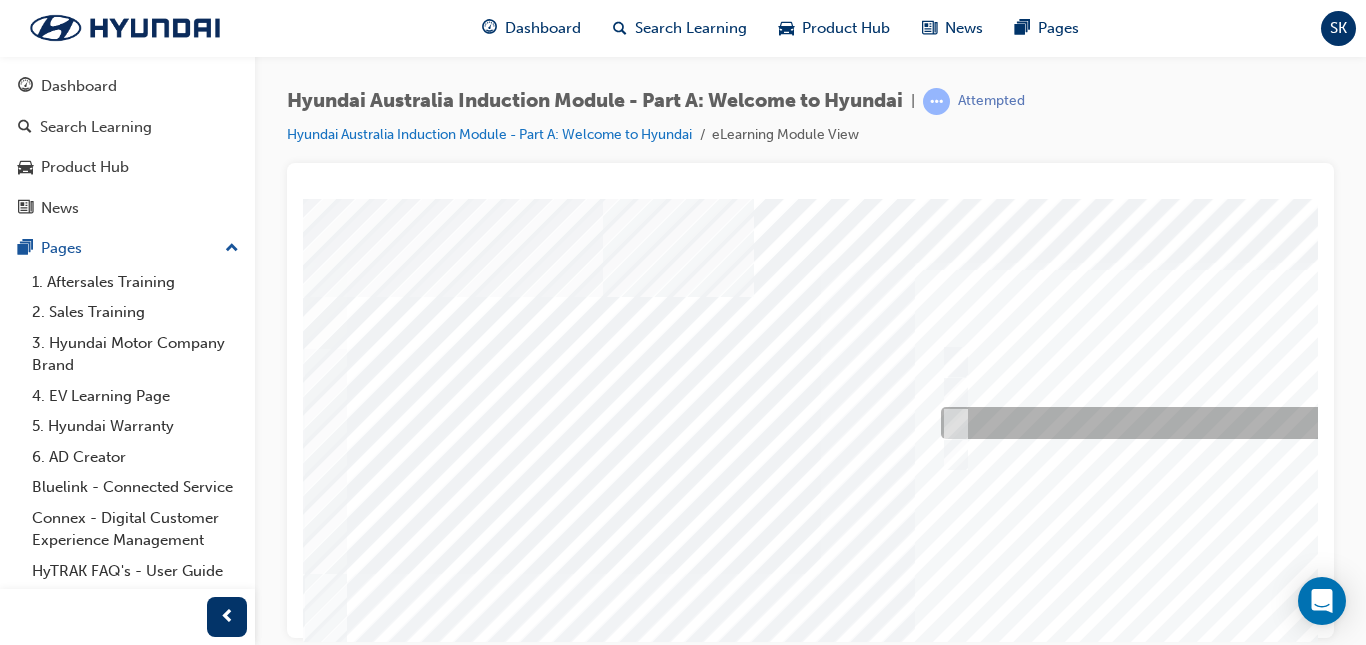 click at bounding box center [952, 423] 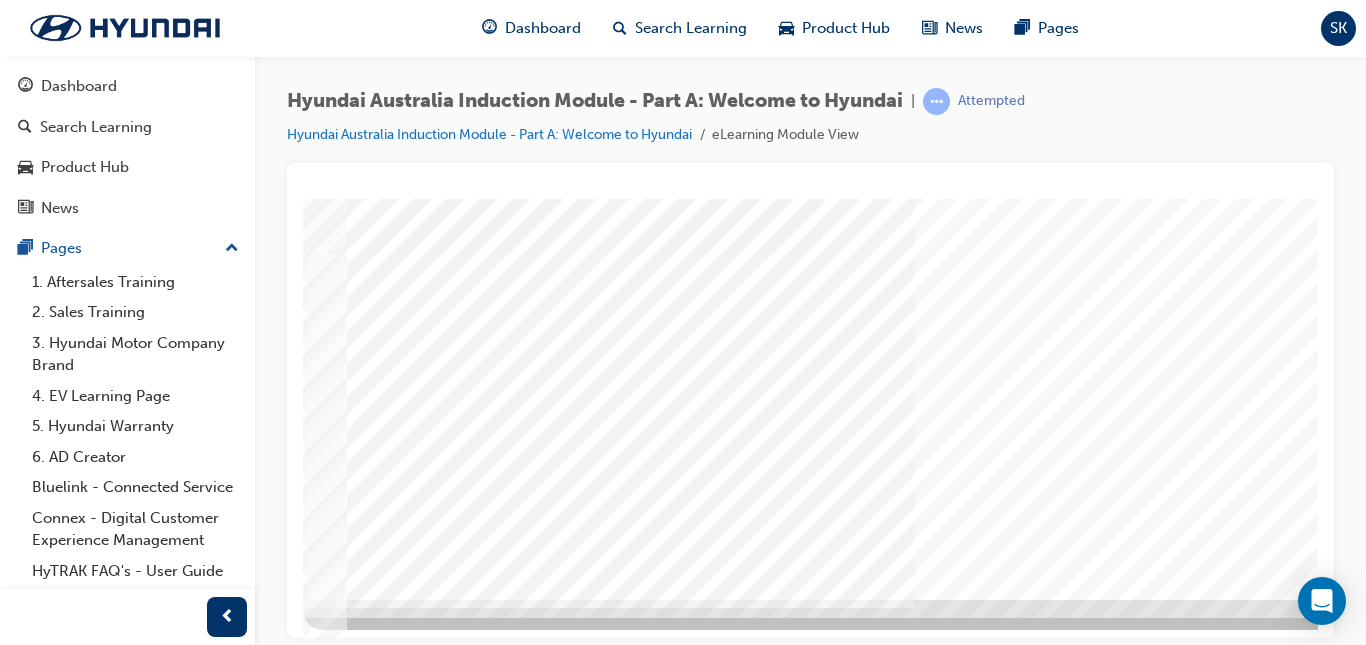 scroll, scrollTop: 322, scrollLeft: 0, axis: vertical 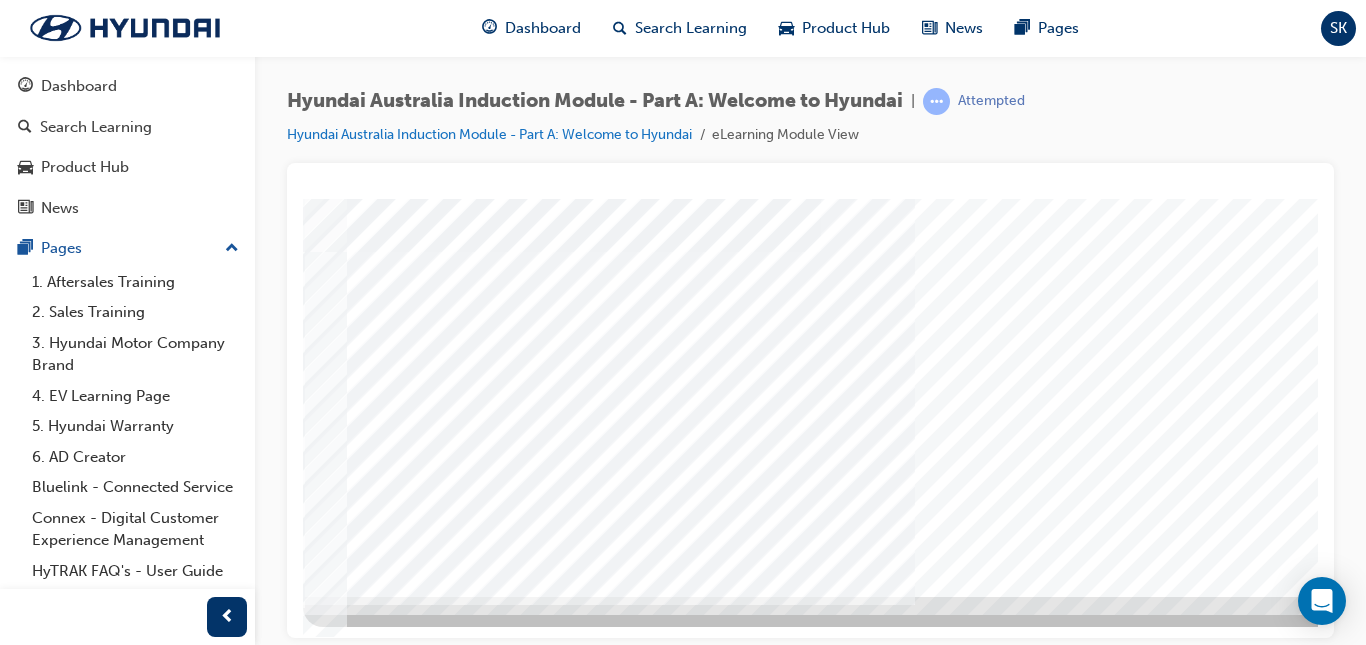 click at bounding box center (373, 4872) 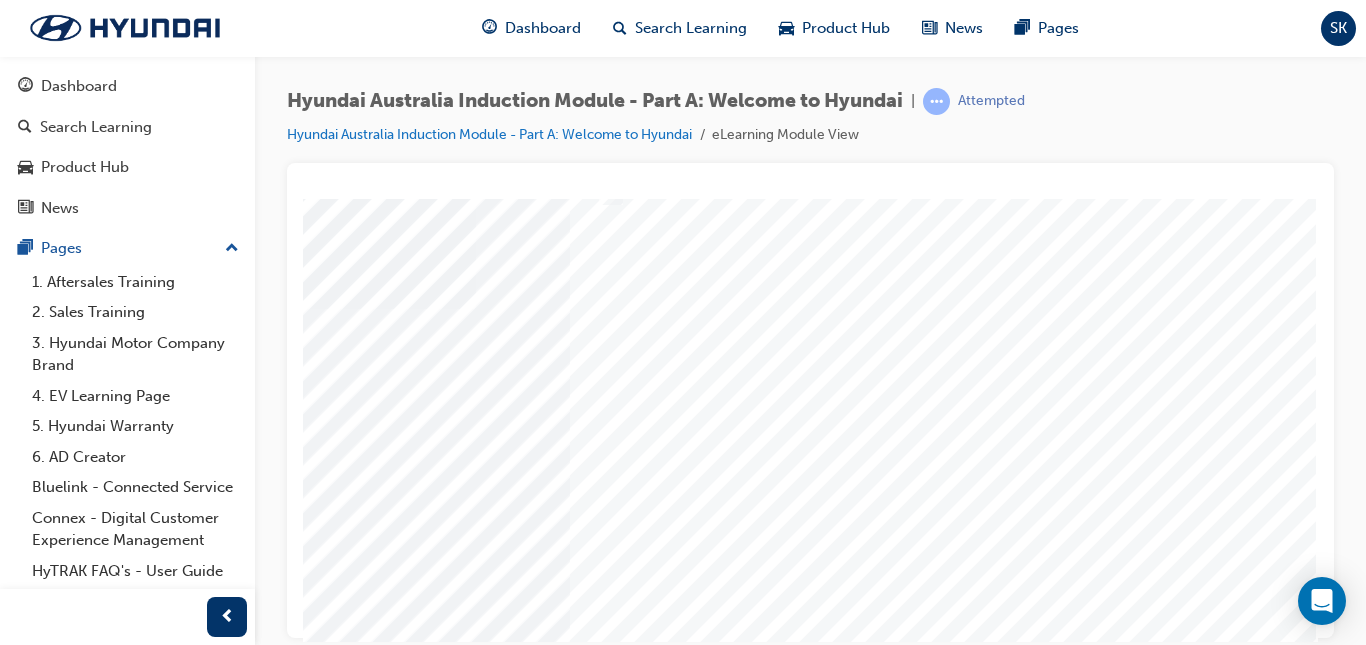 scroll, scrollTop: 274, scrollLeft: 349, axis: both 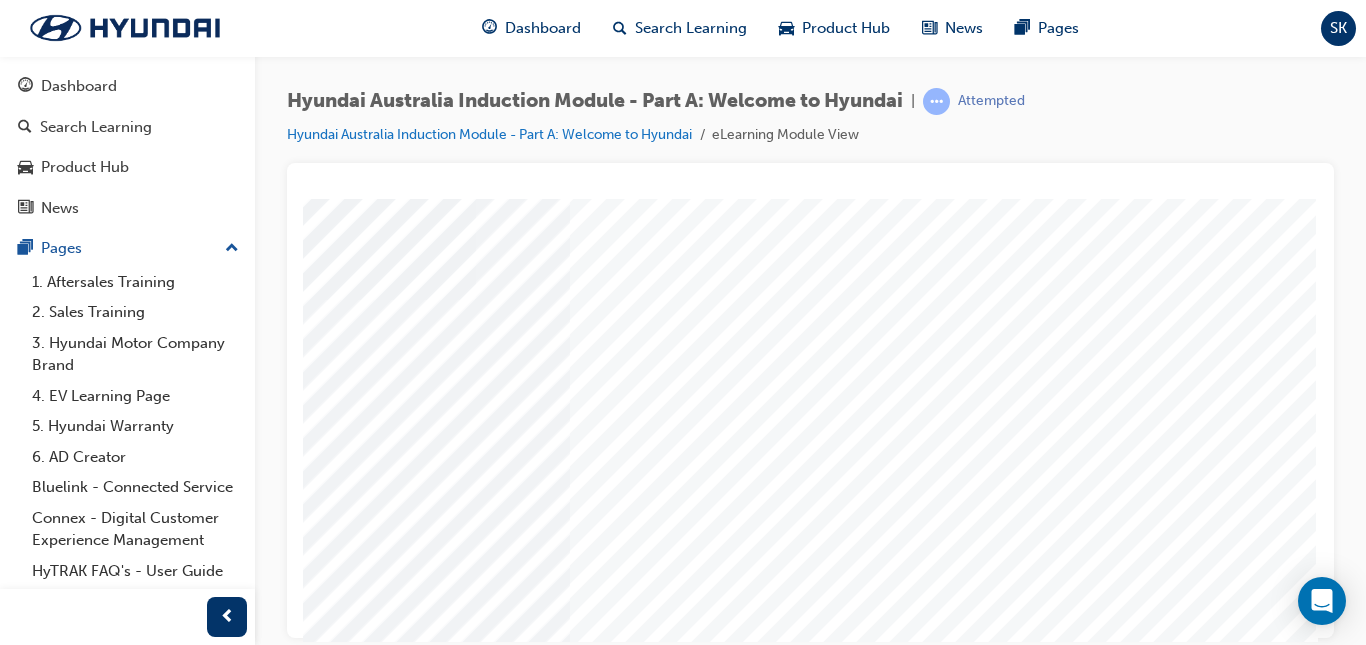 click at bounding box center [638, 284] 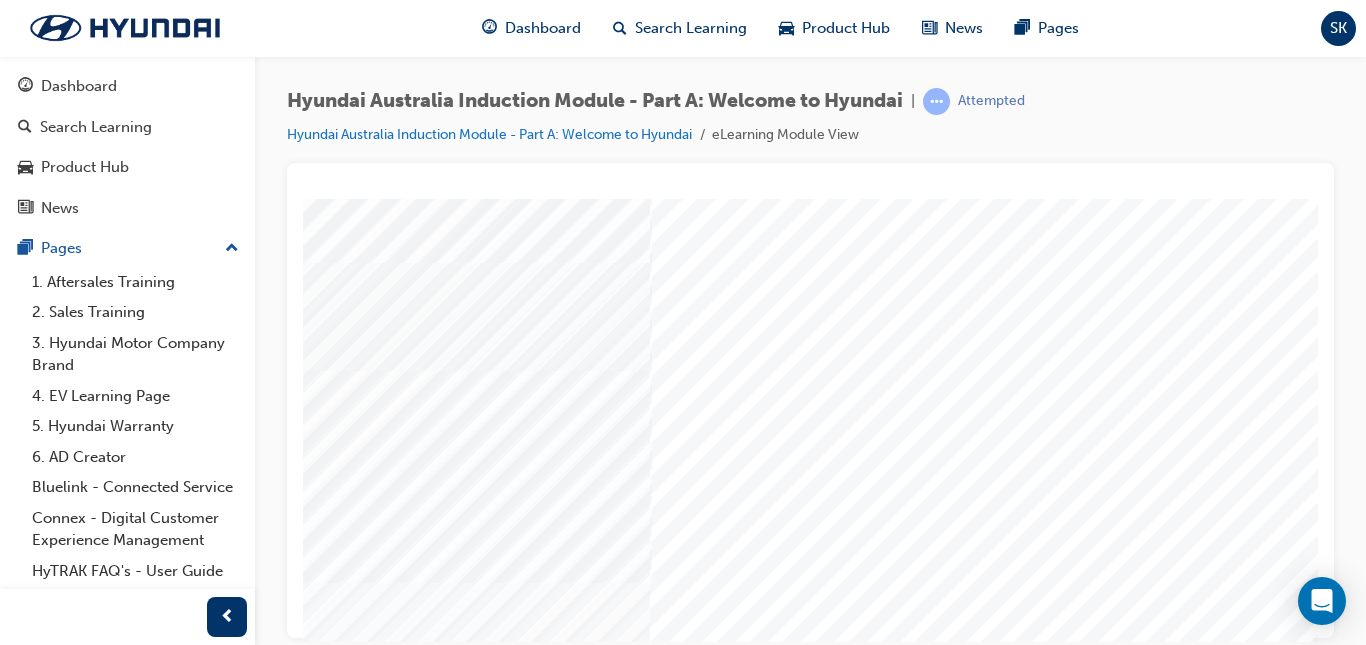 scroll, scrollTop: 192, scrollLeft: 360, axis: both 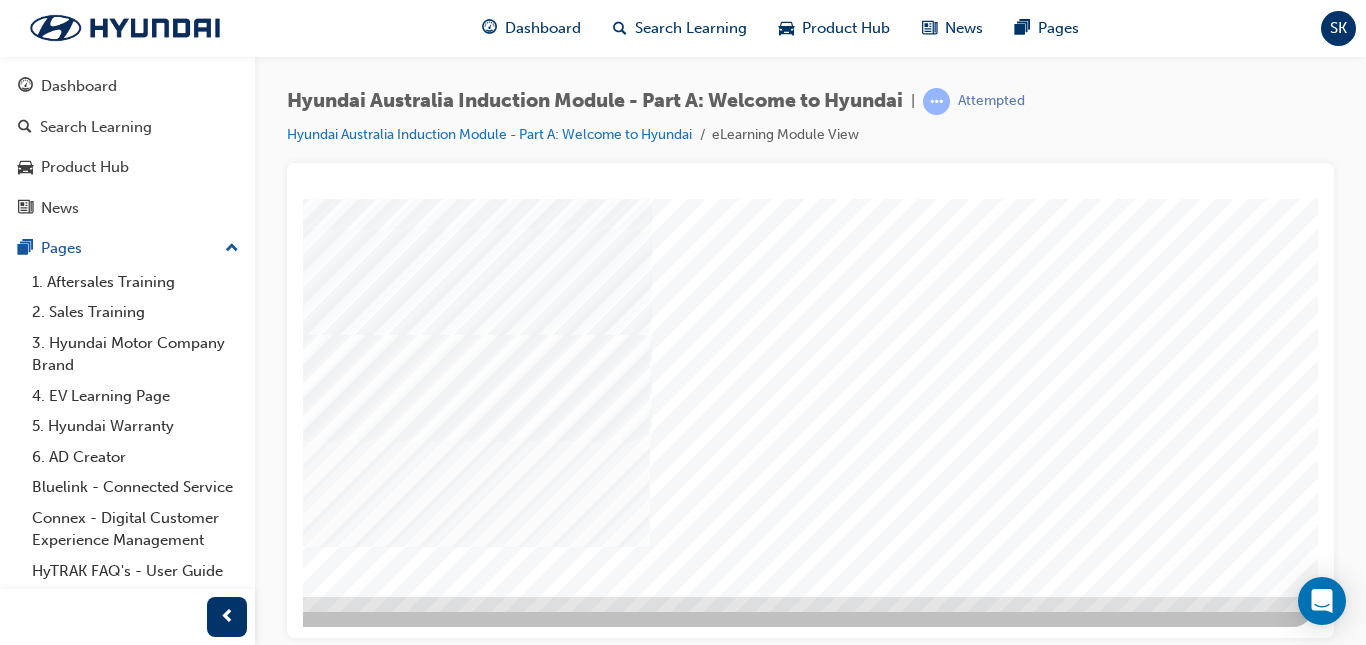 click at bounding box center [23, 3003] 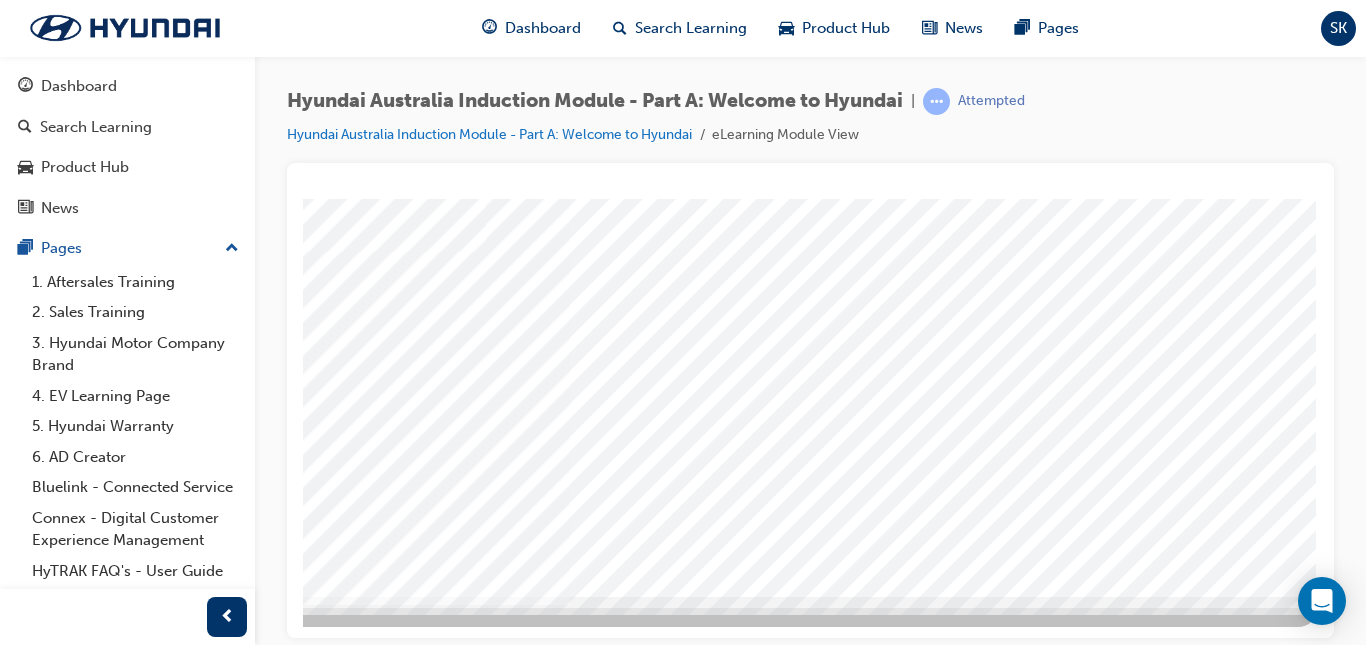 scroll, scrollTop: 0, scrollLeft: 0, axis: both 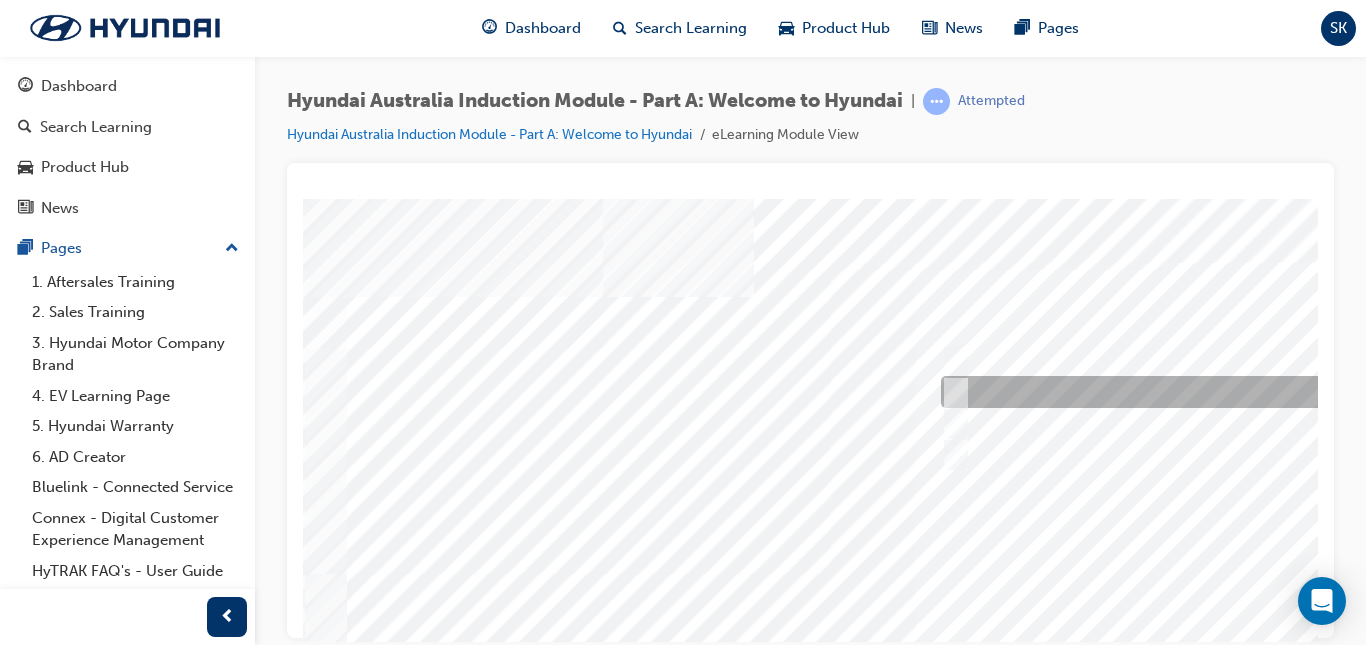 click at bounding box center (952, 392) 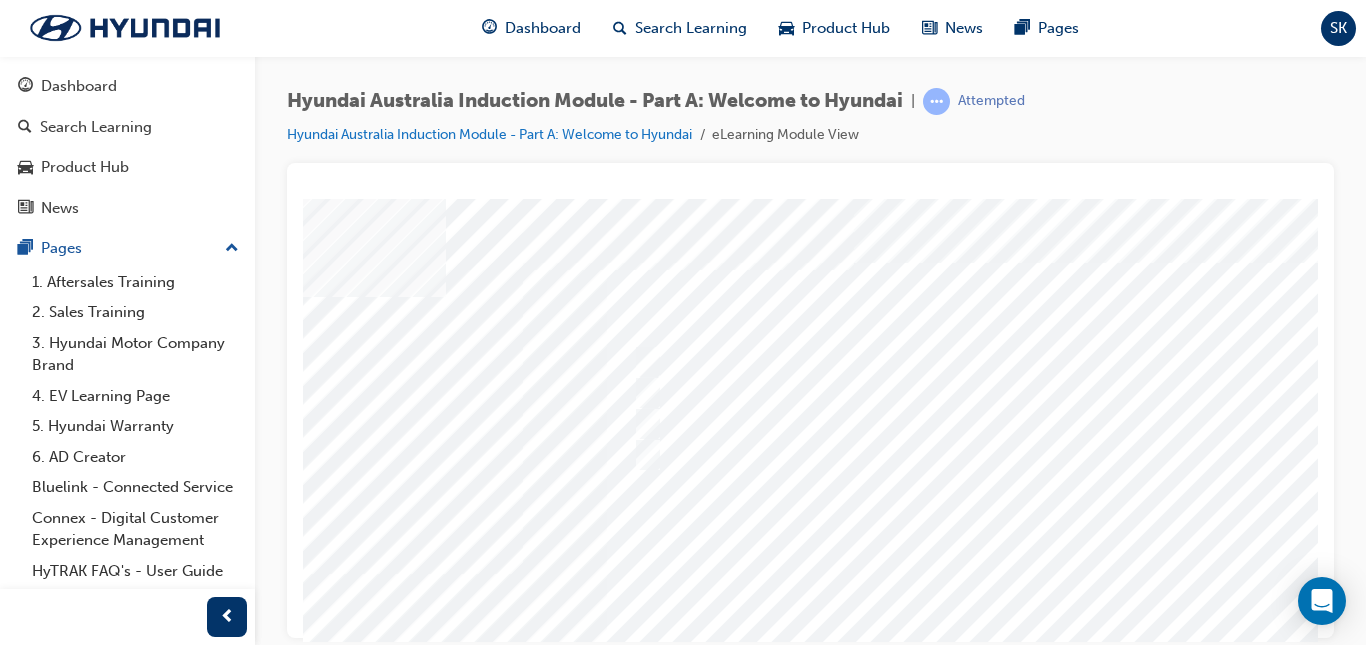 scroll, scrollTop: 0, scrollLeft: 316, axis: horizontal 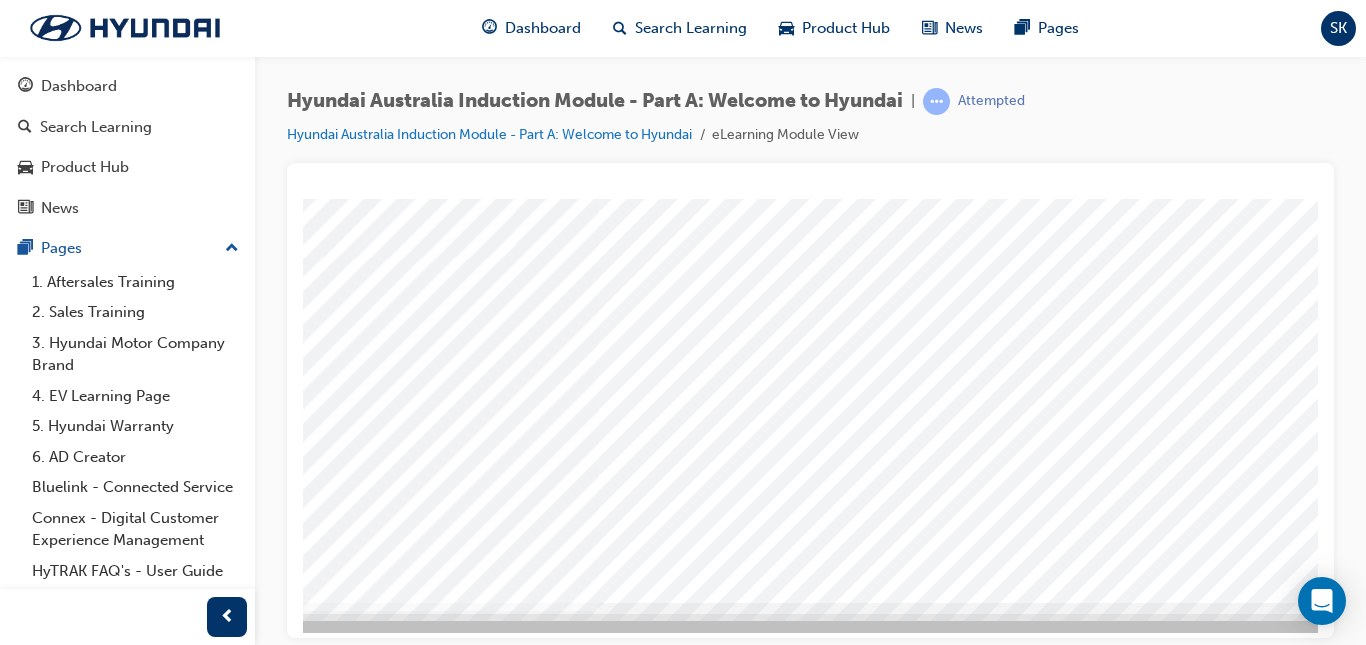 click at bounding box center (57, 5609) 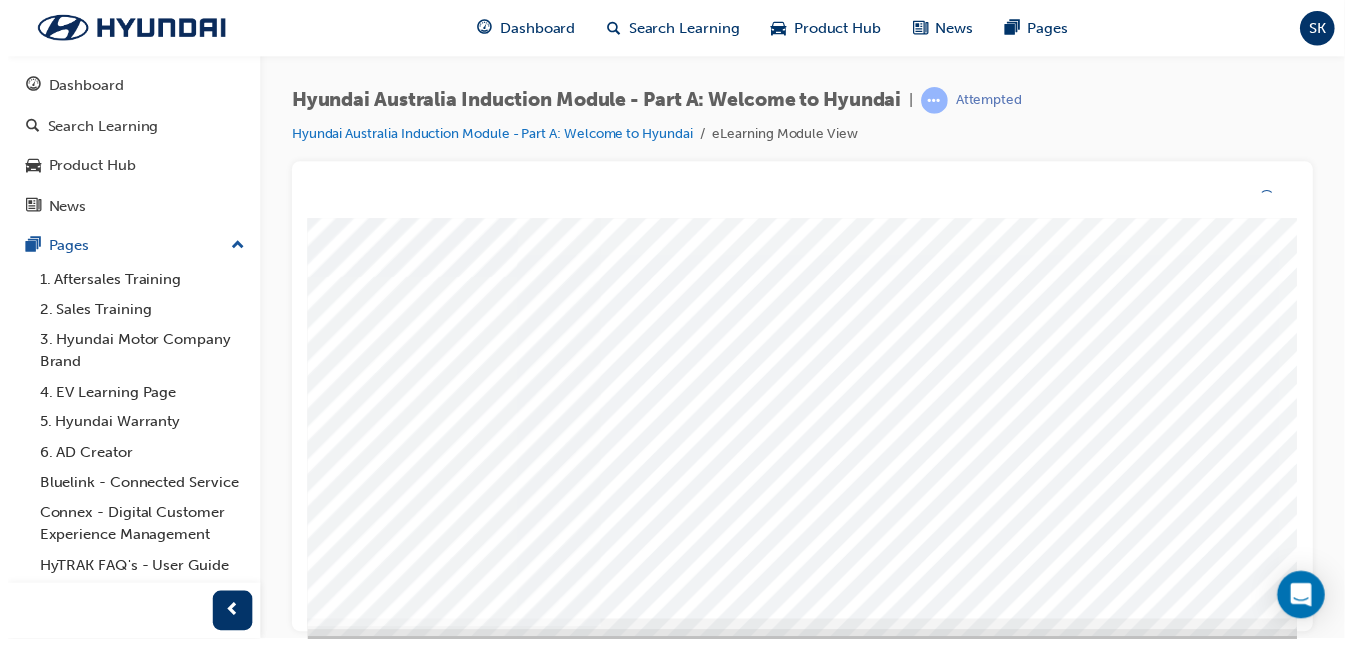 scroll, scrollTop: 0, scrollLeft: 0, axis: both 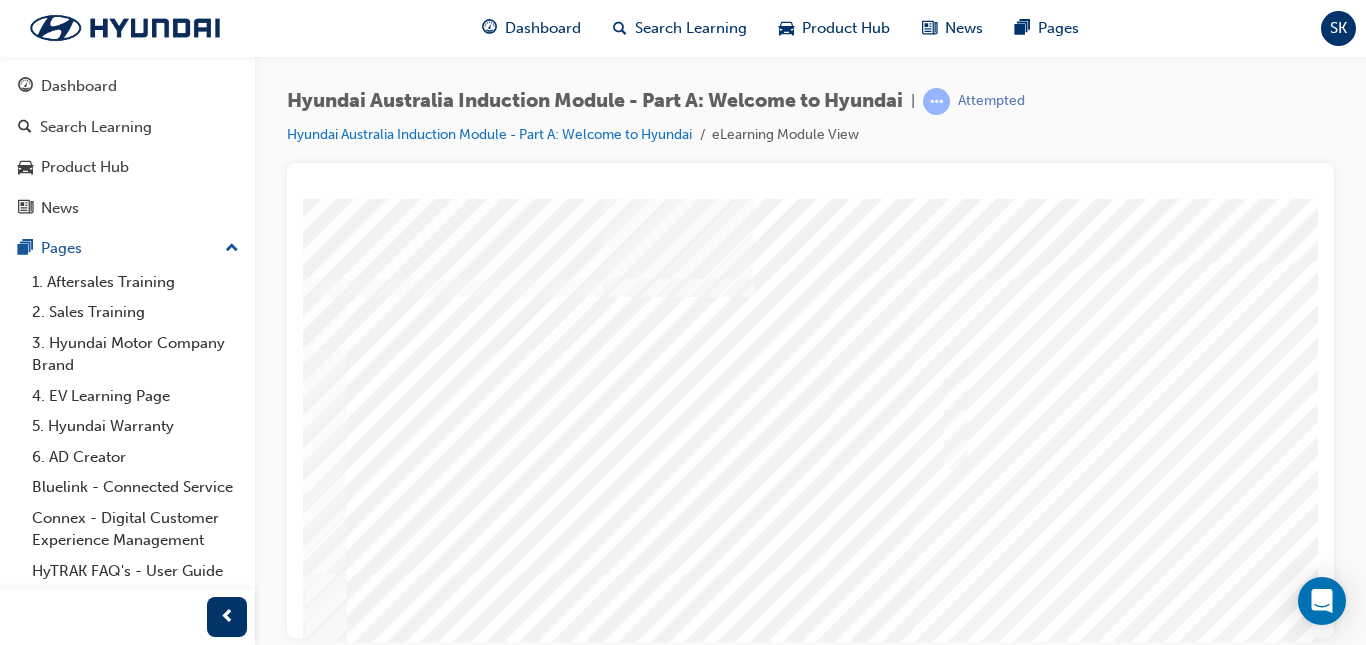 click at bounding box center (983, 558) 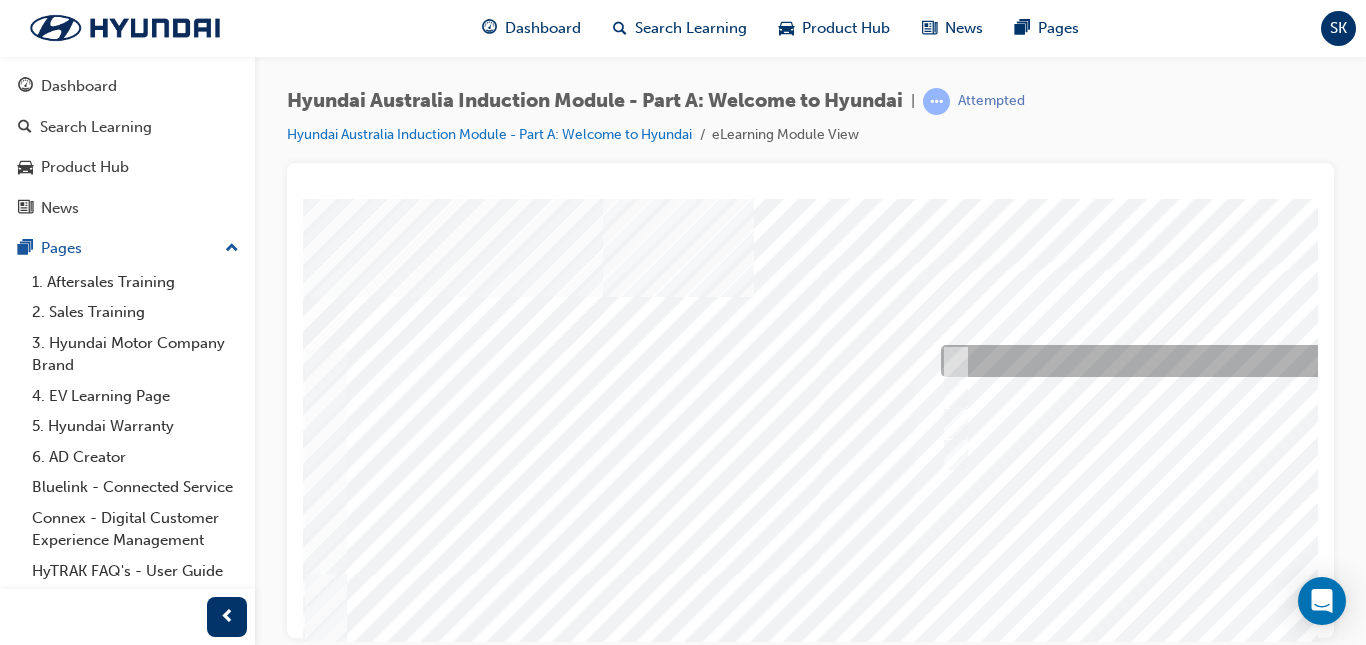 click at bounding box center (951, 361) 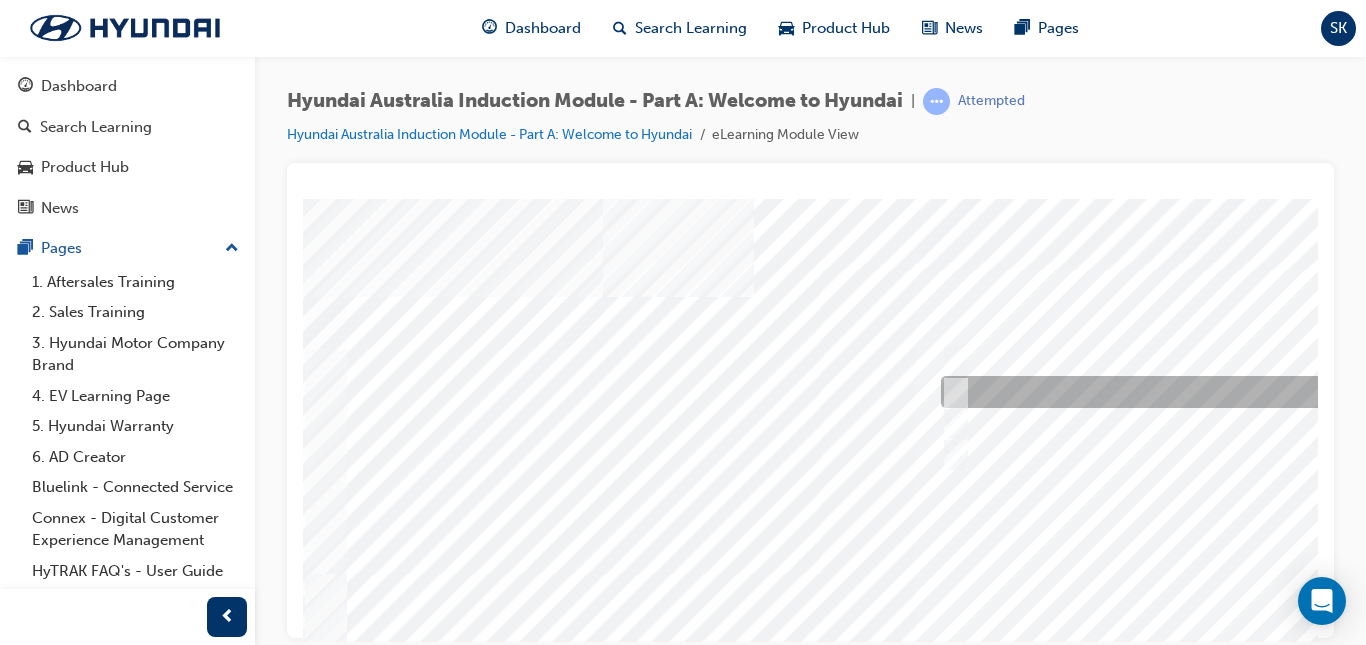 click at bounding box center (951, 392) 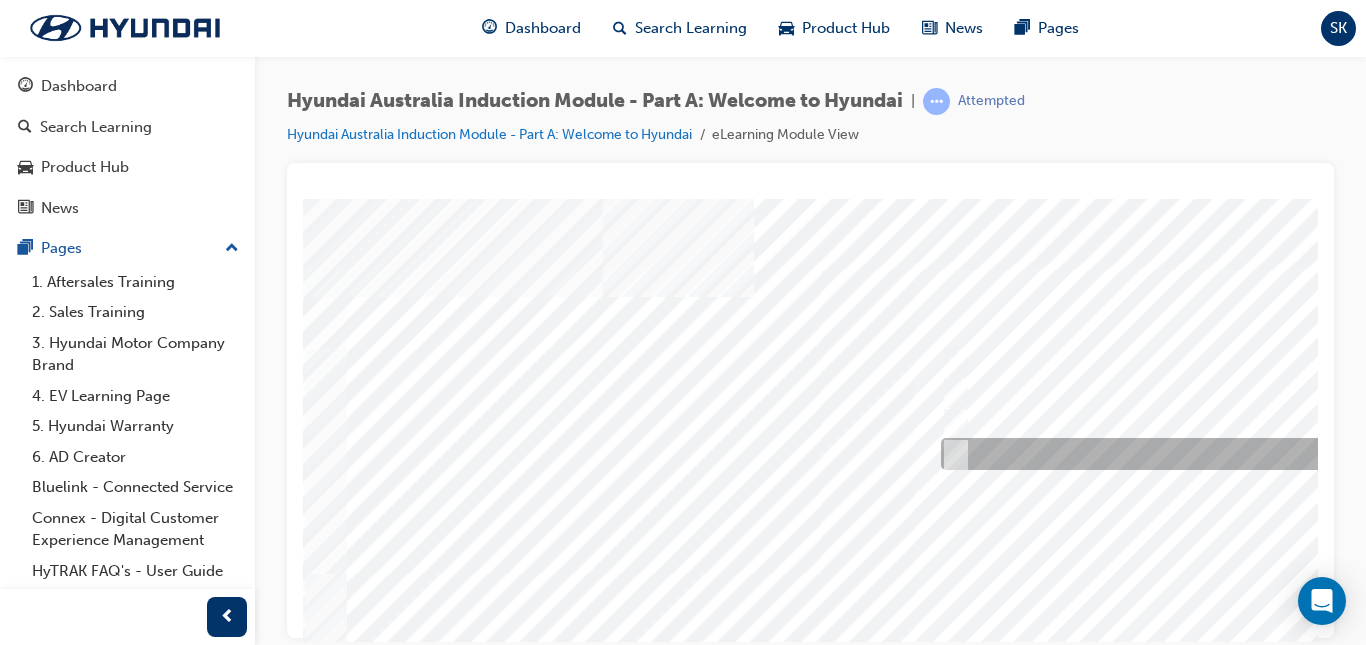 click at bounding box center (951, 454) 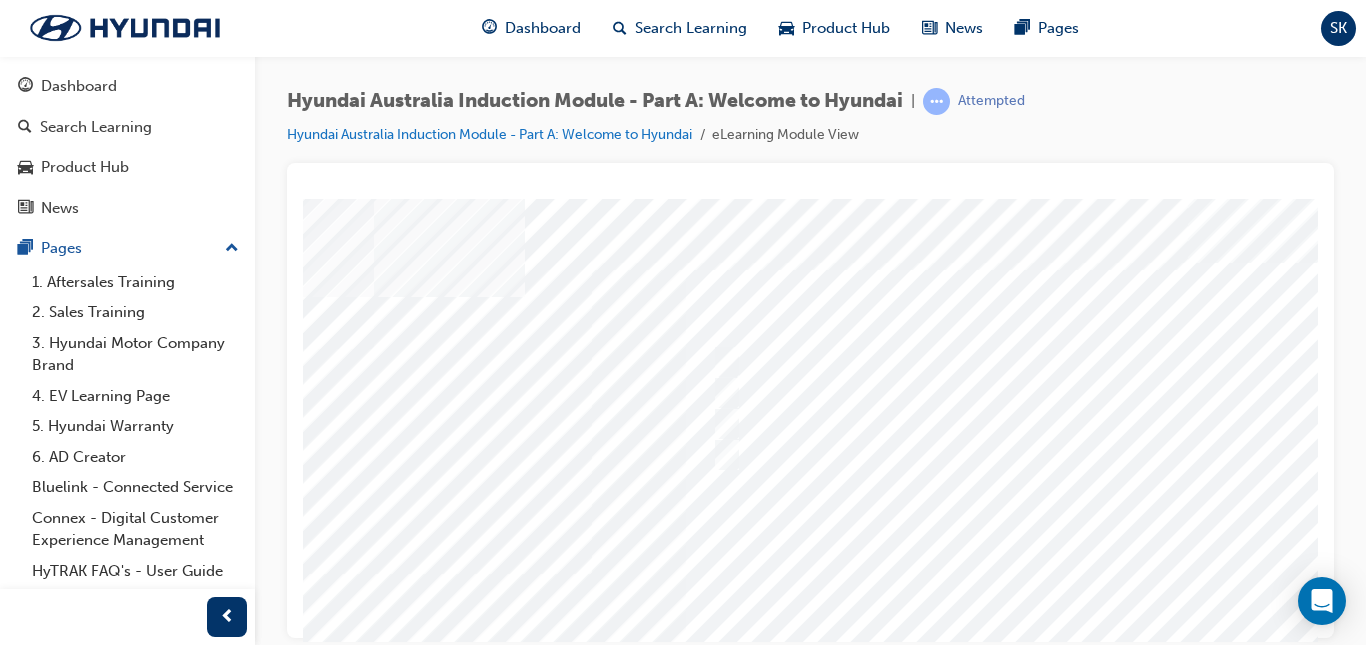 scroll, scrollTop: 0, scrollLeft: 287, axis: horizontal 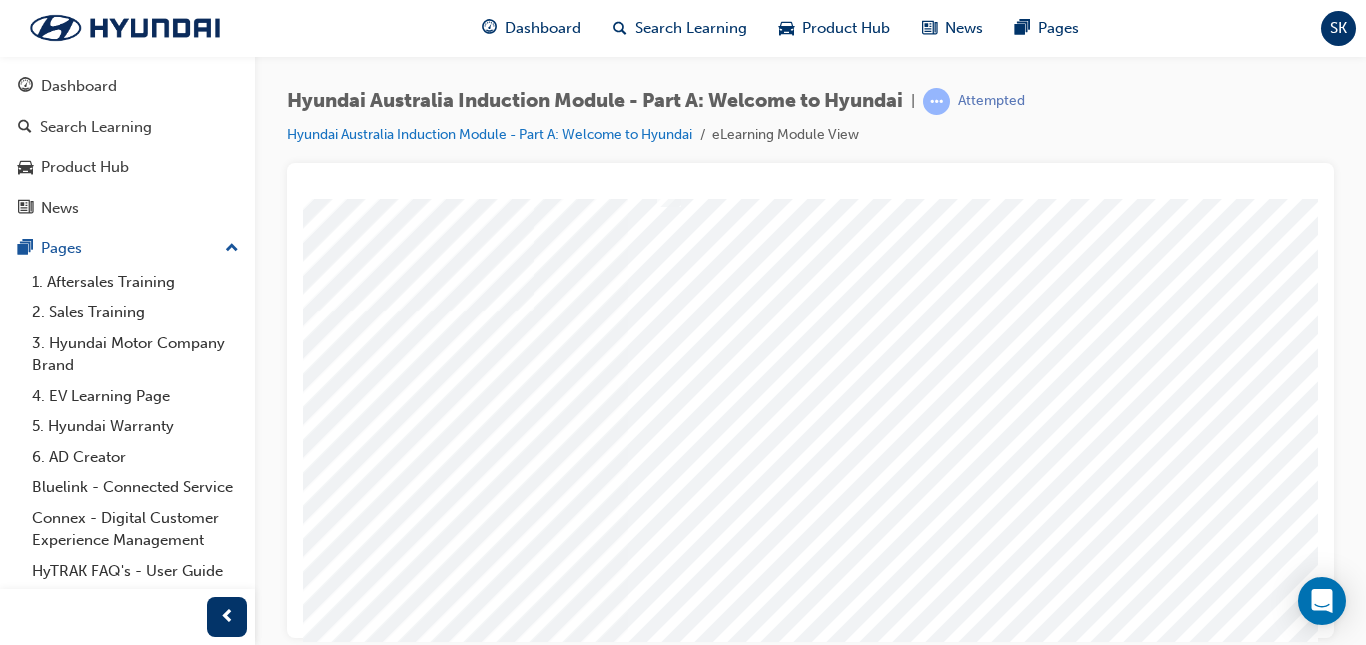 click at bounding box center [86, 6394] 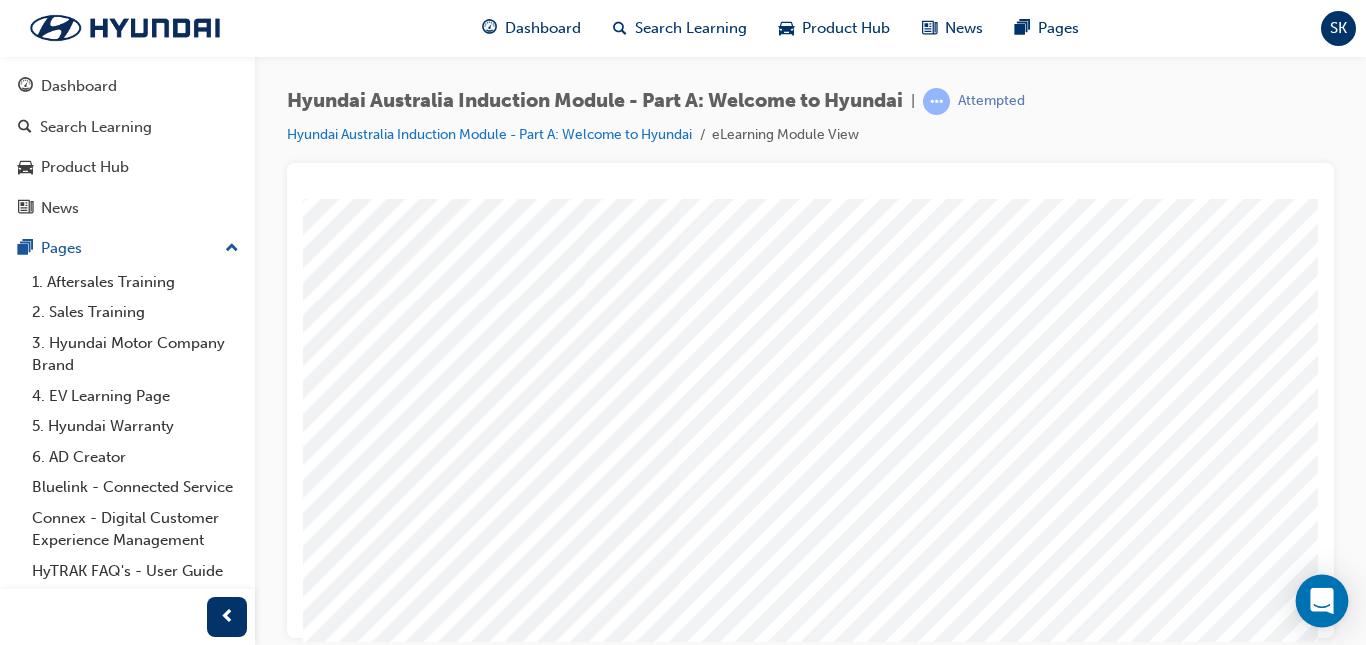 scroll, scrollTop: 284, scrollLeft: 236, axis: both 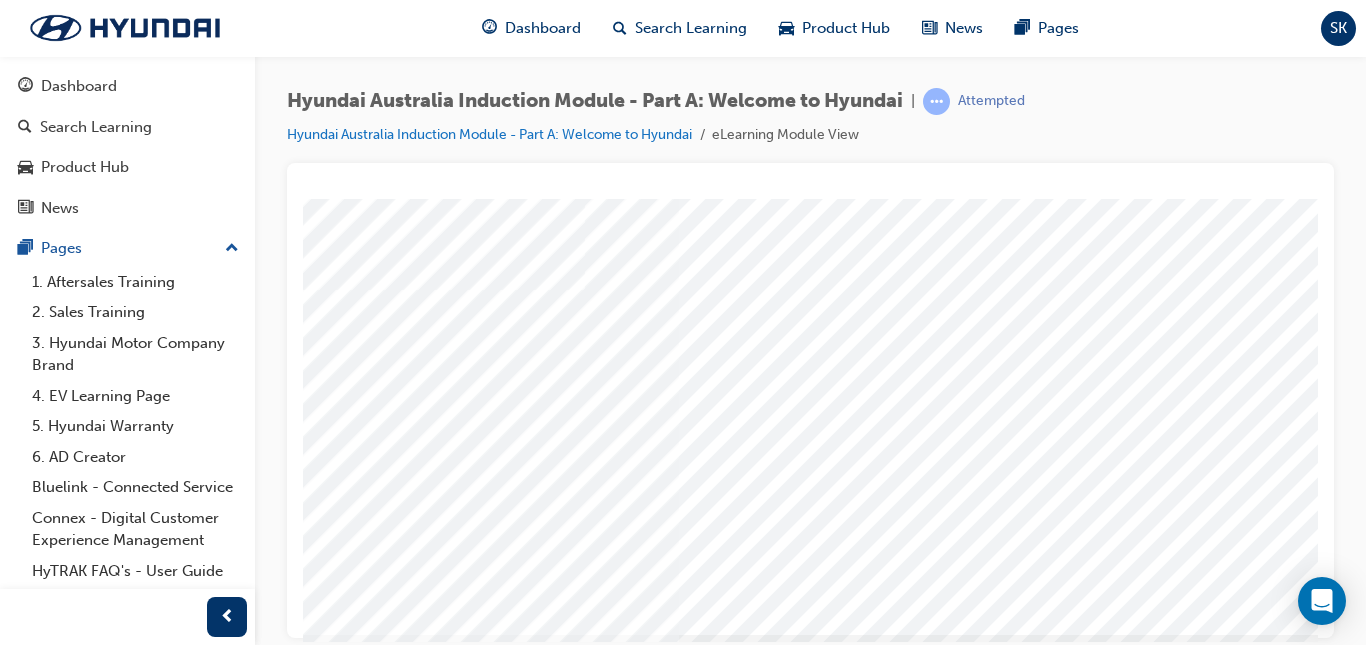 click at bounding box center [747, 274] 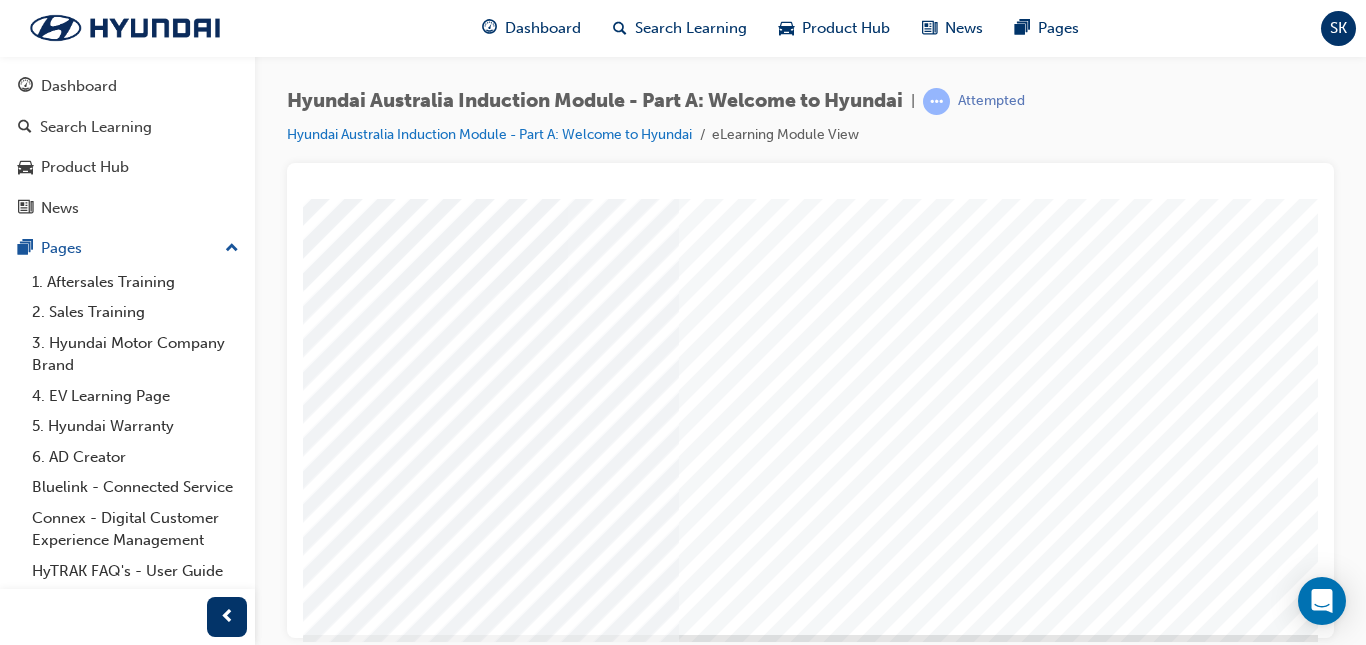 scroll, scrollTop: 0, scrollLeft: 0, axis: both 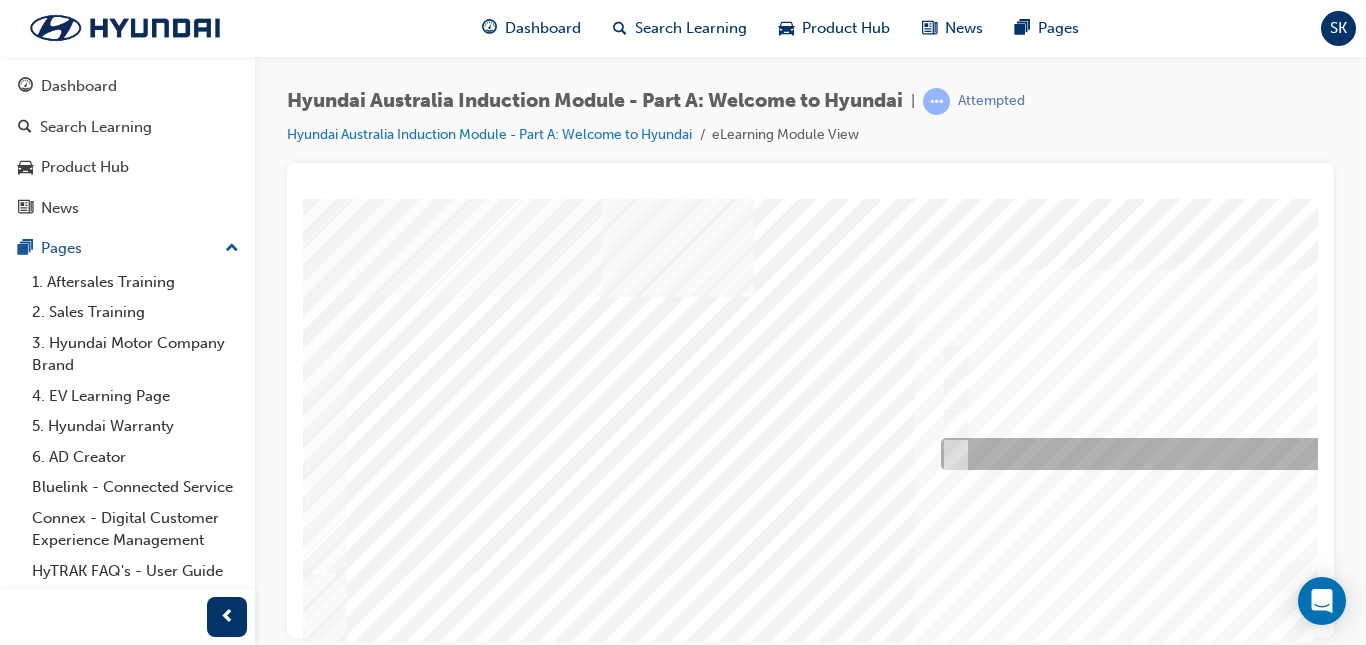 click at bounding box center (951, 454) 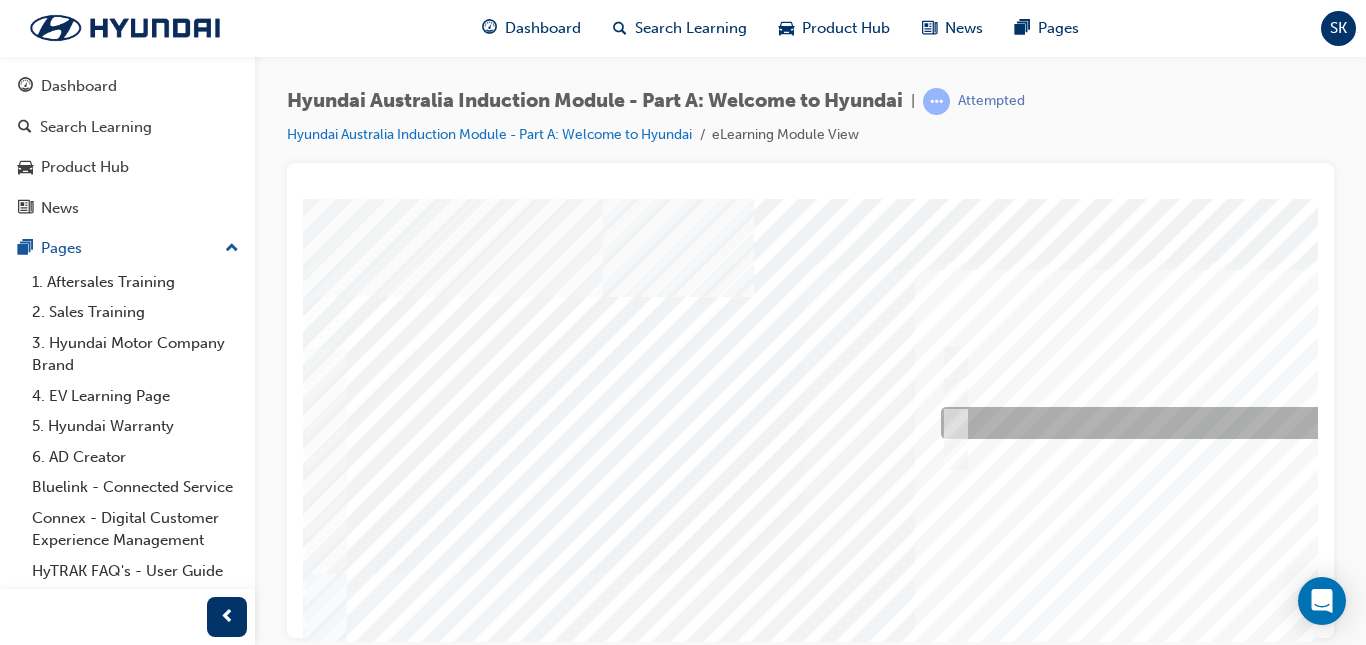 click at bounding box center [951, 423] 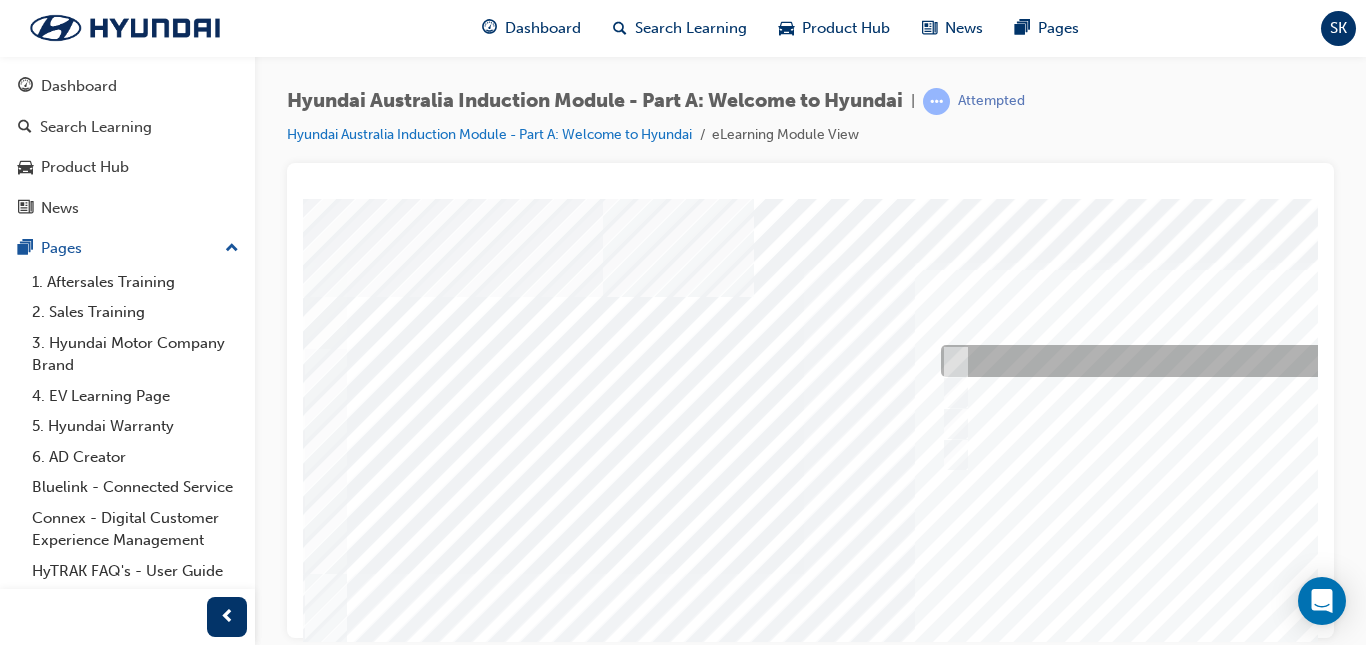 click at bounding box center (951, 361) 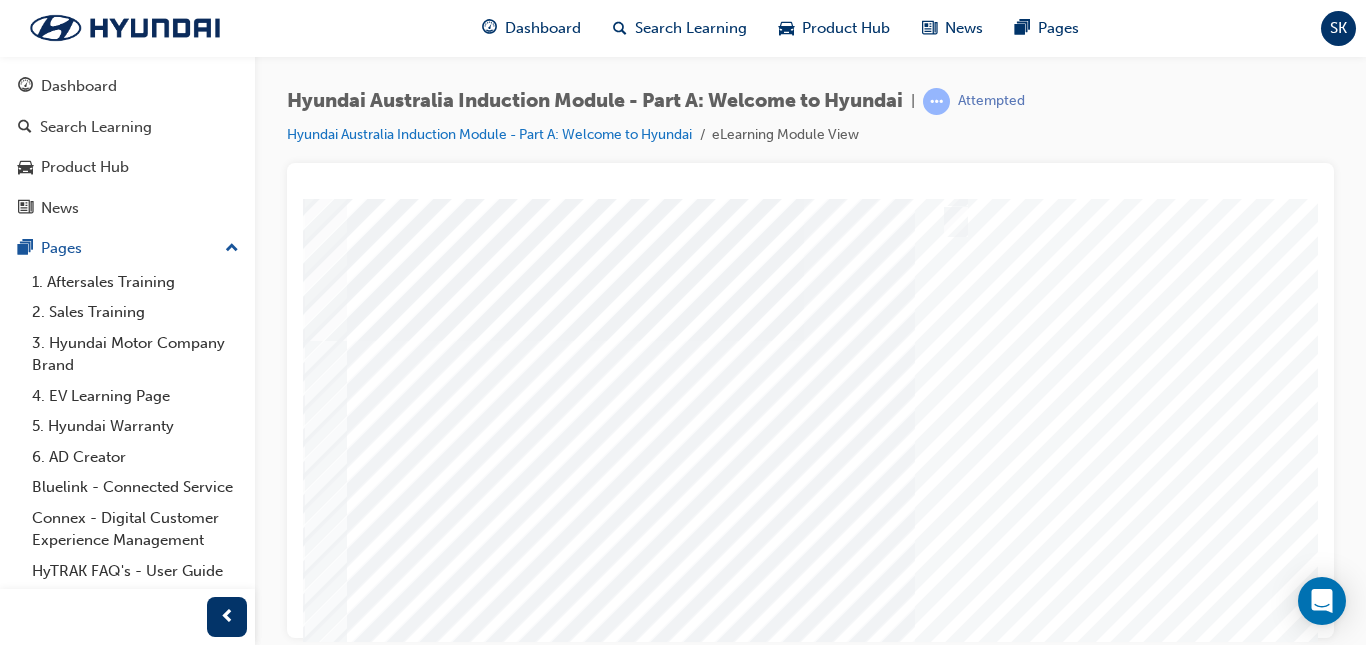 scroll, scrollTop: 278, scrollLeft: 0, axis: vertical 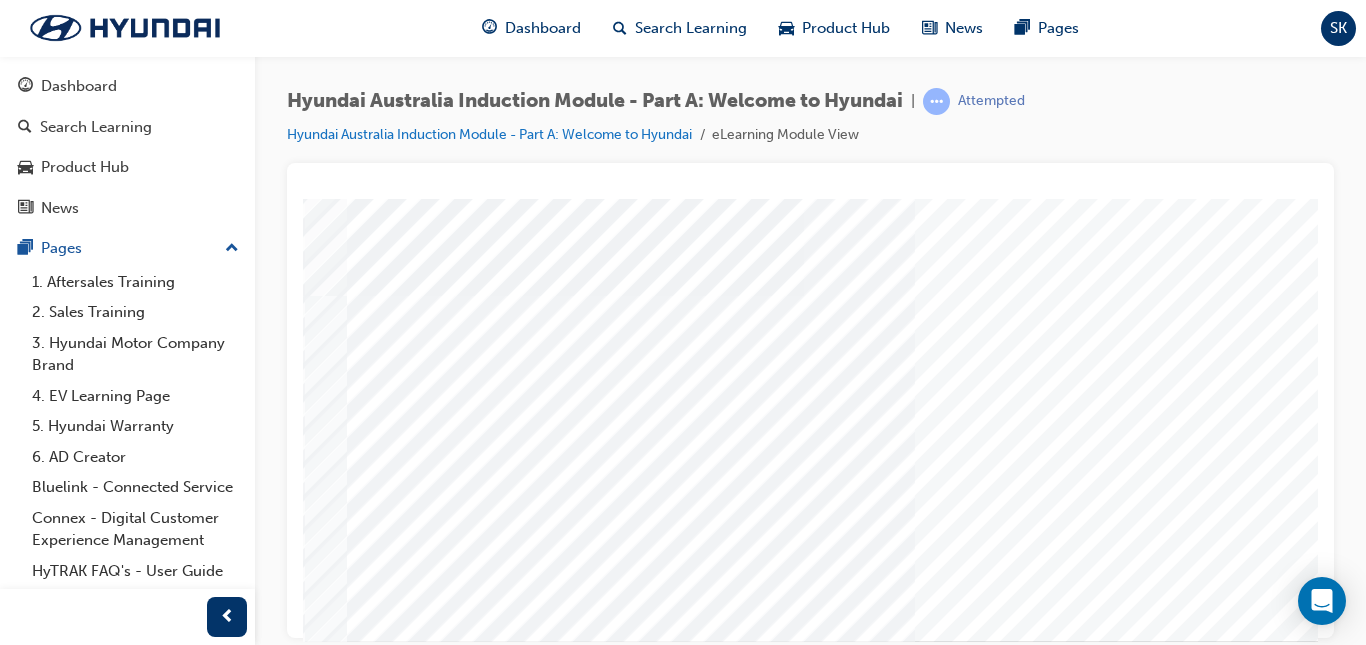 click at bounding box center (373, 4916) 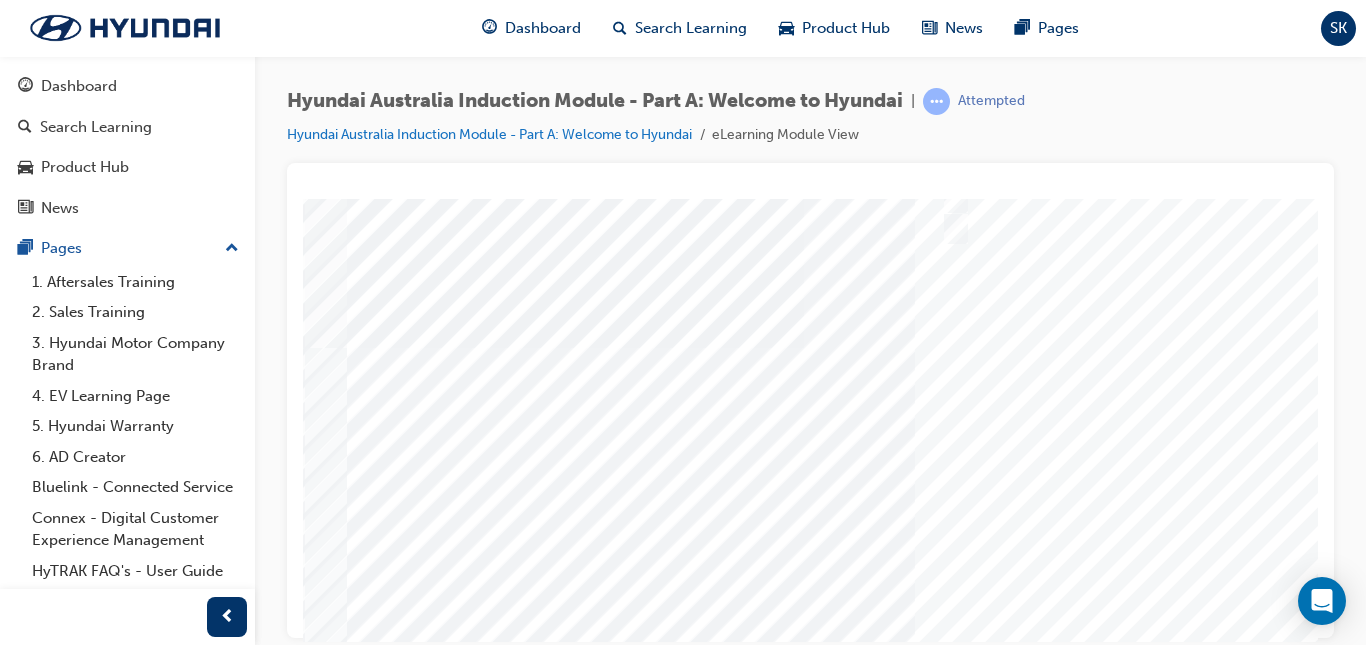 scroll, scrollTop: 228, scrollLeft: 0, axis: vertical 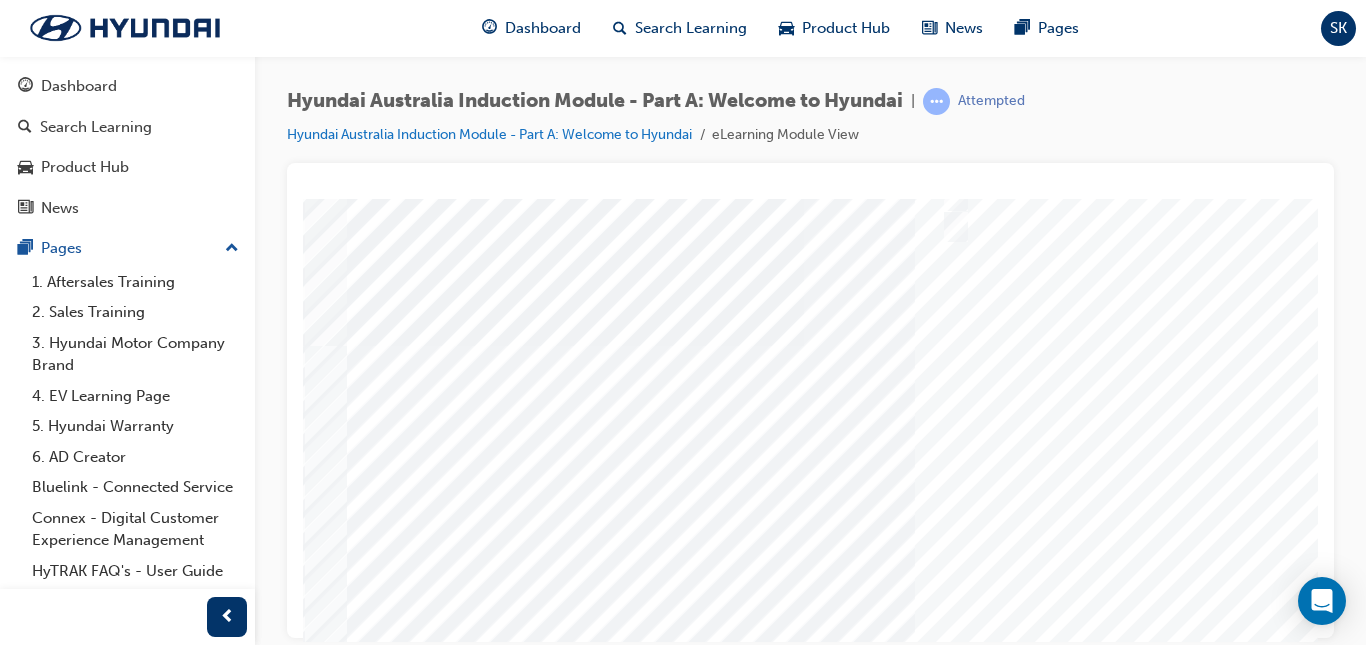 click at bounding box center (983, 330) 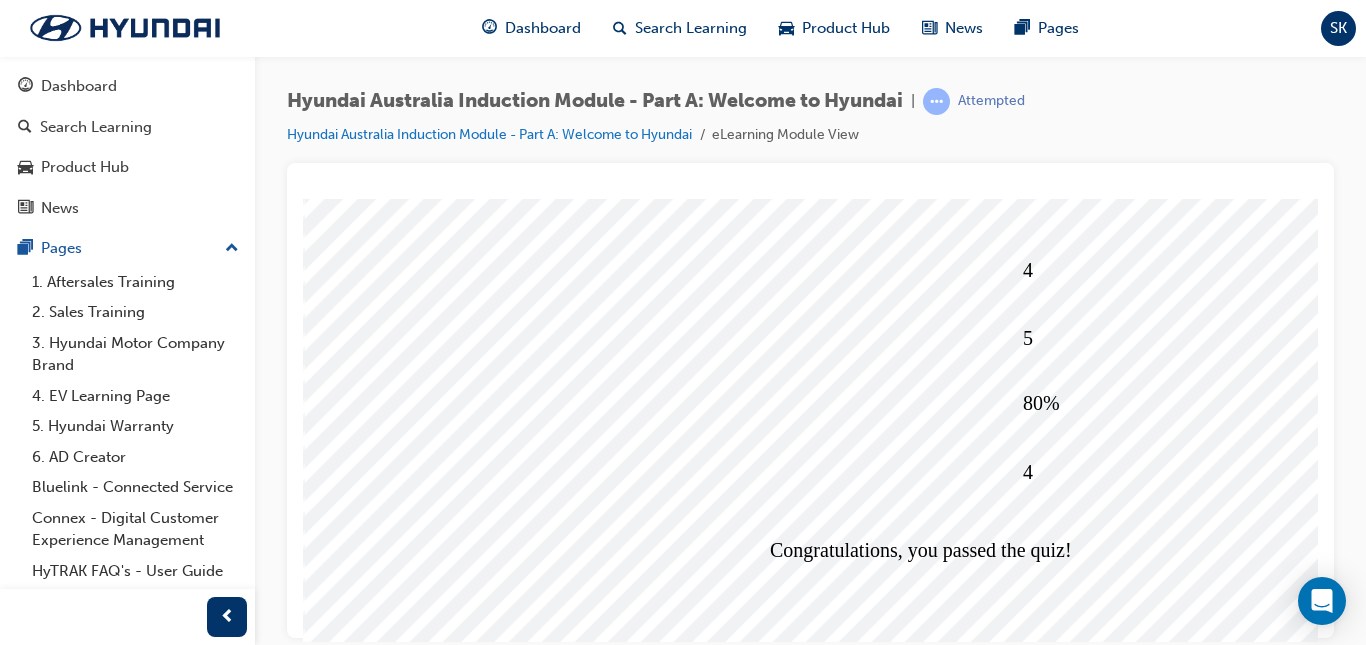 scroll, scrollTop: 233, scrollLeft: 0, axis: vertical 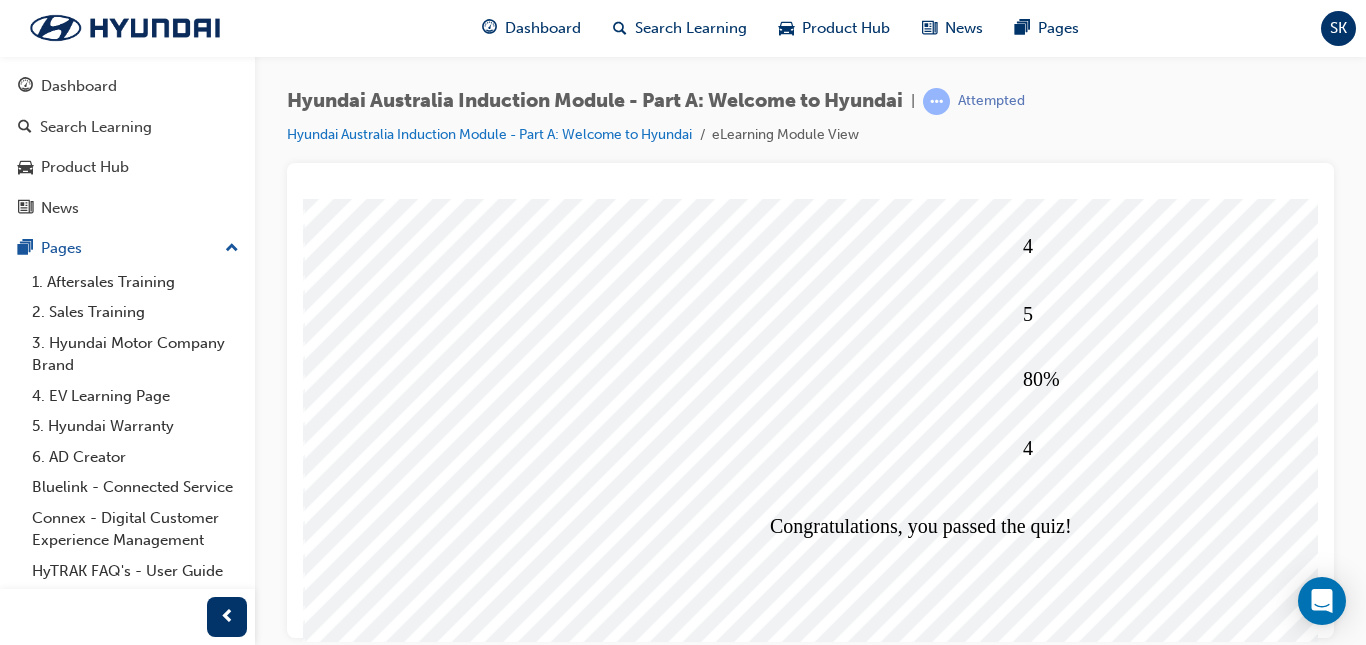 click at bounding box center (376, 5622) 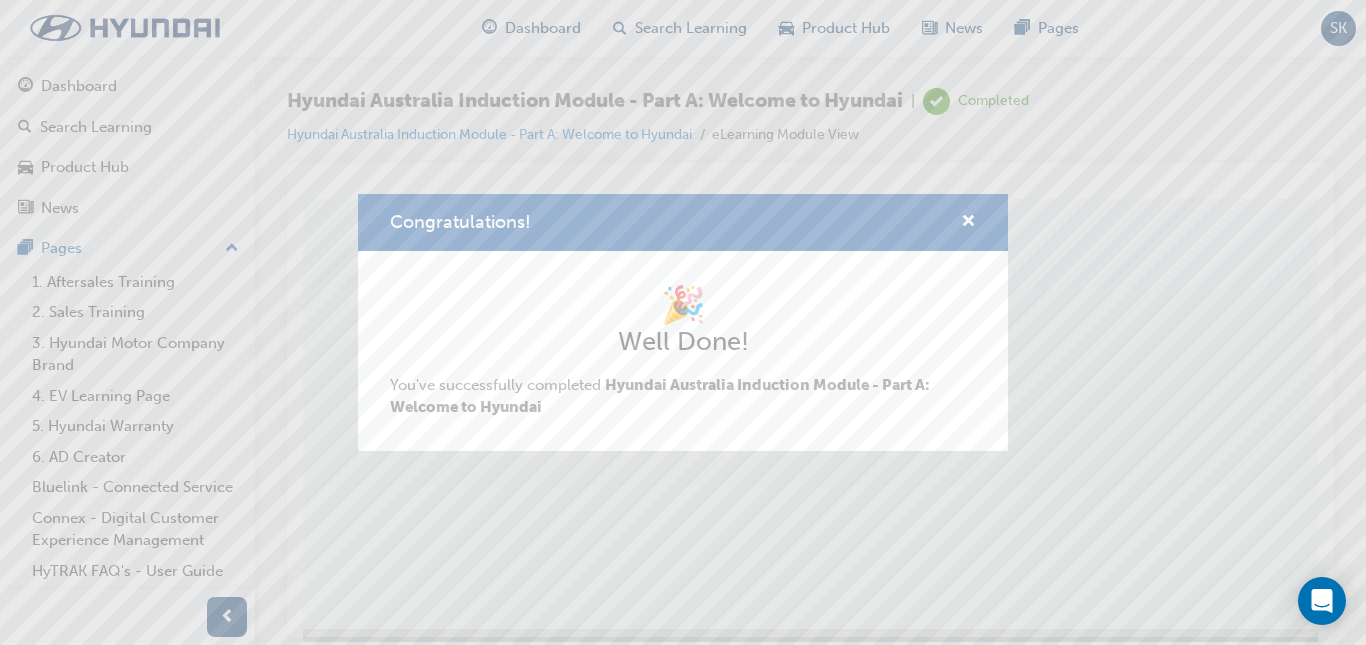 scroll, scrollTop: 299, scrollLeft: 0, axis: vertical 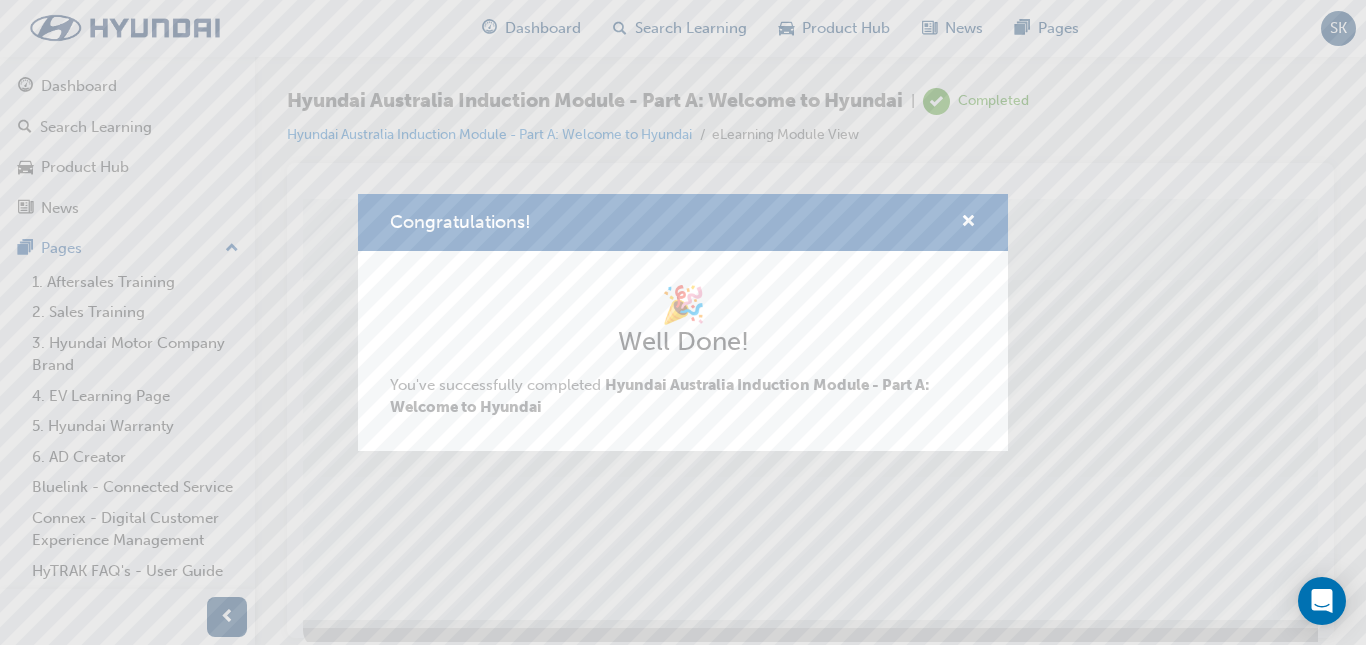 click on "Congratulations! 🎉 Well Done! You've successfully completed   Hyundai Australia Induction Module - Part A: Welcome to Hyundai" at bounding box center (683, 322) 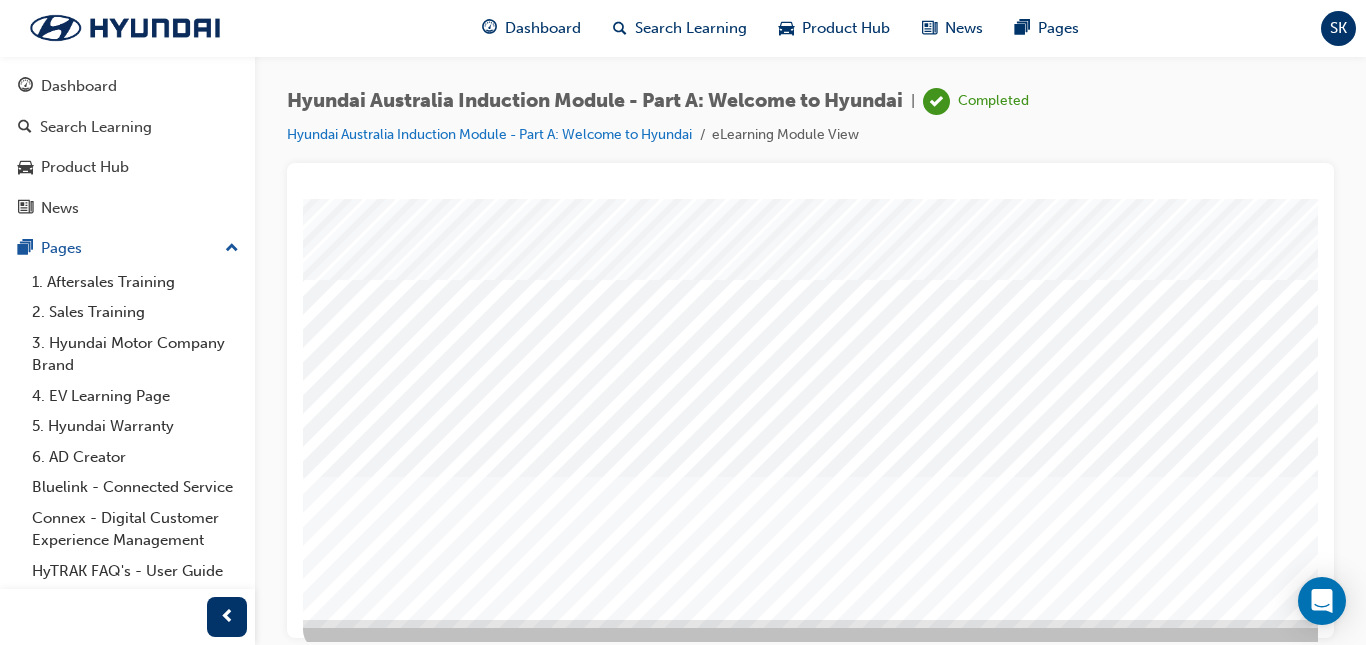 click at bounding box center [373, 2161] 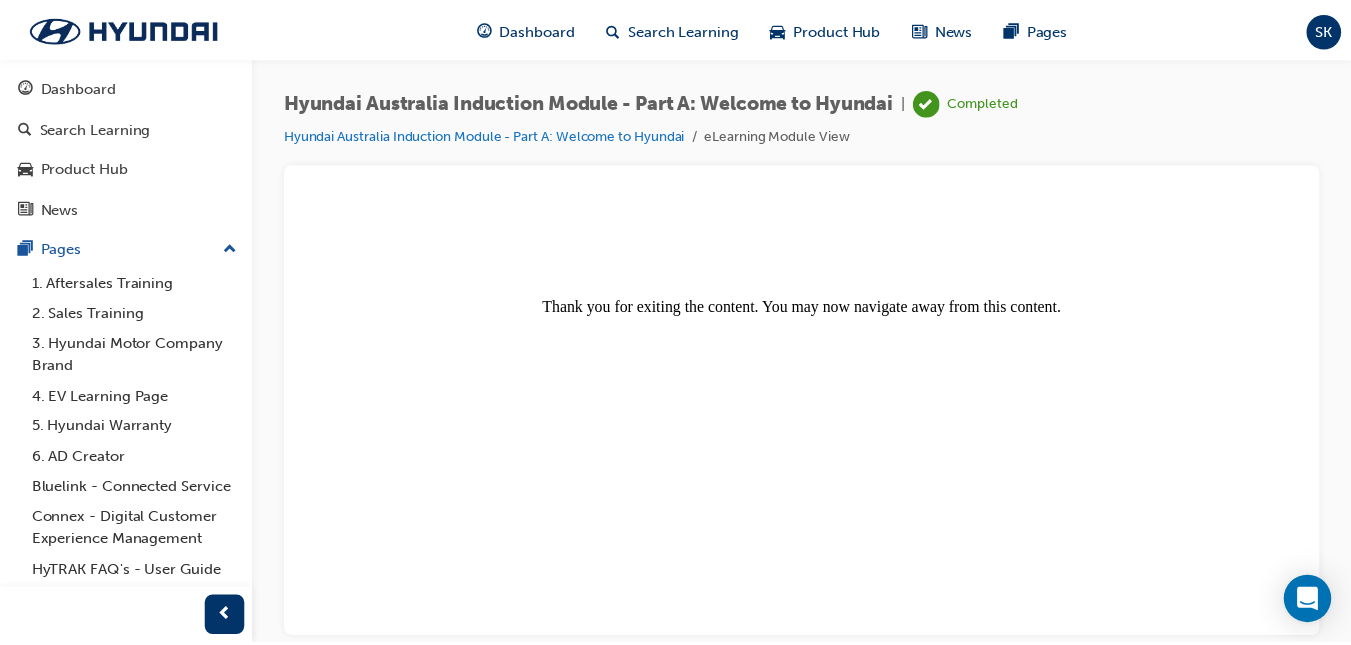 scroll, scrollTop: 0, scrollLeft: 0, axis: both 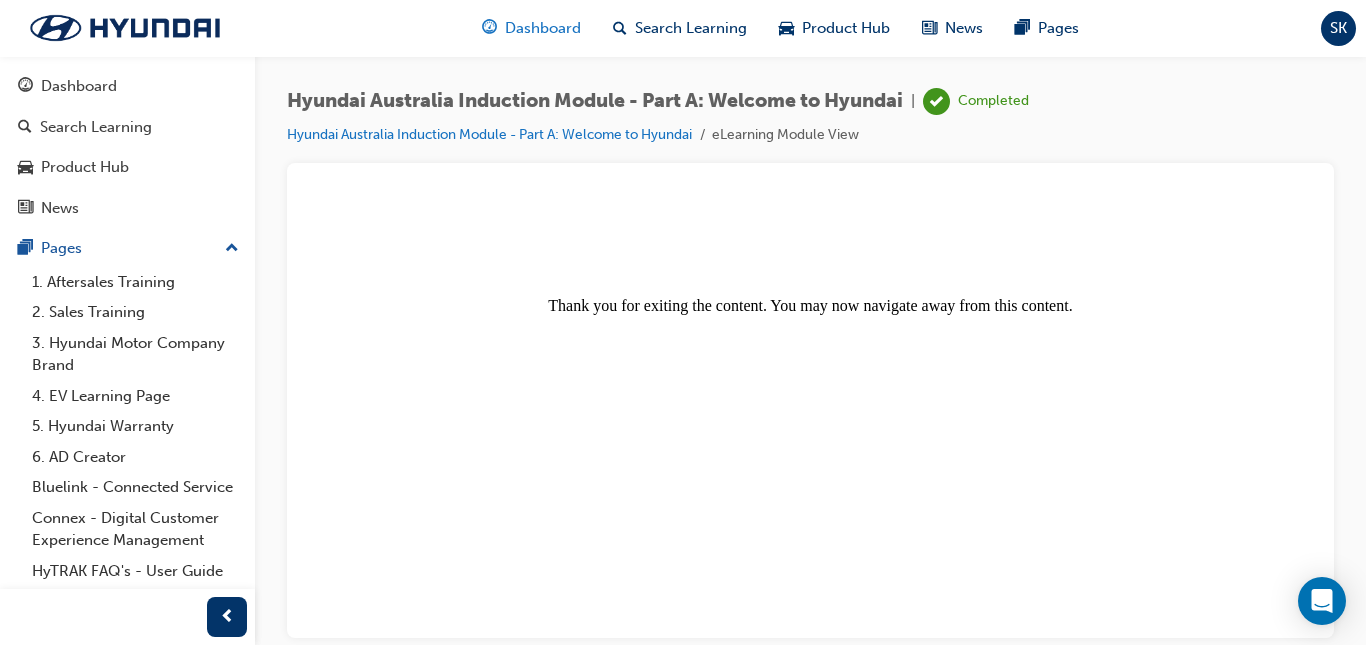 click on "Dashboard" at bounding box center (543, 28) 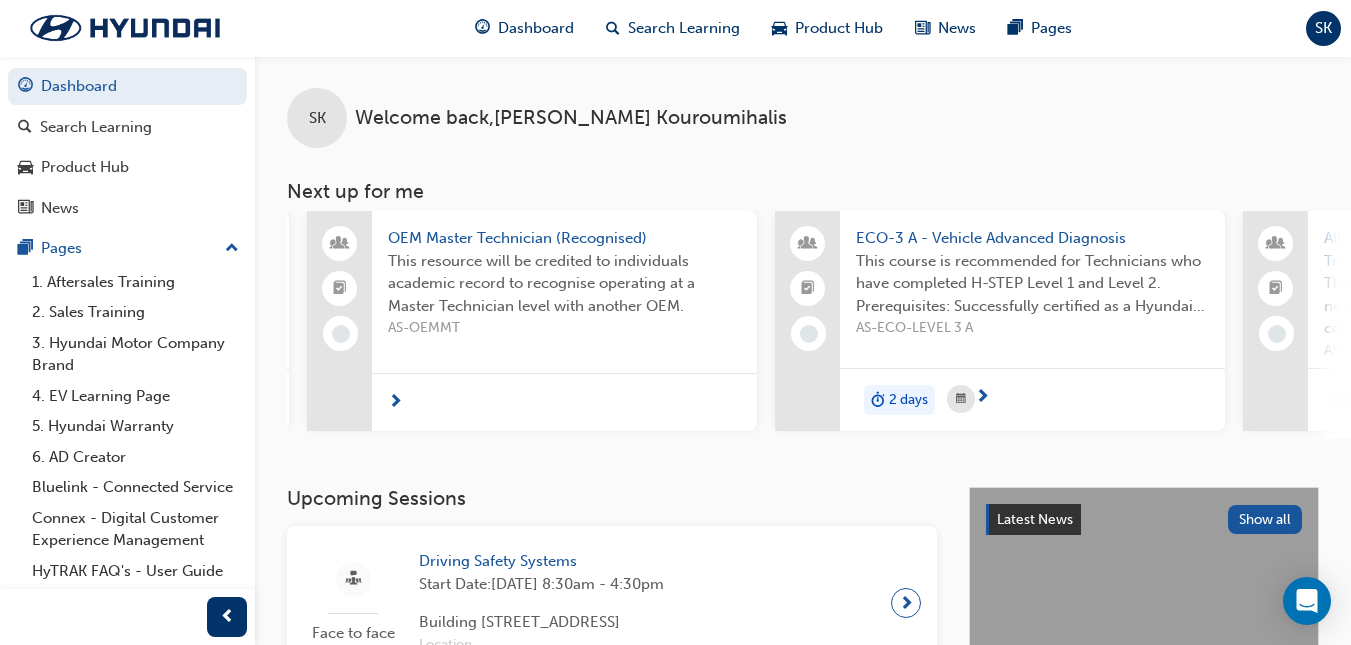 scroll, scrollTop: 0, scrollLeft: 701, axis: horizontal 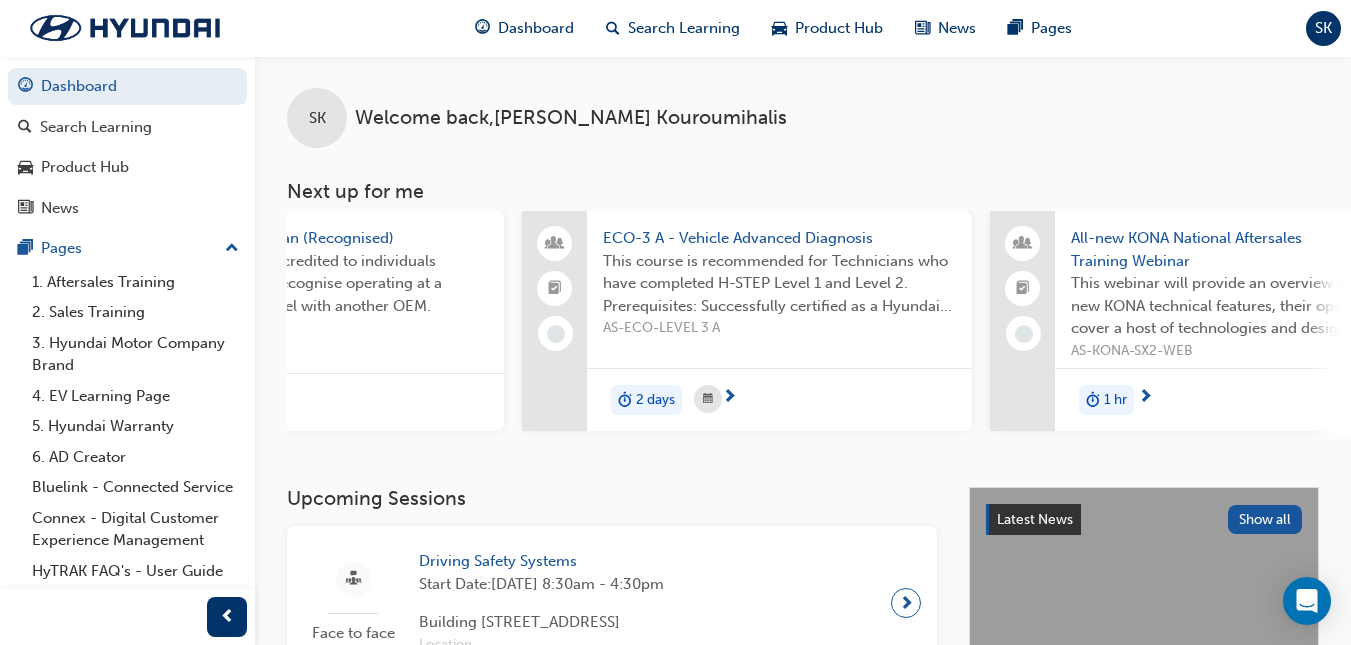 drag, startPoint x: 895, startPoint y: 437, endPoint x: 911, endPoint y: 449, distance: 20 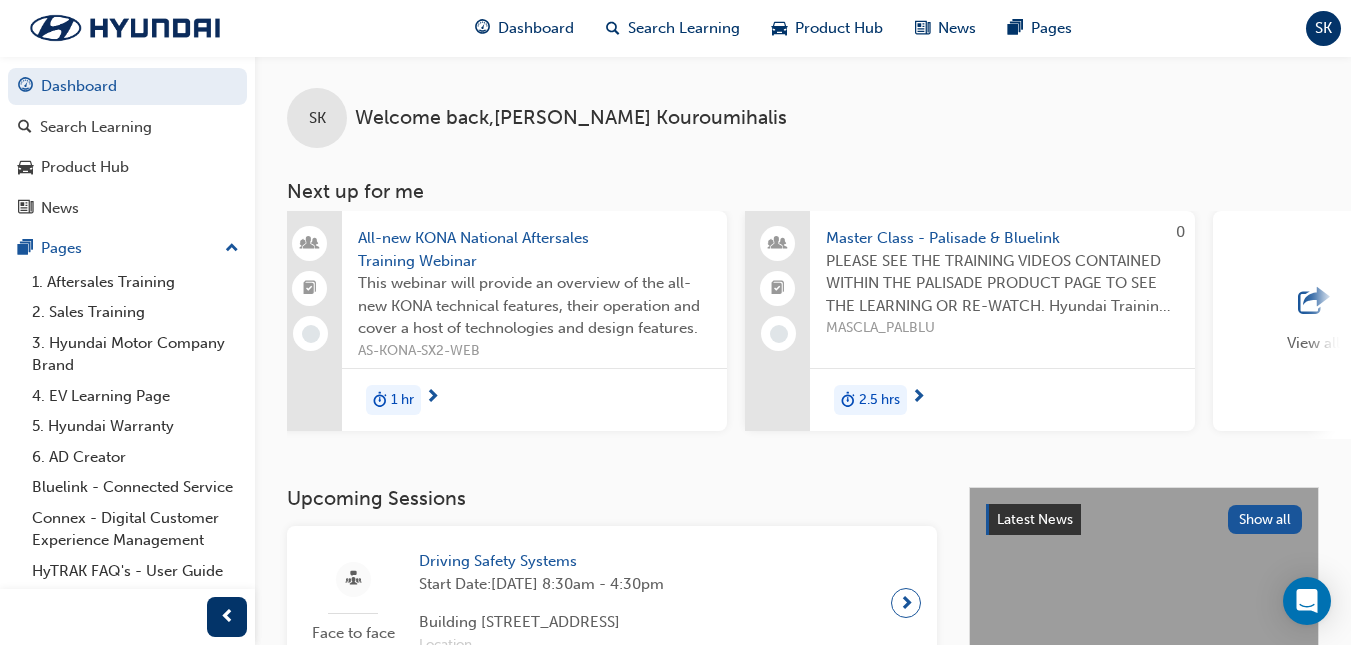 scroll, scrollTop: 0, scrollLeft: 1469, axis: horizontal 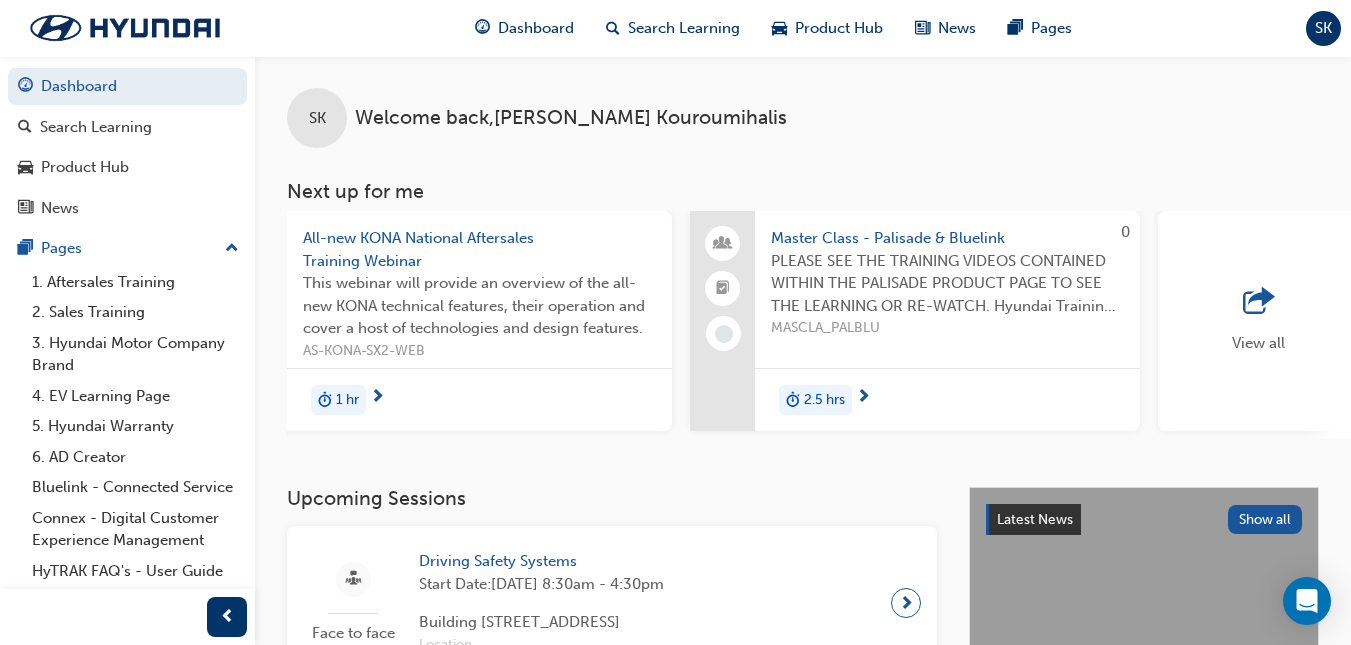 click on "View all" at bounding box center [1258, 321] 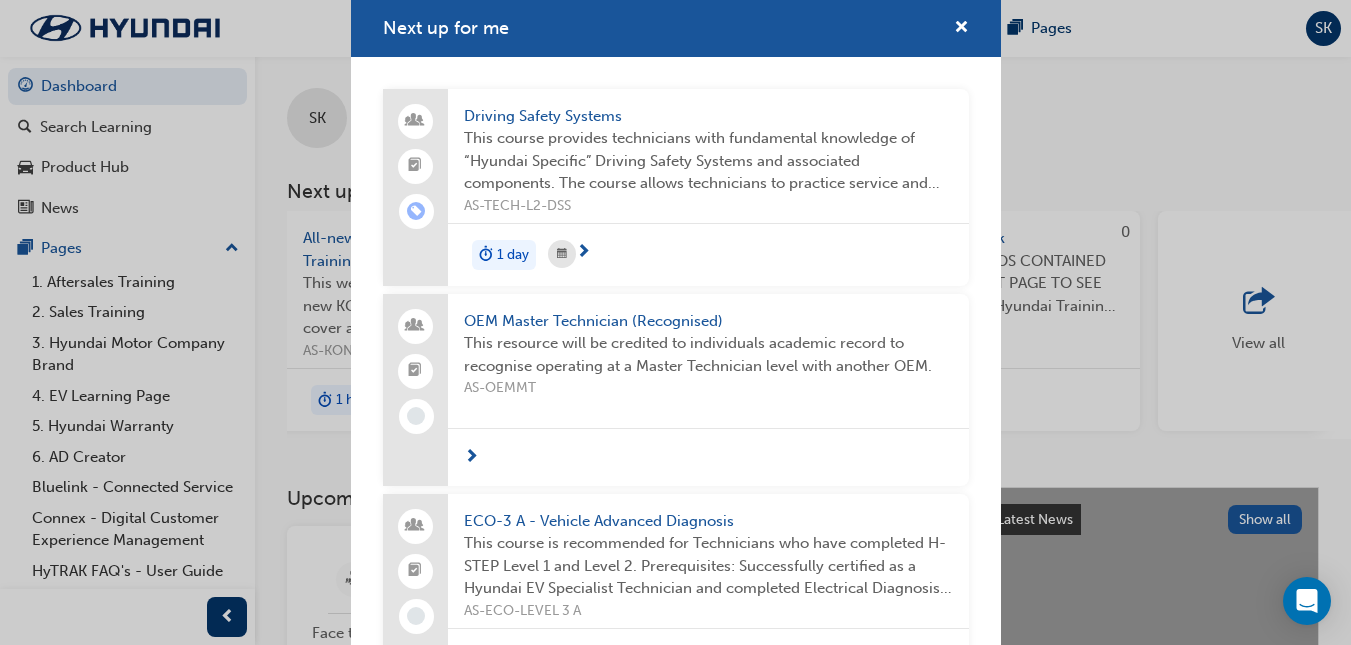 scroll, scrollTop: 564, scrollLeft: 0, axis: vertical 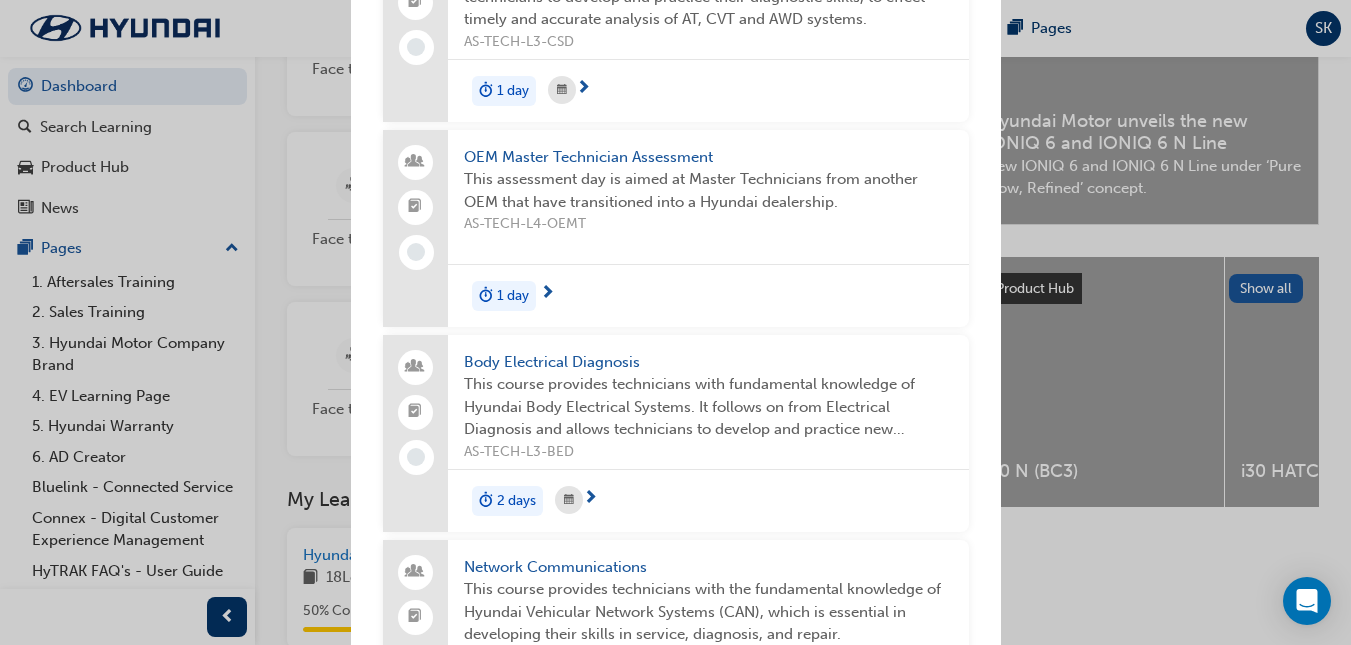 click on "Next up for me Driving Safety Systems This course provides technicians with fundamental knowledge of “Hyundai Specific” Driving Safety Systems and associated components.
The course allows technicians to practice service and diagnostic operations on systems such as ABS, ESC, MDPS, SRS, TPMS and more.
AS-TECH-L2-DSS 1 day OEM Master Technician (Recognised) This resource will be credited to individuals academic record to recognise operating at a Master Technician level with another OEM. AS-OEMMT ECO-3 A - Vehicle Advanced Diagnosis This course is recommended for Technicians who have completed H-STEP Level 1 and Level 2.  Prerequisites: Successfully certified as a Hyundai EV Specialist Technician and completed Electrical Diagnosis. This Advanced Diagnostic training course for Eco Vehicles aims to provide in-depth technical and diagnostic information for related Eco Vehicle systems and functions on Hyundai Eco Vehicles. Four Day Course delivered as Part A Two-Day Module and Part B Two-Day Module.  2 days 1 hr" at bounding box center [675, 322] 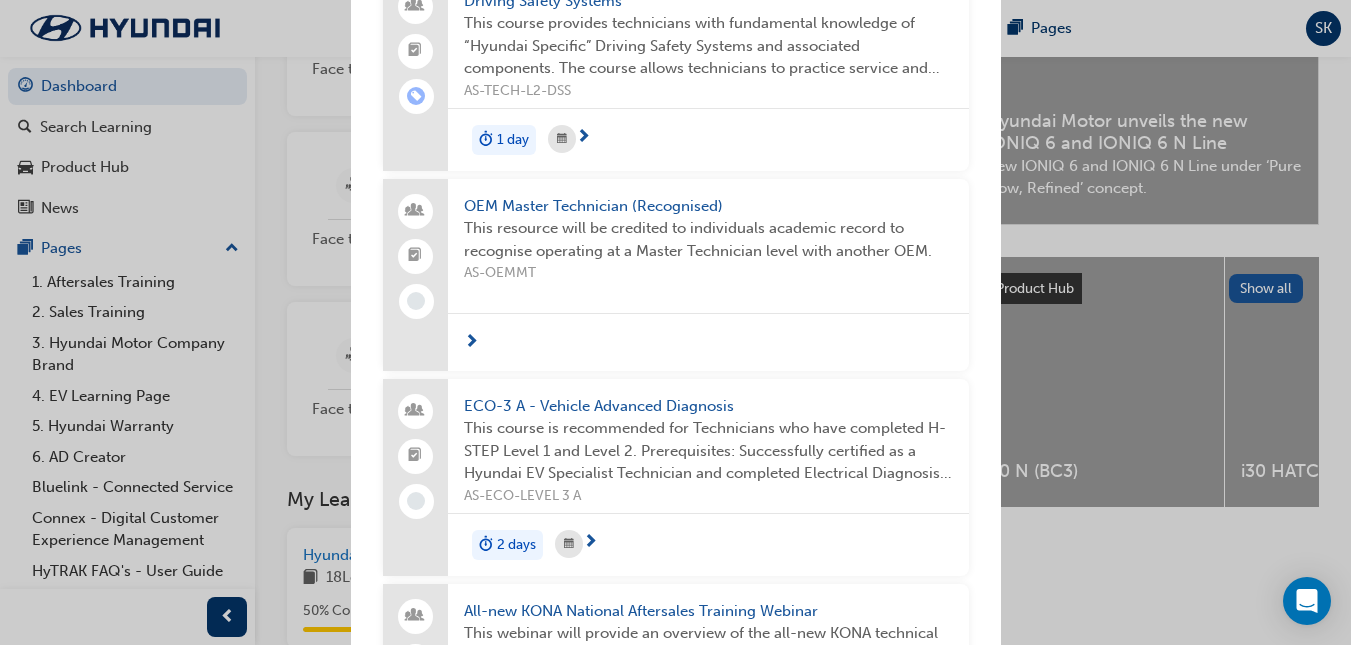 scroll, scrollTop: 0, scrollLeft: 0, axis: both 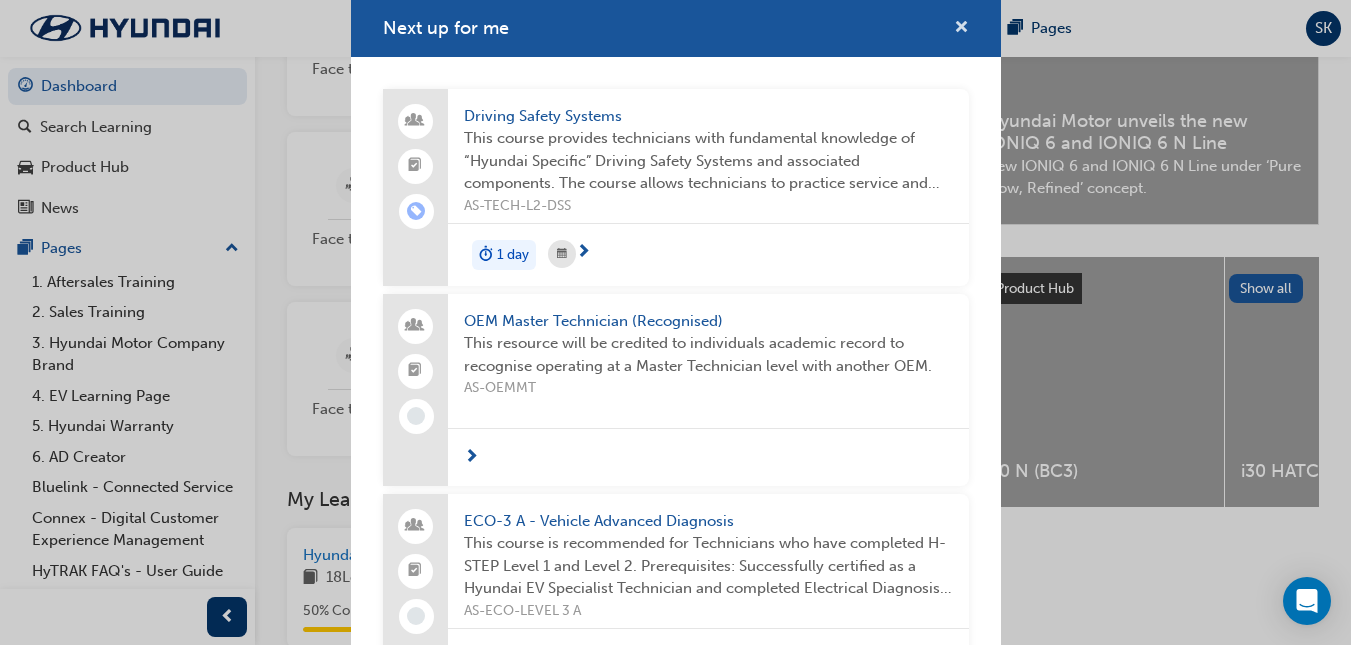 click at bounding box center [961, 29] 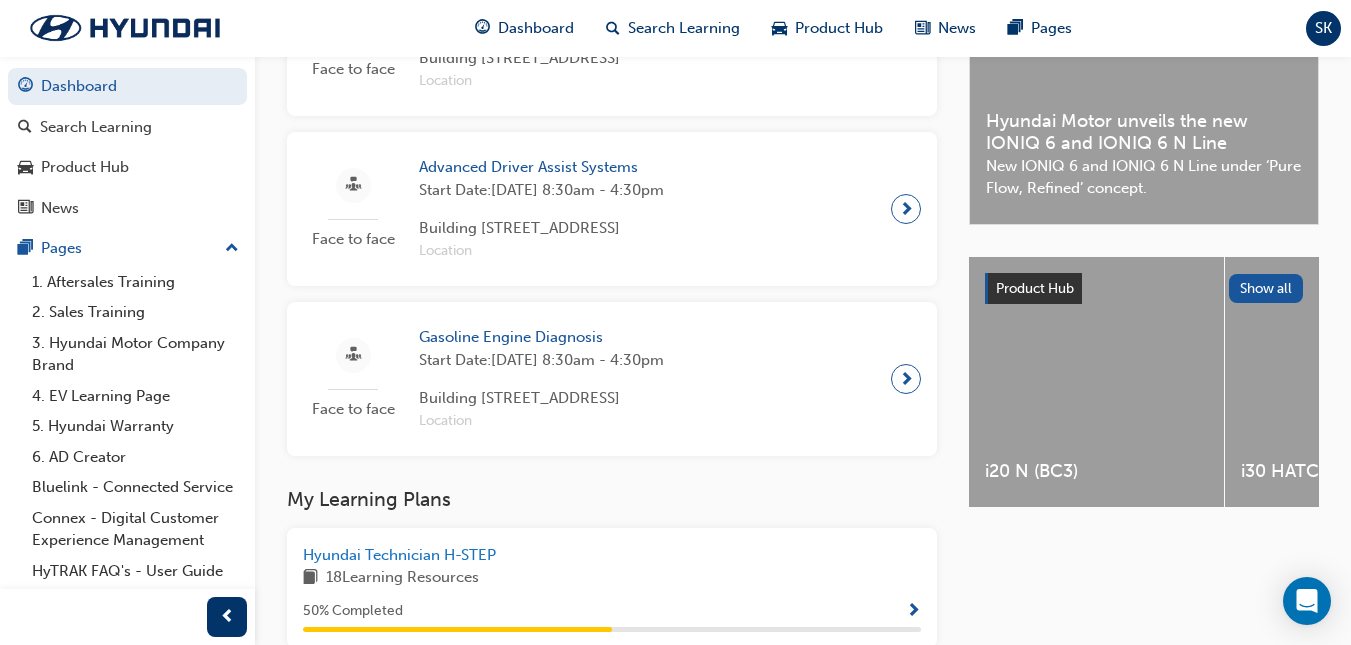 scroll, scrollTop: 3, scrollLeft: 0, axis: vertical 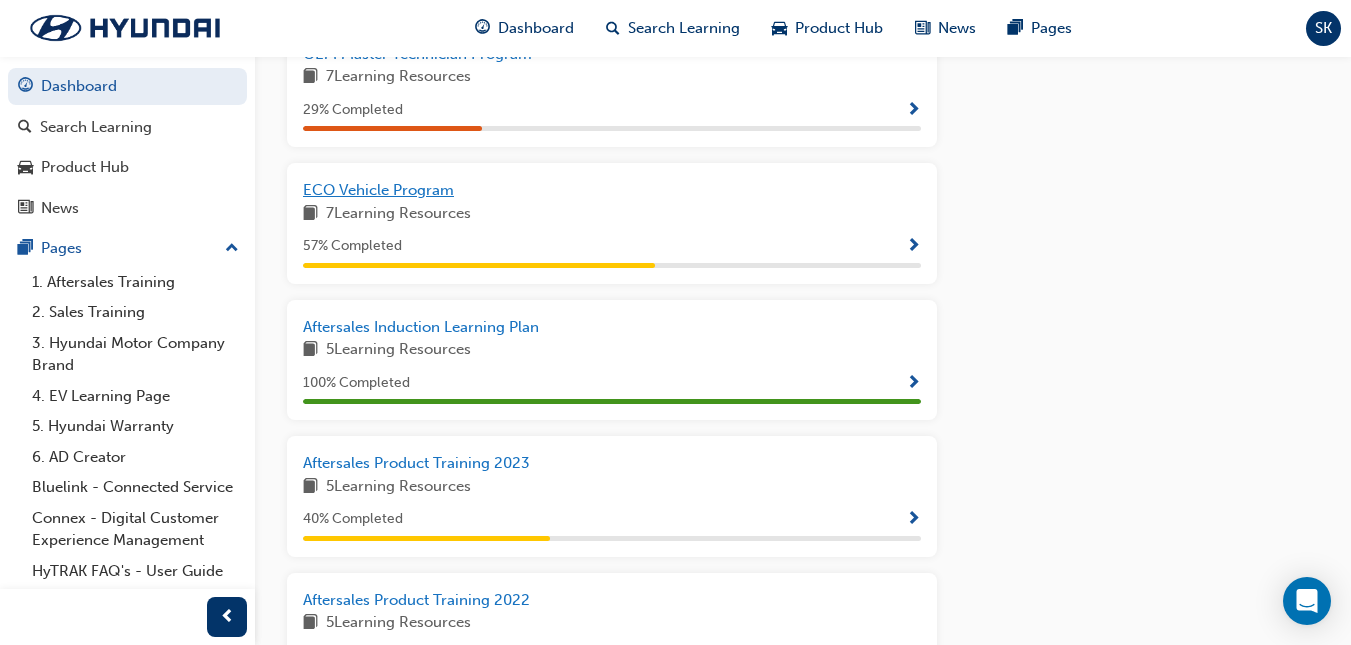 click on "ECO Vehicle Program" at bounding box center [378, 190] 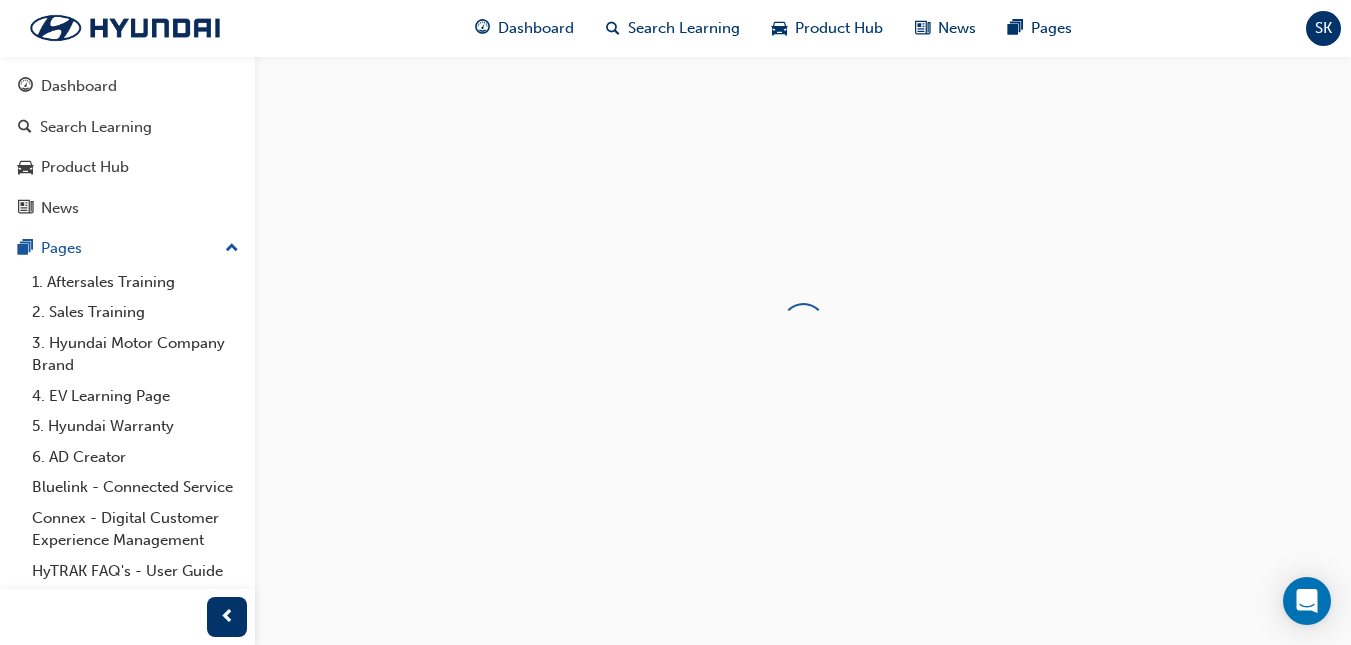 scroll, scrollTop: 0, scrollLeft: 0, axis: both 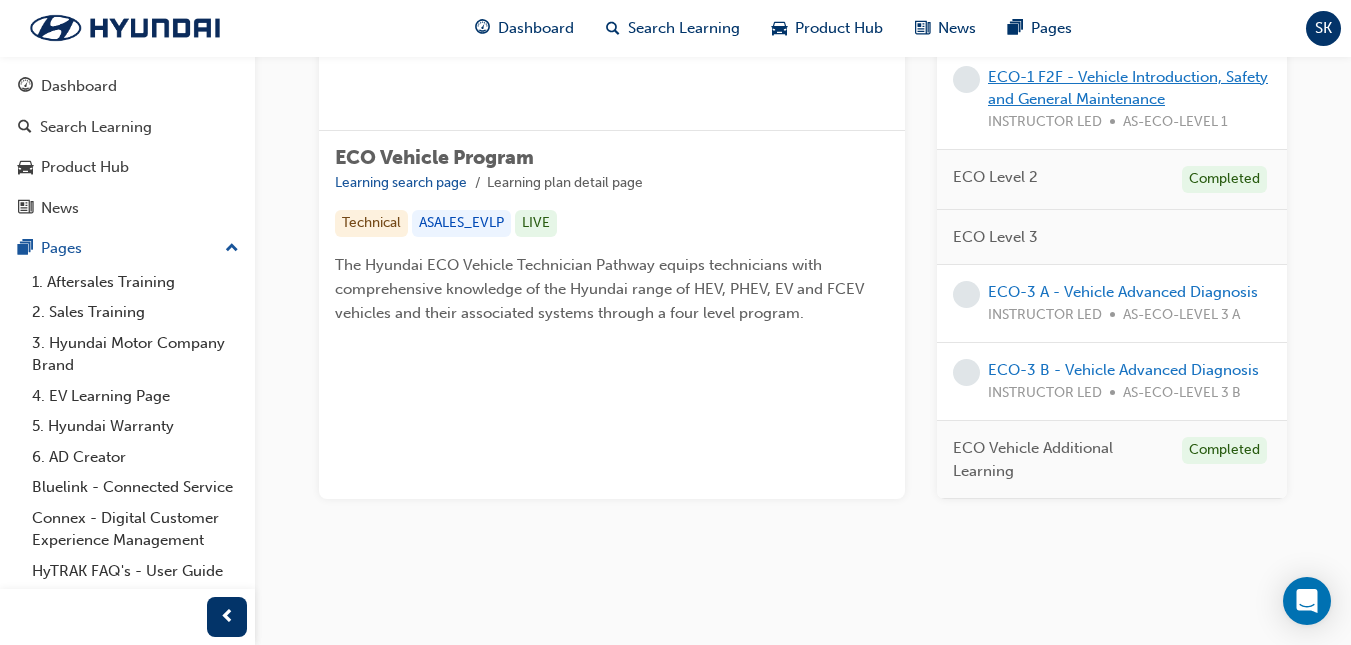 click on "ECO-1 F2F - Vehicle Introduction, Safety and General Maintenance" at bounding box center (1128, 88) 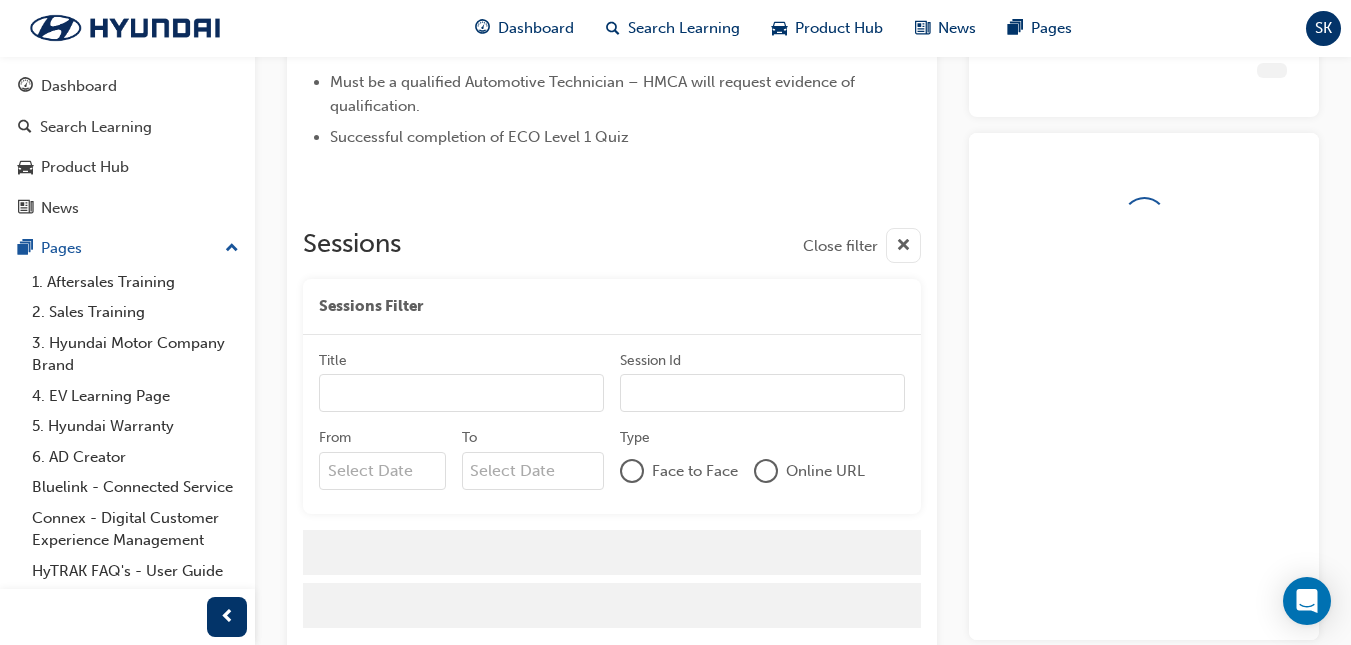 scroll, scrollTop: 1143, scrollLeft: 0, axis: vertical 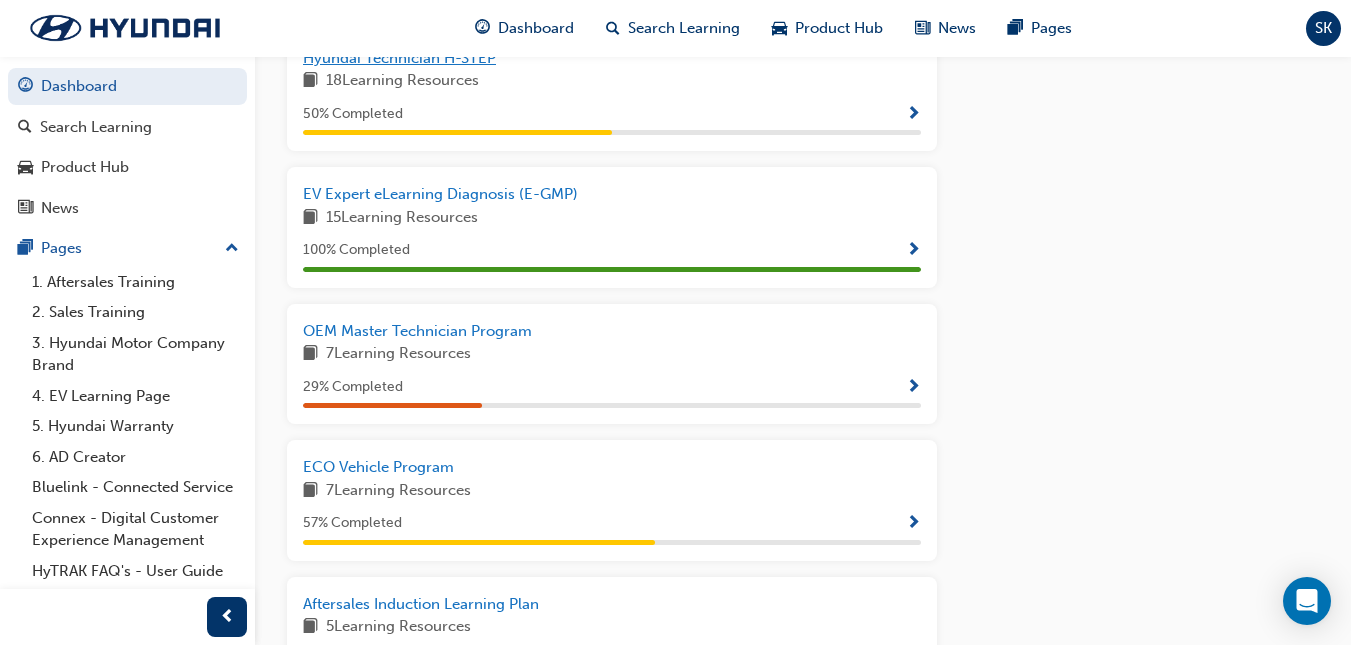 click on "Hyundai Technician H-STEP" at bounding box center [399, 58] 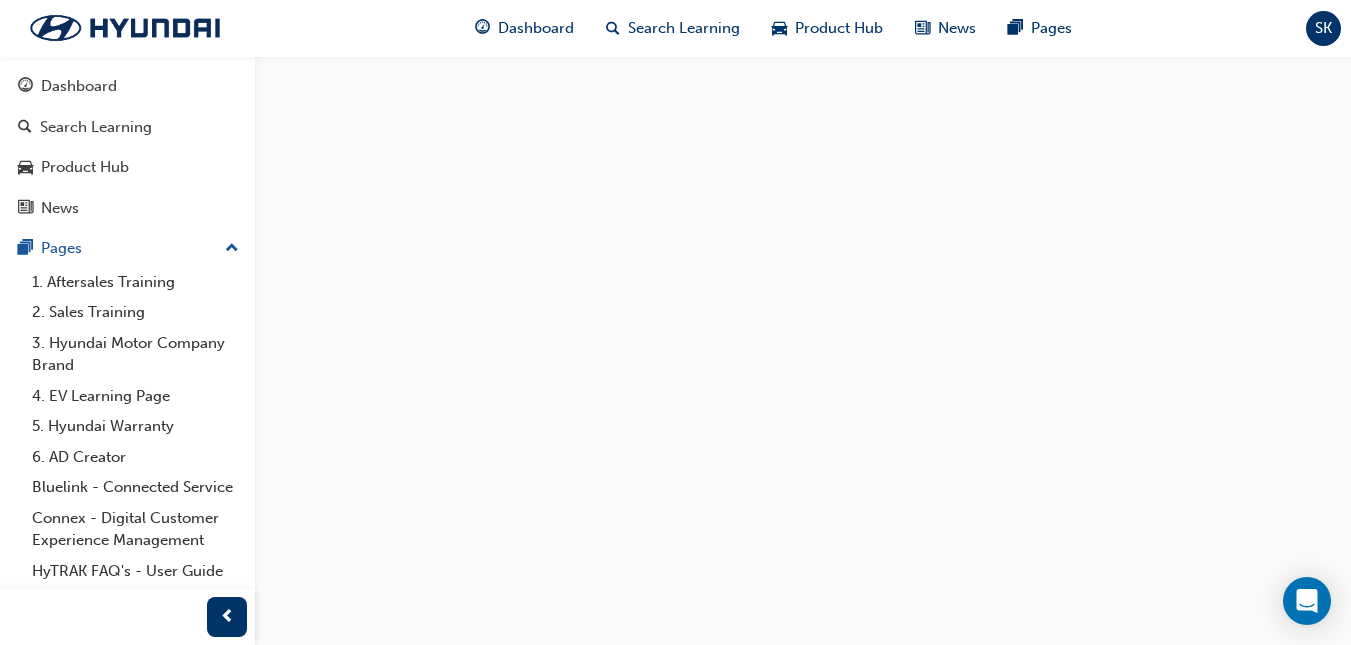scroll, scrollTop: 0, scrollLeft: 0, axis: both 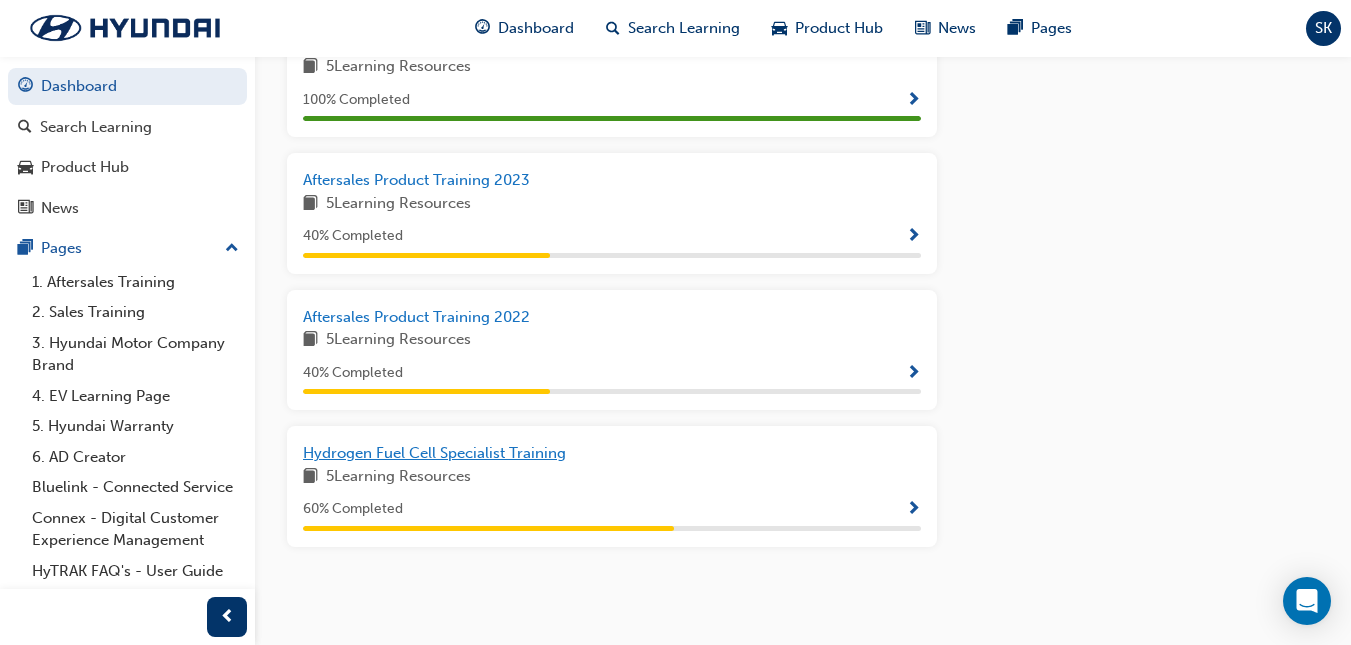 click on "Hydrogen Fuel Cell Specialist Training" at bounding box center (434, 453) 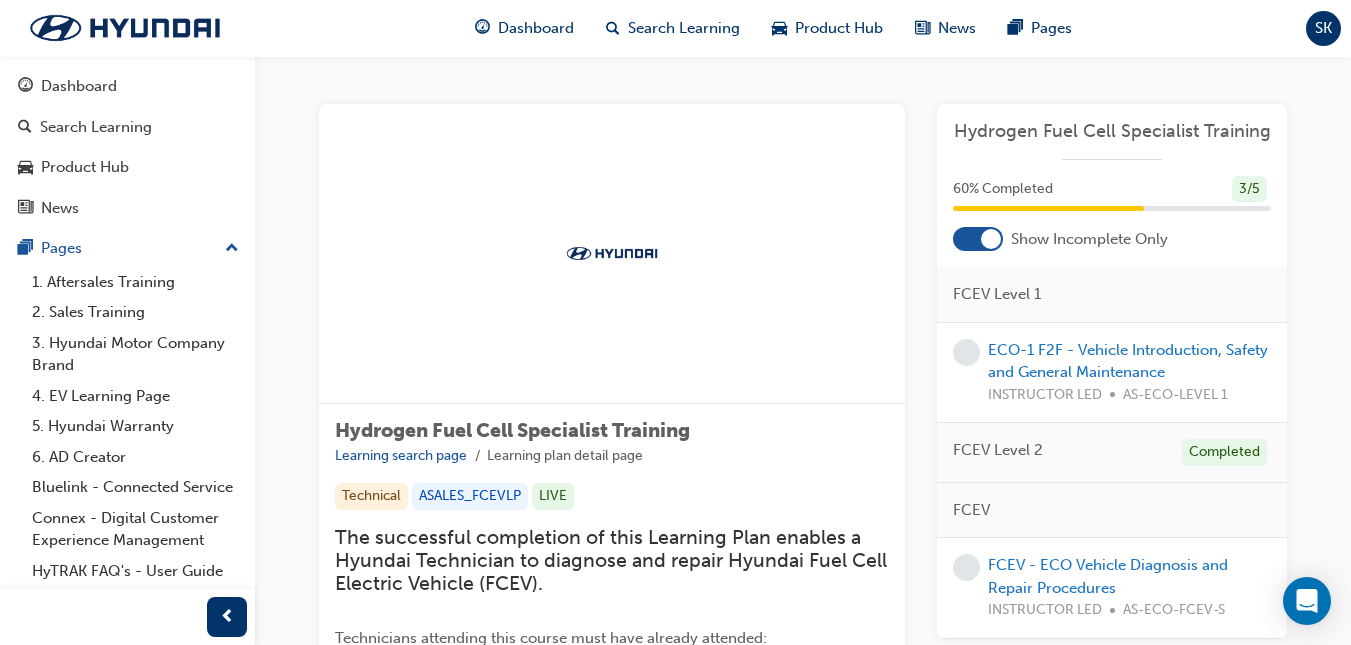 click on "Learning plan detail page" at bounding box center (565, 456) 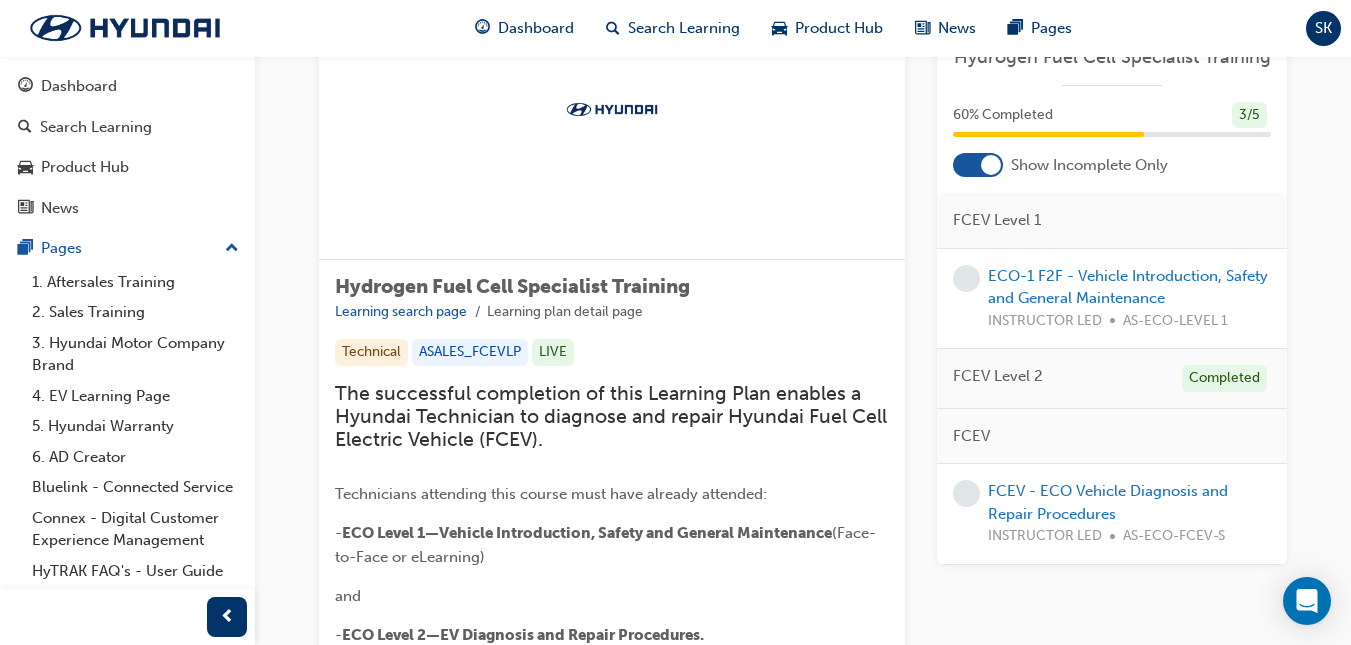 scroll, scrollTop: 148, scrollLeft: 0, axis: vertical 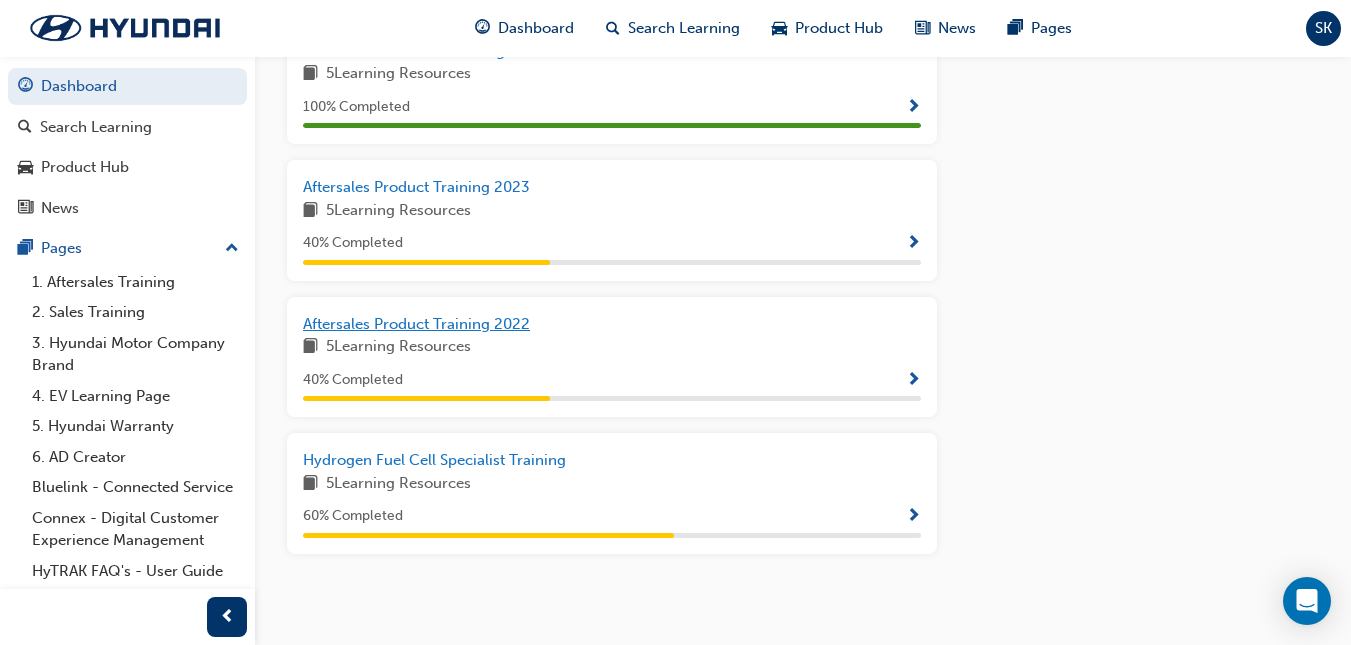 click on "Aftersales Product Training 2022" at bounding box center [416, 324] 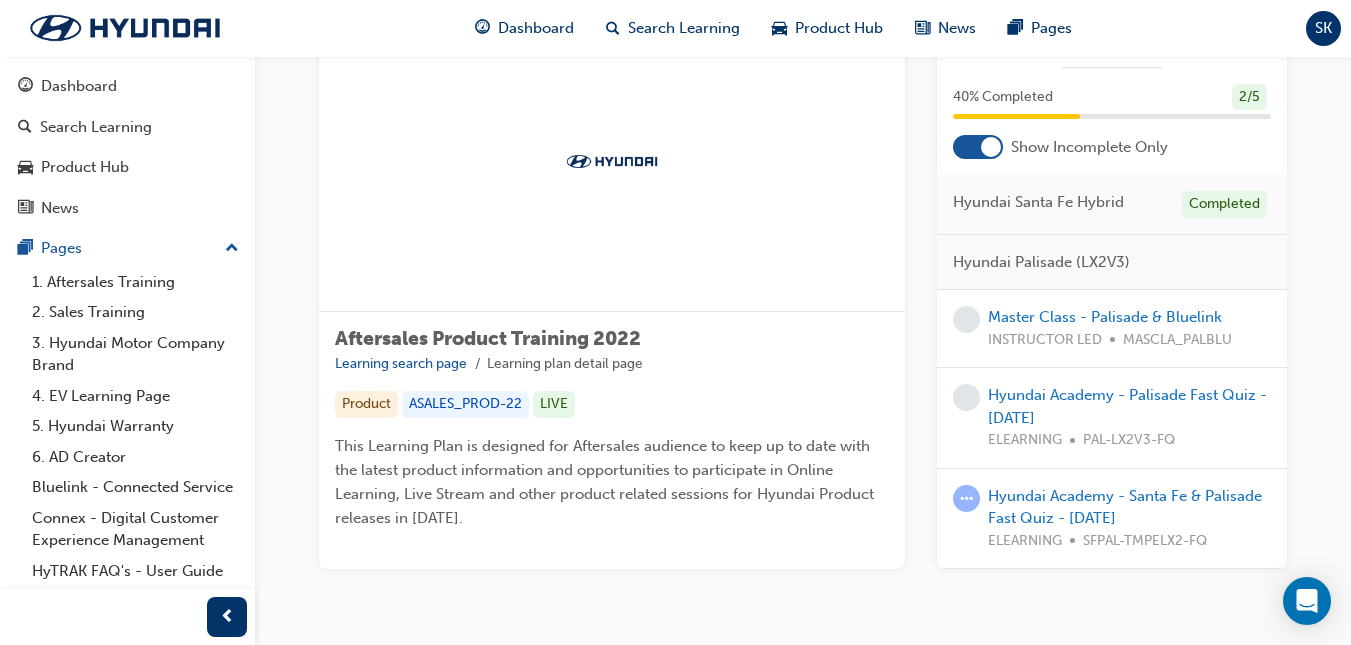 scroll, scrollTop: 96, scrollLeft: 0, axis: vertical 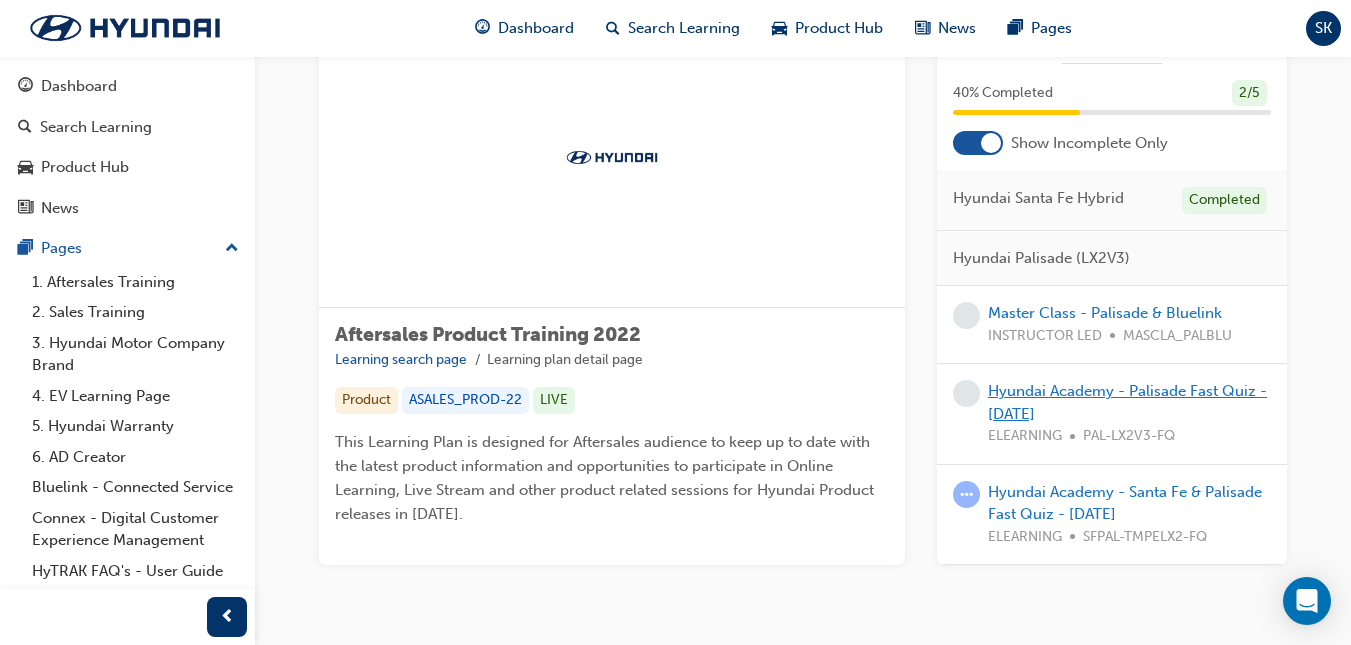 click on "Hyundai Academy - Palisade Fast Quiz - [DATE]" at bounding box center [1127, 402] 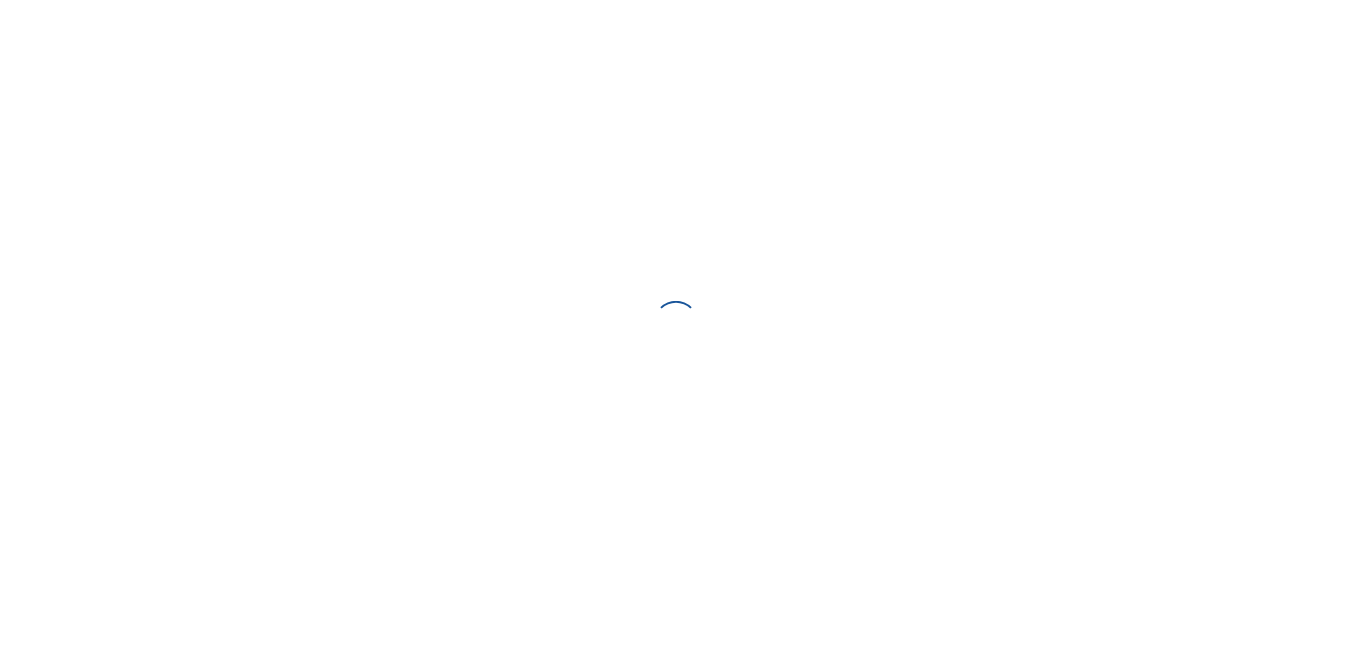 scroll, scrollTop: 0, scrollLeft: 0, axis: both 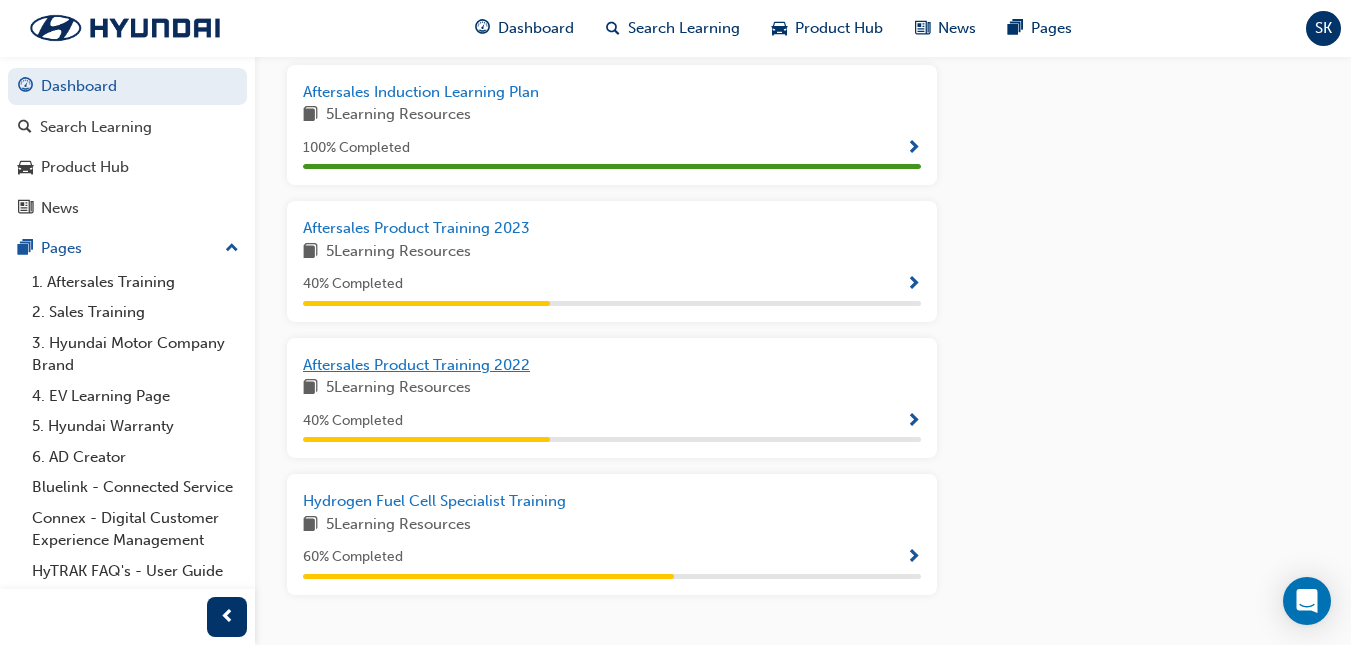 click on "Aftersales Product Training 2022" at bounding box center (416, 365) 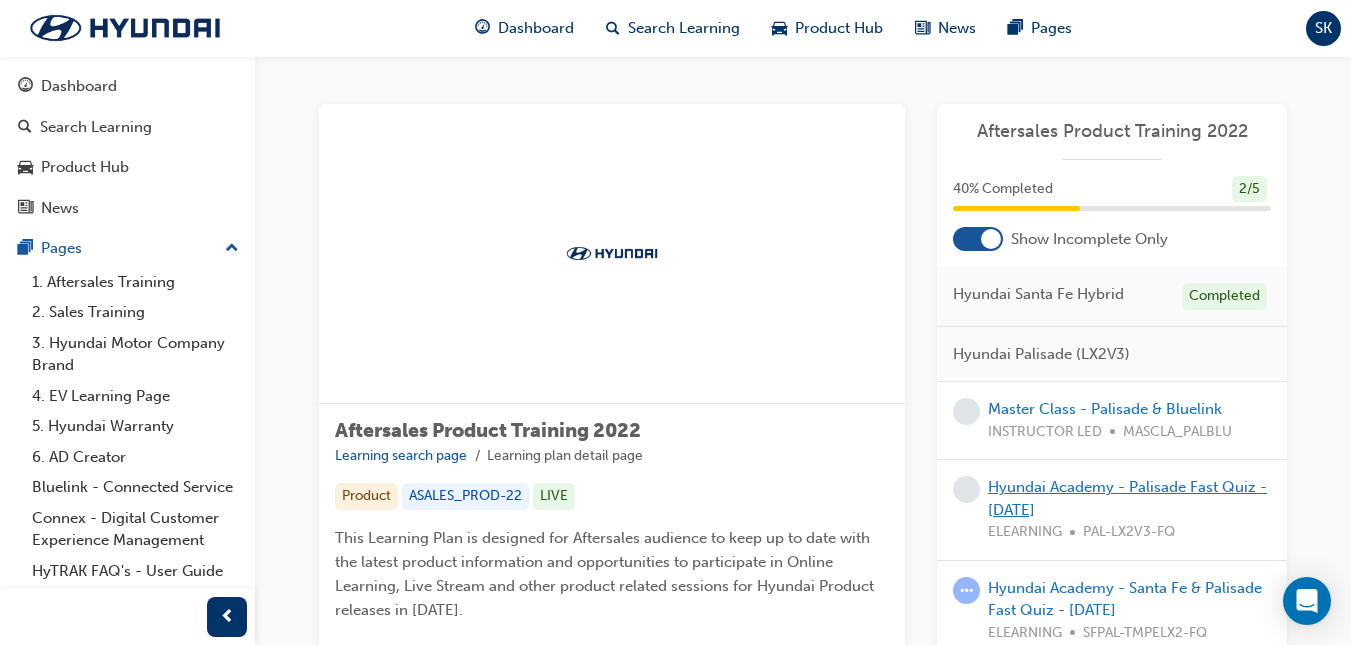 click on "Hyundai Academy - Palisade Fast Quiz - [DATE]" at bounding box center (1127, 498) 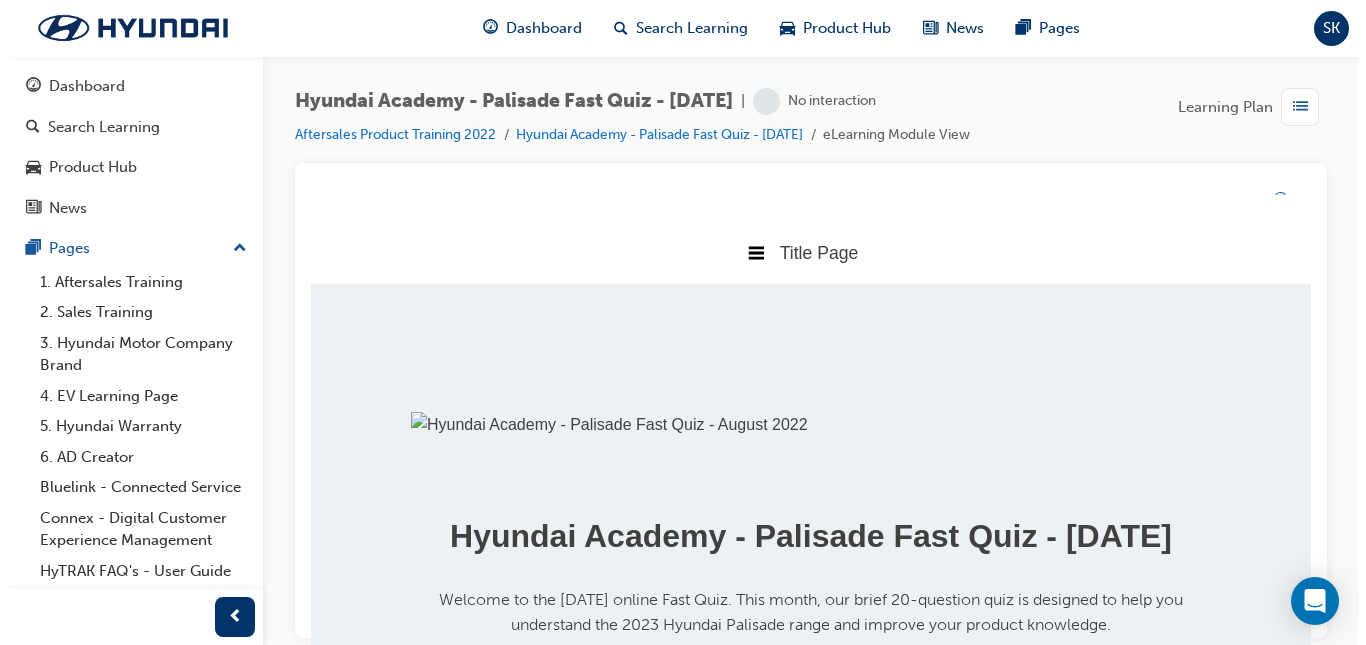 scroll, scrollTop: 0, scrollLeft: 0, axis: both 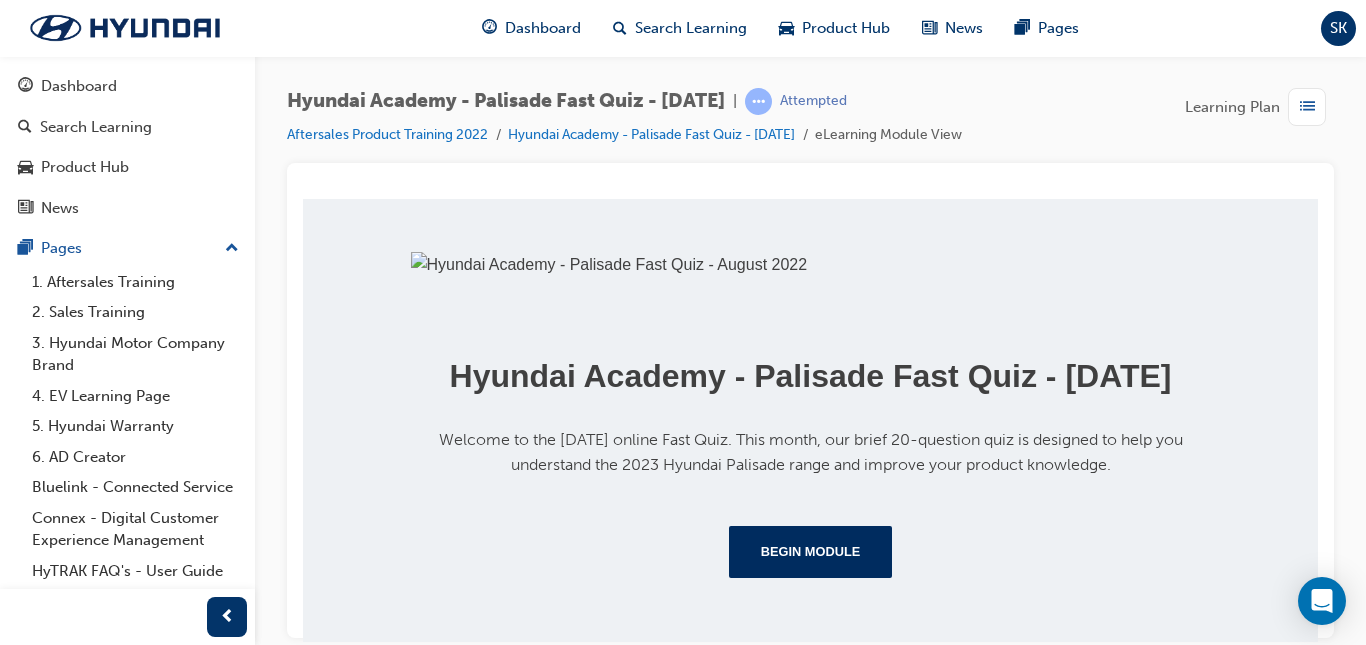 drag, startPoint x: 1308, startPoint y: 377, endPoint x: 1615, endPoint y: 818, distance: 537.336 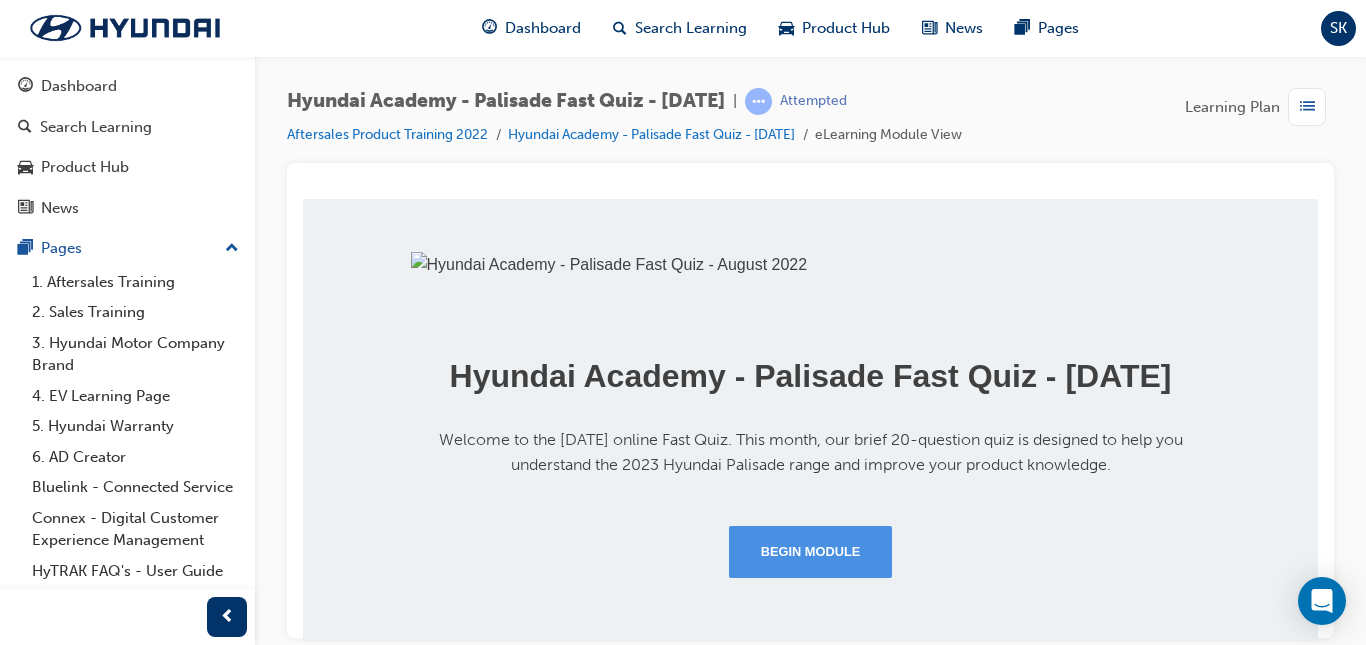 click on "Begin Module" at bounding box center [811, 551] 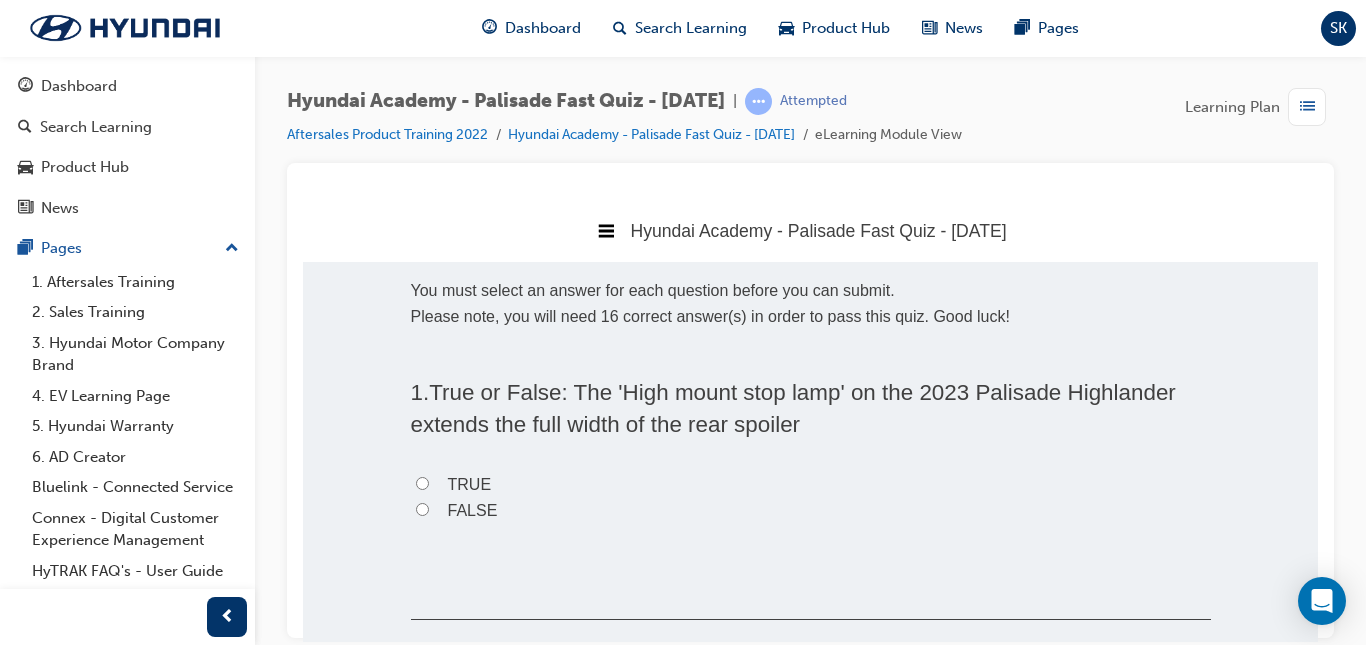 click on "FALSE" at bounding box center [422, 508] 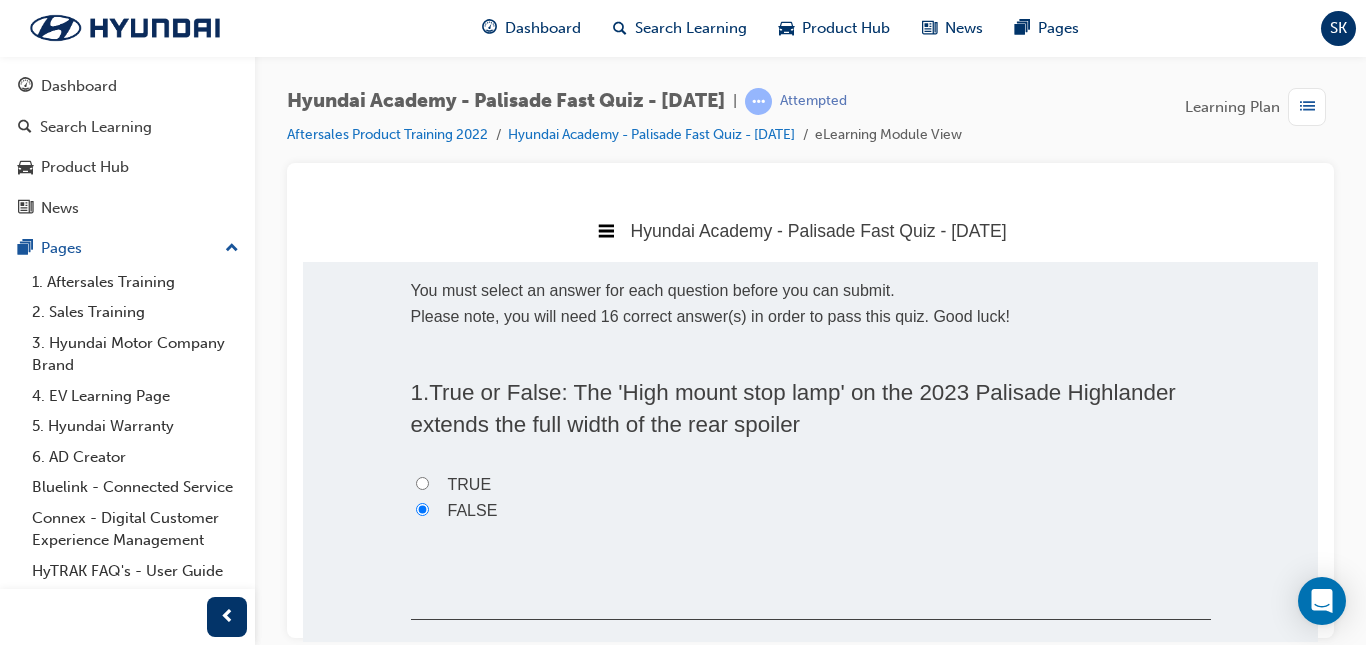 radio on "true" 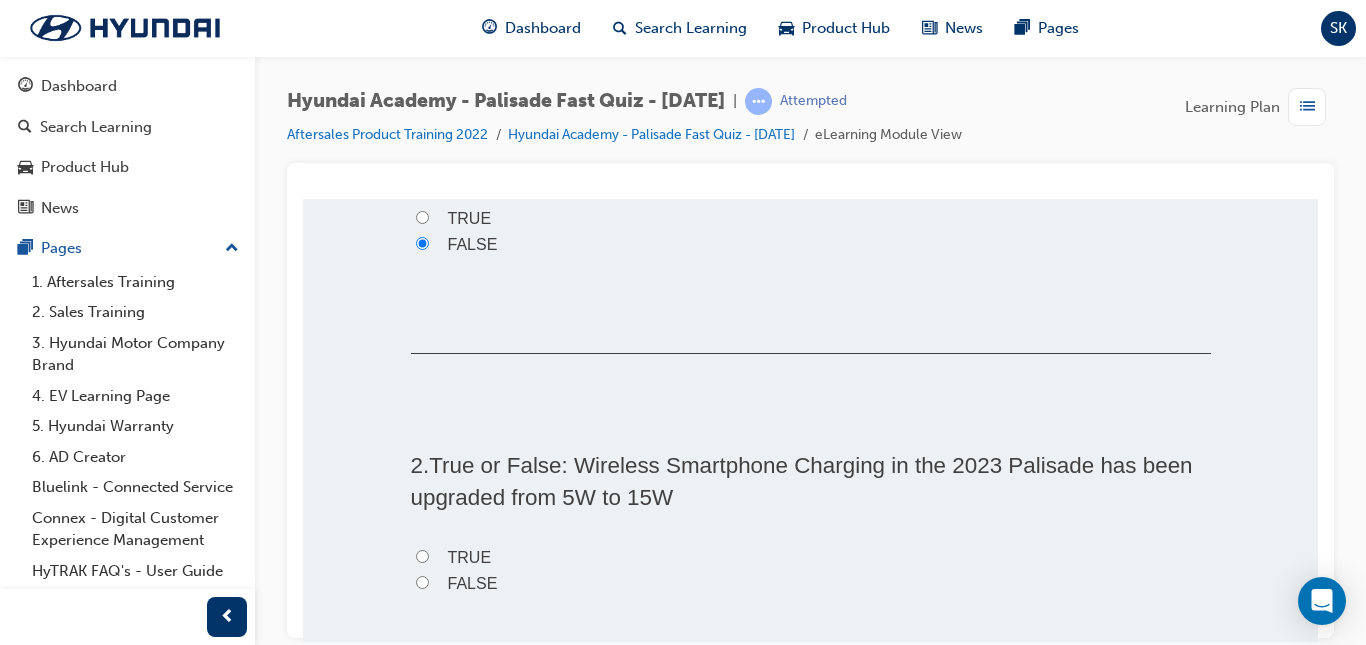 scroll, scrollTop: 343, scrollLeft: 0, axis: vertical 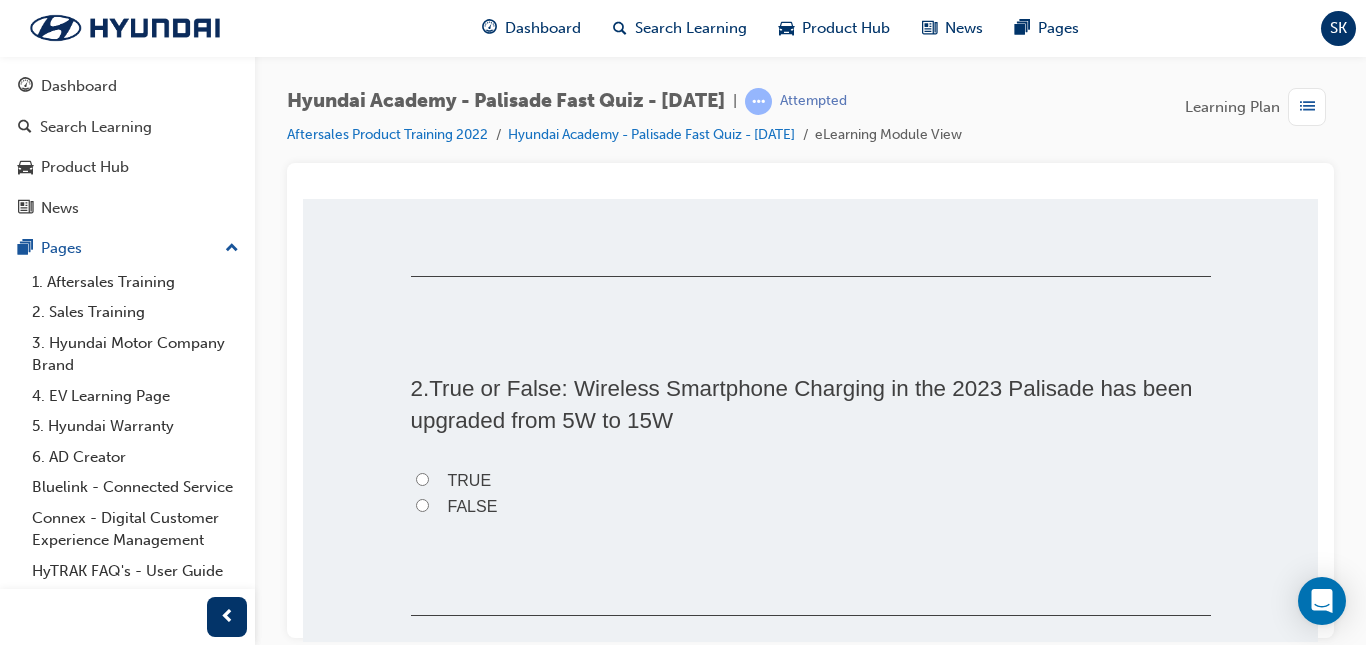 click on "TRUE" at bounding box center (422, 478) 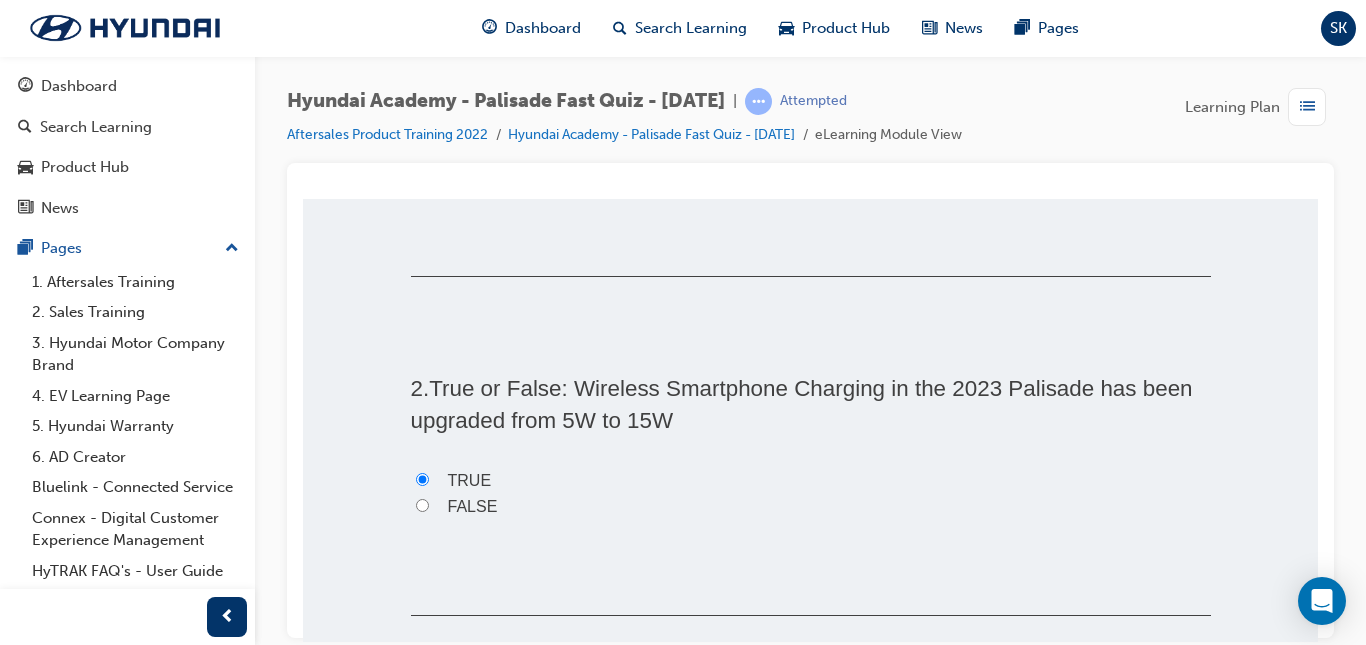radio on "true" 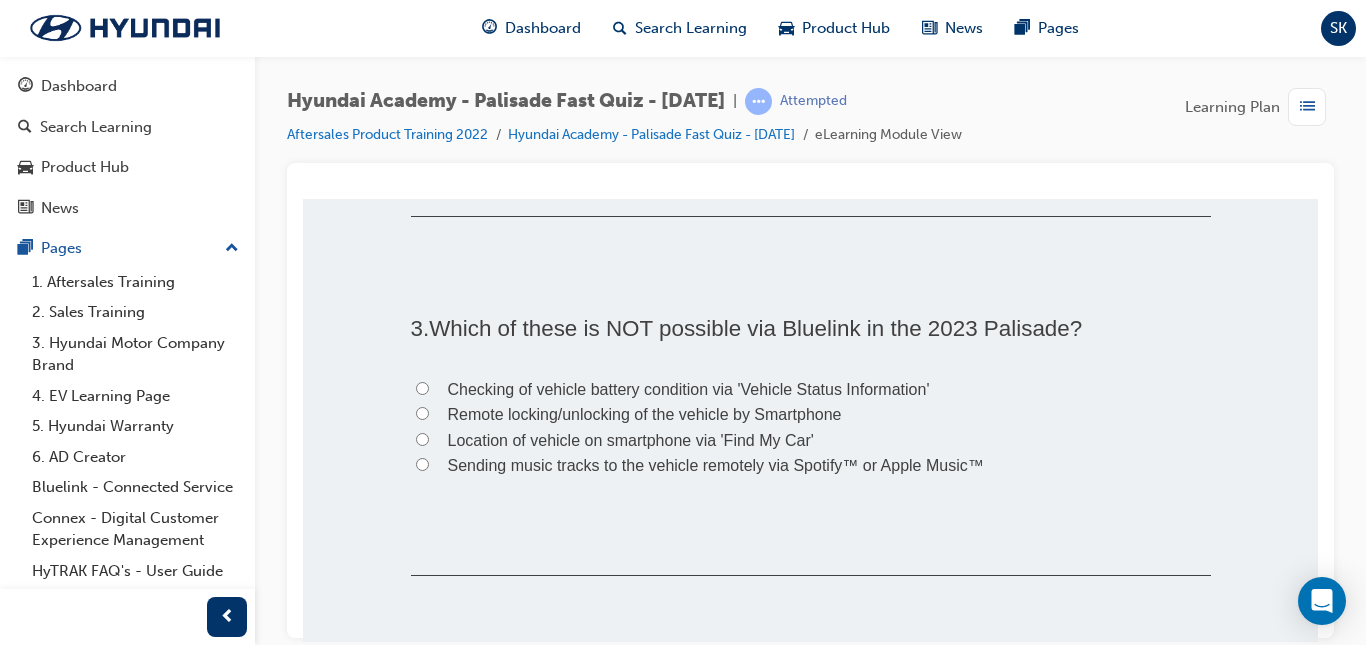 scroll, scrollTop: 780, scrollLeft: 0, axis: vertical 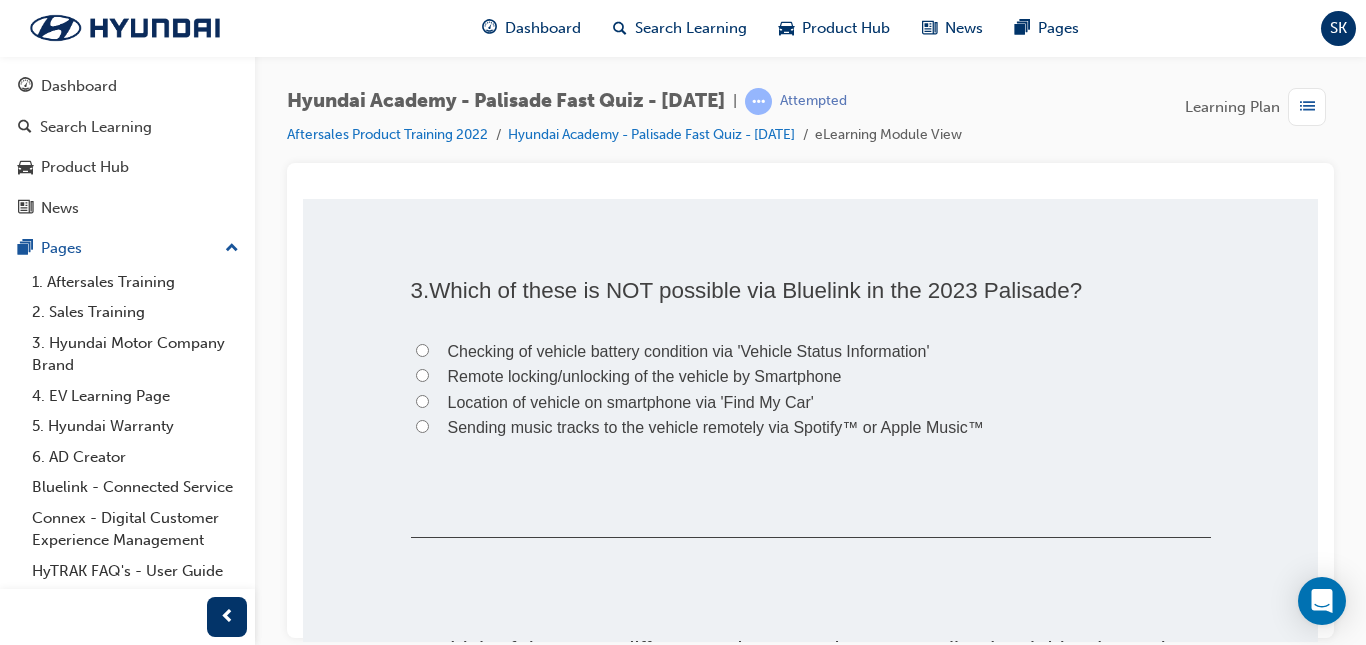 click on "Checking of vehicle battery condition via 'Vehicle Status Information'" at bounding box center (422, 349) 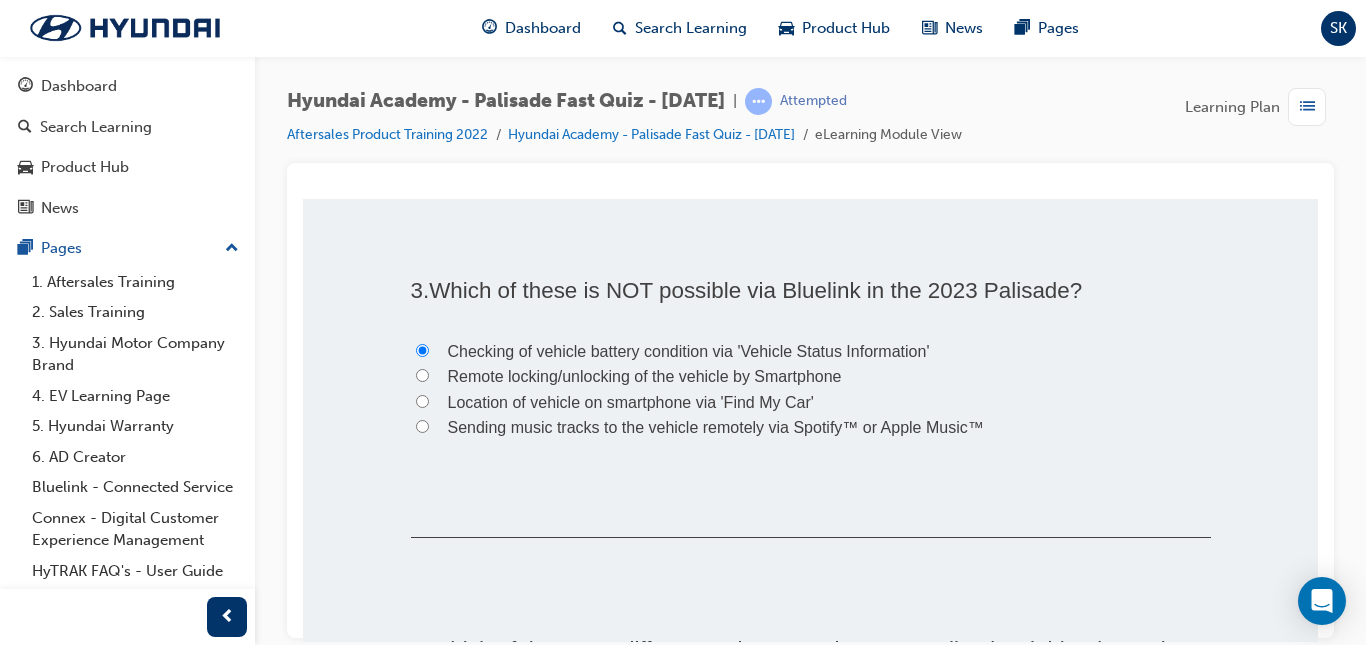 radio on "true" 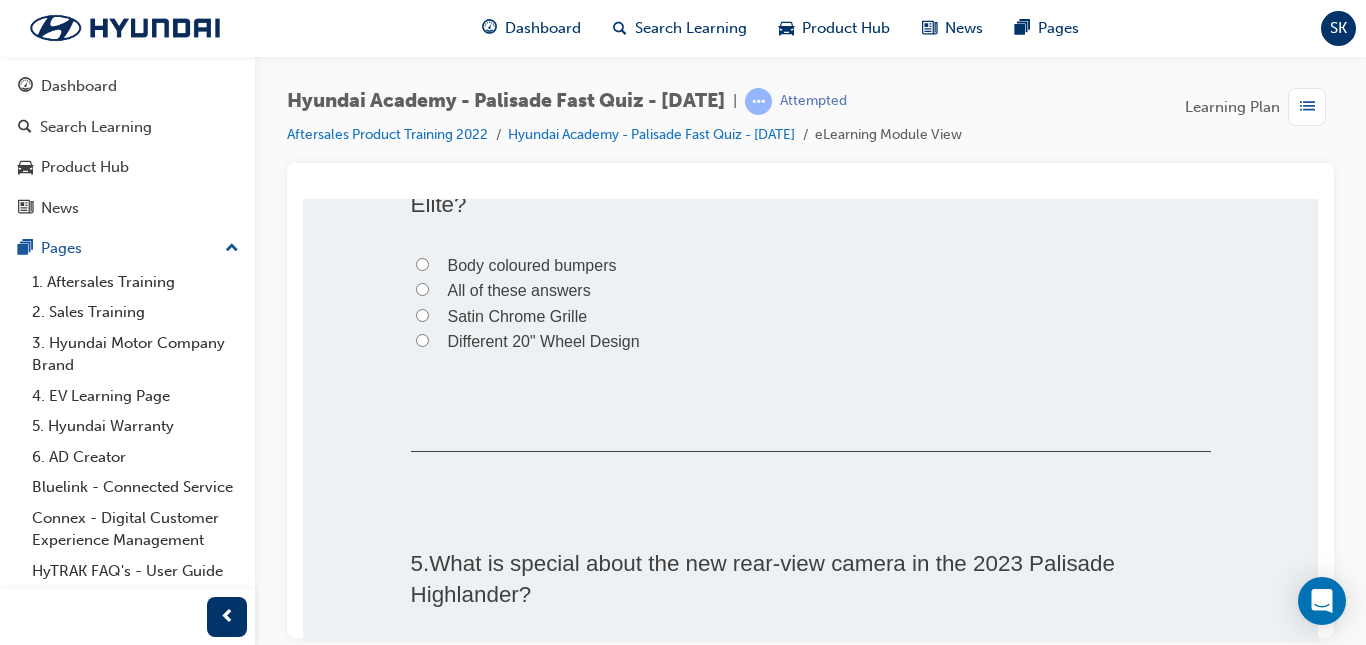 scroll, scrollTop: 1066, scrollLeft: 0, axis: vertical 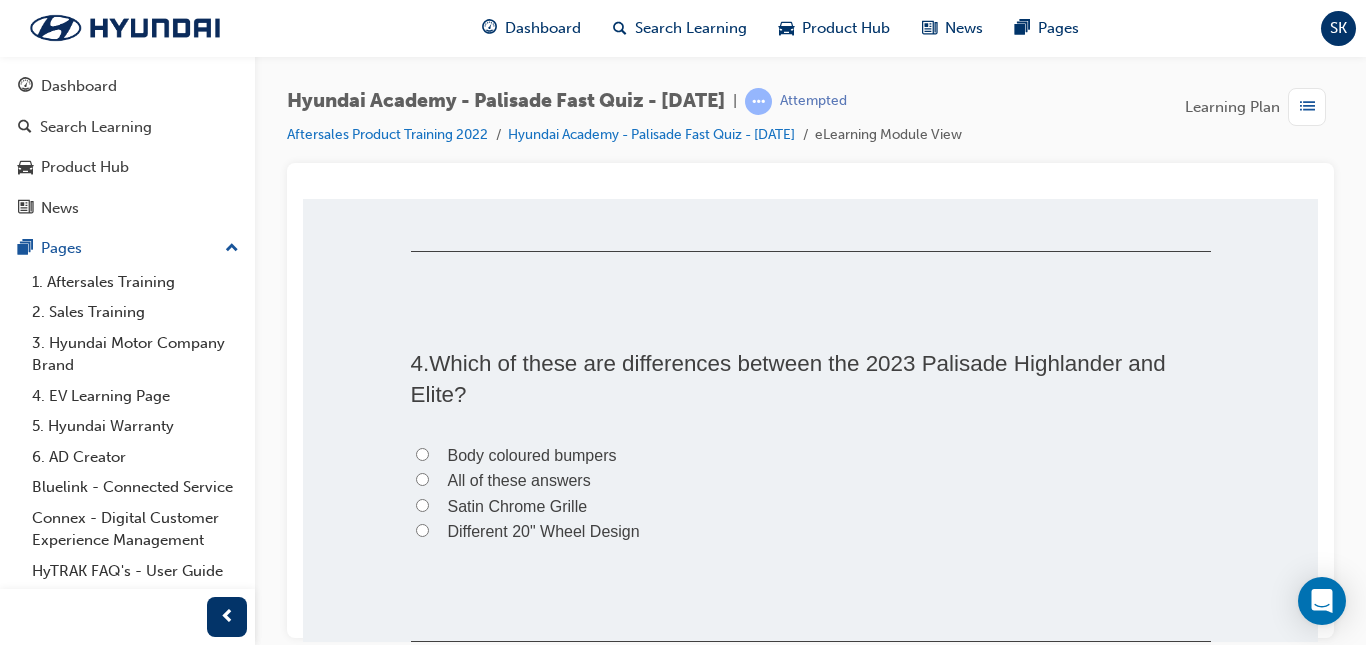 drag, startPoint x: 1314, startPoint y: 272, endPoint x: 1621, endPoint y: 486, distance: 374.22586 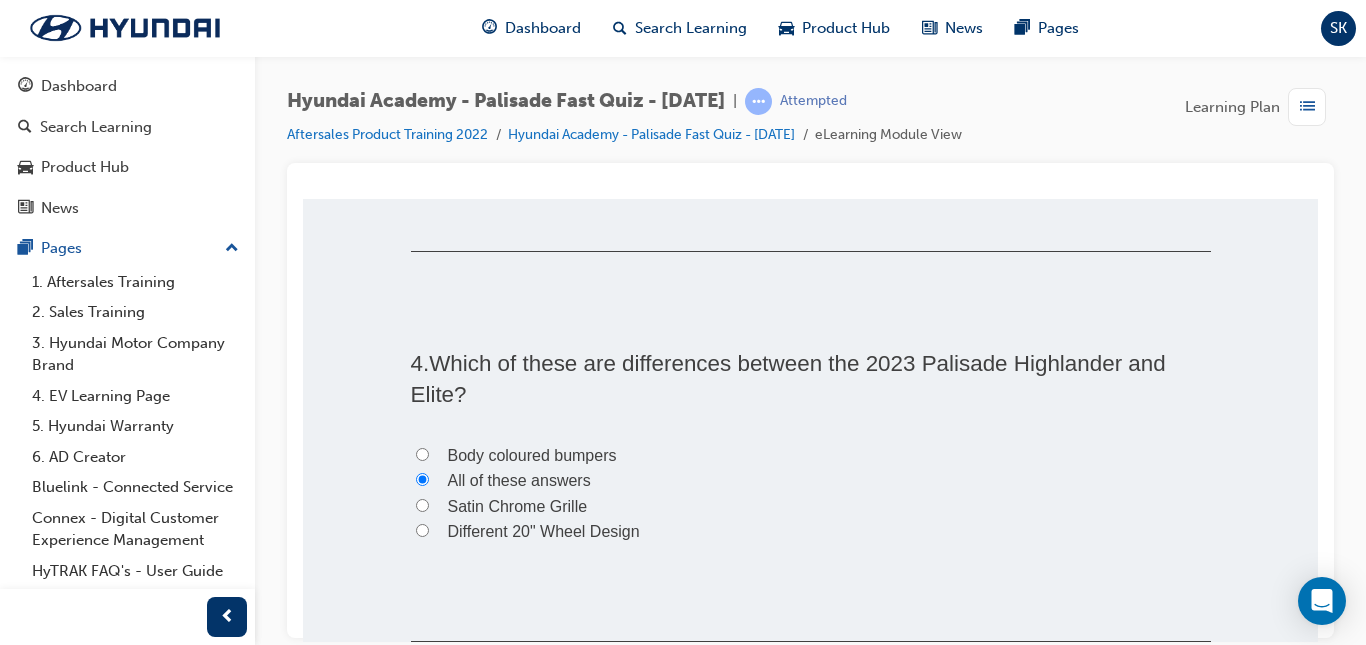 radio on "true" 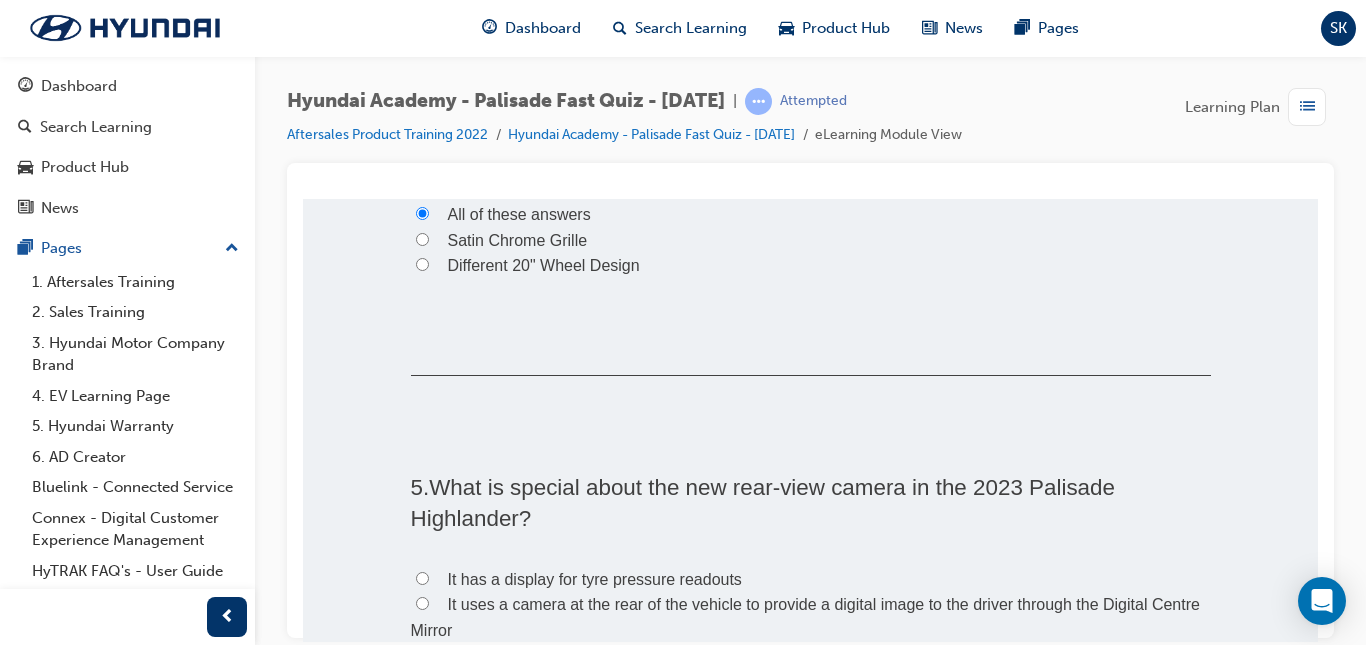 scroll, scrollTop: 1351, scrollLeft: 0, axis: vertical 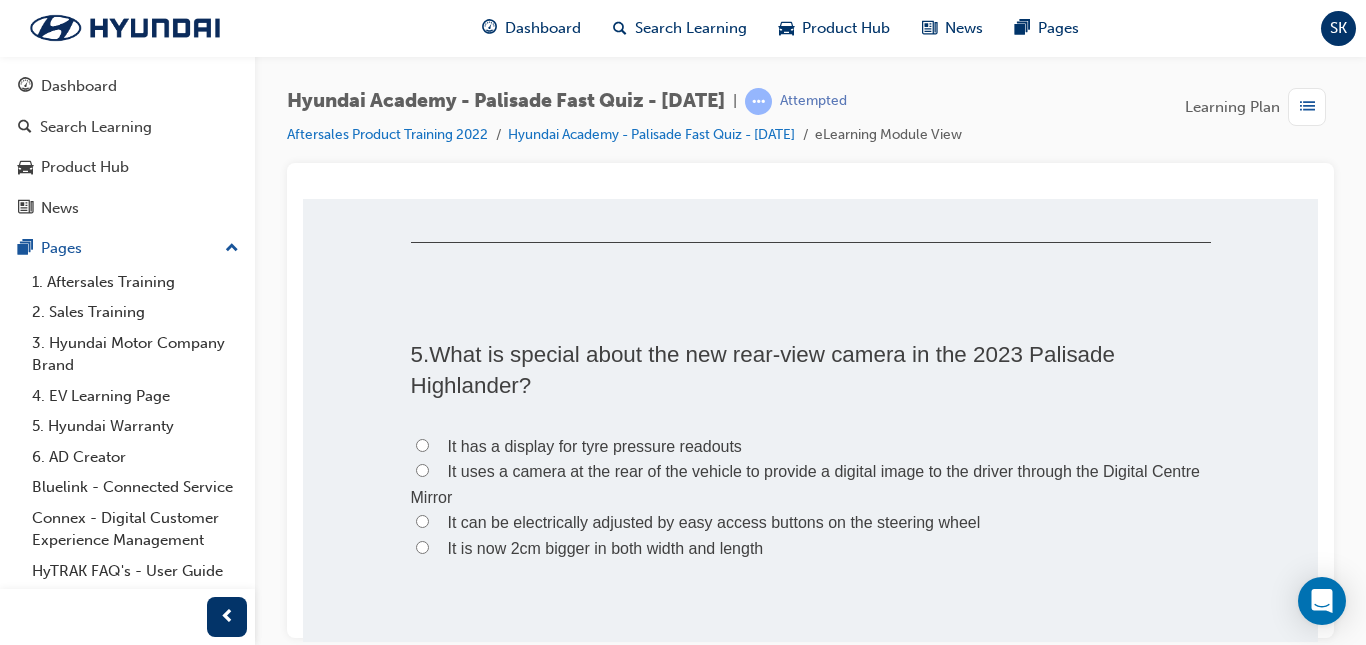 click on "It is now 2cm bigger in both width and length" at bounding box center (422, 546) 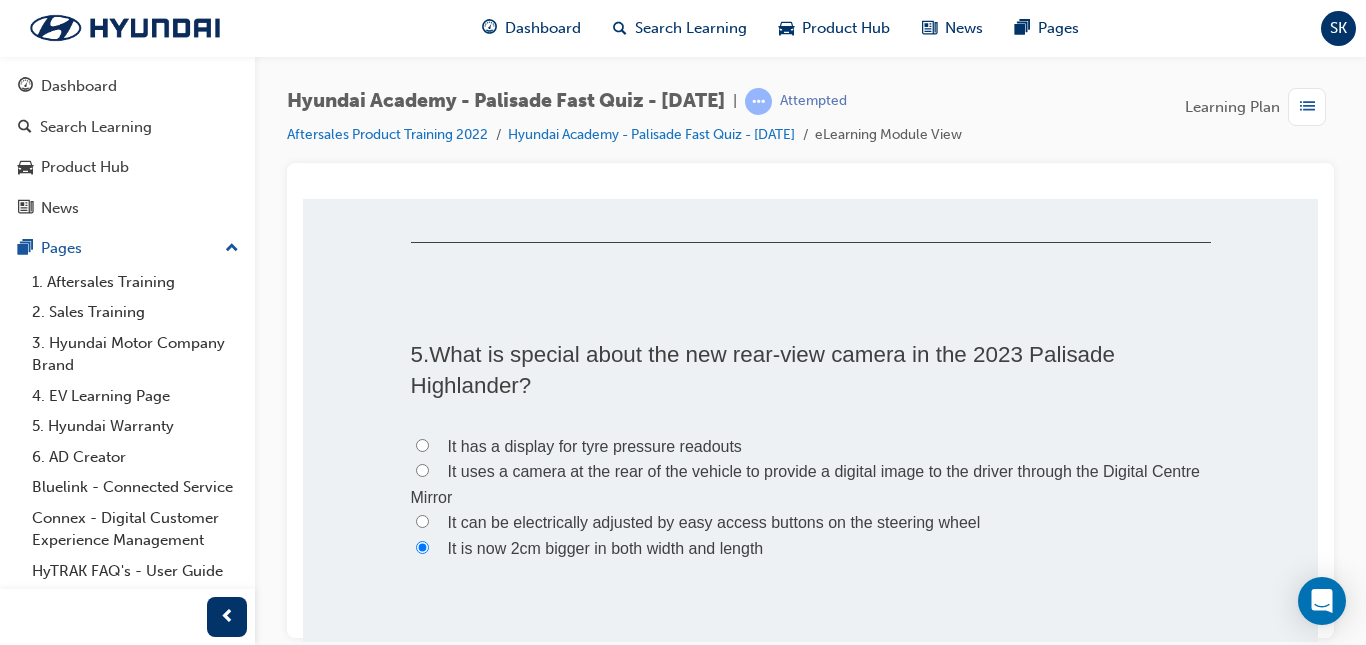 radio on "true" 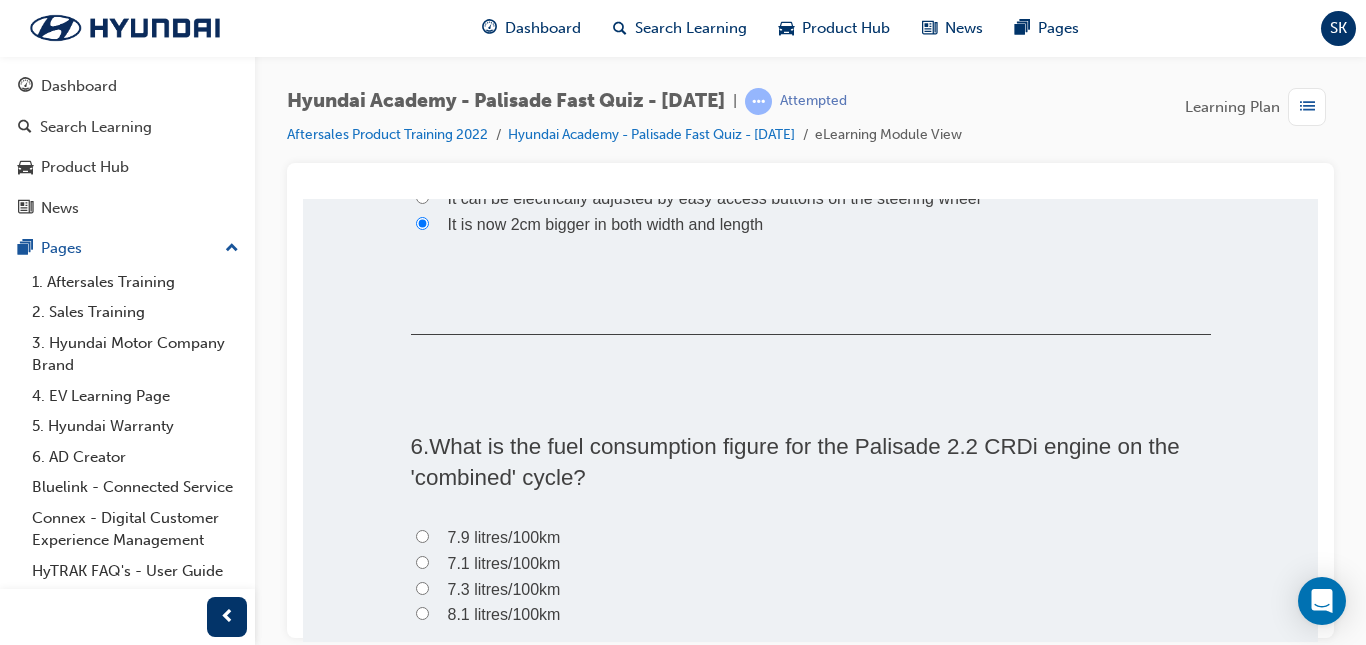 scroll, scrollTop: 1846, scrollLeft: 0, axis: vertical 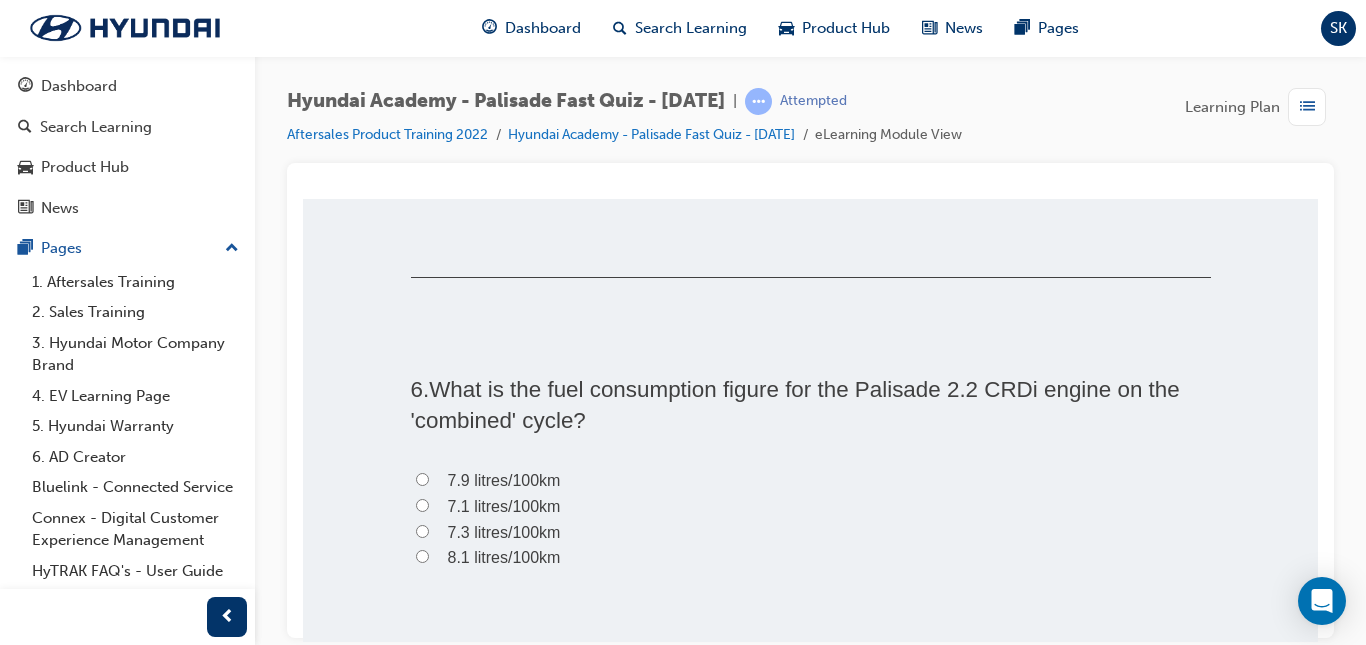 click on "7.3 litres/100km" at bounding box center [422, 530] 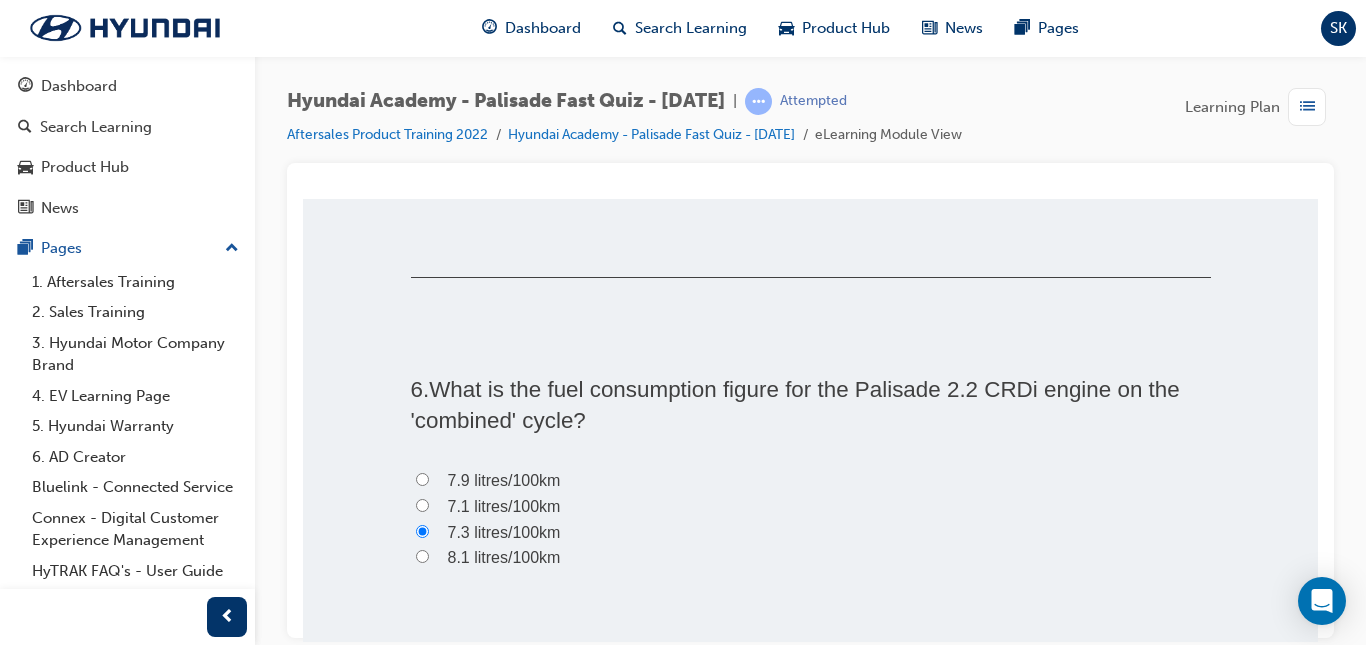 radio on "true" 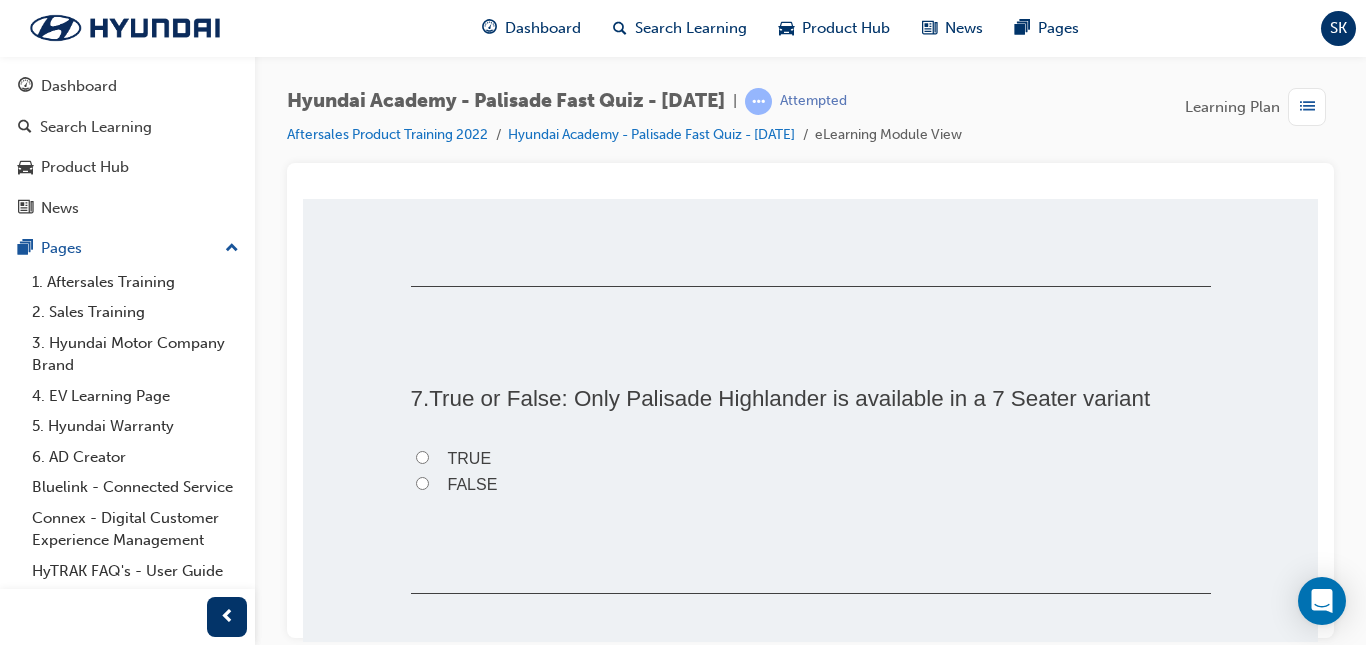scroll, scrollTop: 2265, scrollLeft: 0, axis: vertical 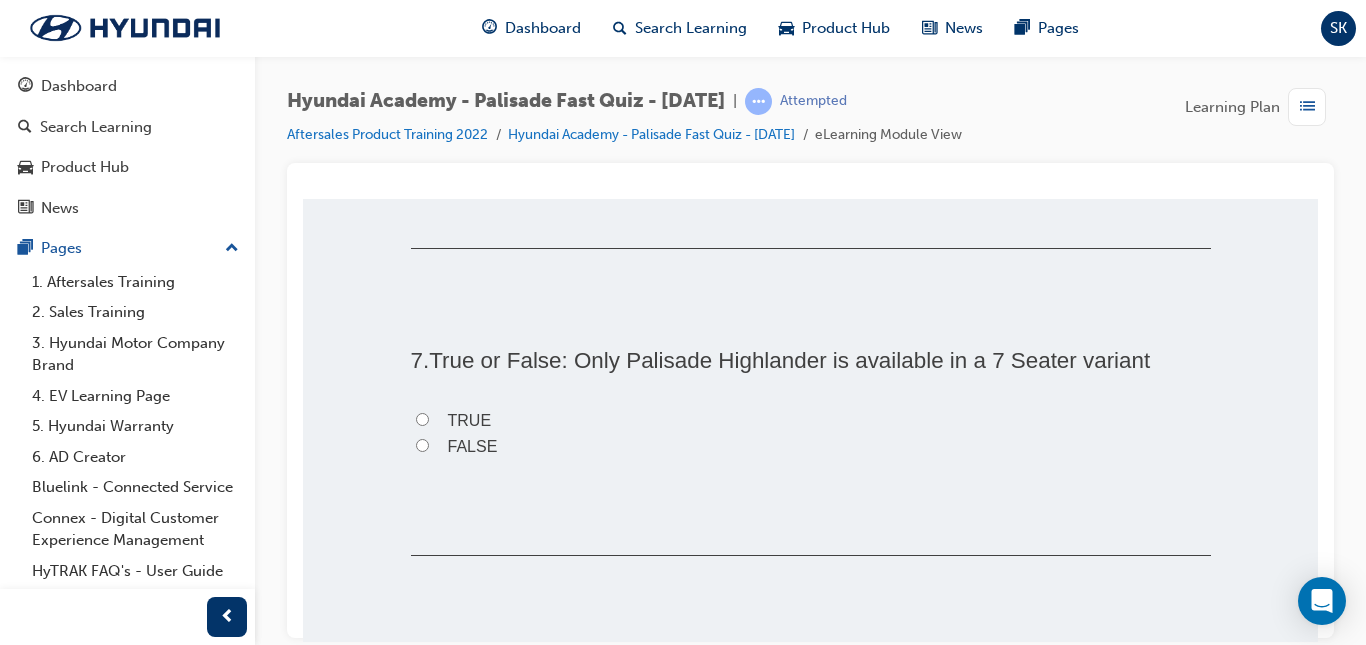drag, startPoint x: 1312, startPoint y: 325, endPoint x: 1621, endPoint y: 546, distance: 379.89737 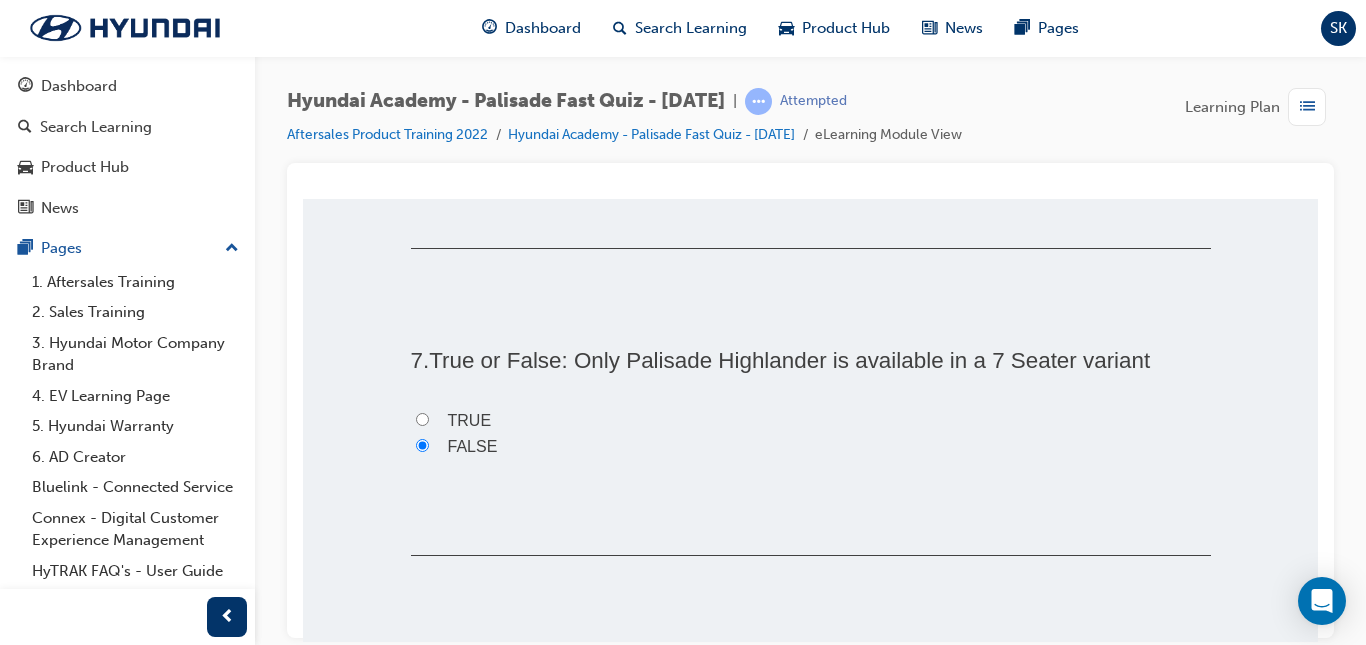 radio on "true" 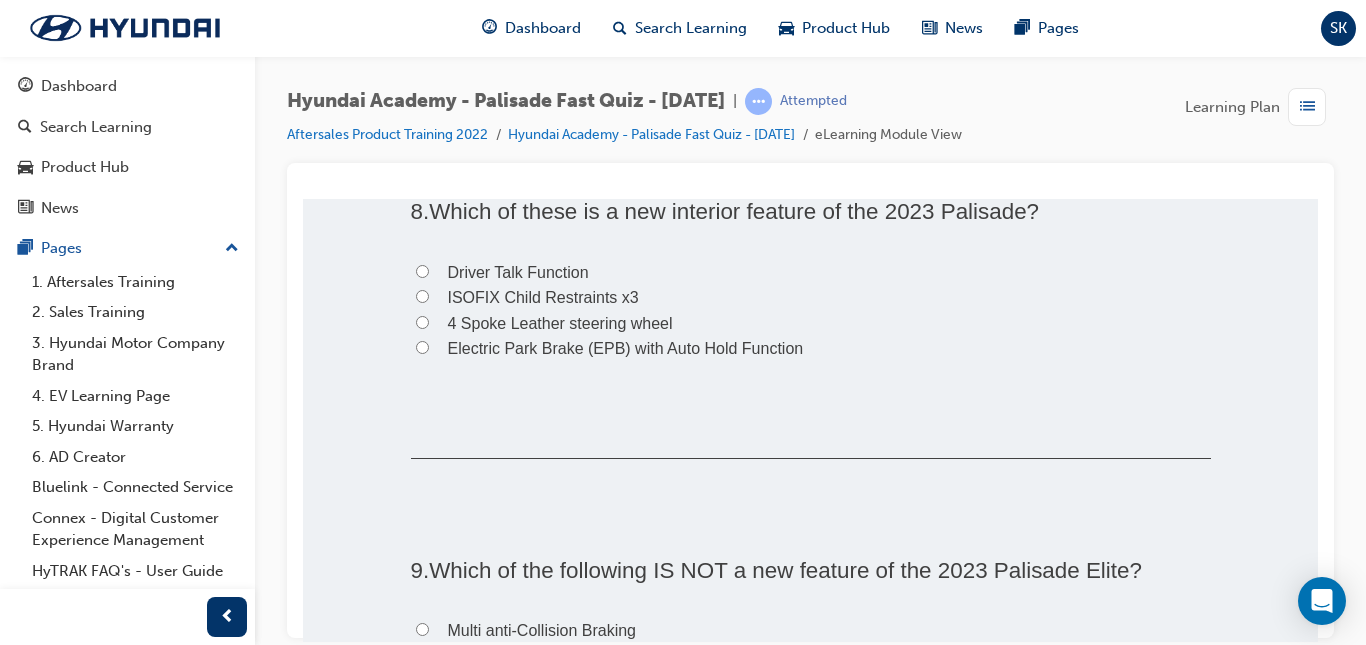 scroll, scrollTop: 2550, scrollLeft: 0, axis: vertical 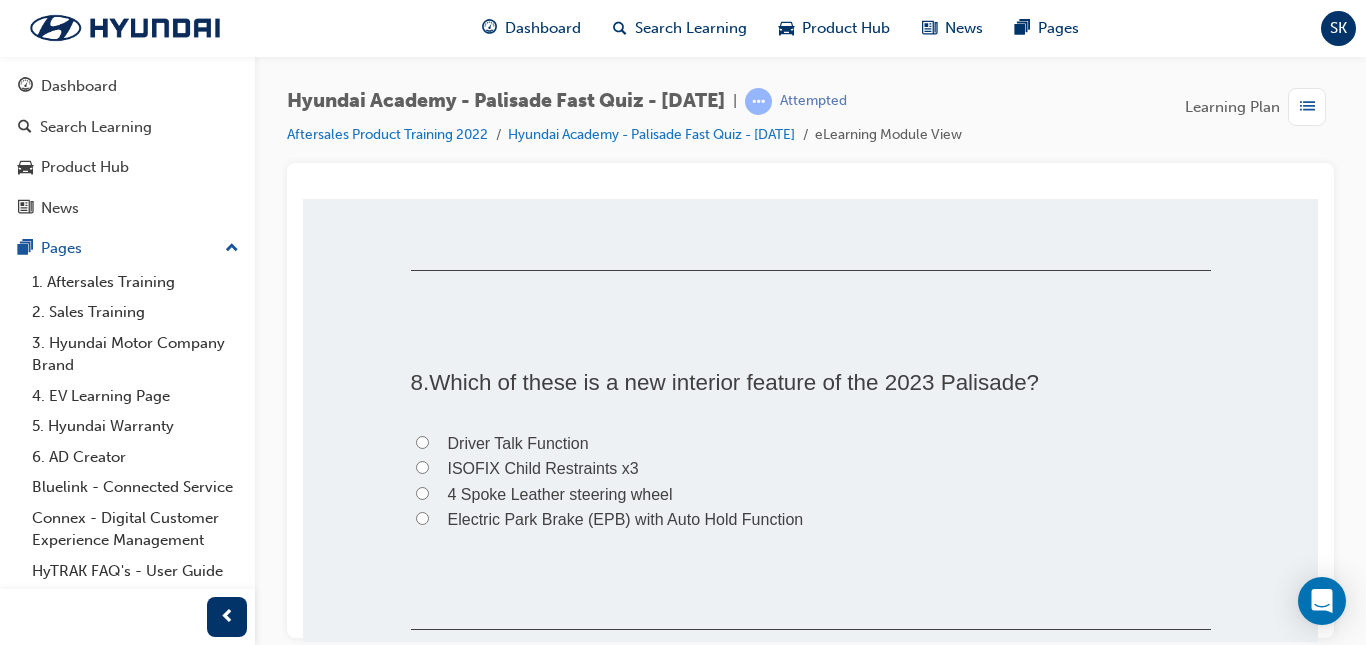 drag, startPoint x: 1310, startPoint y: 342, endPoint x: 1623, endPoint y: 556, distance: 379.16354 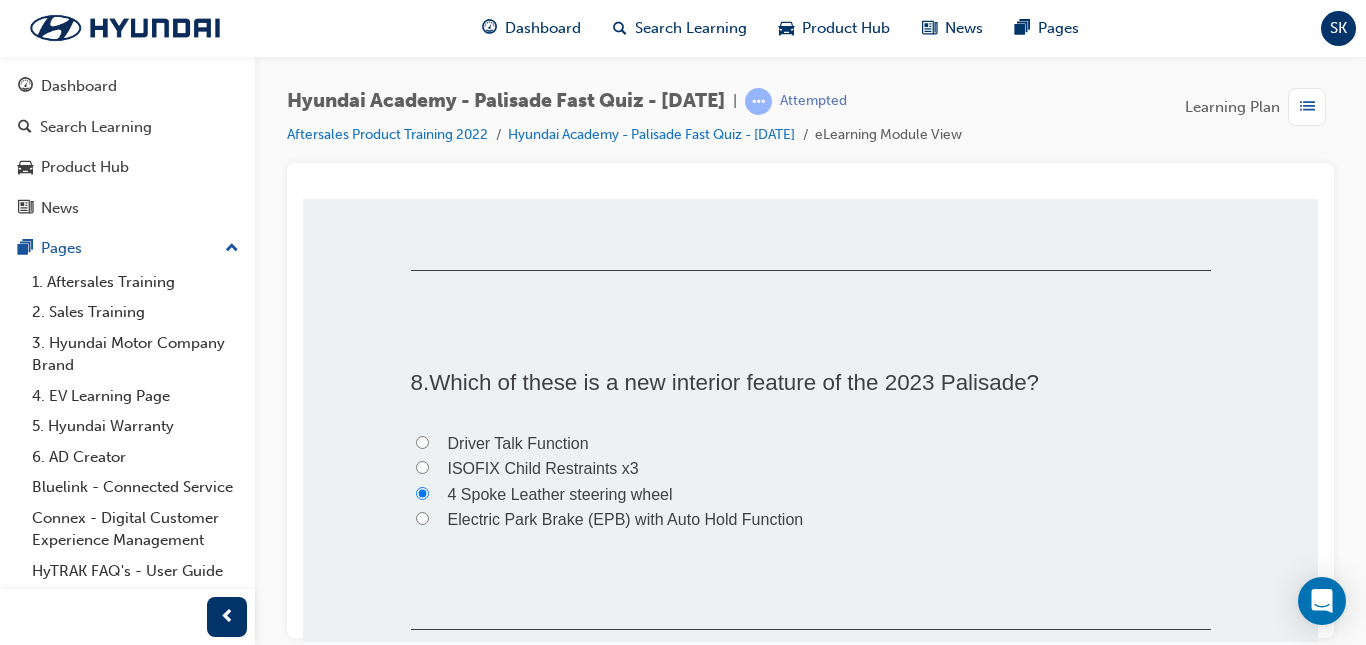 radio on "true" 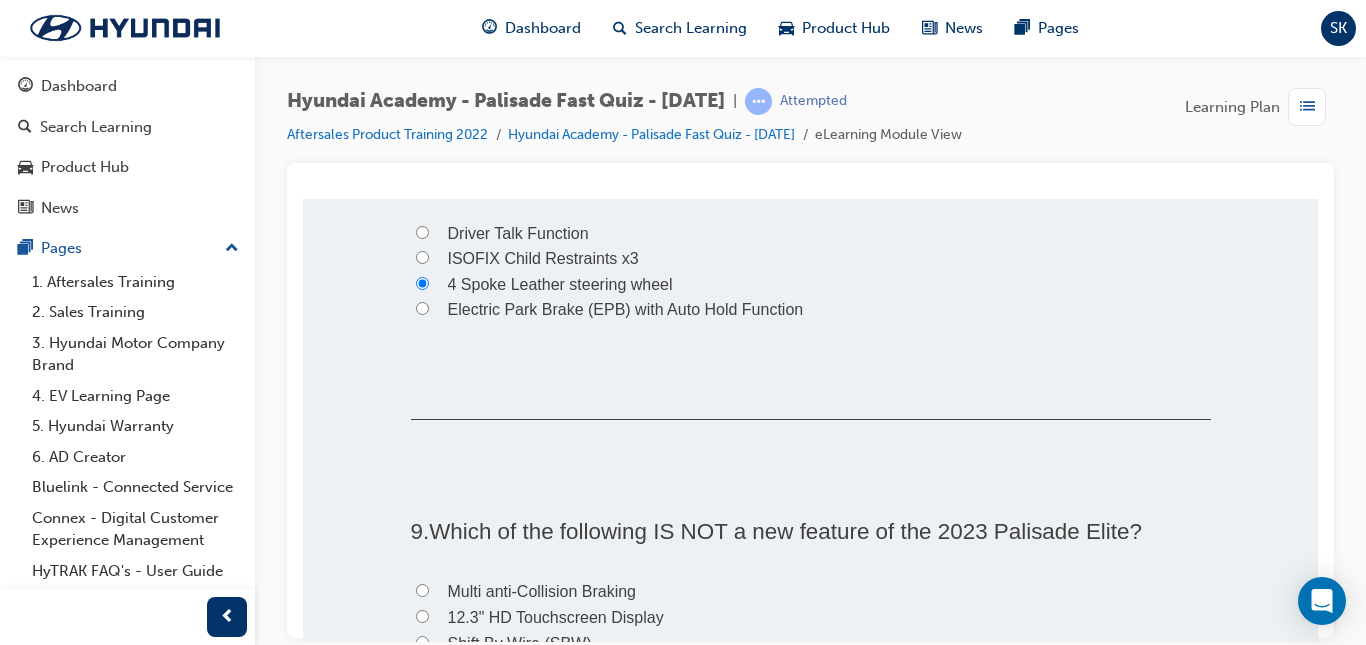 scroll, scrollTop: 2855, scrollLeft: 0, axis: vertical 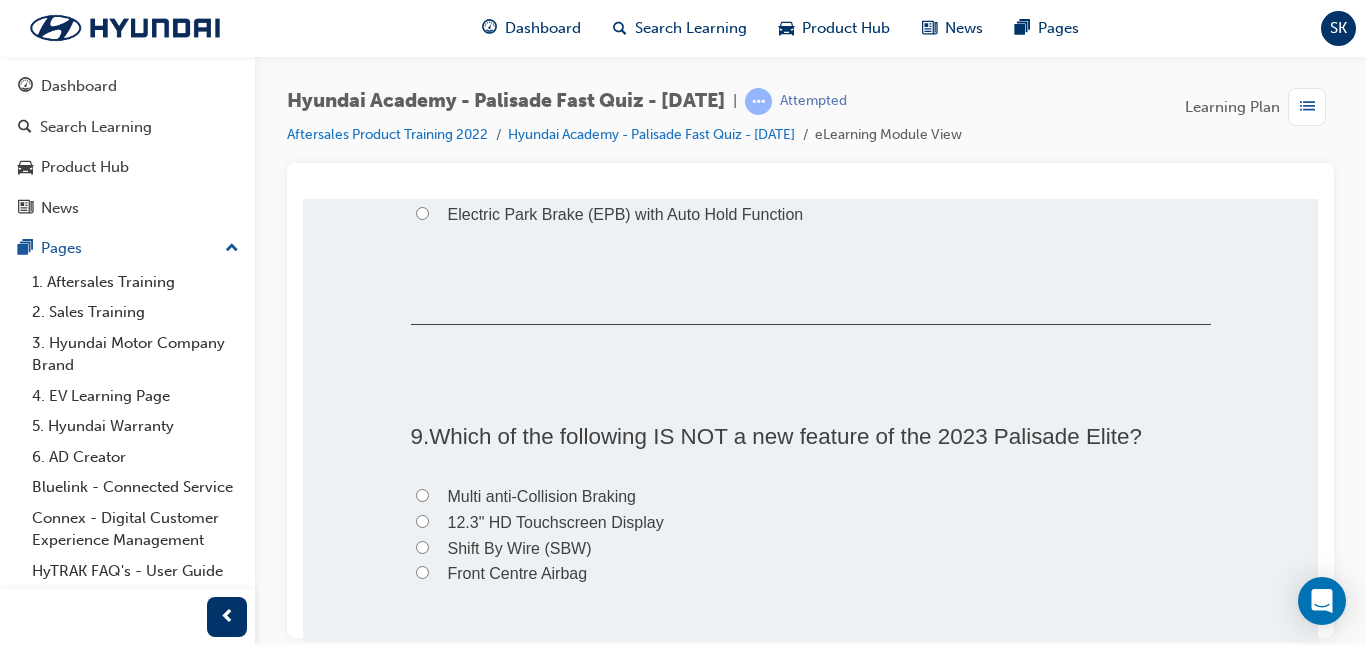 click on "Shift By Wire (SBW)" at bounding box center [422, 546] 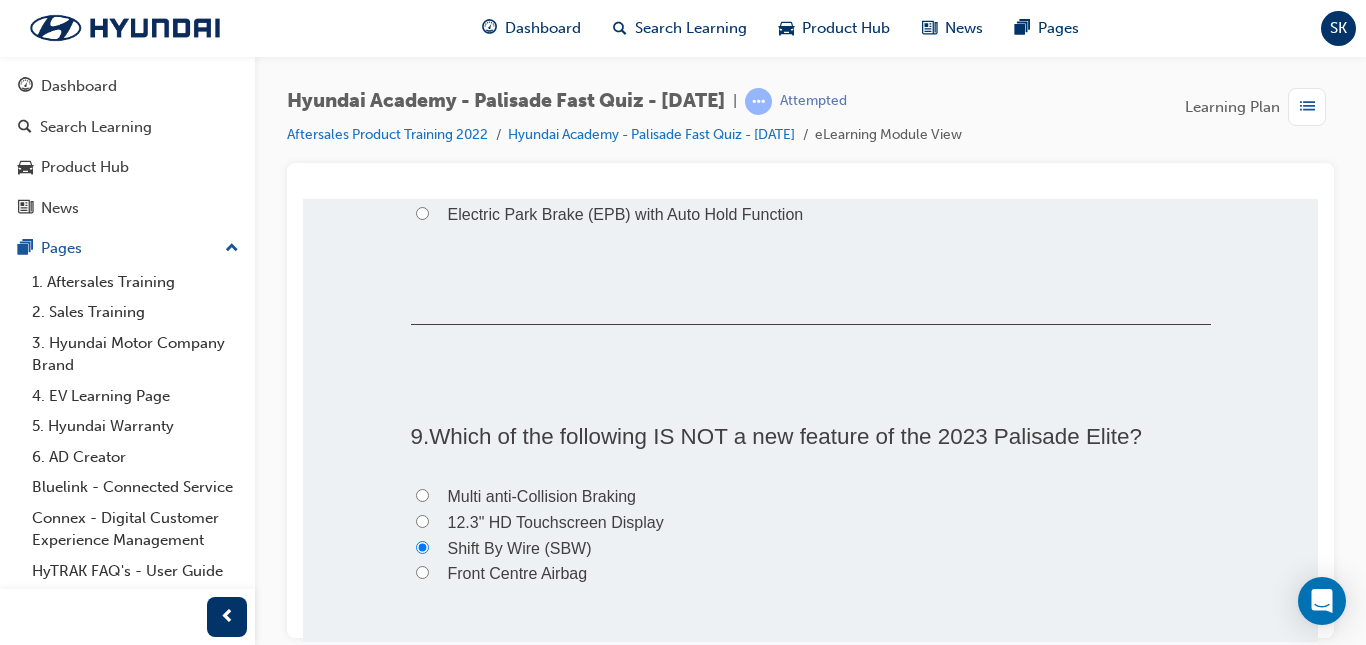 radio on "true" 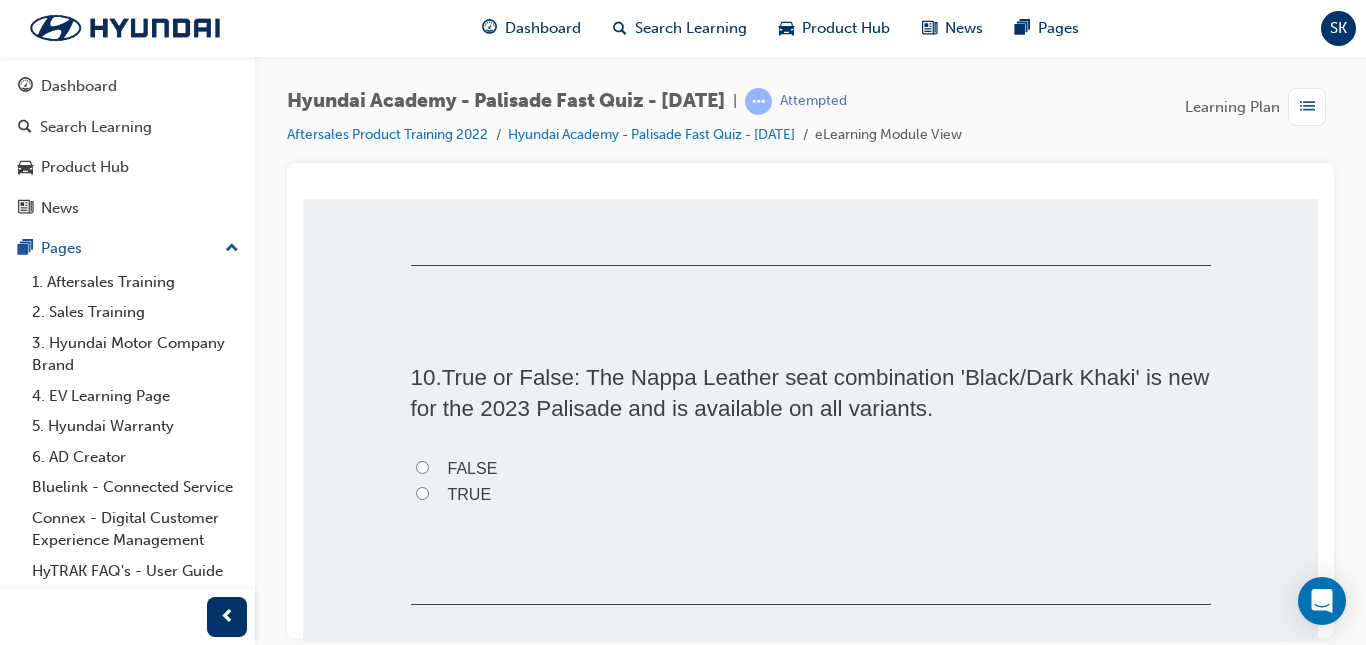 scroll, scrollTop: 3369, scrollLeft: 0, axis: vertical 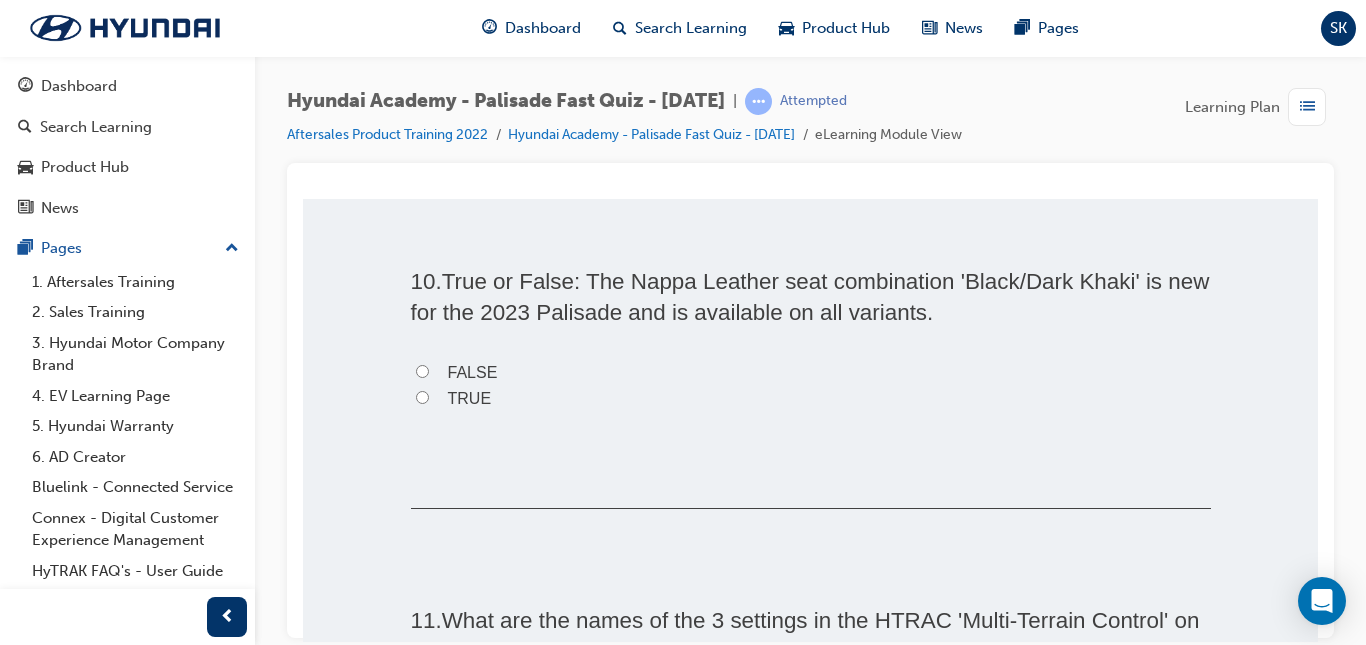 click on "FALSE" at bounding box center (422, 370) 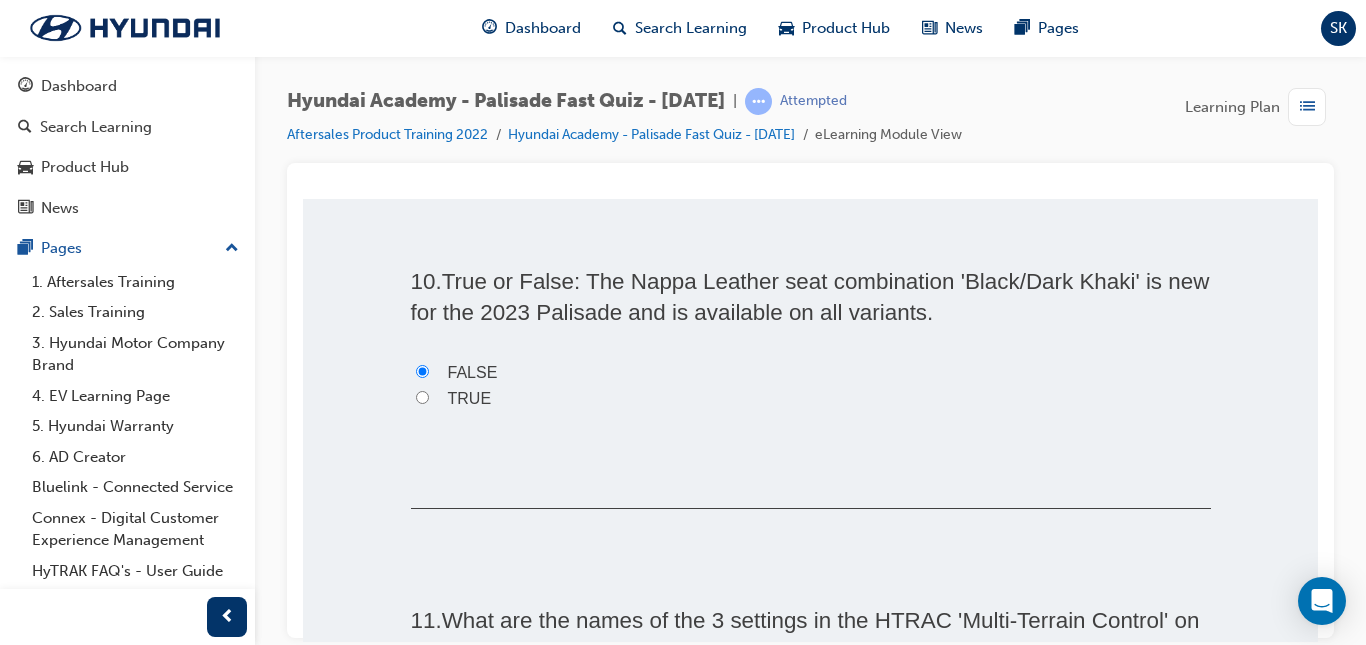 radio on "true" 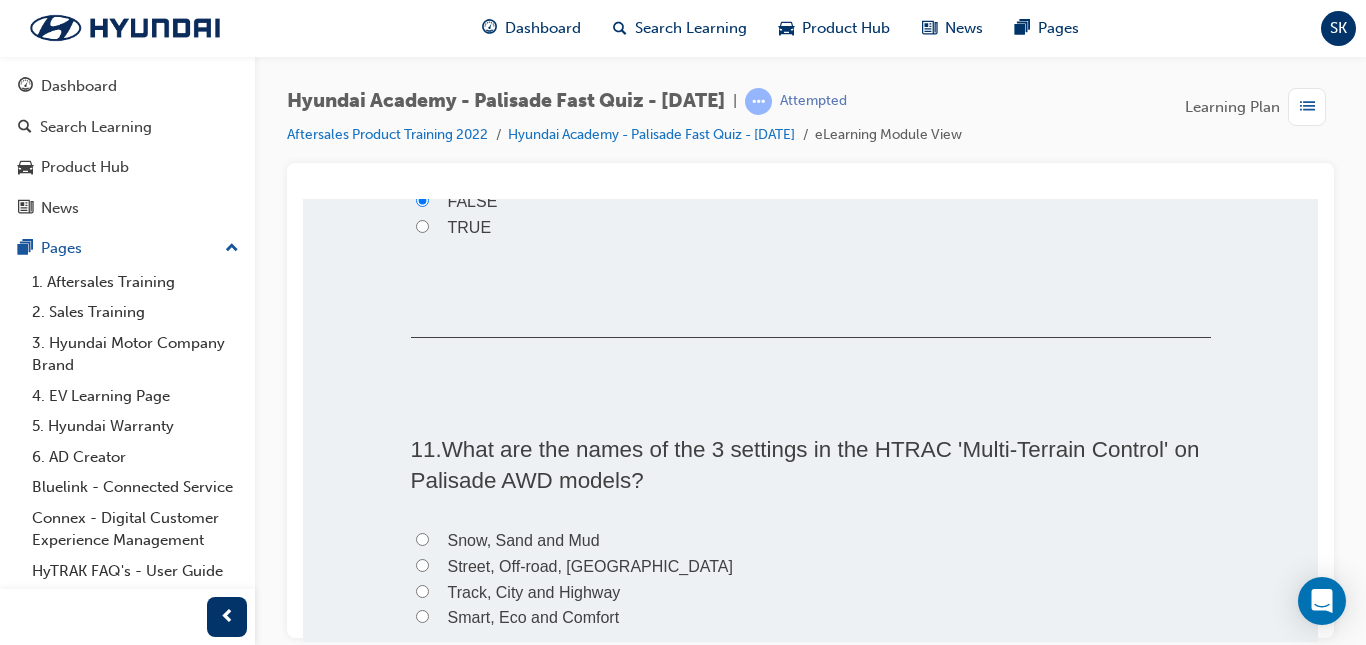 scroll, scrollTop: 3616, scrollLeft: 0, axis: vertical 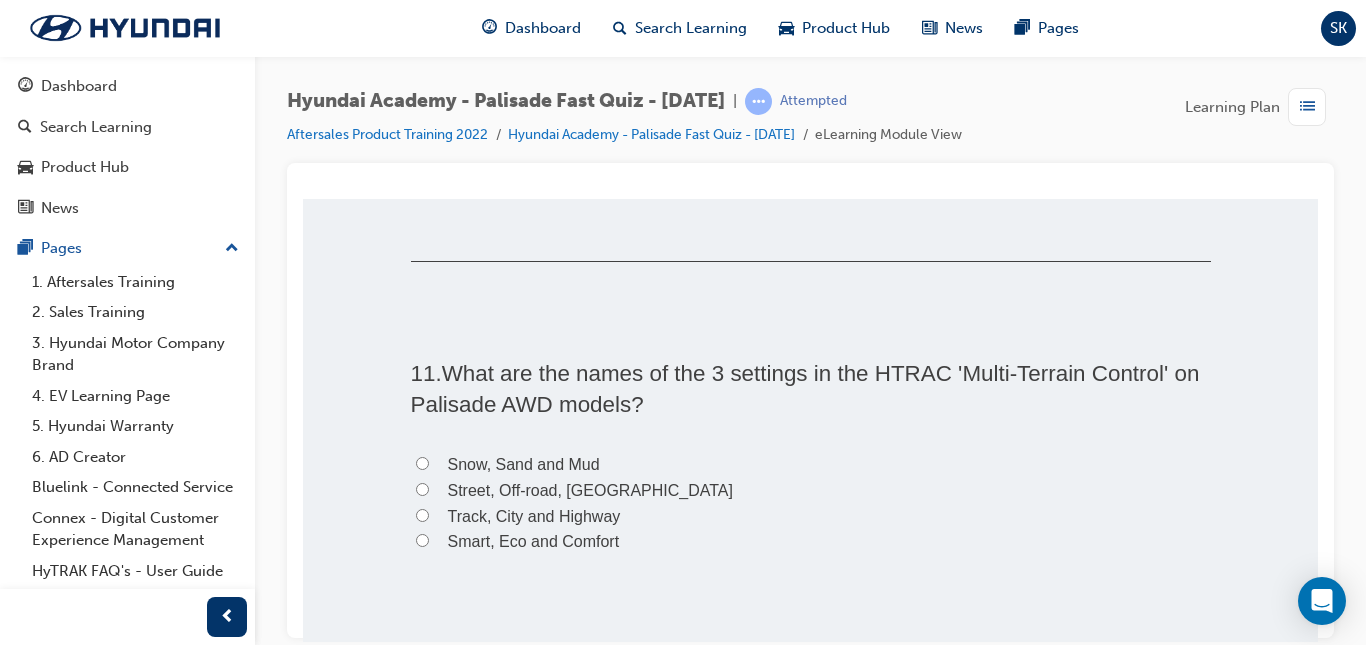 click on "Smart, Eco and Comfort" at bounding box center [422, 539] 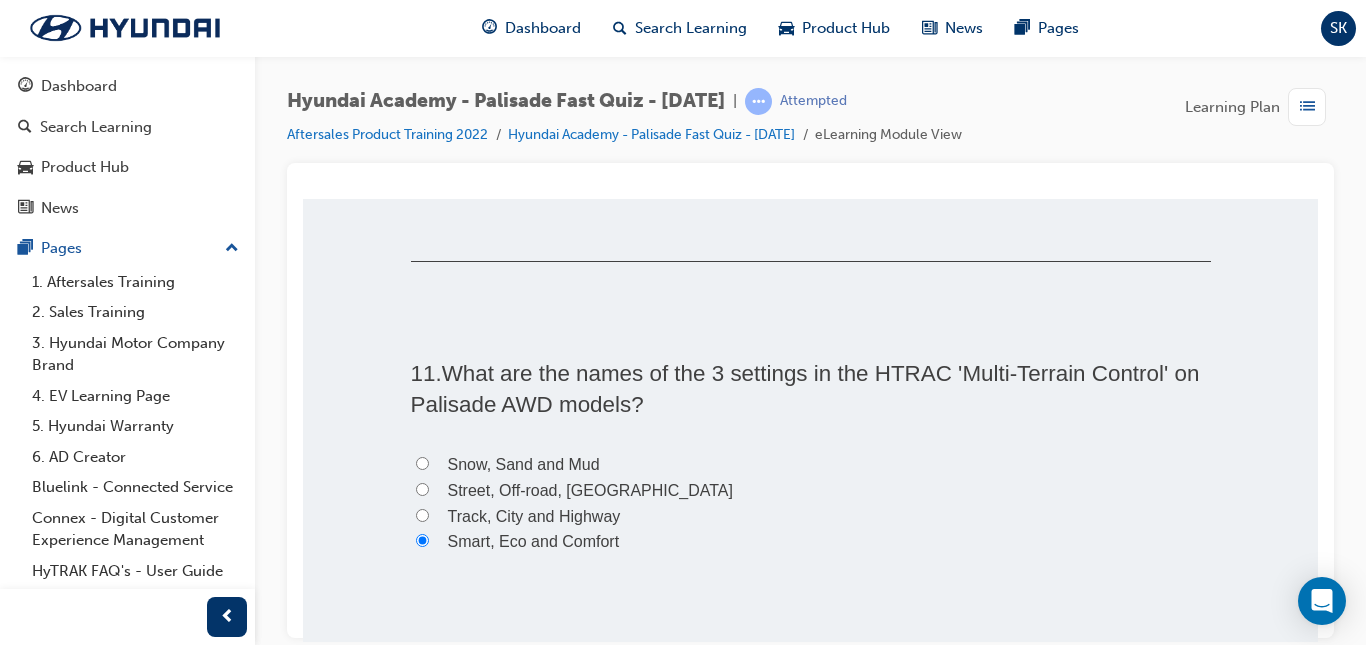 radio on "true" 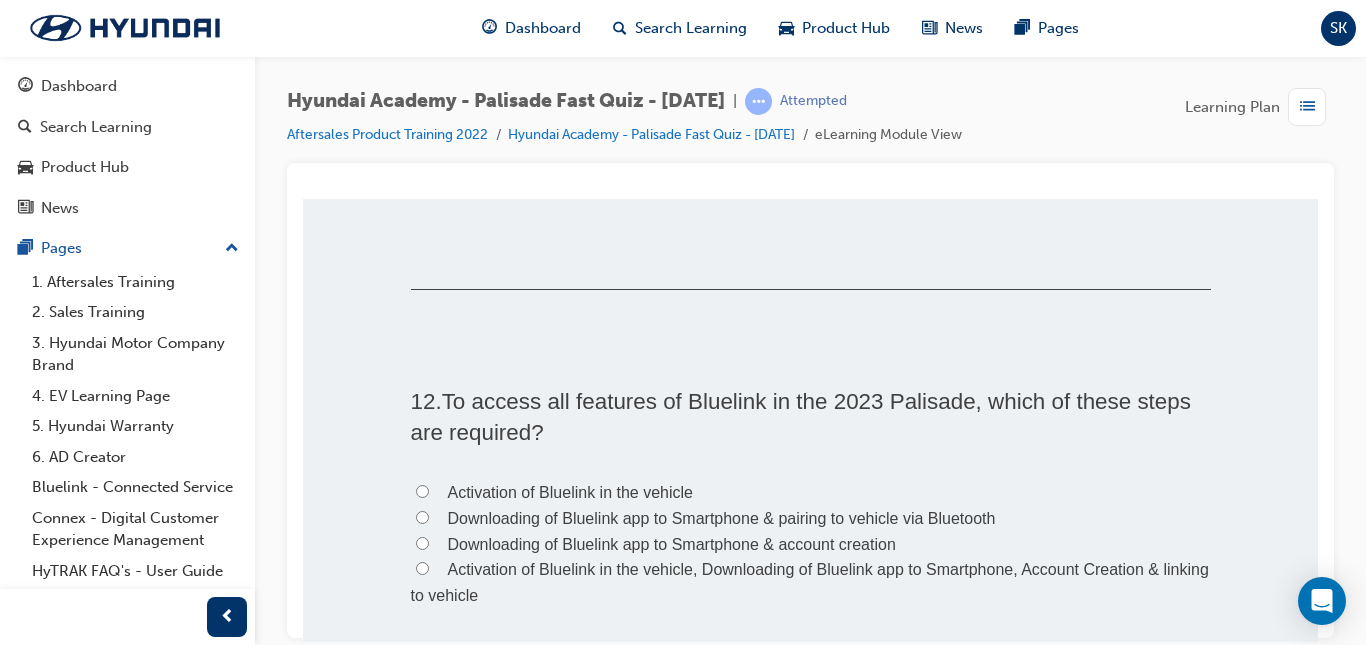 scroll, scrollTop: 4016, scrollLeft: 0, axis: vertical 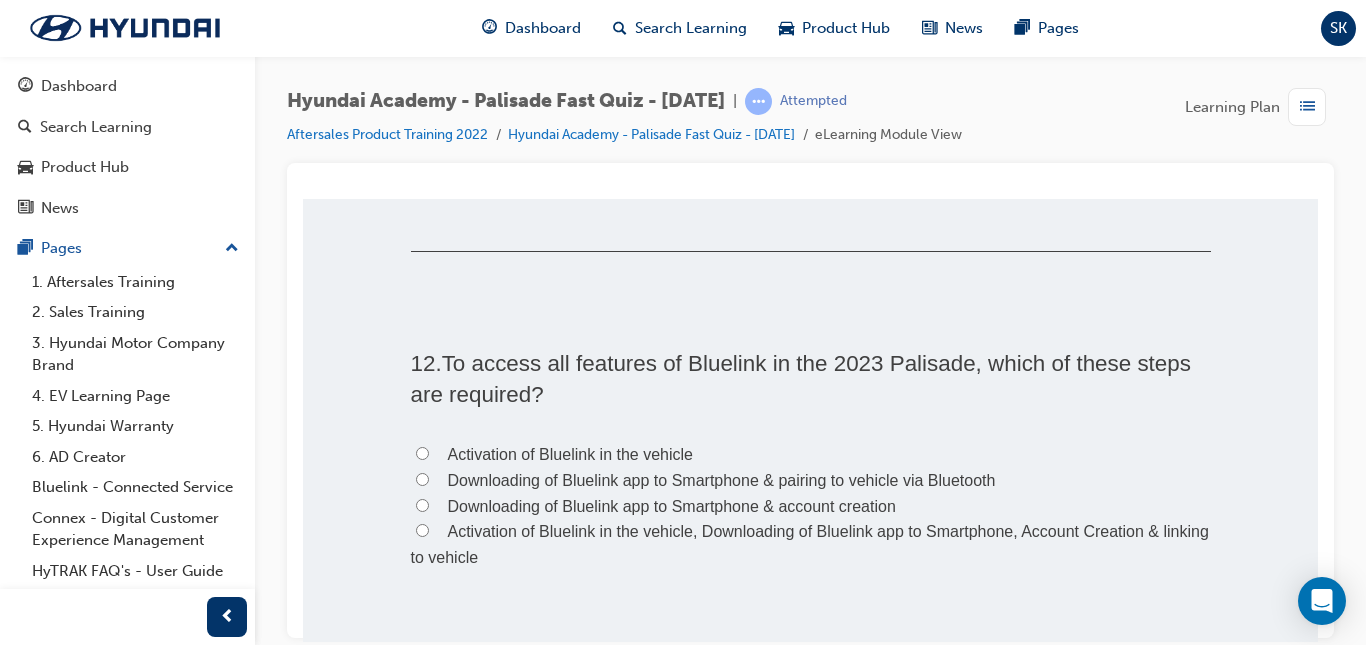 click on "12 .  To access all features of Bluelink in the 2023 Palisade, which of these steps are required?" at bounding box center (811, 378) 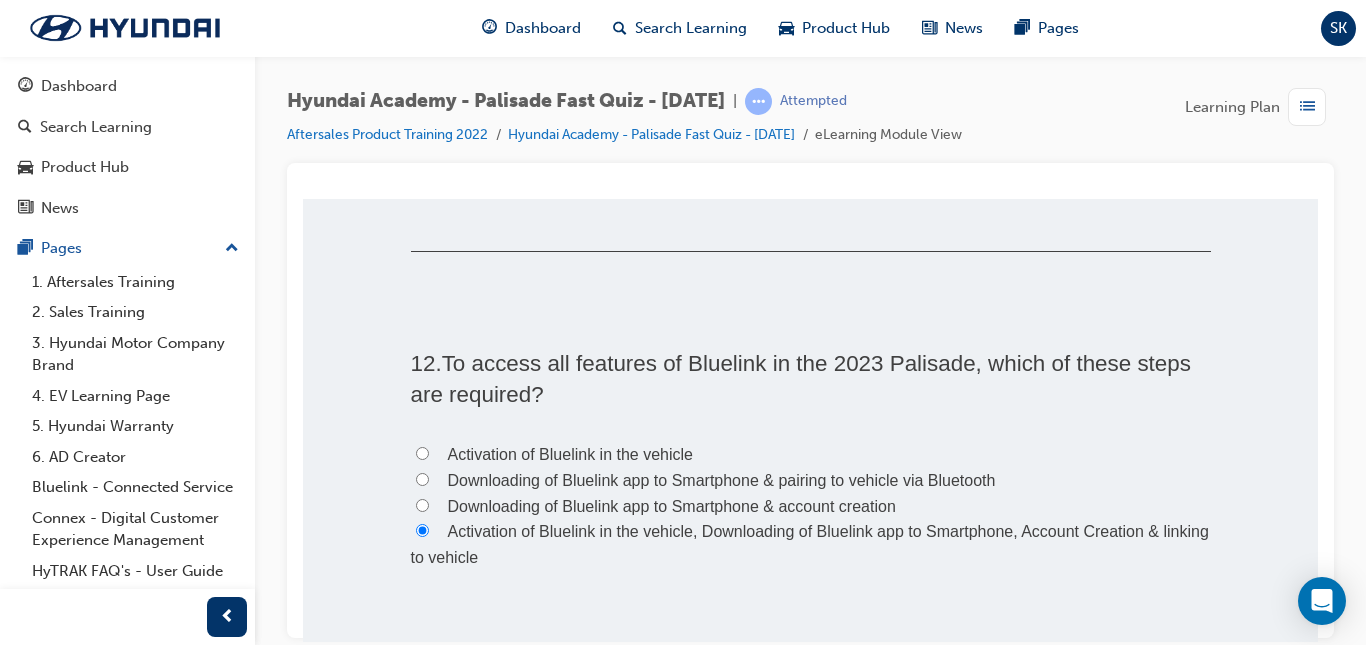 radio on "true" 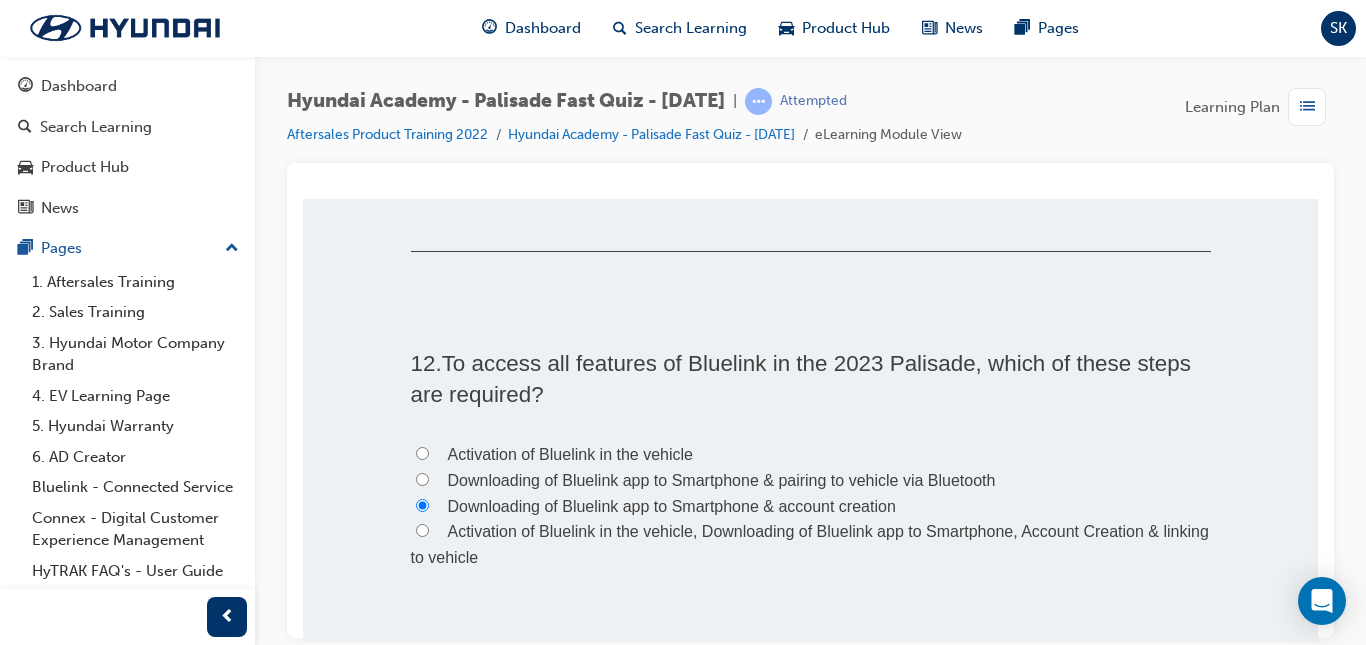 click on "Activation of Bluelink in the vehicle, Downloading of Bluelink app to Smartphone, Account Creation & linking to vehicle" at bounding box center [422, 529] 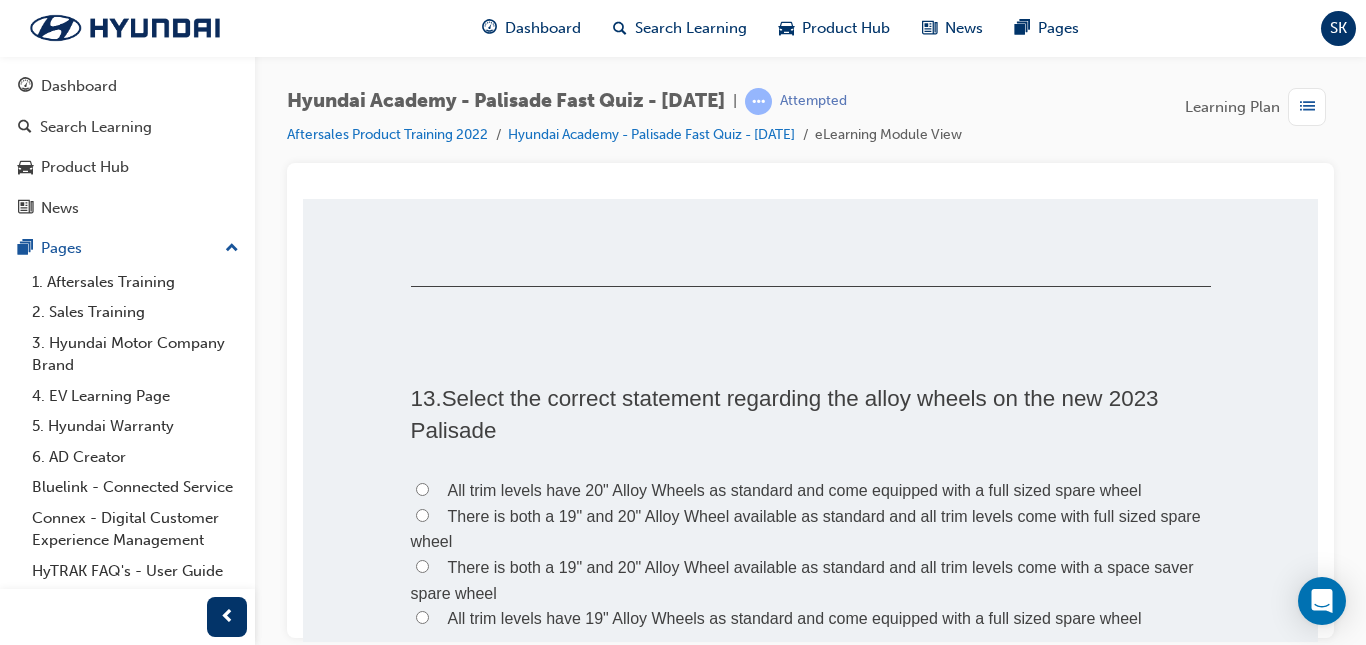 scroll, scrollTop: 4510, scrollLeft: 0, axis: vertical 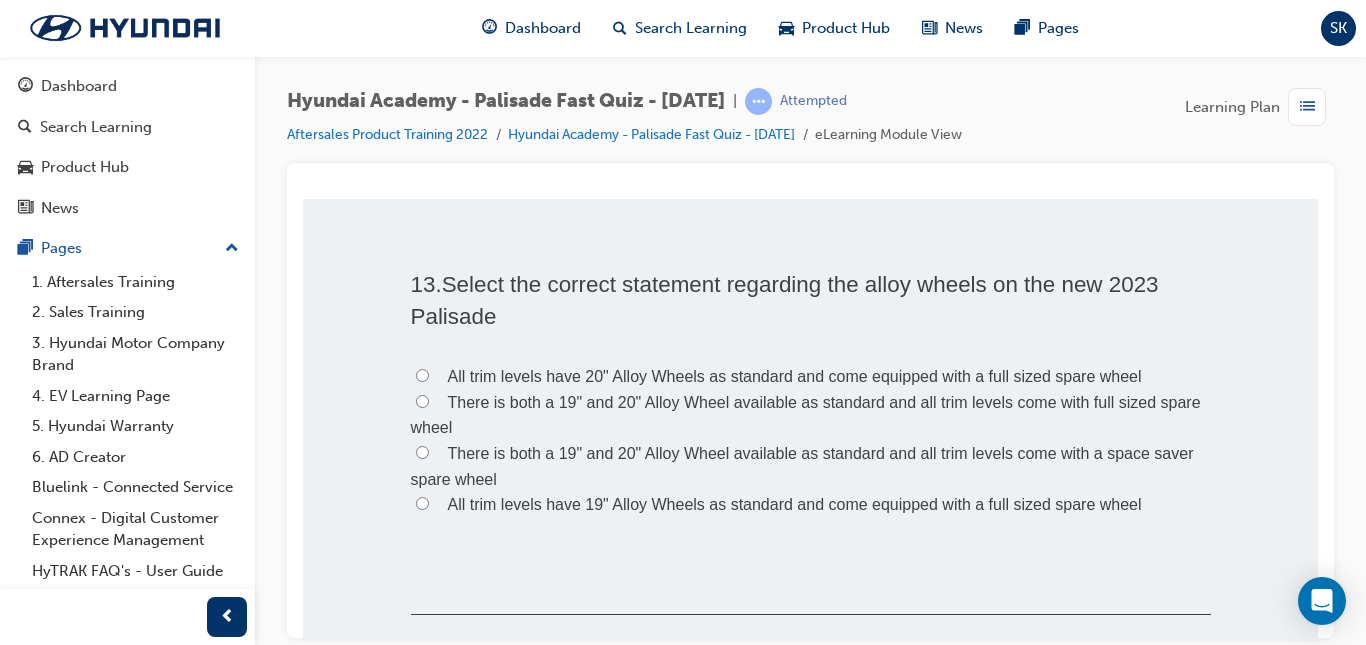 click on "All trim levels have 19" Alloy Wheels as standard and come equipped with a full sized spare wheel" at bounding box center (422, 502) 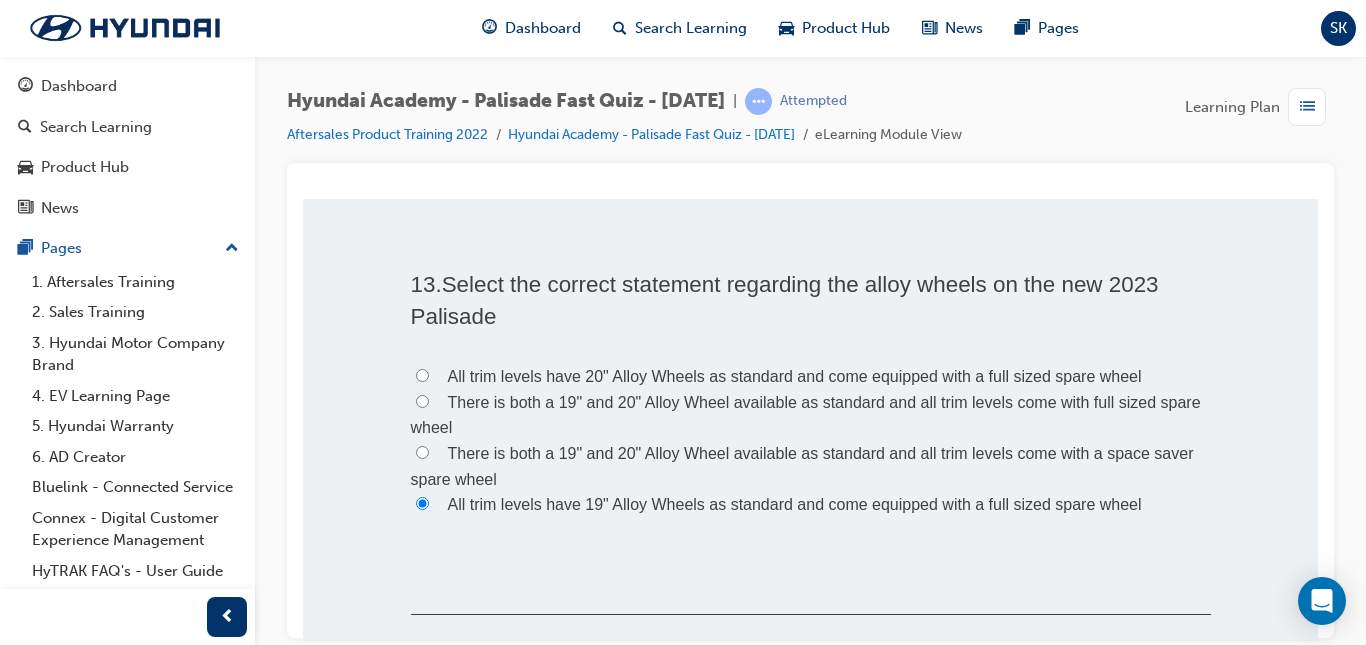 radio on "true" 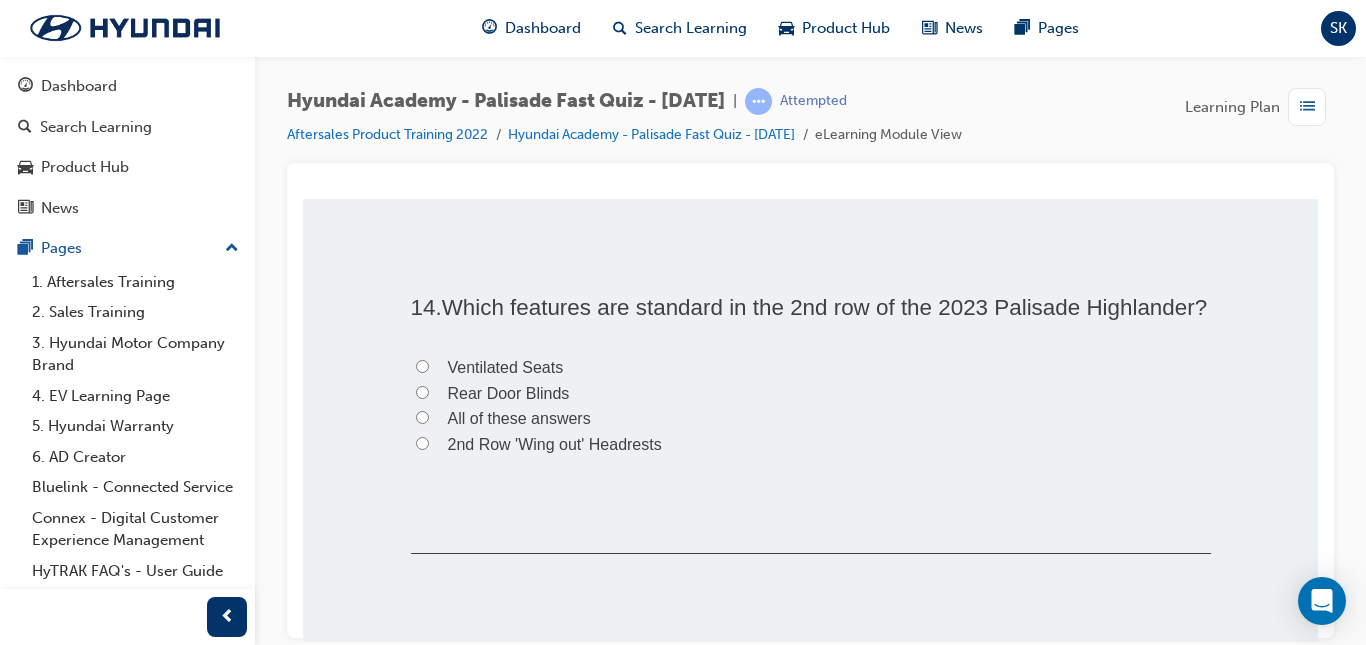 scroll, scrollTop: 4967, scrollLeft: 0, axis: vertical 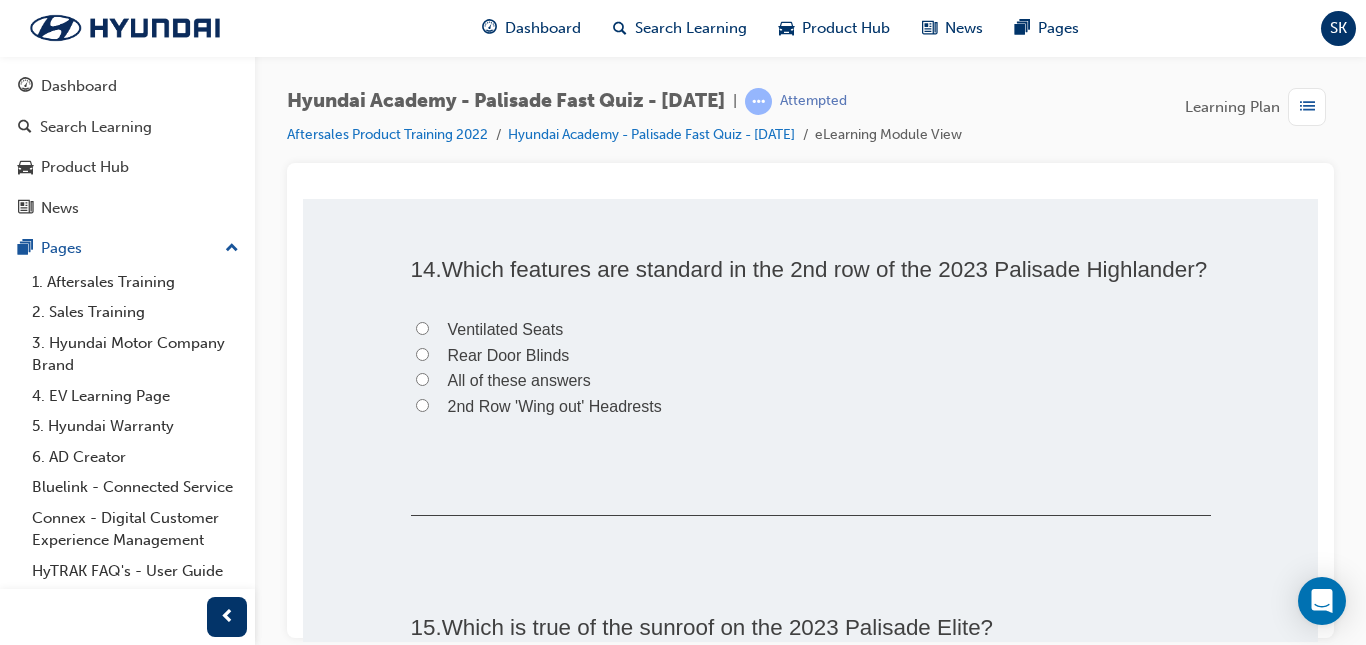 click on "All of these answers" at bounding box center (422, 378) 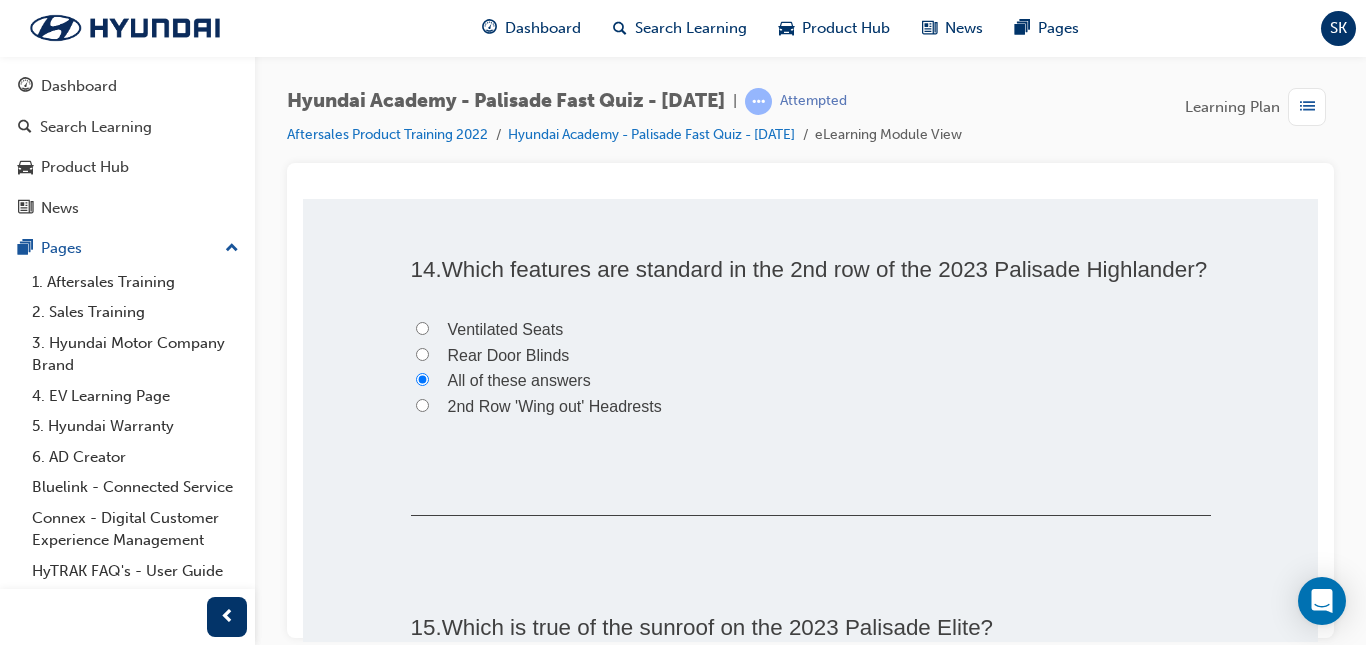 radio on "true" 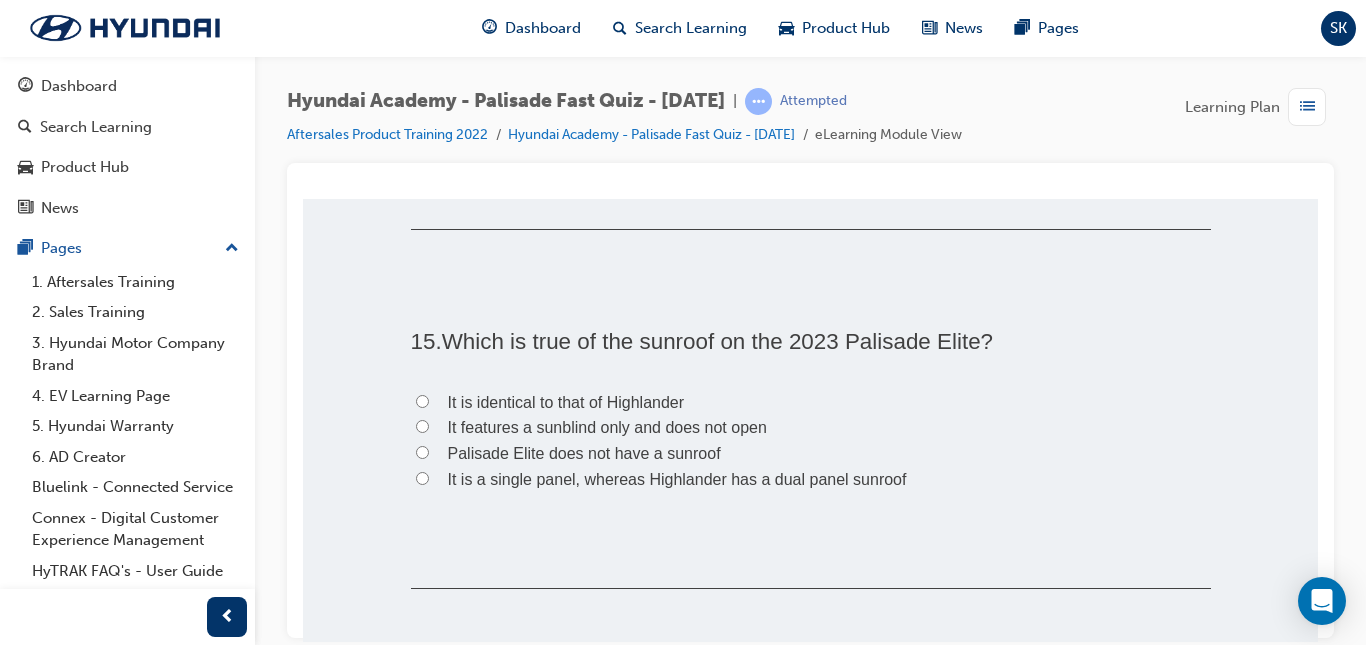scroll, scrollTop: 5386, scrollLeft: 0, axis: vertical 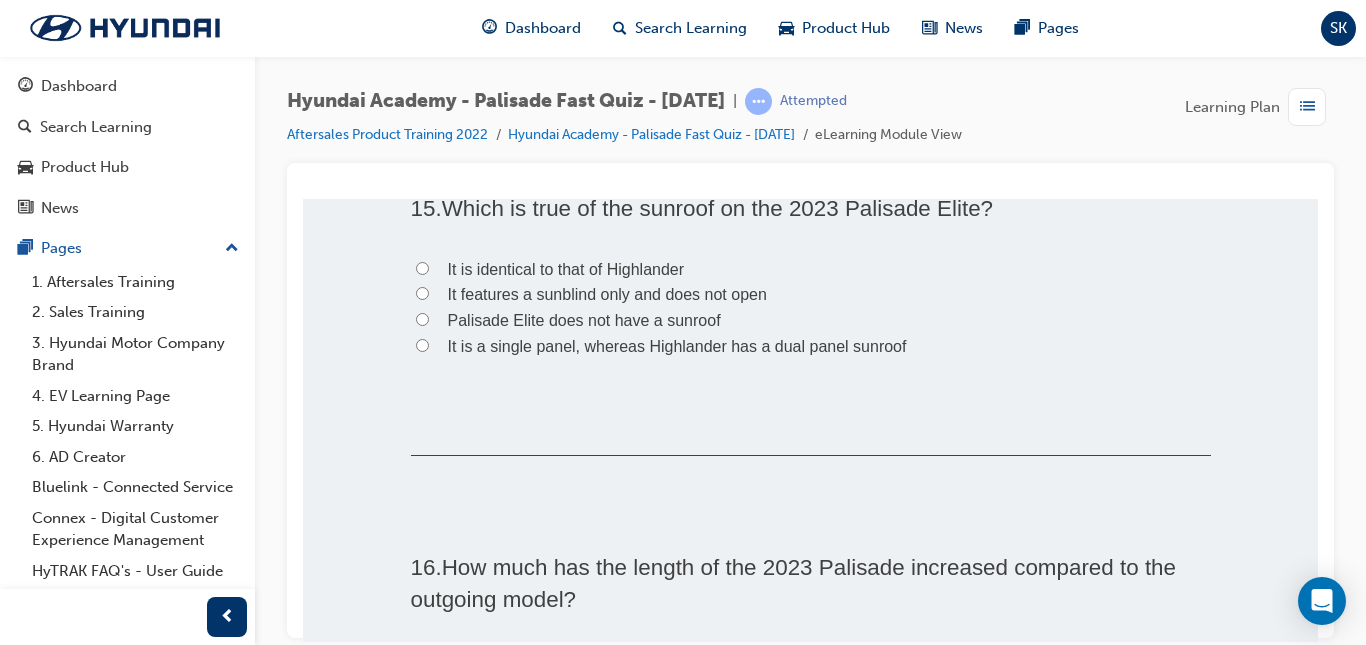 click on "It is a single panel, whereas Highlander has a dual panel sunroof" at bounding box center [811, 346] 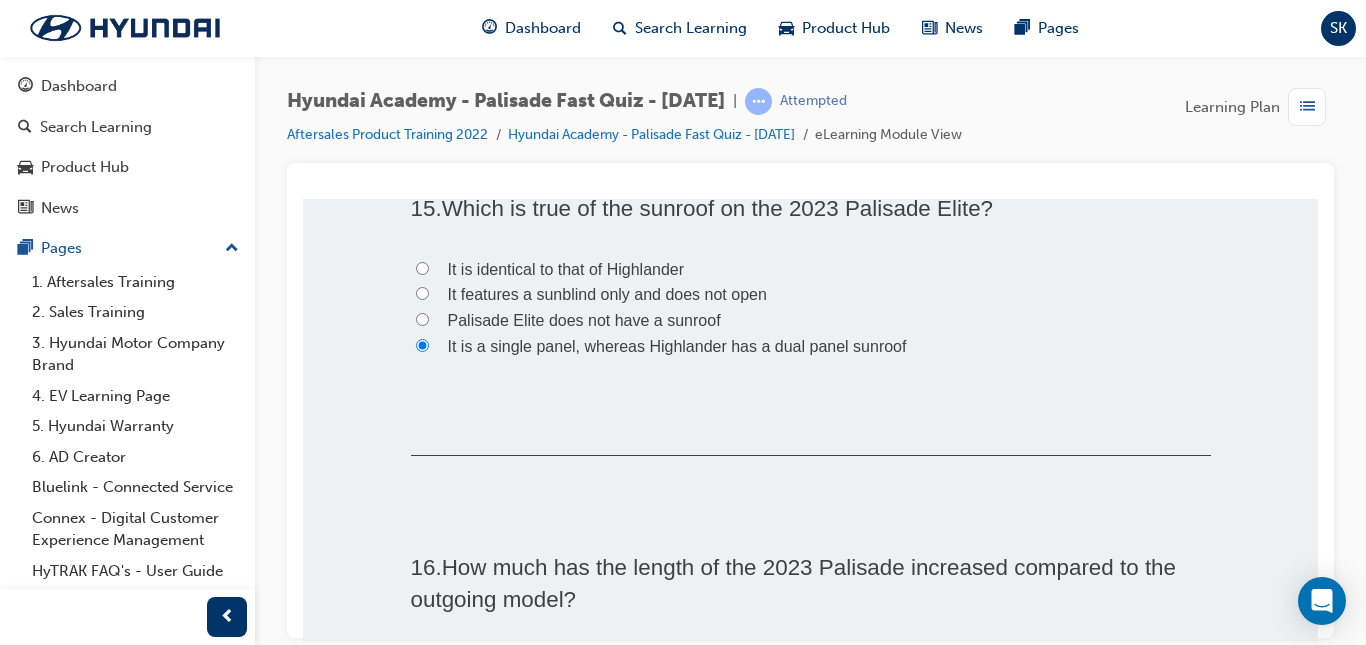 radio on "true" 